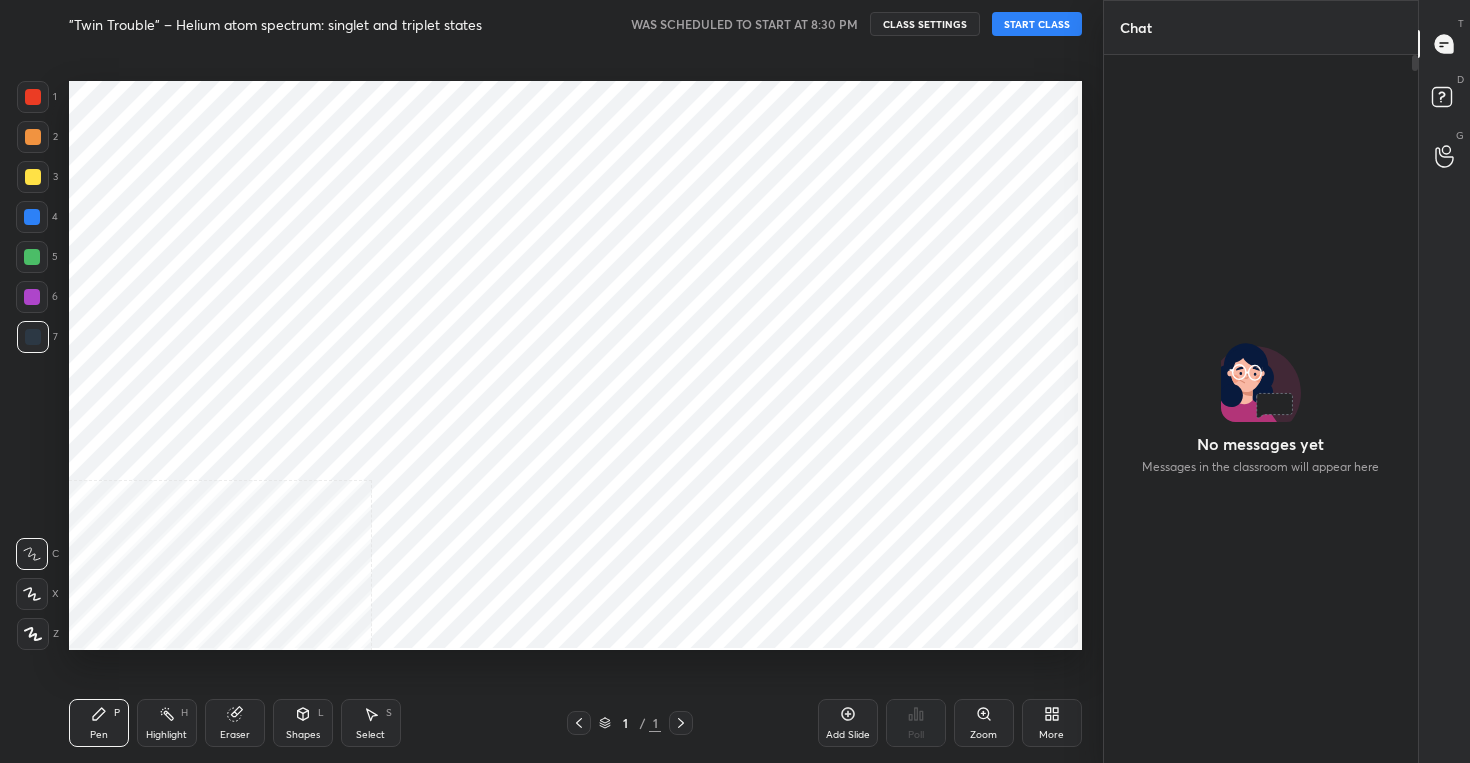 scroll, scrollTop: 0, scrollLeft: 0, axis: both 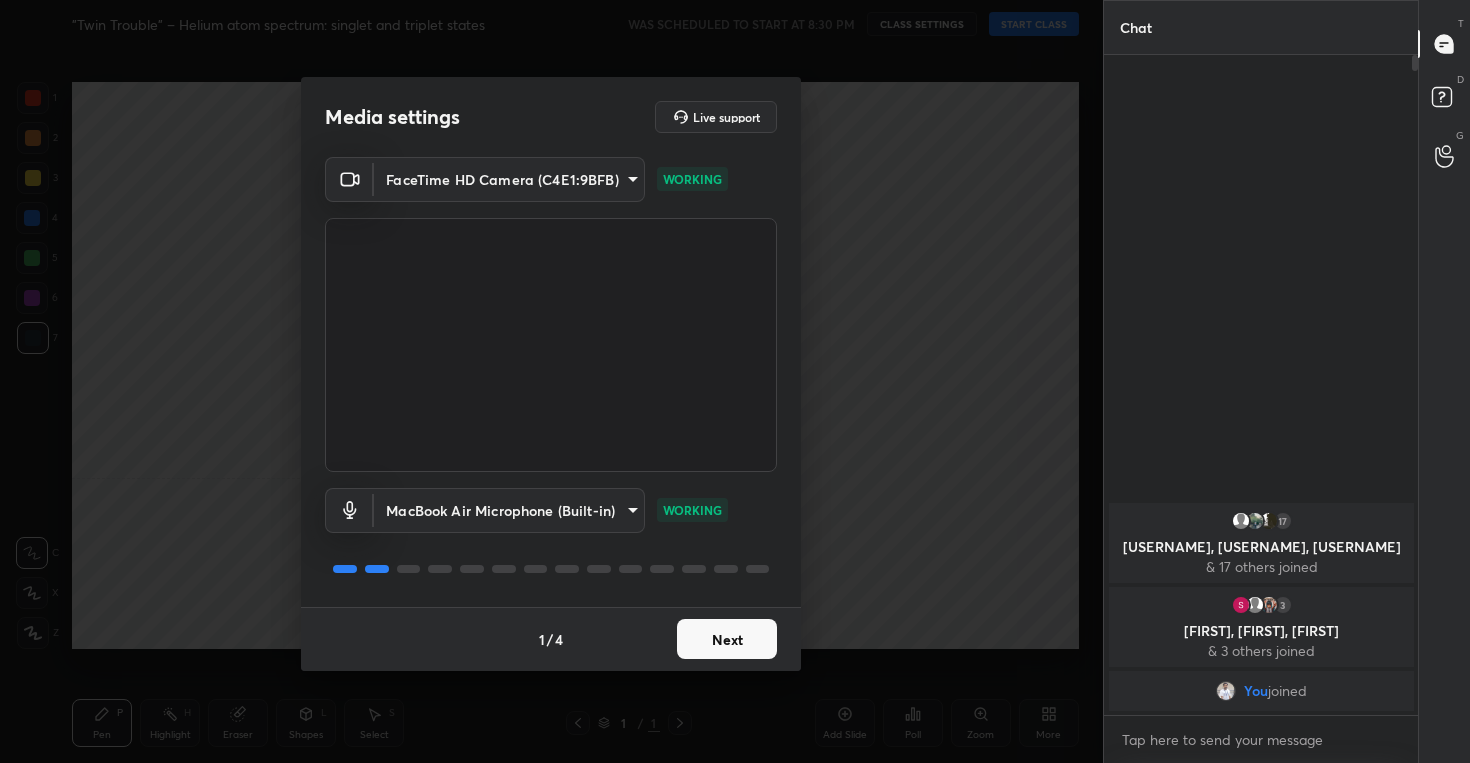 click on "Next" at bounding box center (727, 639) 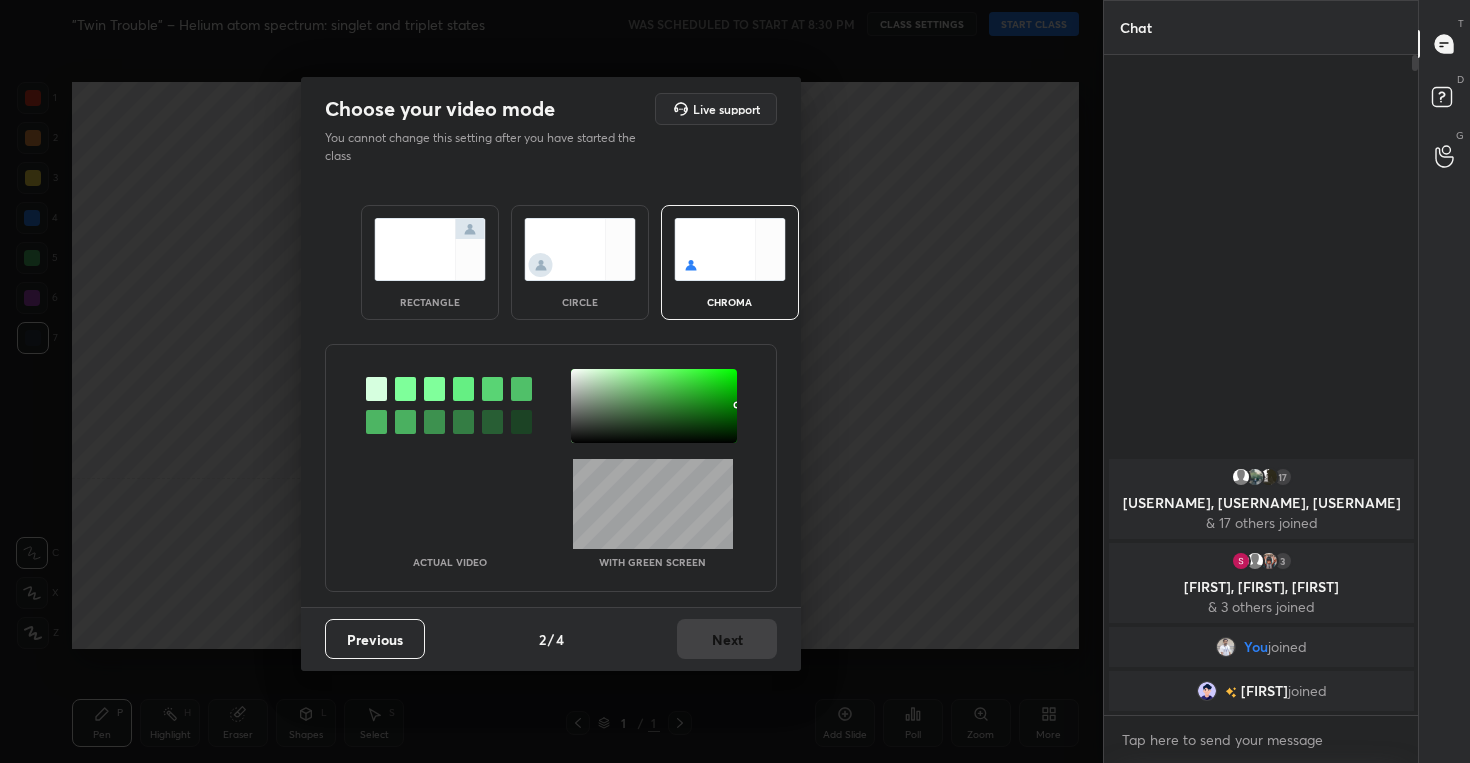 click at bounding box center (580, 249) 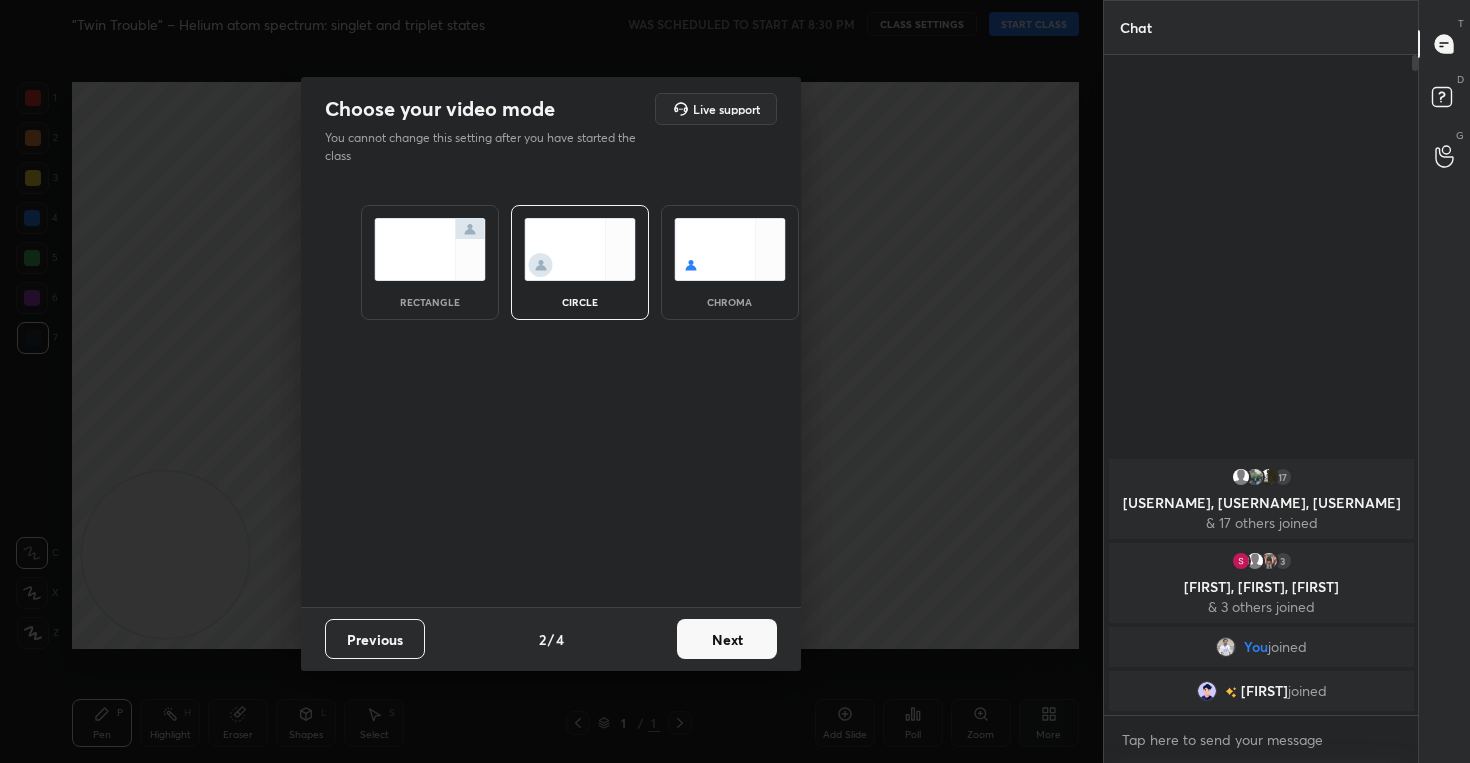 click on "Next" at bounding box center [727, 639] 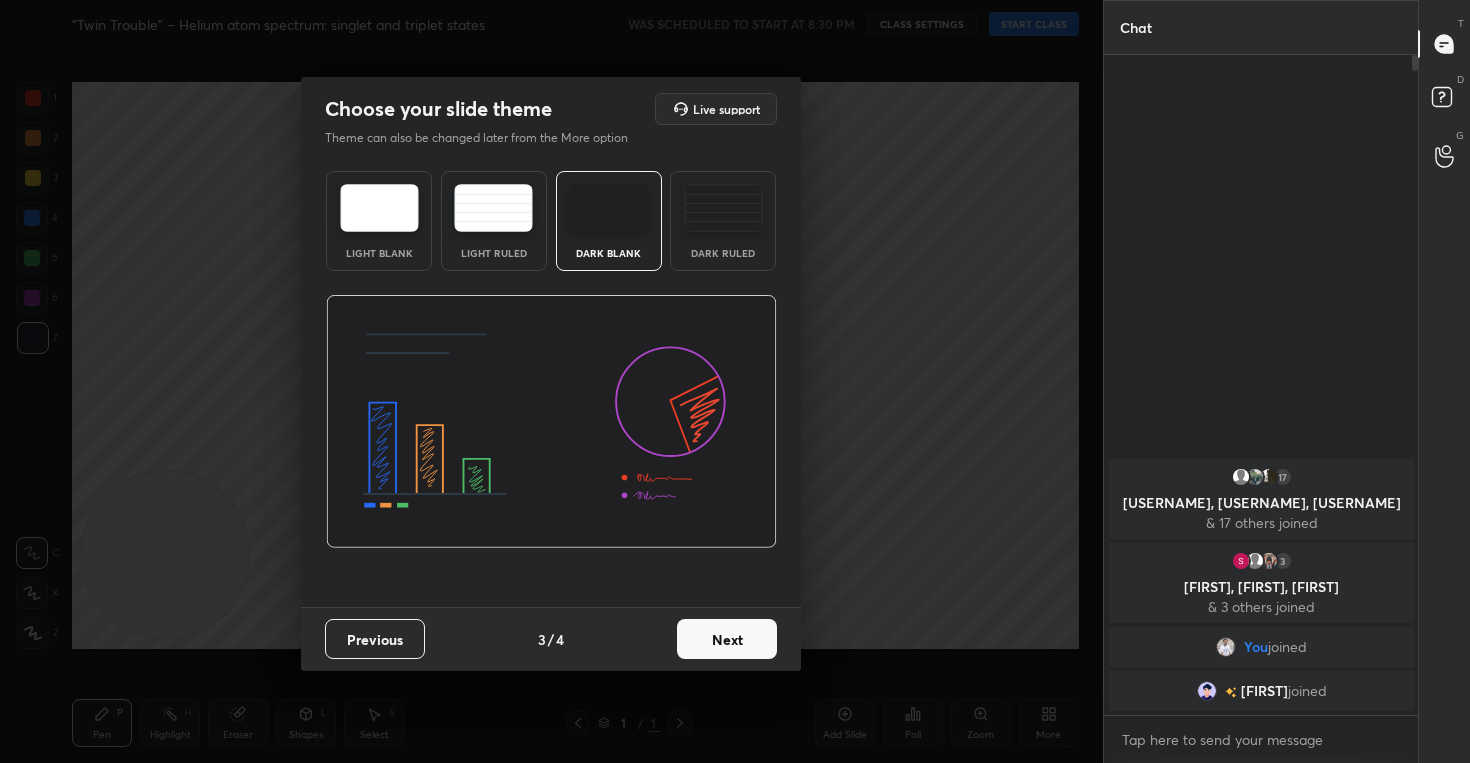 click on "Next" at bounding box center (727, 639) 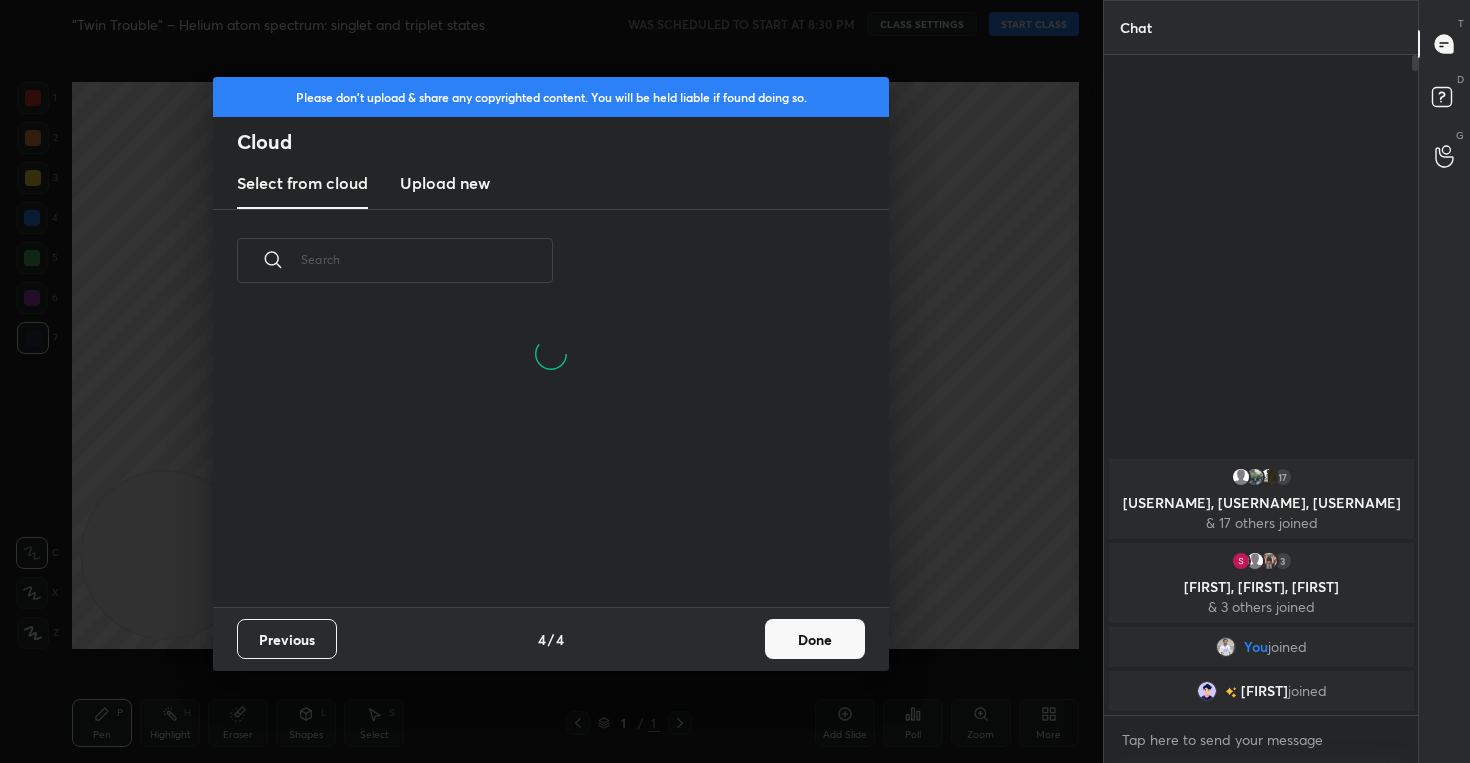 click on "Upload new" at bounding box center (445, 183) 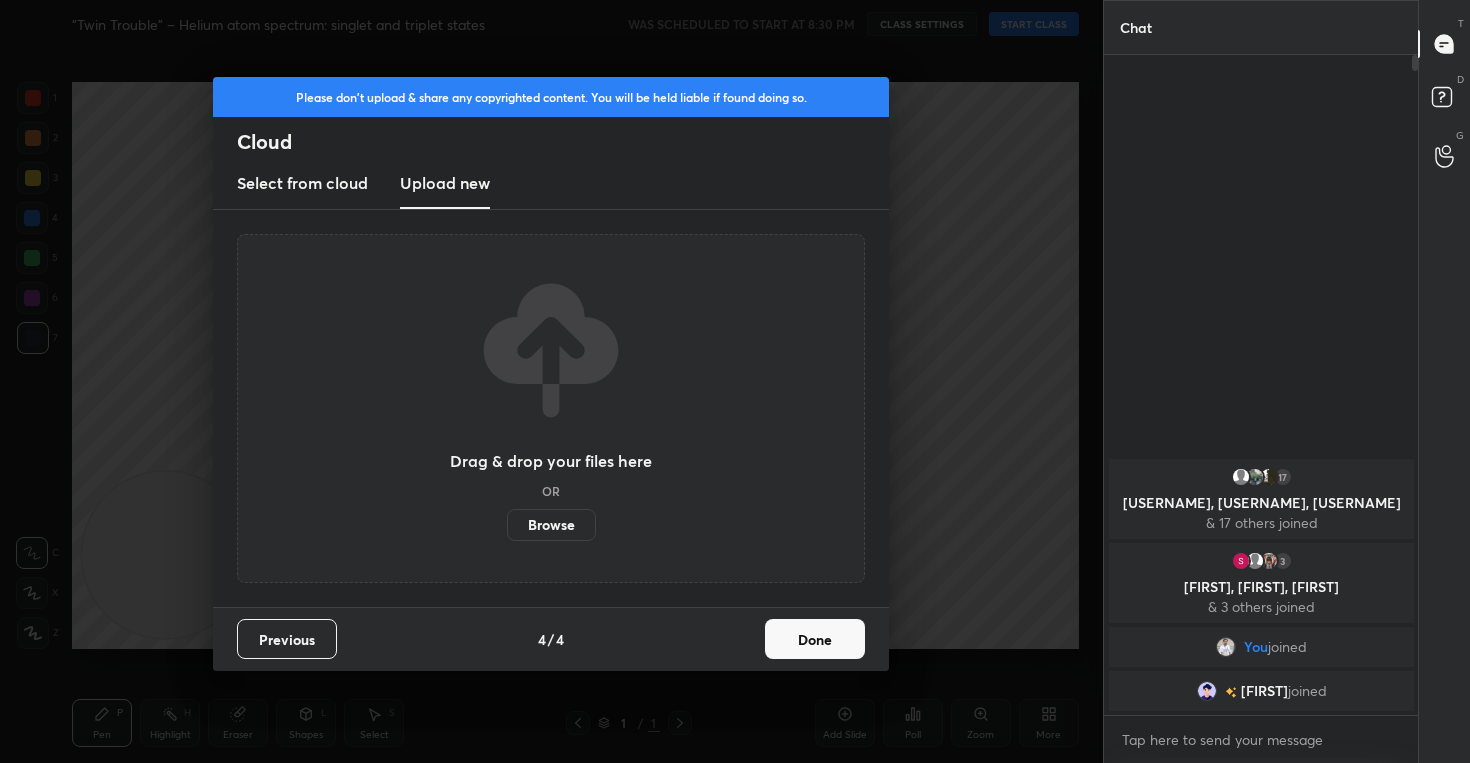 click on "Browse" at bounding box center [551, 525] 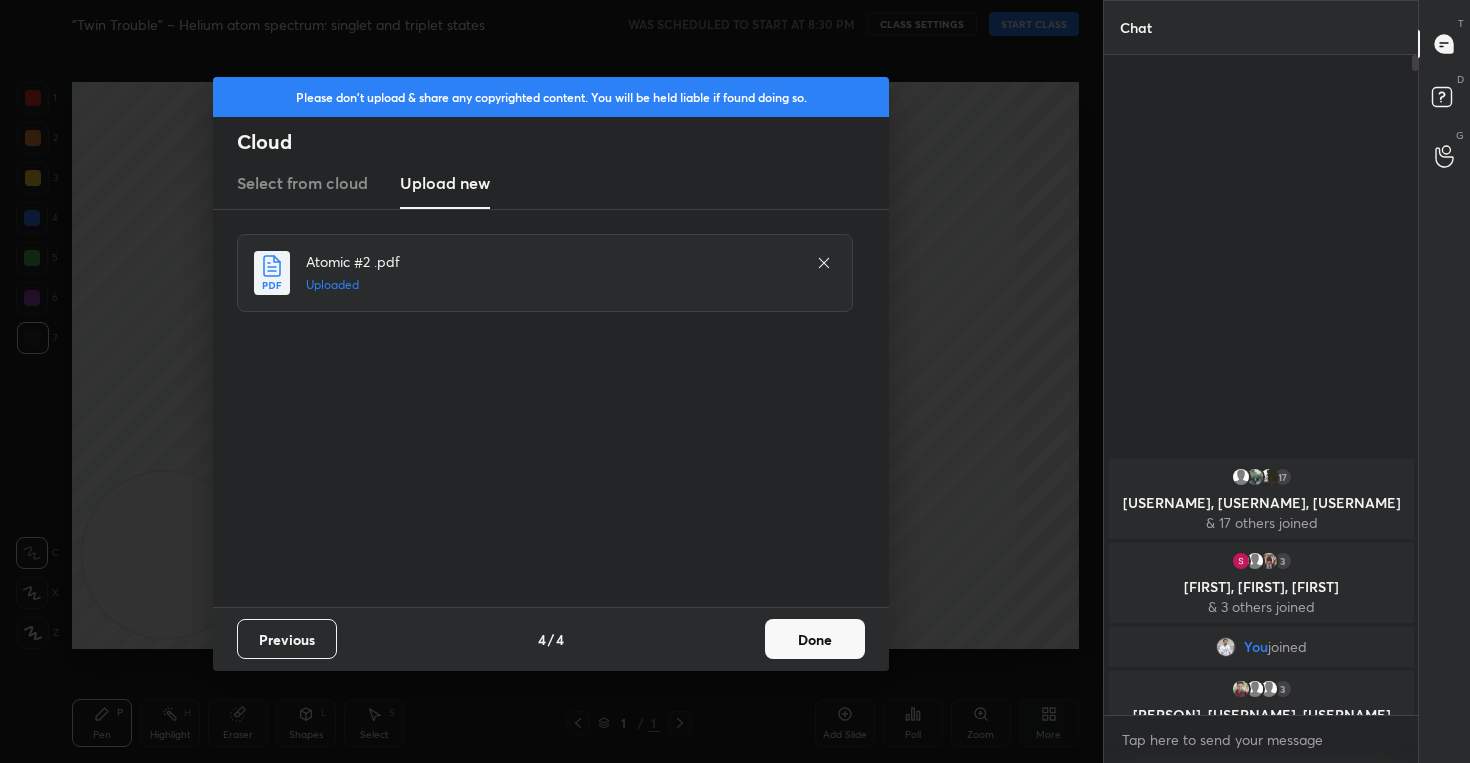 click on "Done" at bounding box center [815, 639] 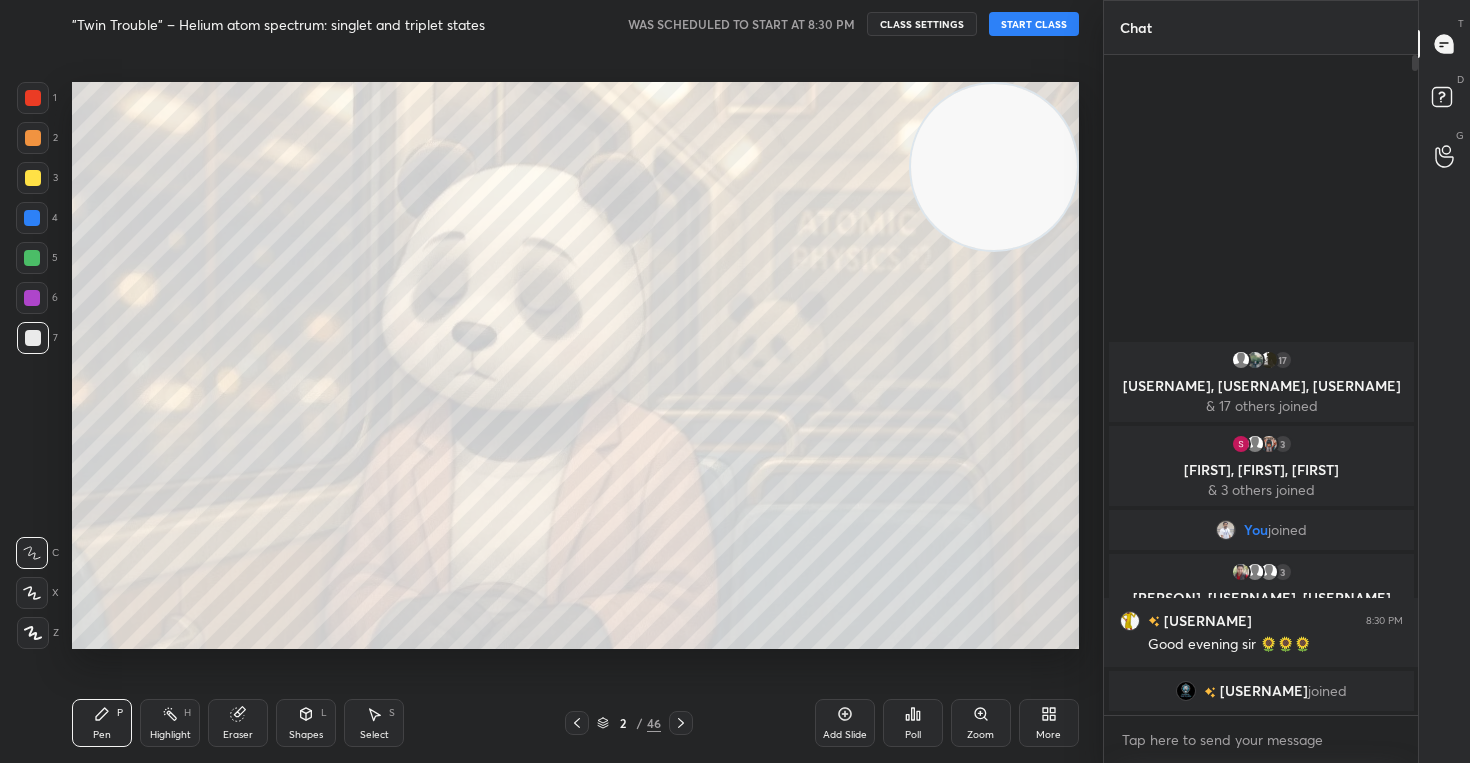 drag, startPoint x: 138, startPoint y: 582, endPoint x: 1080, endPoint y: 147, distance: 1037.588 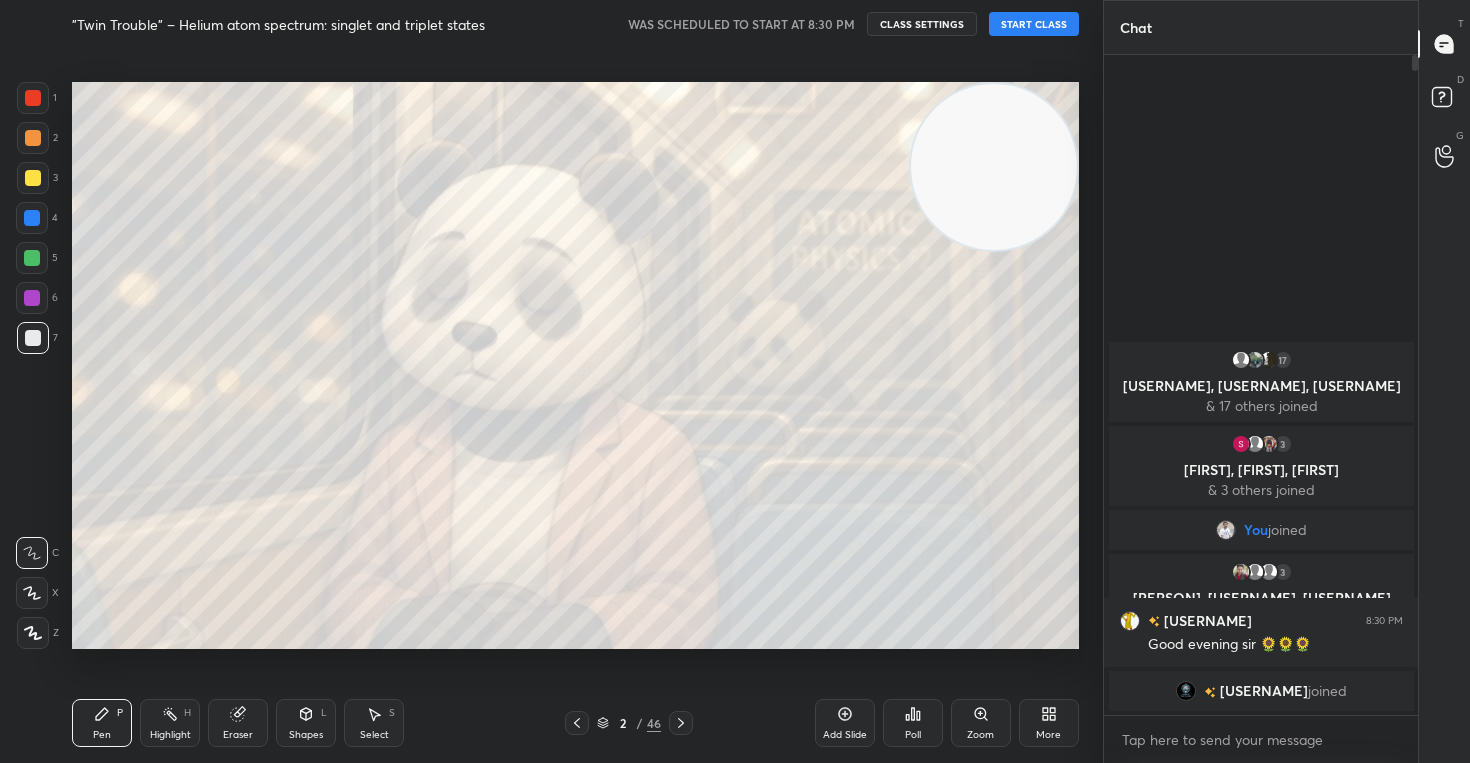 click on "Setting up your live class" at bounding box center [575, 365] 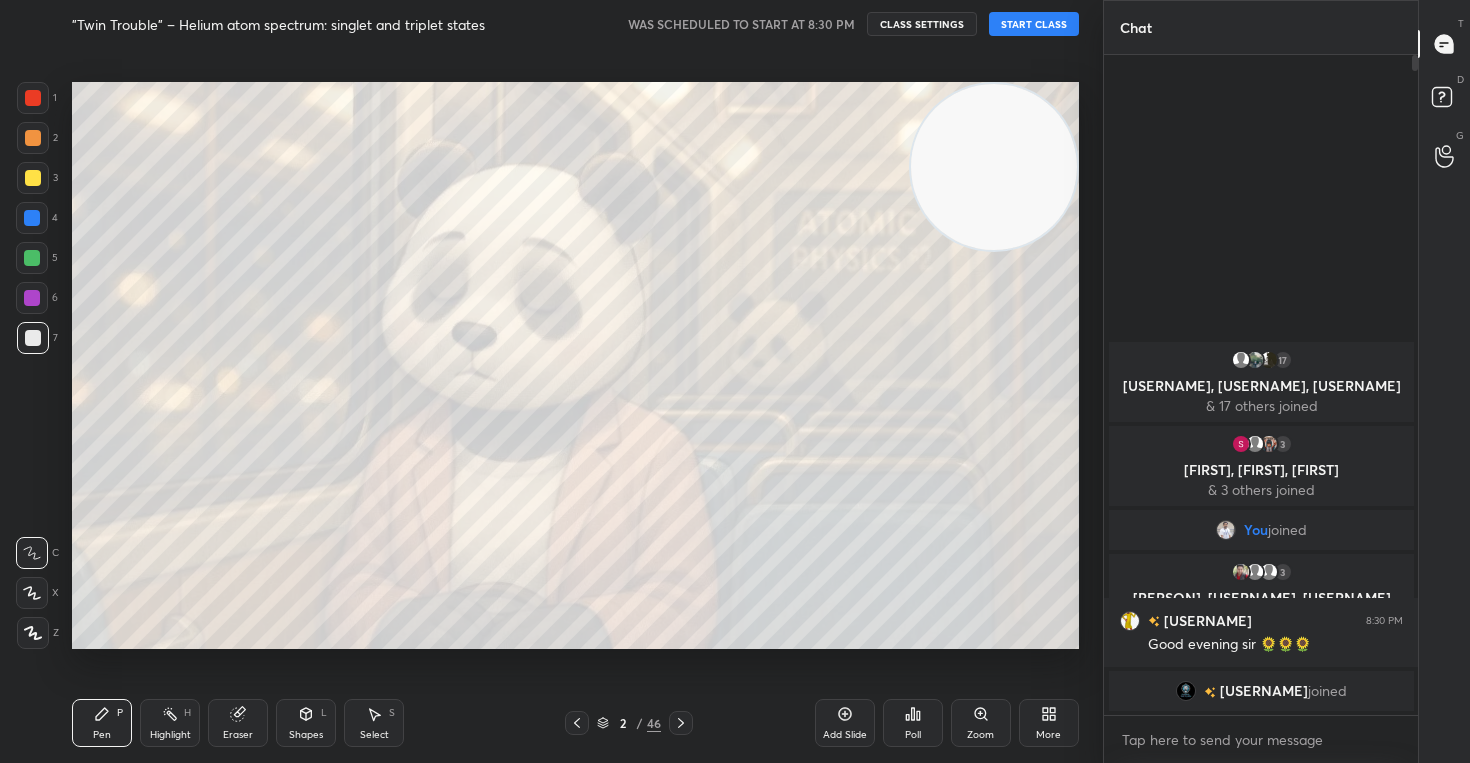 click 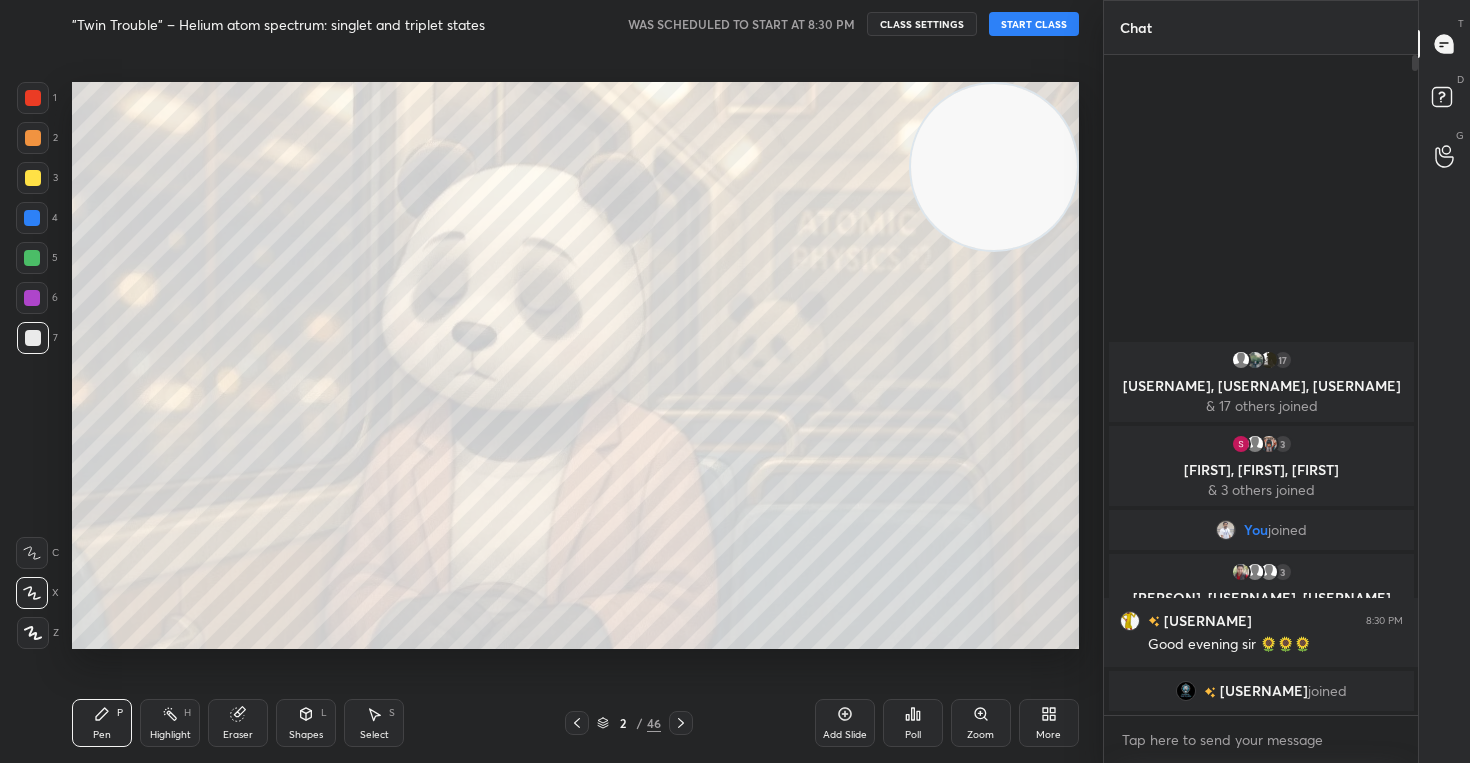 click on "CLASS SETTINGS" at bounding box center [922, 24] 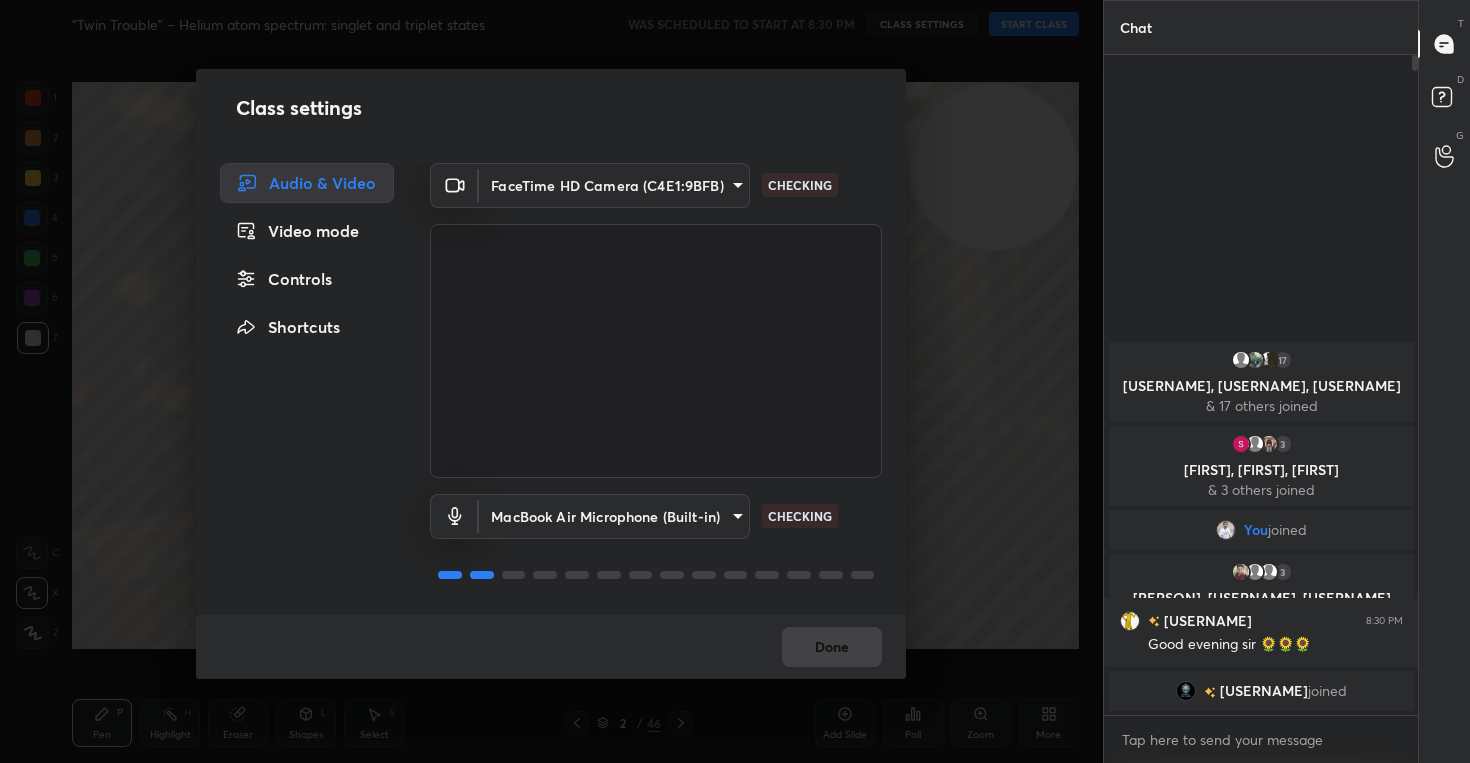 click on "Controls" at bounding box center [307, 279] 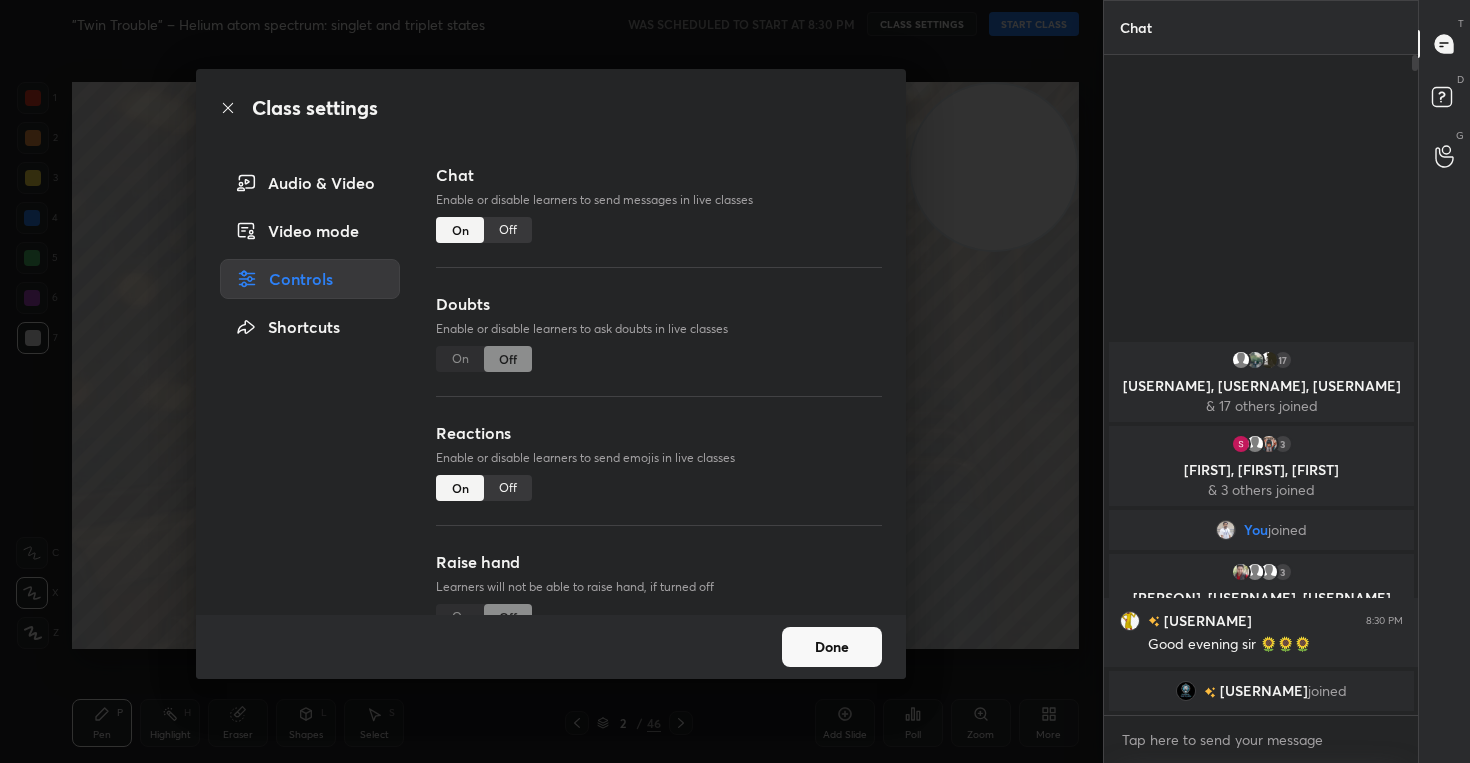 click on "Off" at bounding box center [508, 488] 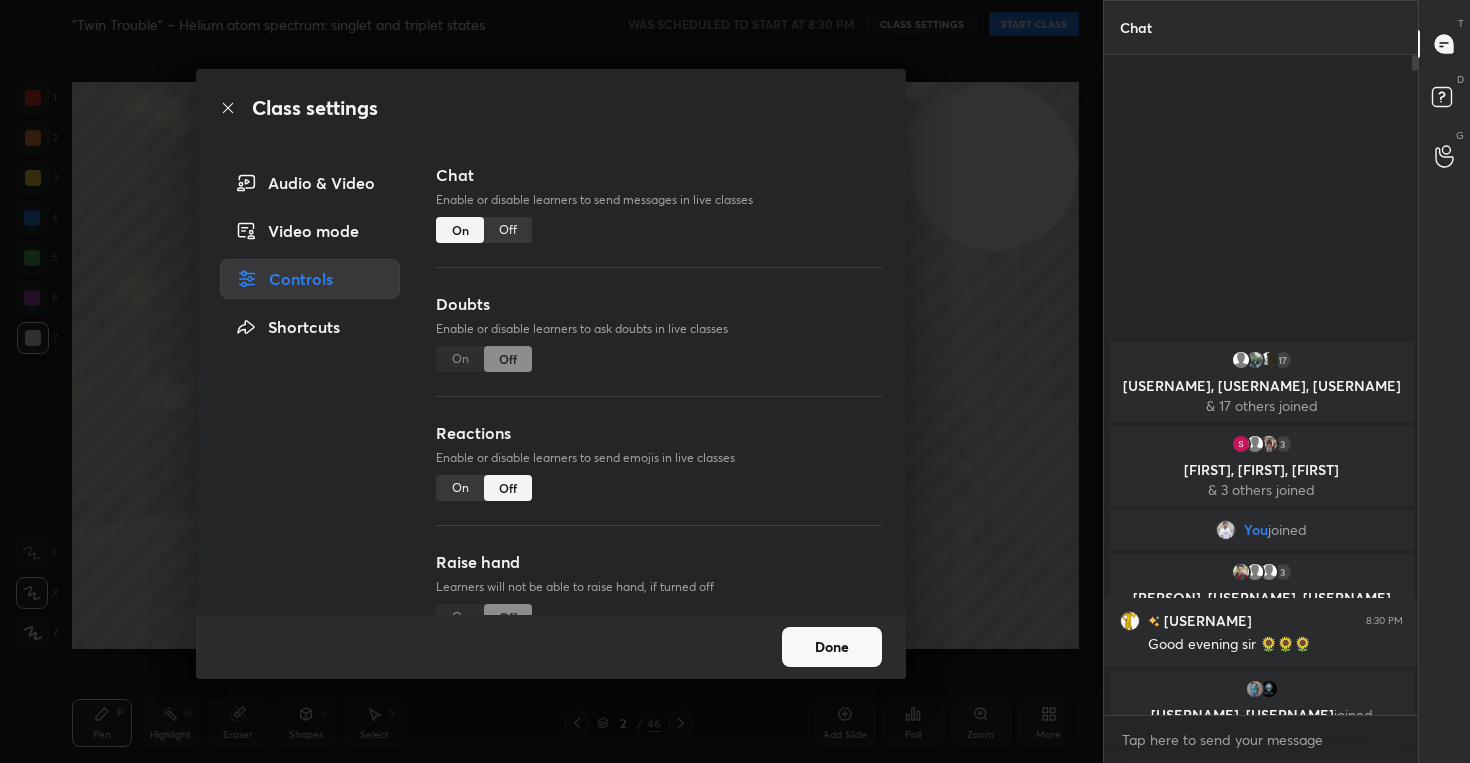 click on "Done" at bounding box center [832, 647] 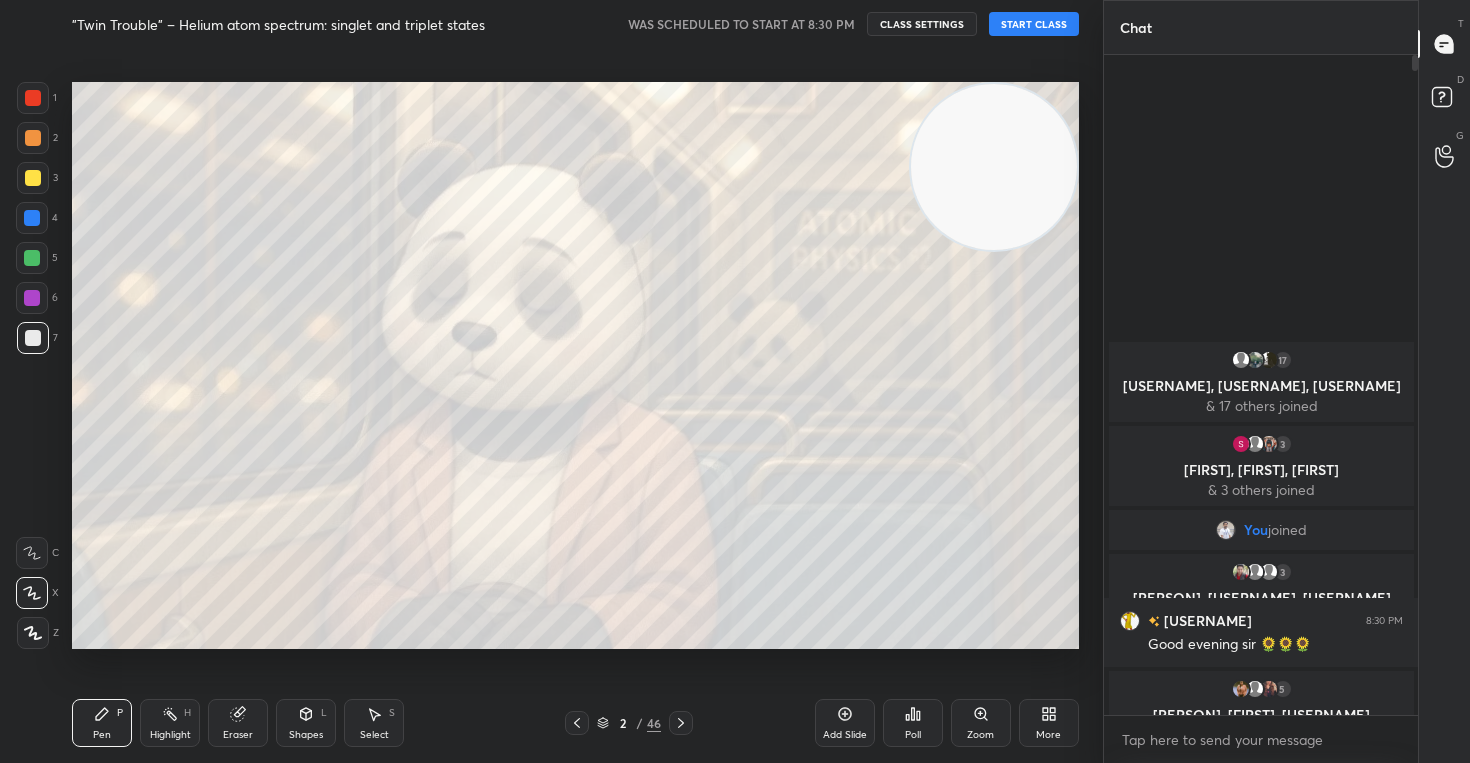 type 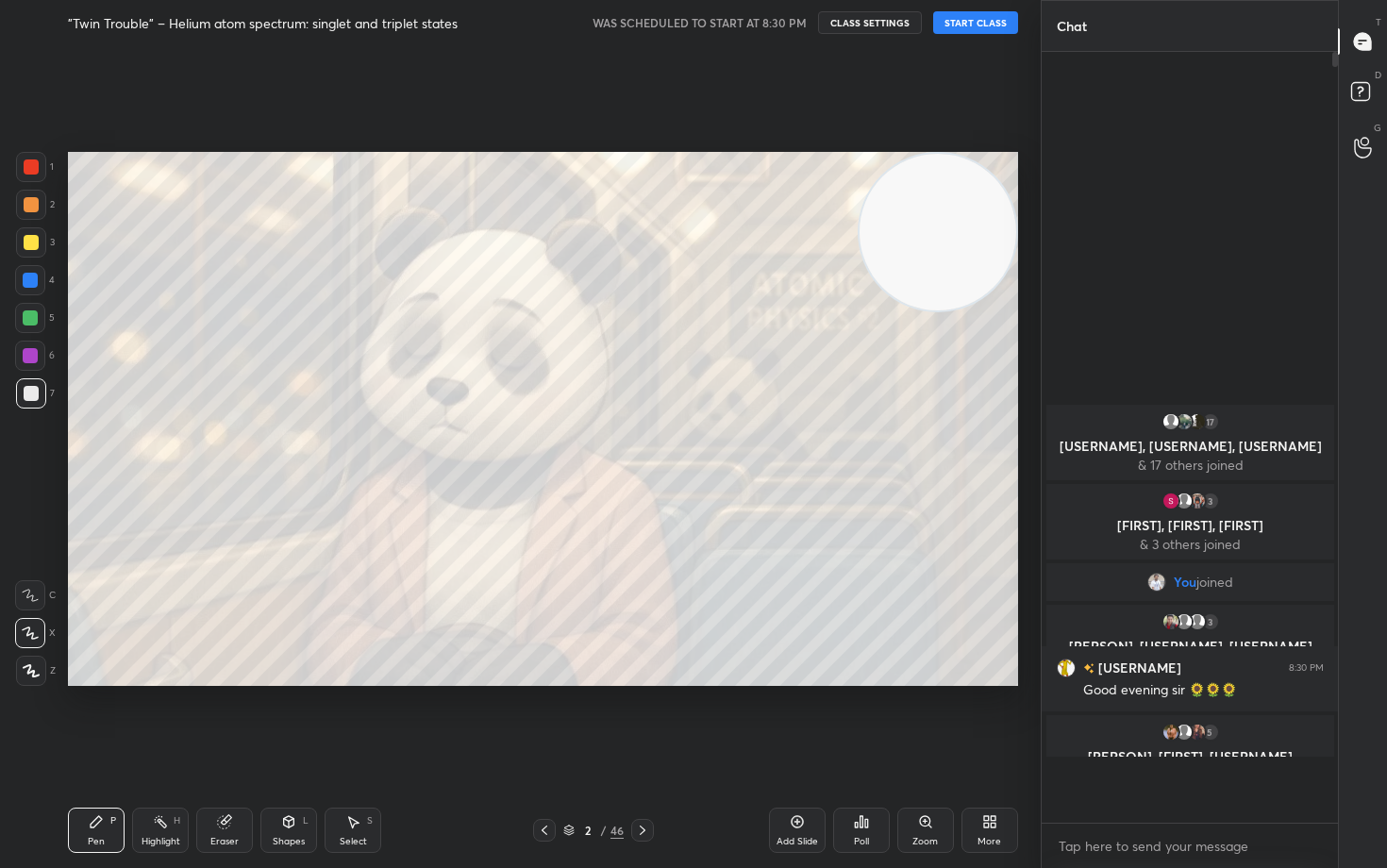 scroll, scrollTop: 93601, scrollLeft: 93389, axis: both 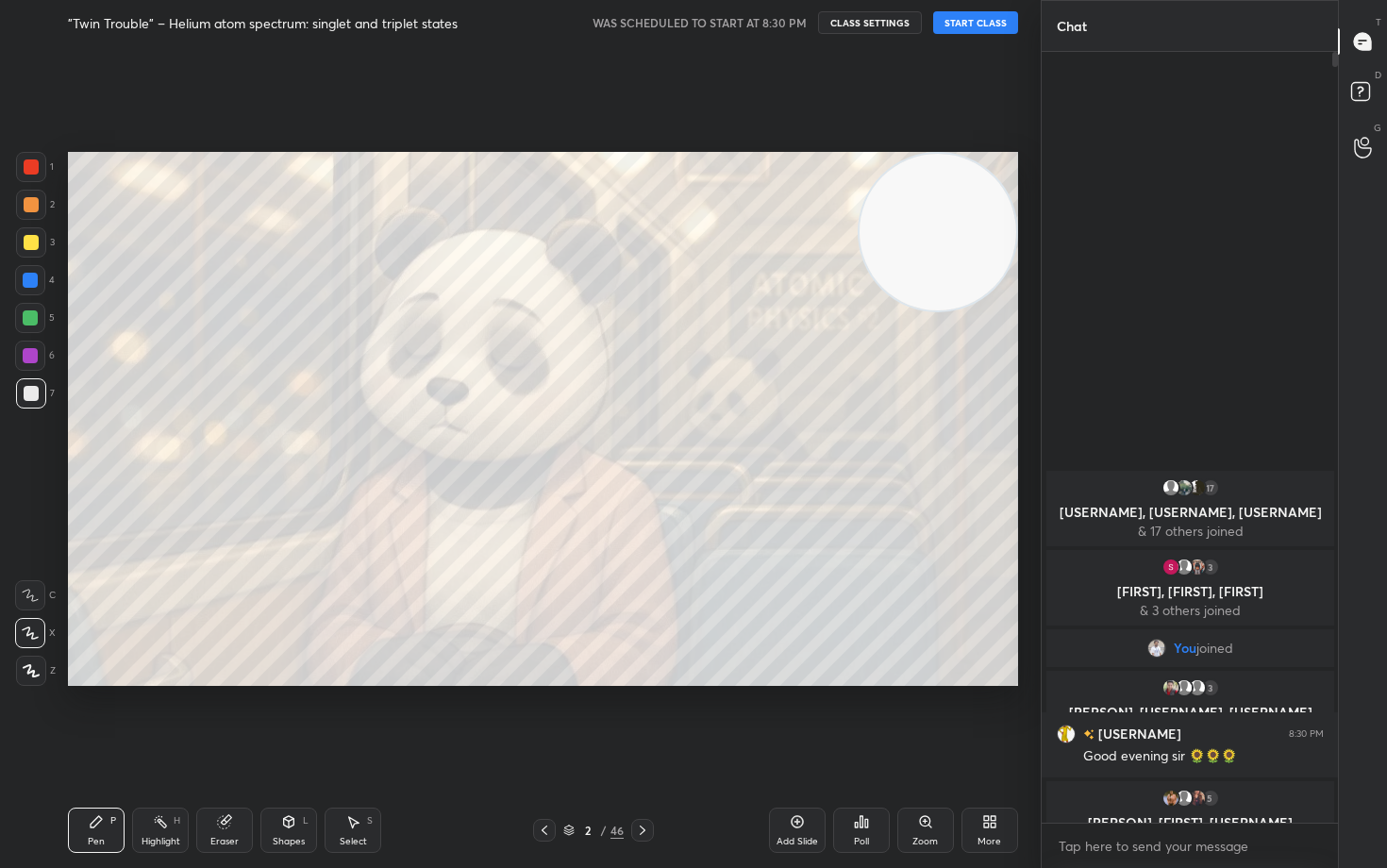 click on "CLASS SETTINGS" at bounding box center [870, 23] 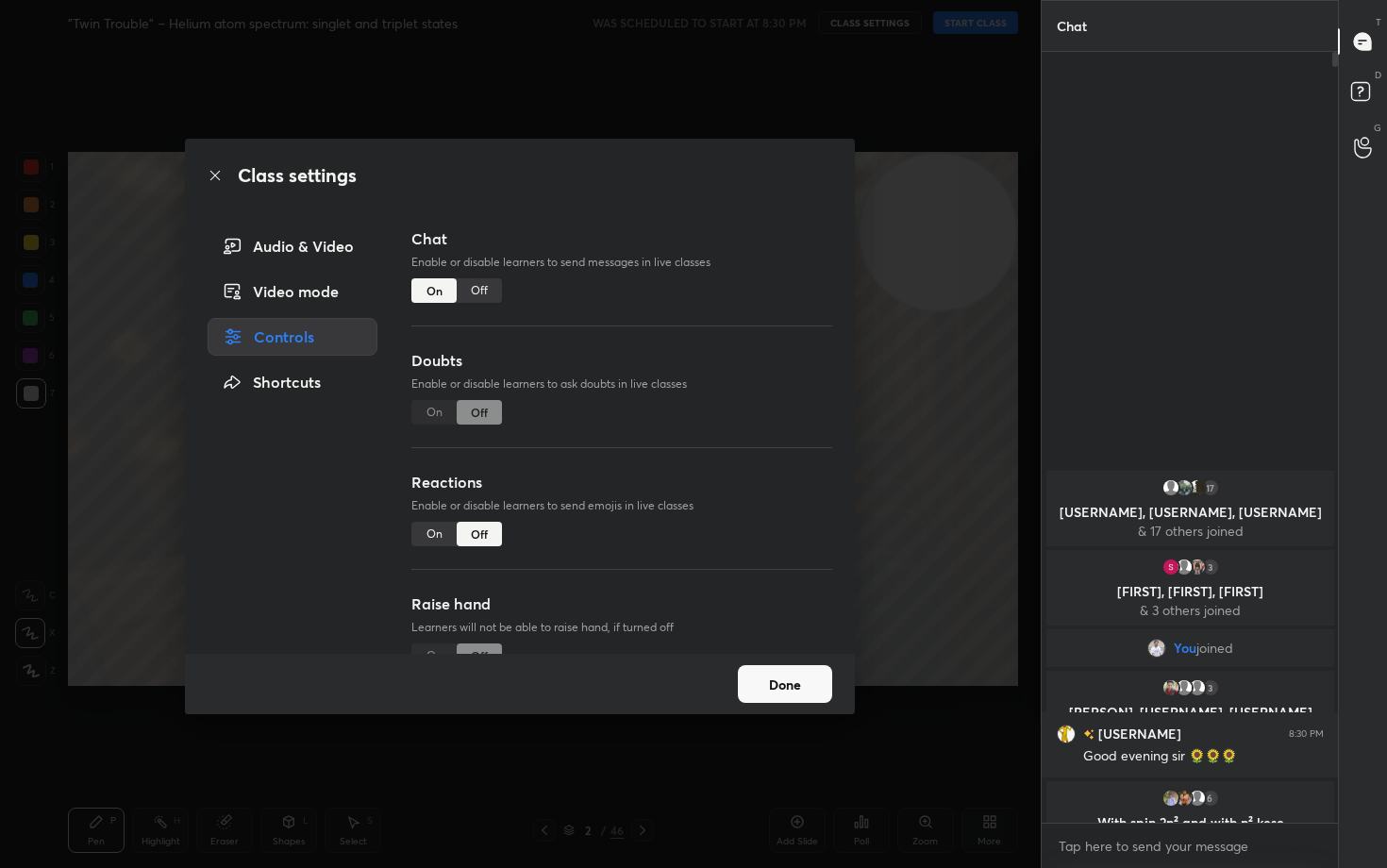 click on "Done" at bounding box center [785, 684] 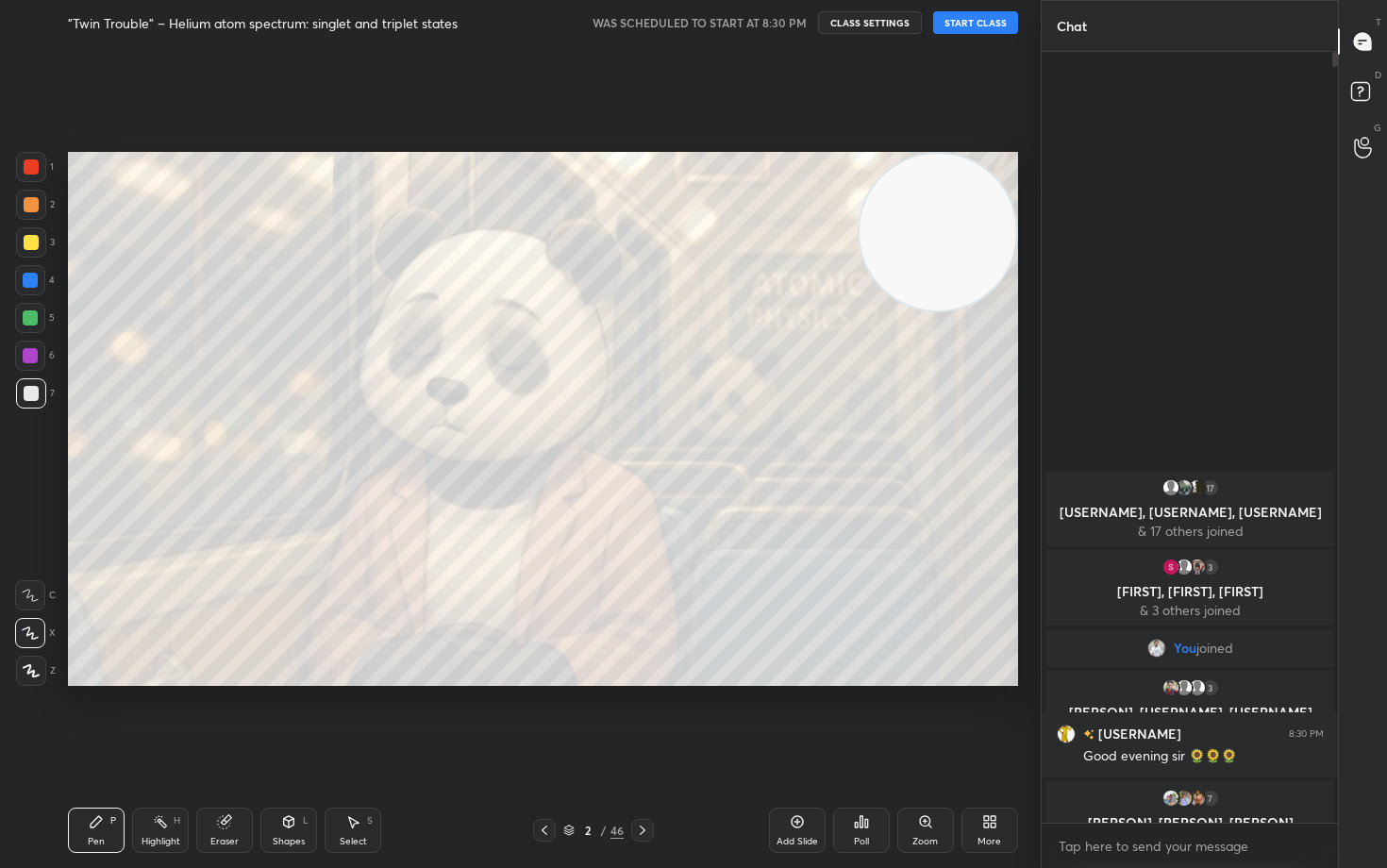 click on "START CLASS" at bounding box center (976, 23) 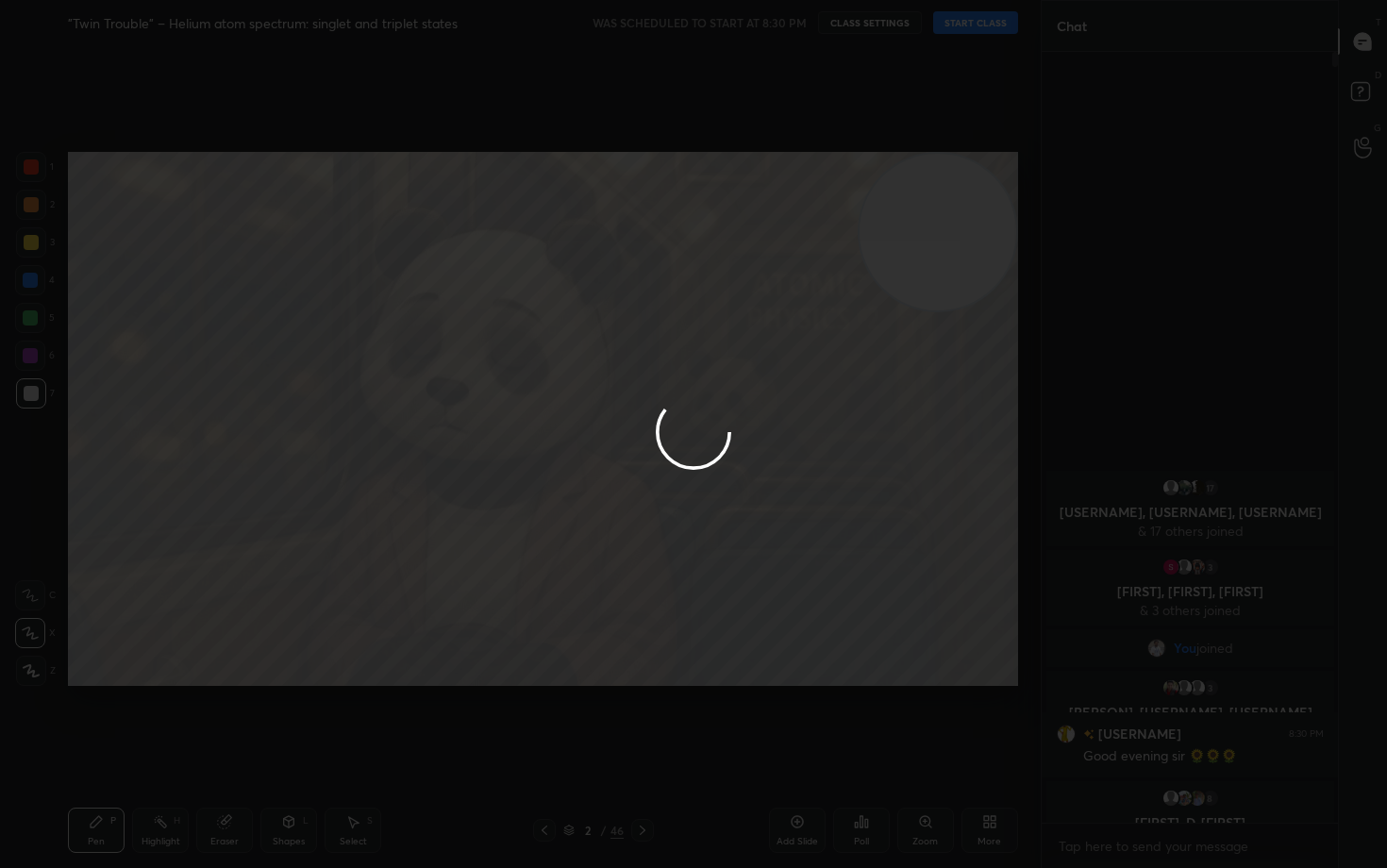 type on "x" 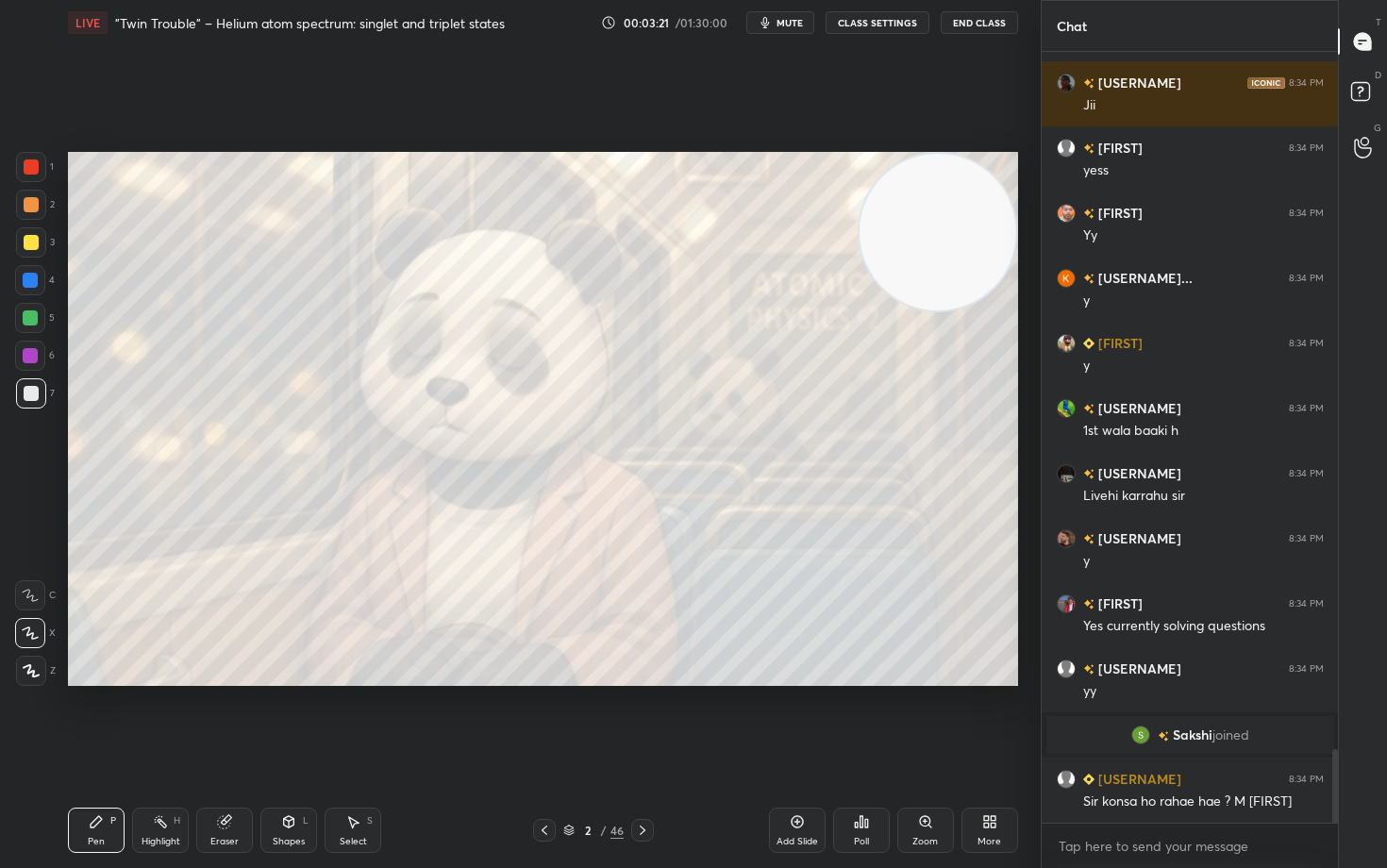 scroll, scrollTop: 7420, scrollLeft: 0, axis: vertical 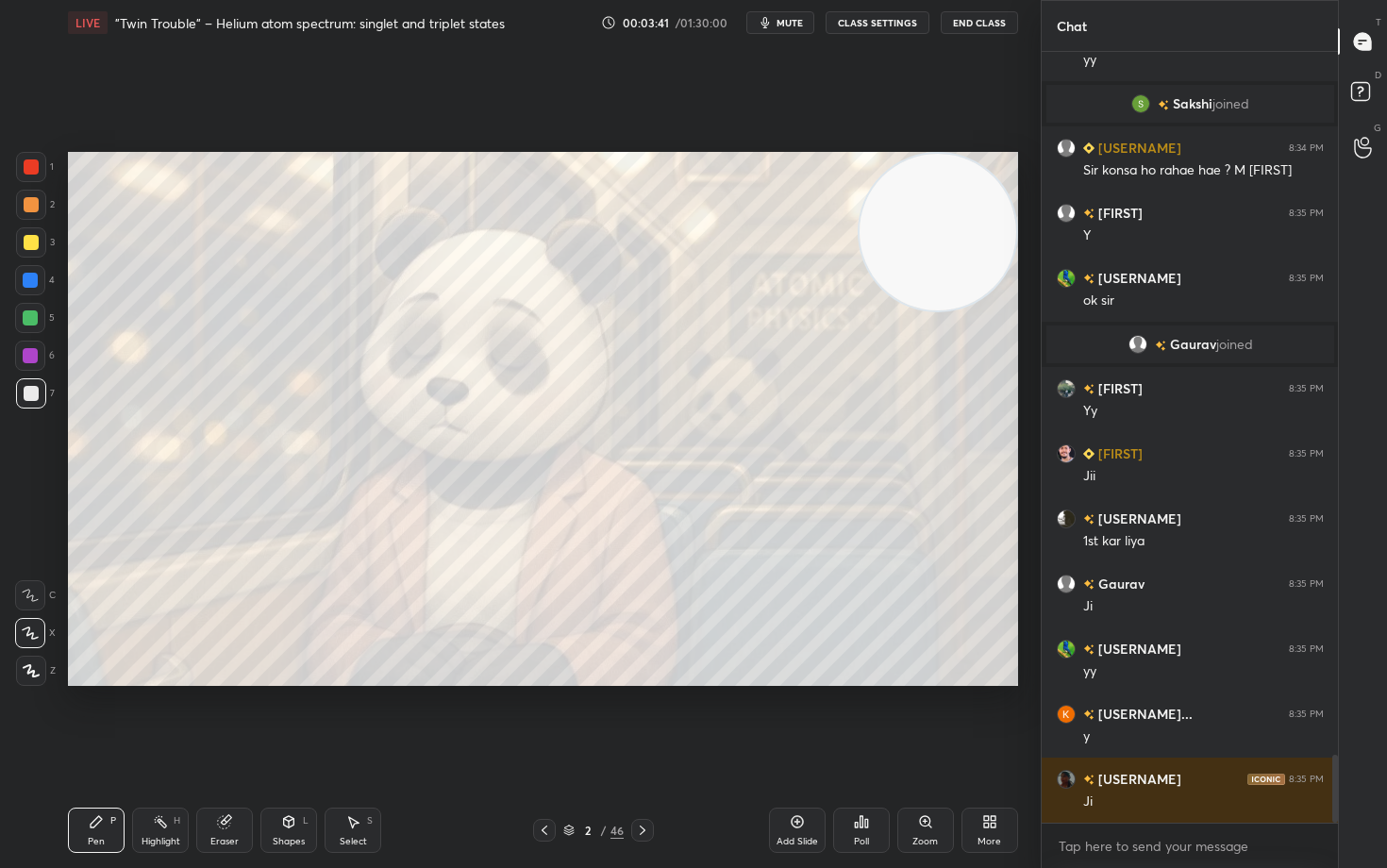type 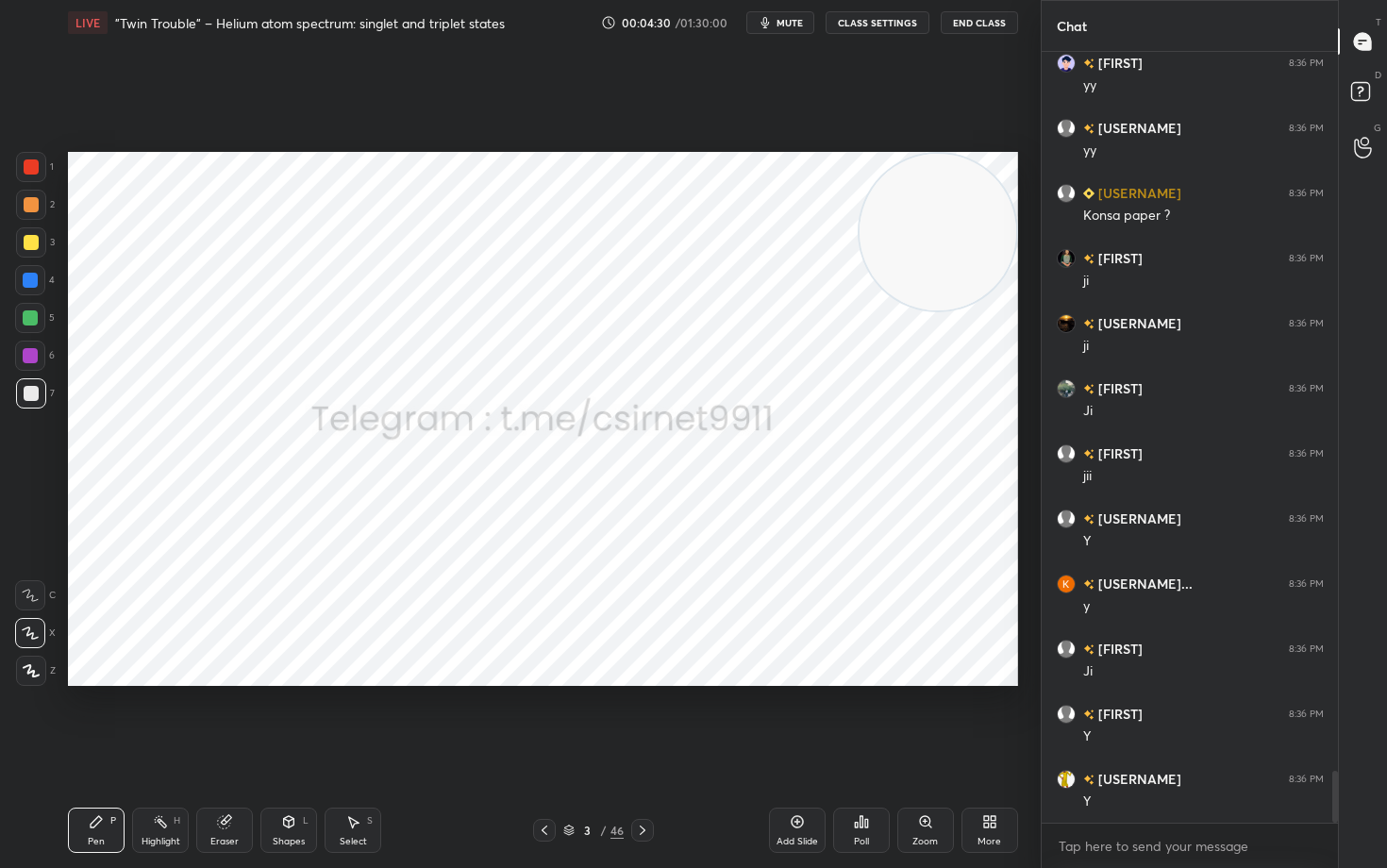 scroll, scrollTop: 10693, scrollLeft: 0, axis: vertical 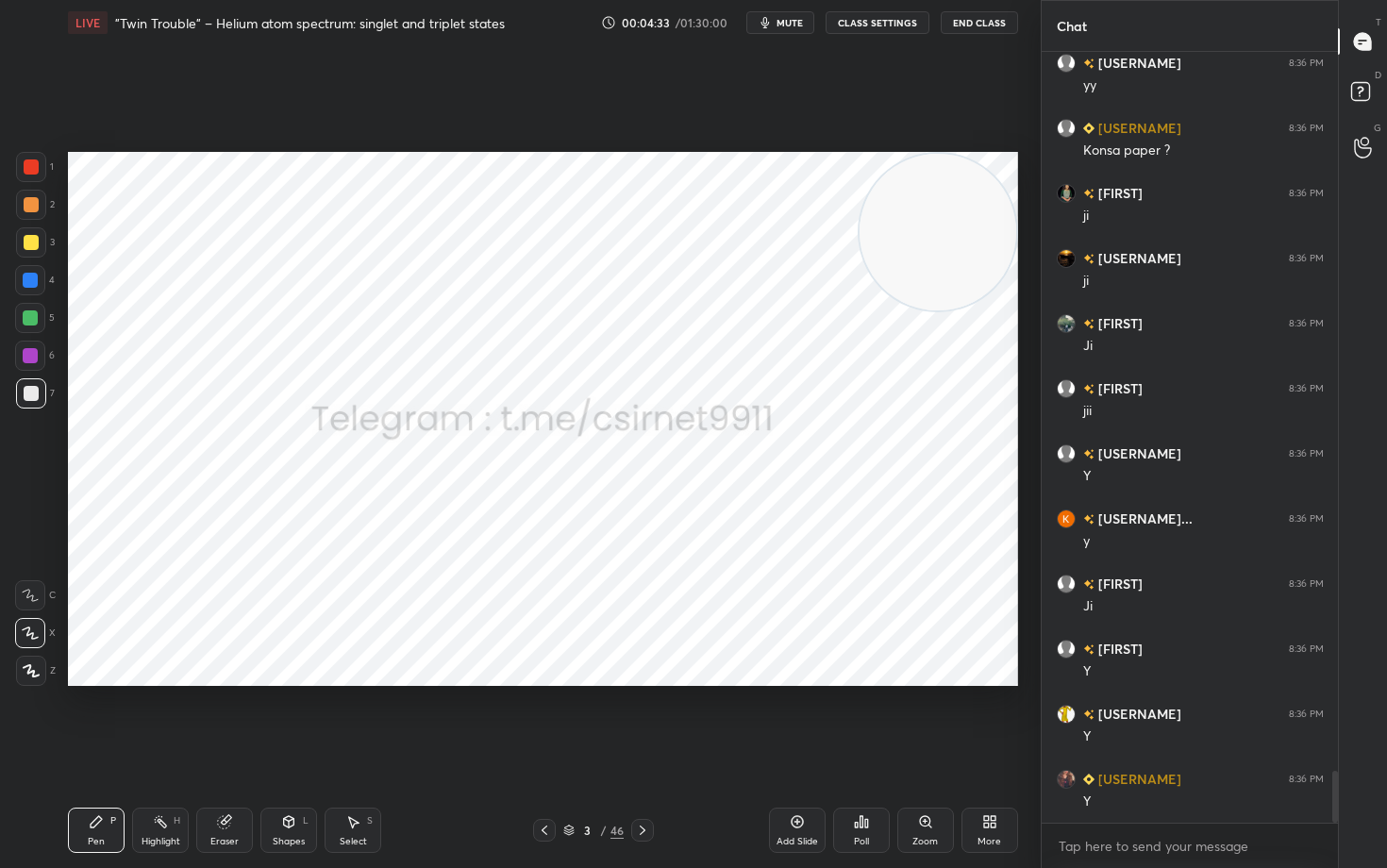 click 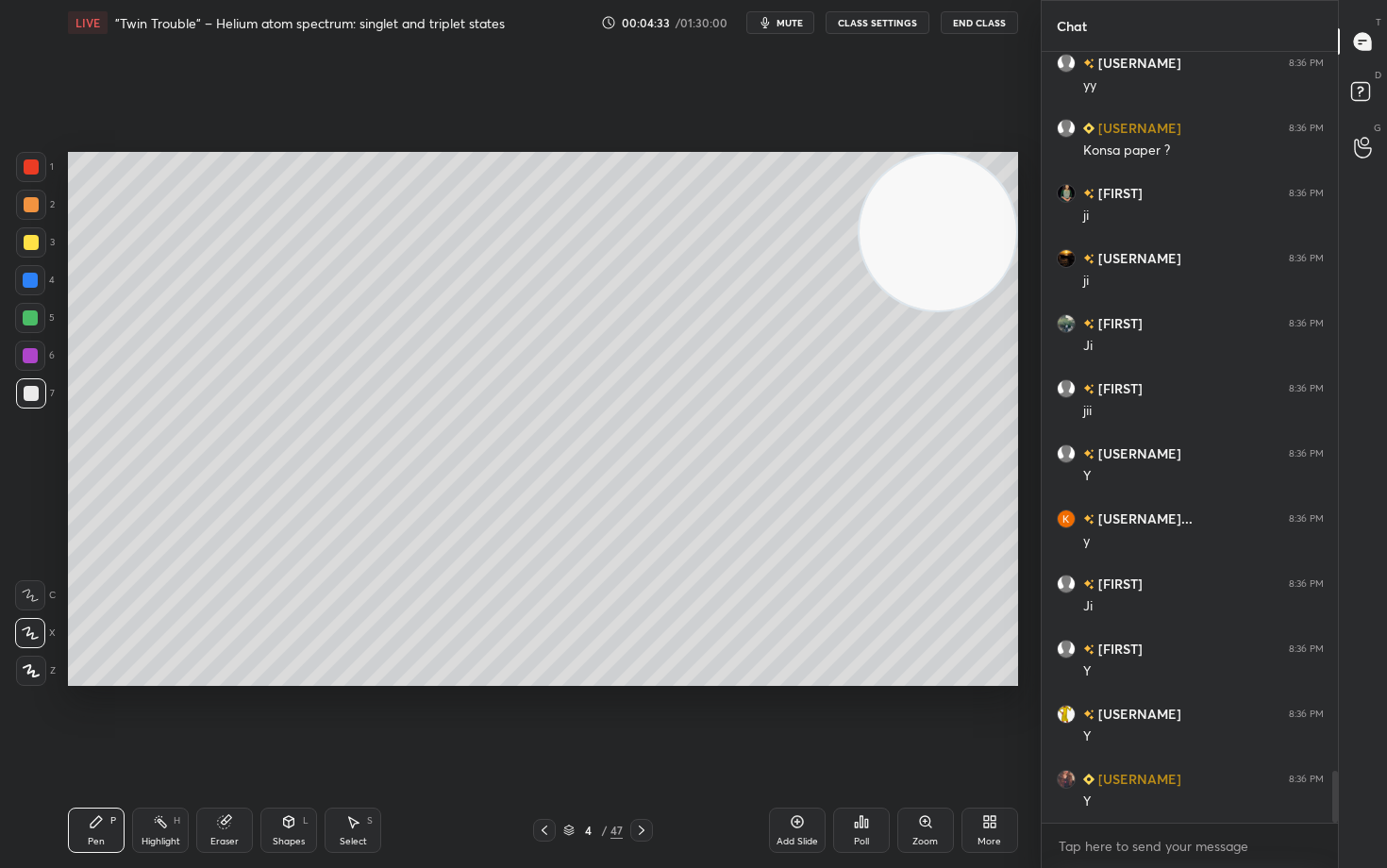 scroll, scrollTop: 10758, scrollLeft: 0, axis: vertical 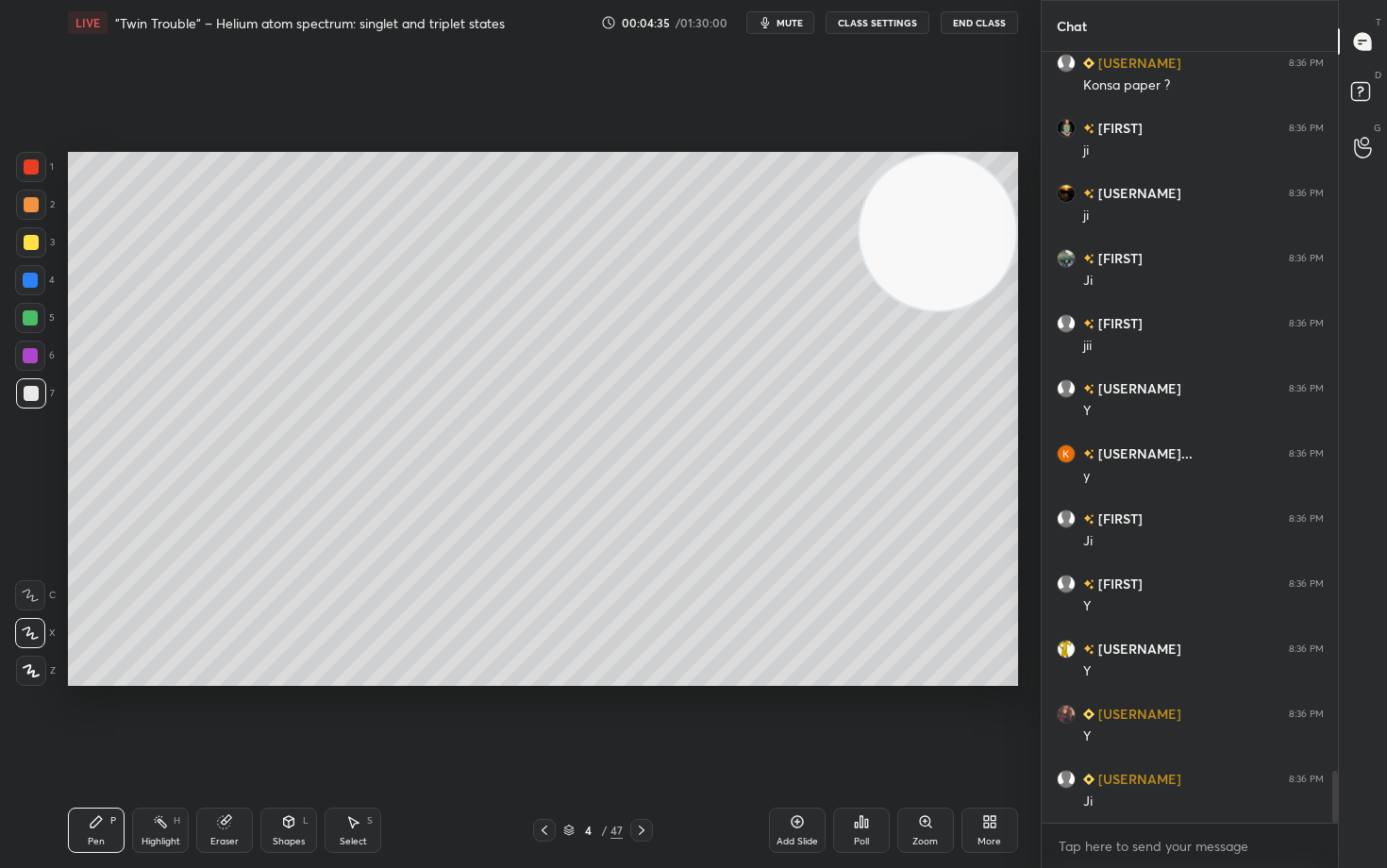 click at bounding box center [31, 242] 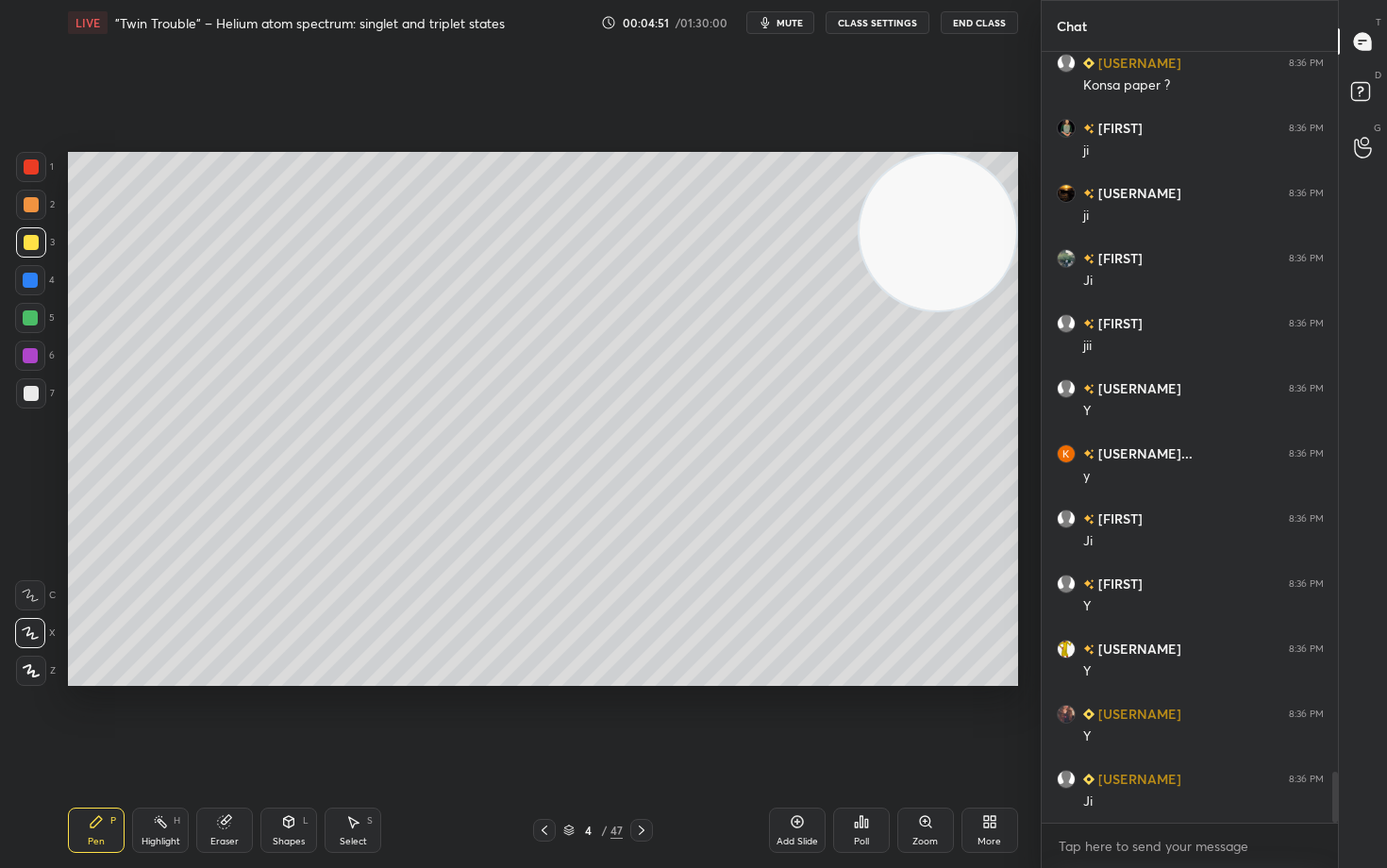 scroll, scrollTop: 10804, scrollLeft: 0, axis: vertical 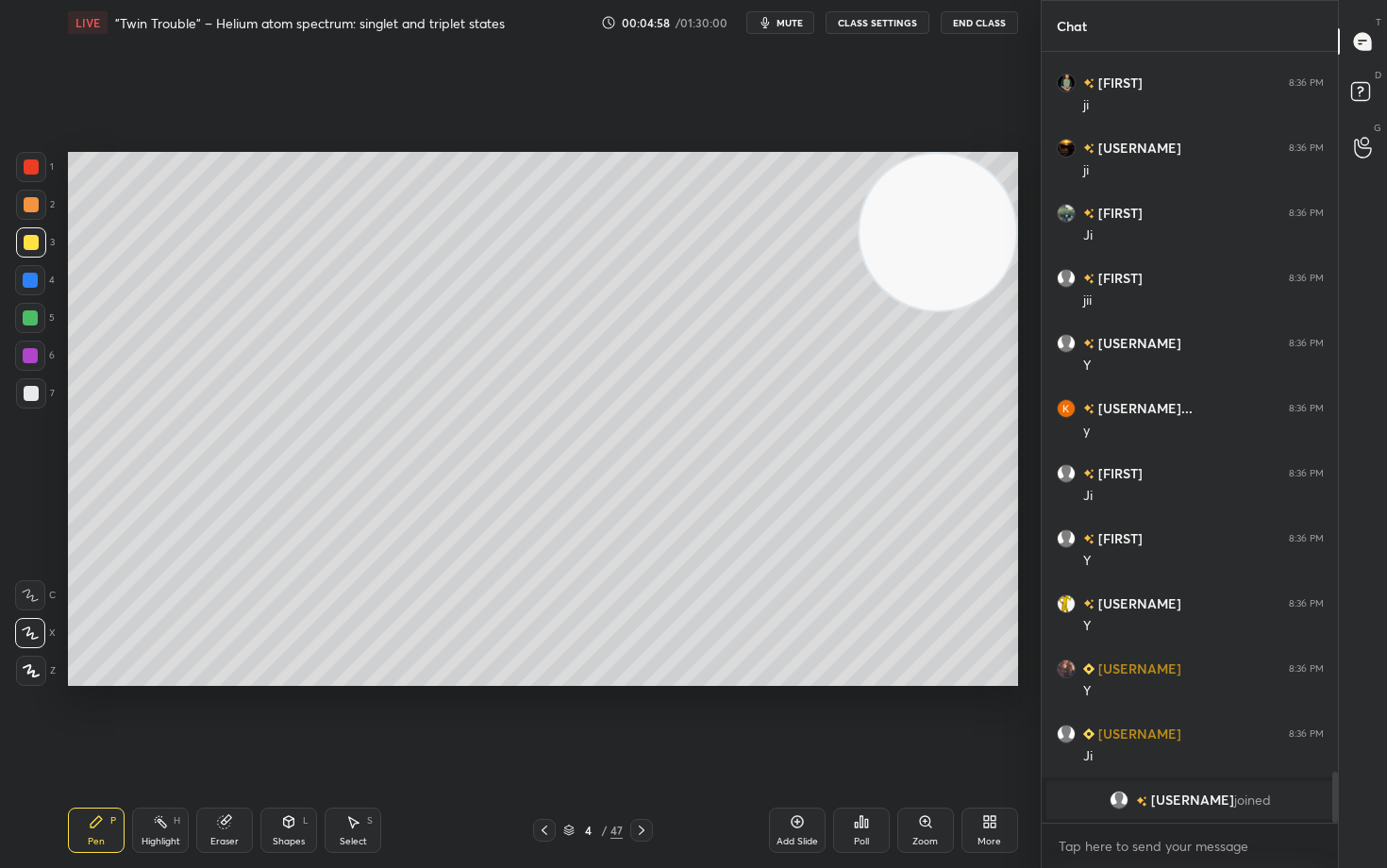 click at bounding box center (31, 393) 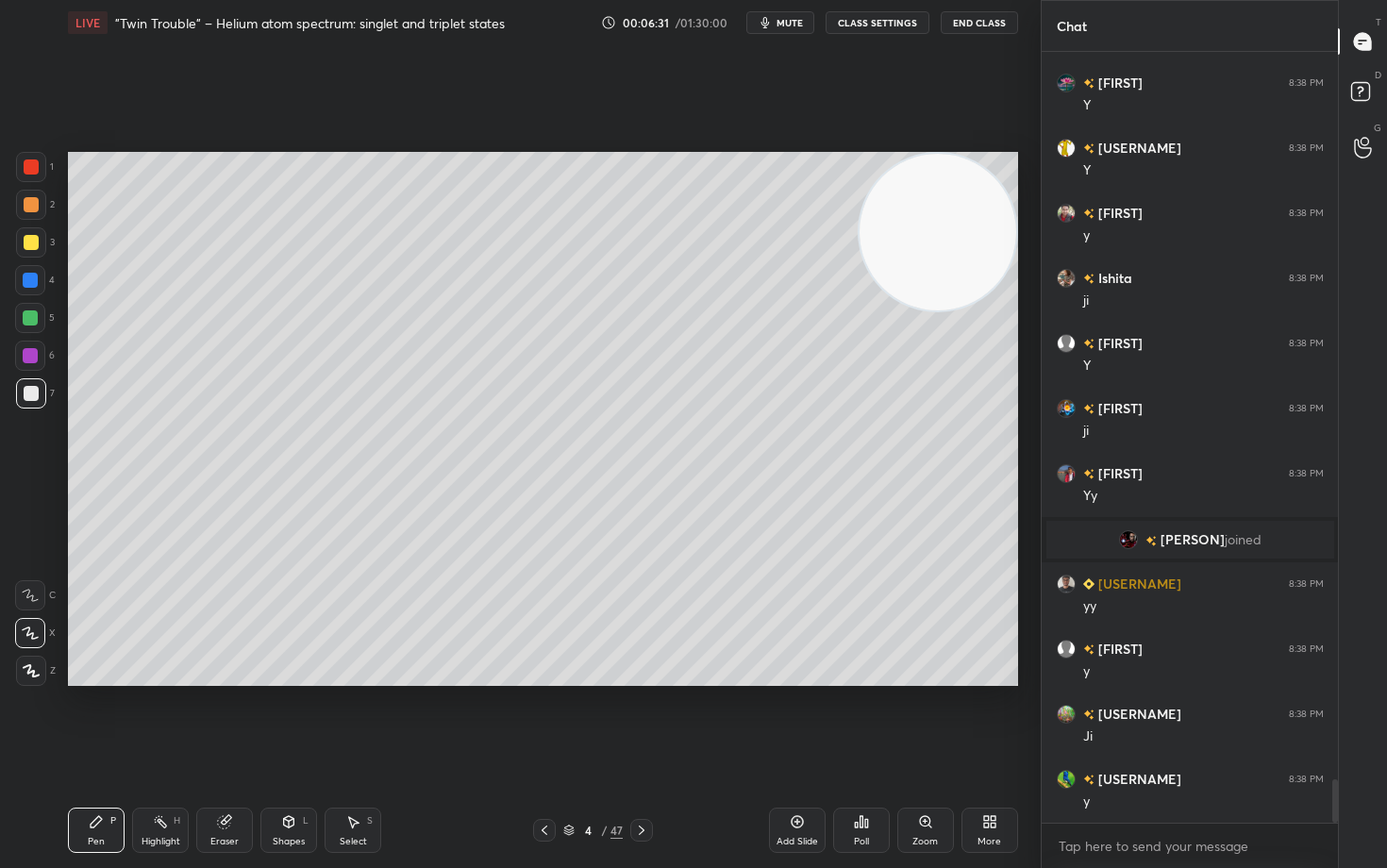 scroll, scrollTop: 13026, scrollLeft: 0, axis: vertical 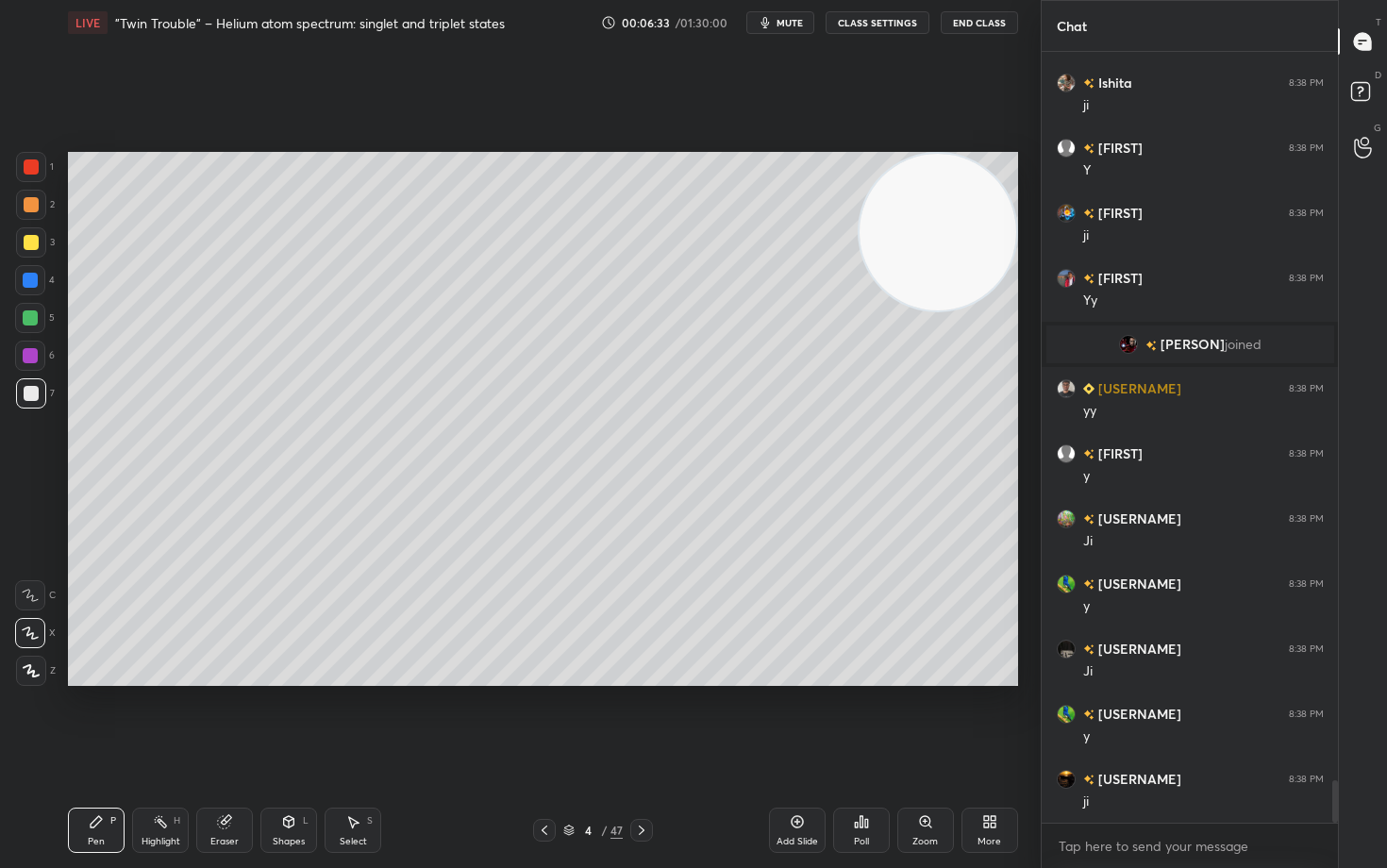 drag, startPoint x: 798, startPoint y: 823, endPoint x: 820, endPoint y: 803, distance: 29.732137 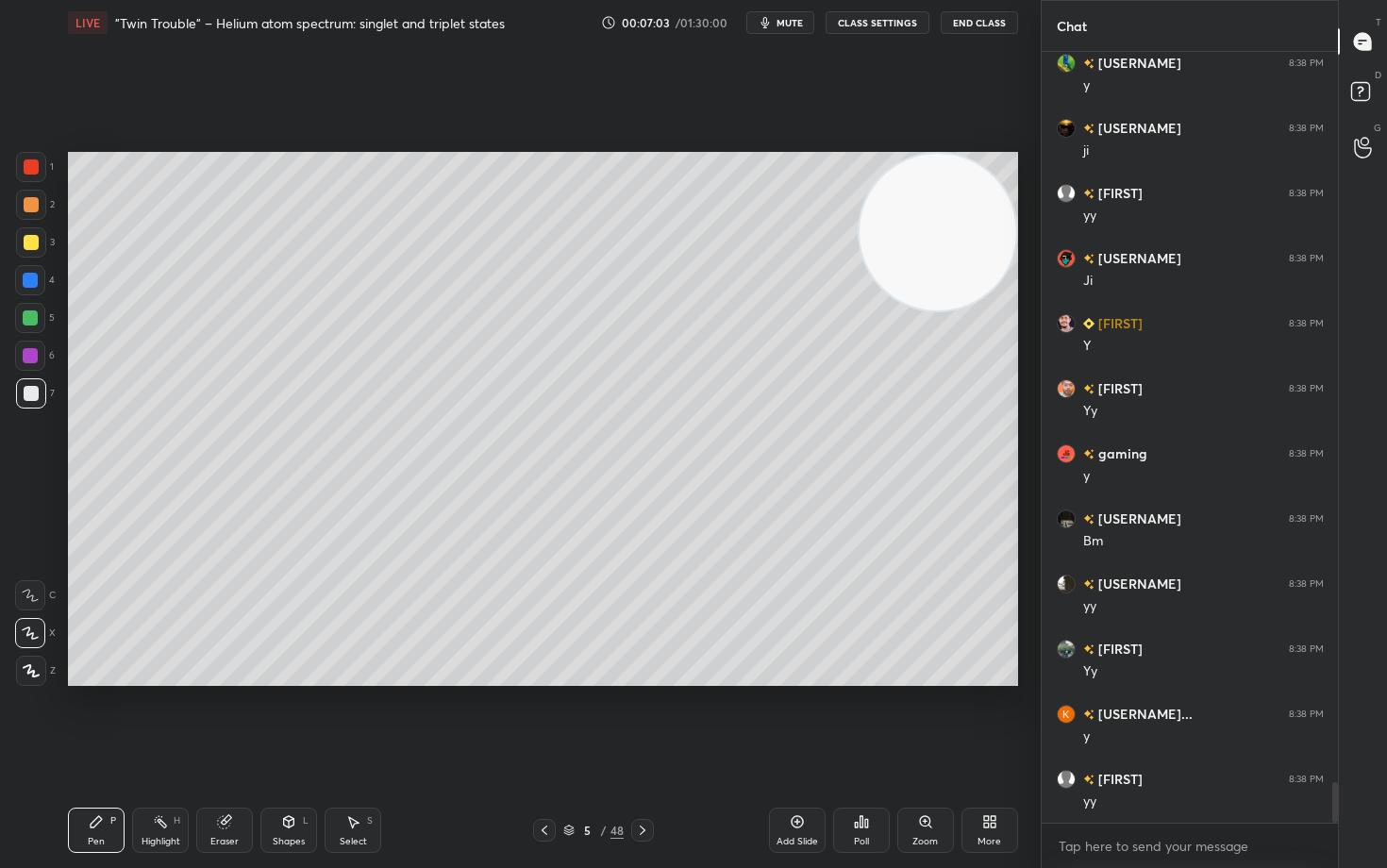 scroll, scrollTop: 13807, scrollLeft: 0, axis: vertical 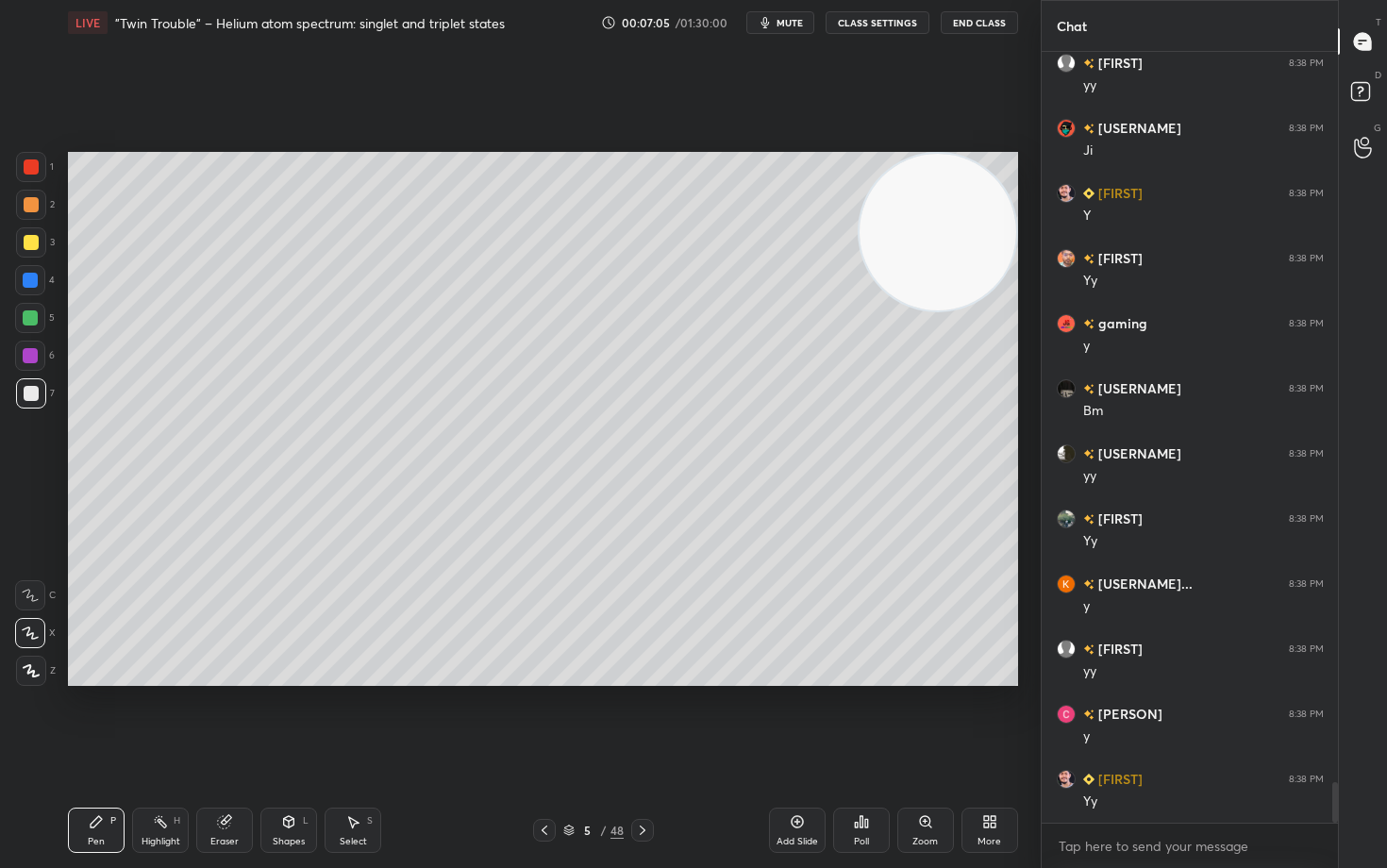 click at bounding box center [31, 242] 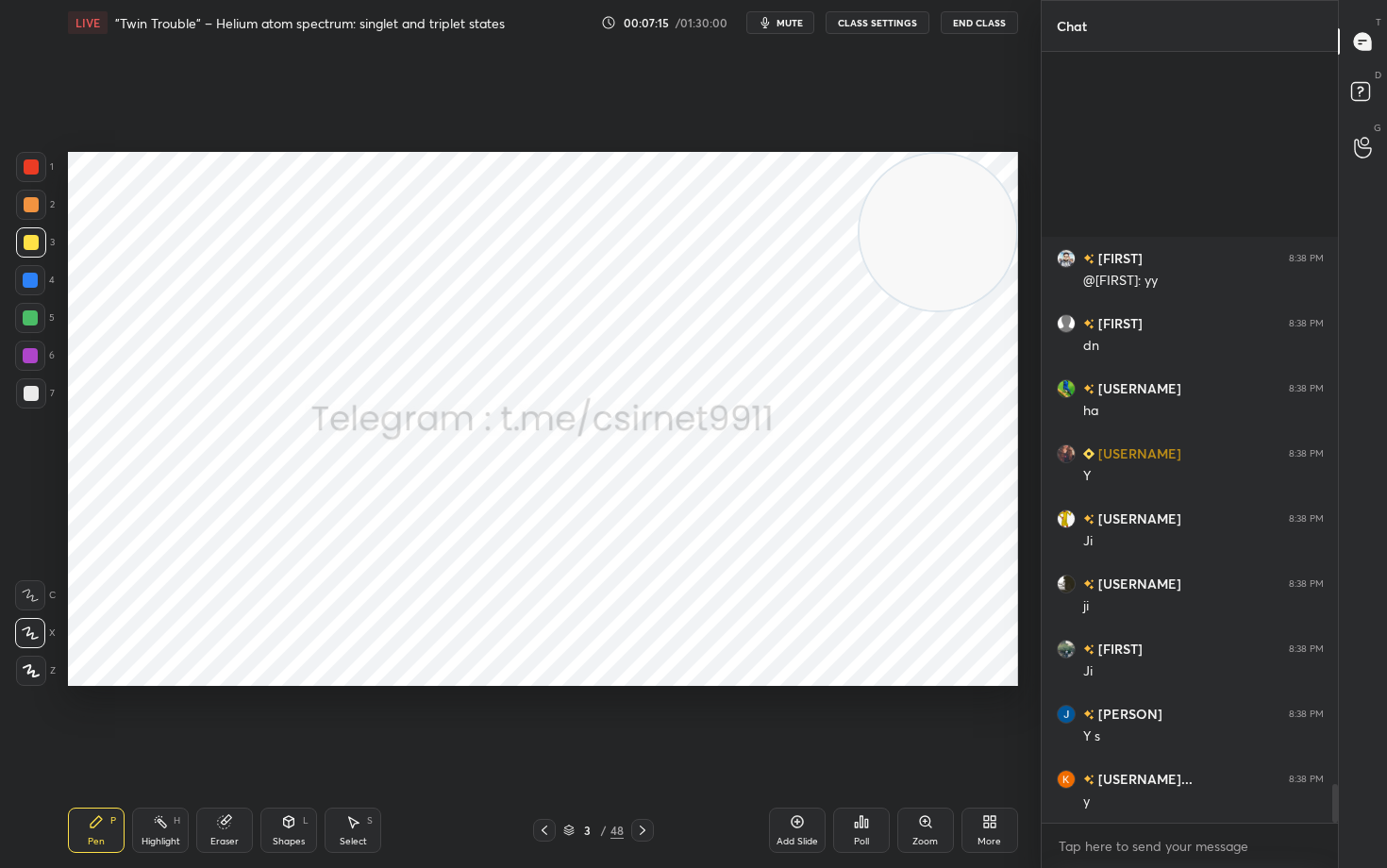 scroll, scrollTop: 14701, scrollLeft: 0, axis: vertical 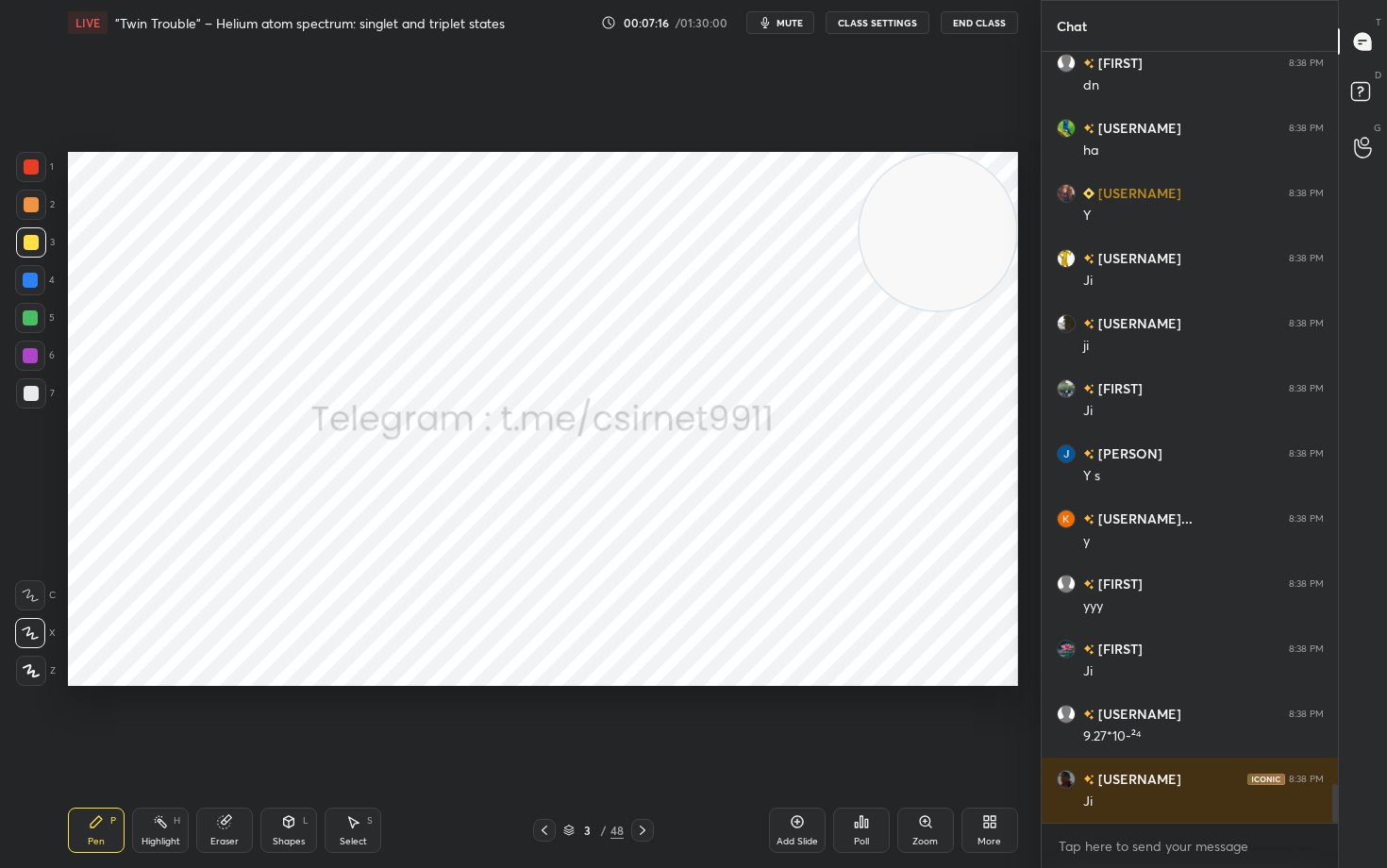 click 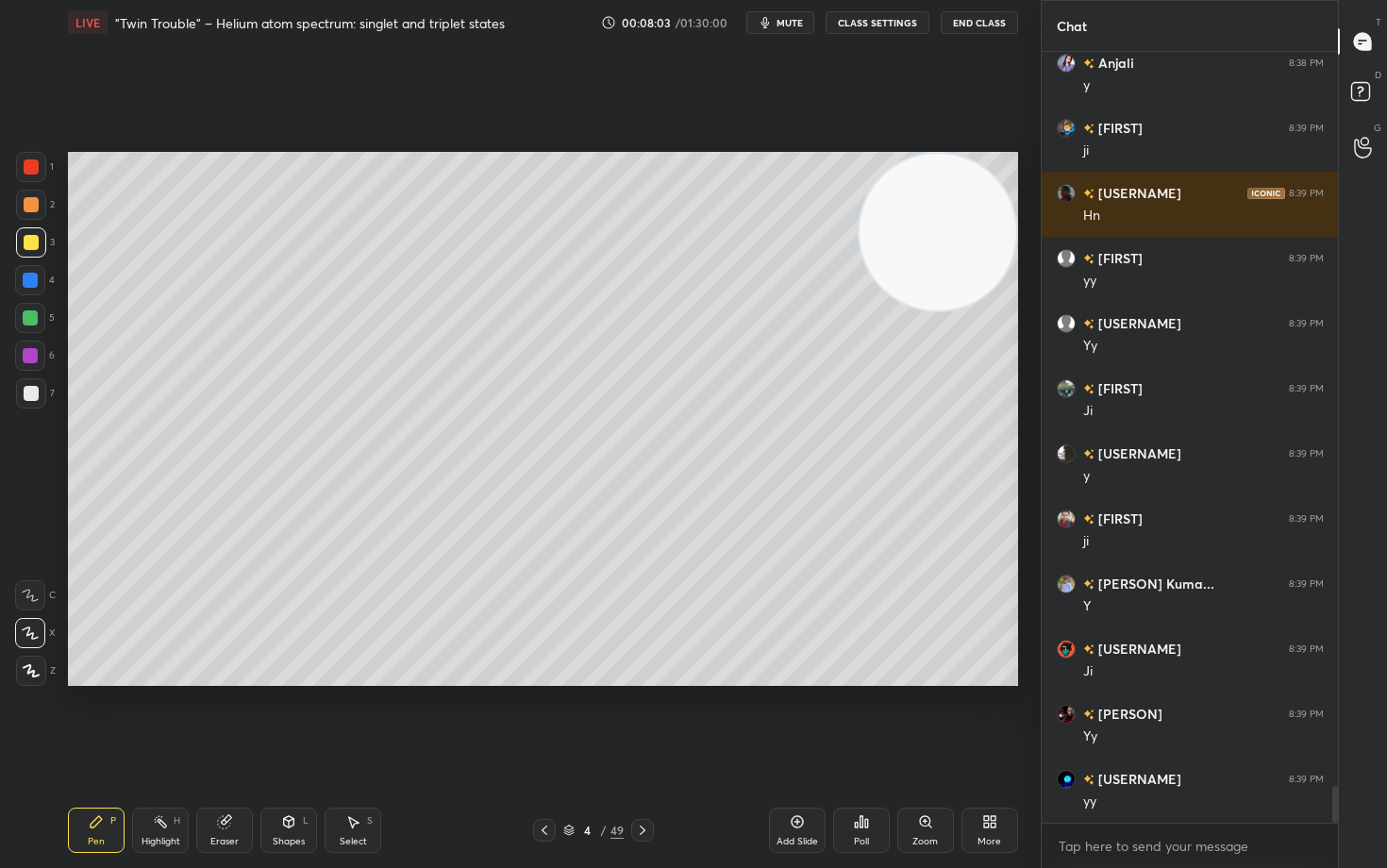 scroll, scrollTop: 15548, scrollLeft: 0, axis: vertical 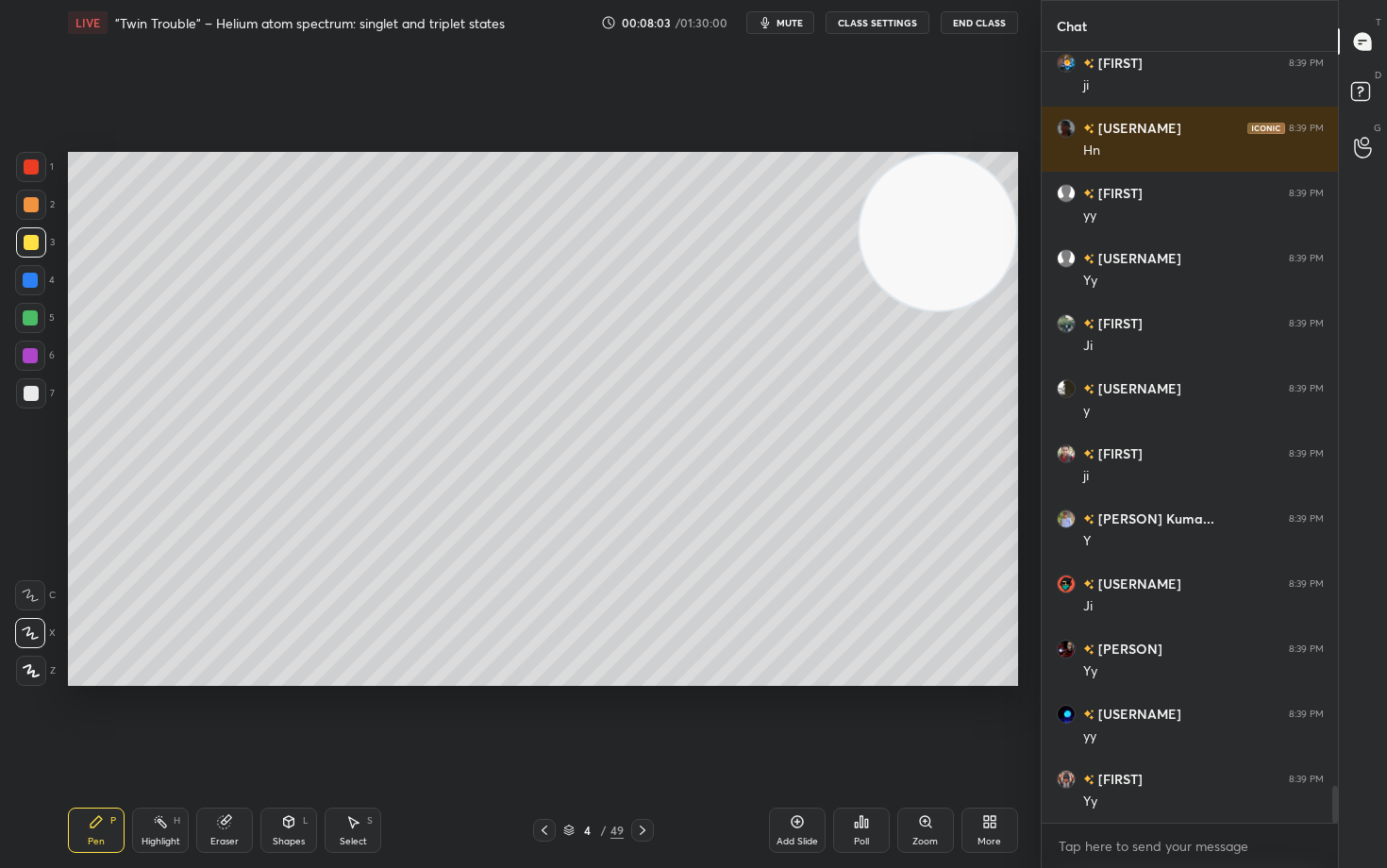 click at bounding box center [31, 205] 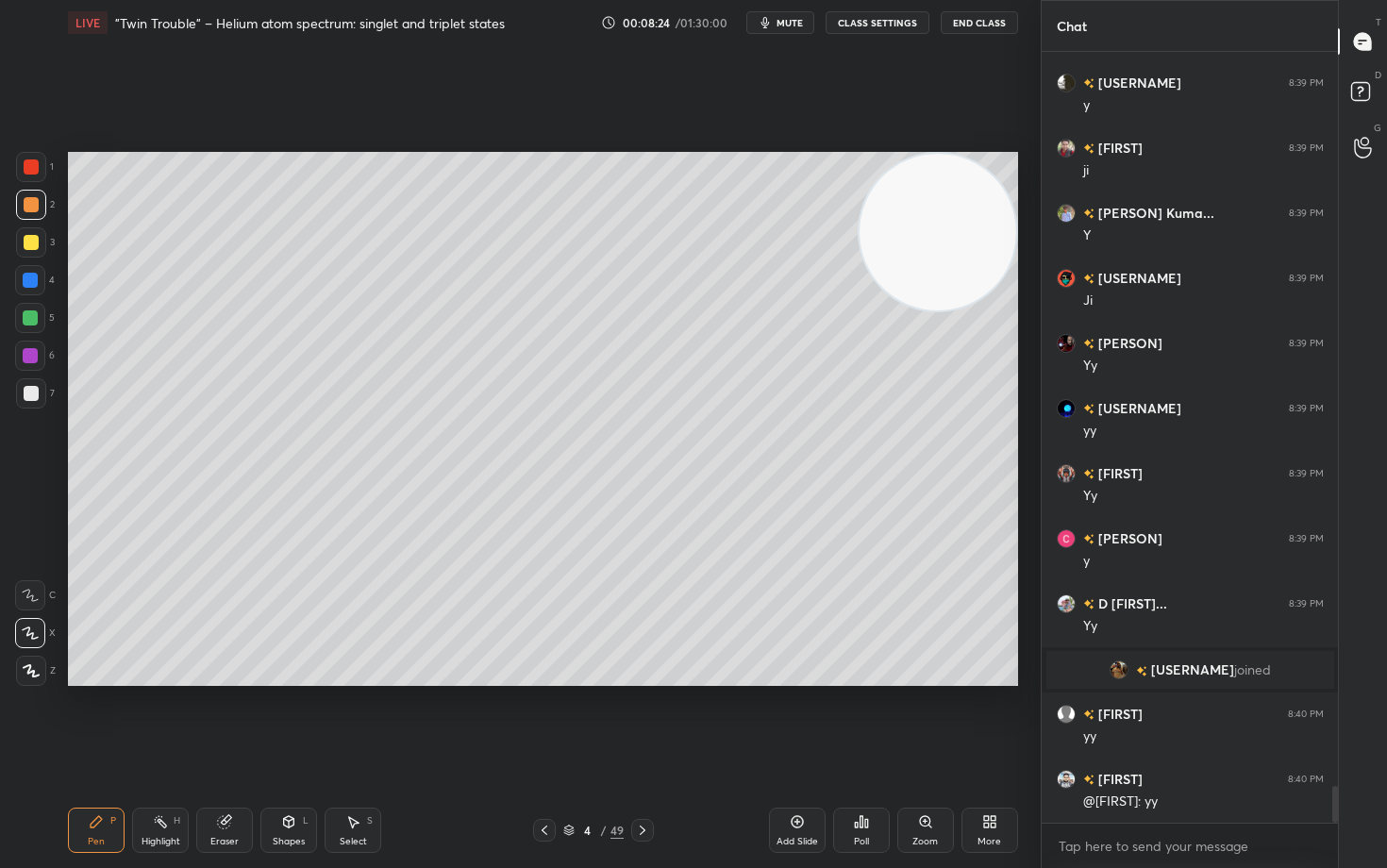 scroll, scrollTop: 15402, scrollLeft: 0, axis: vertical 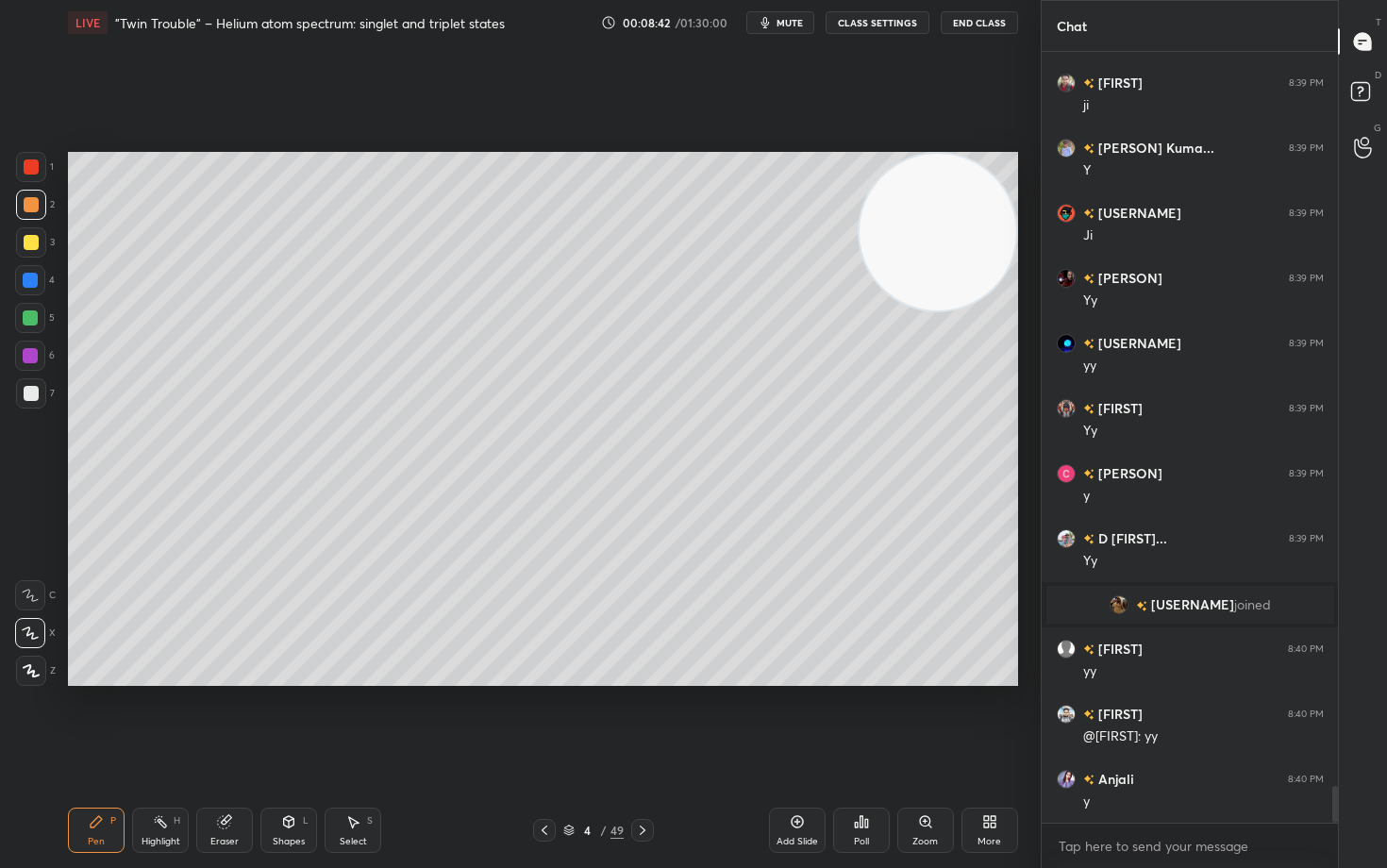 click at bounding box center (31, 393) 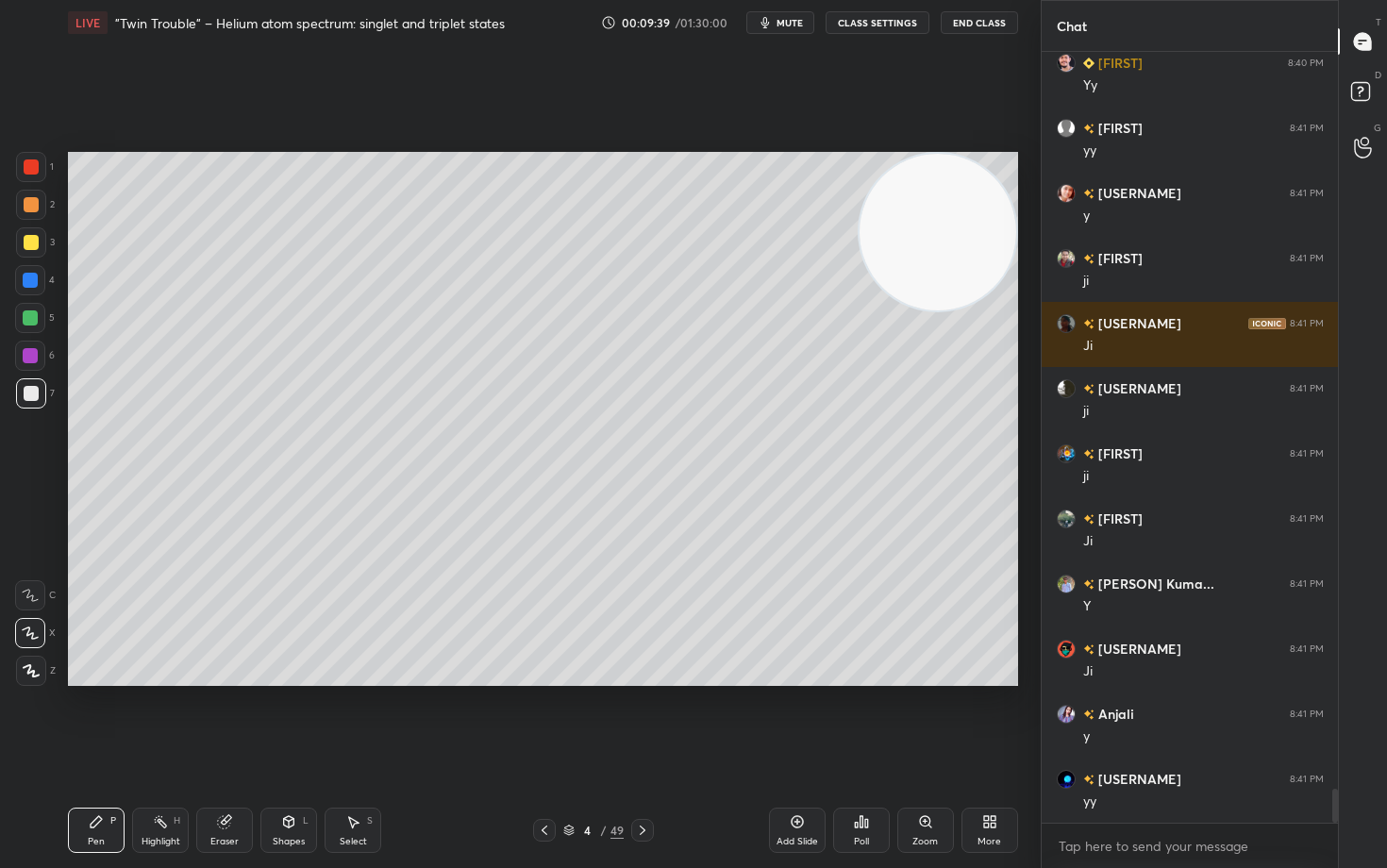 scroll, scrollTop: 16653, scrollLeft: 0, axis: vertical 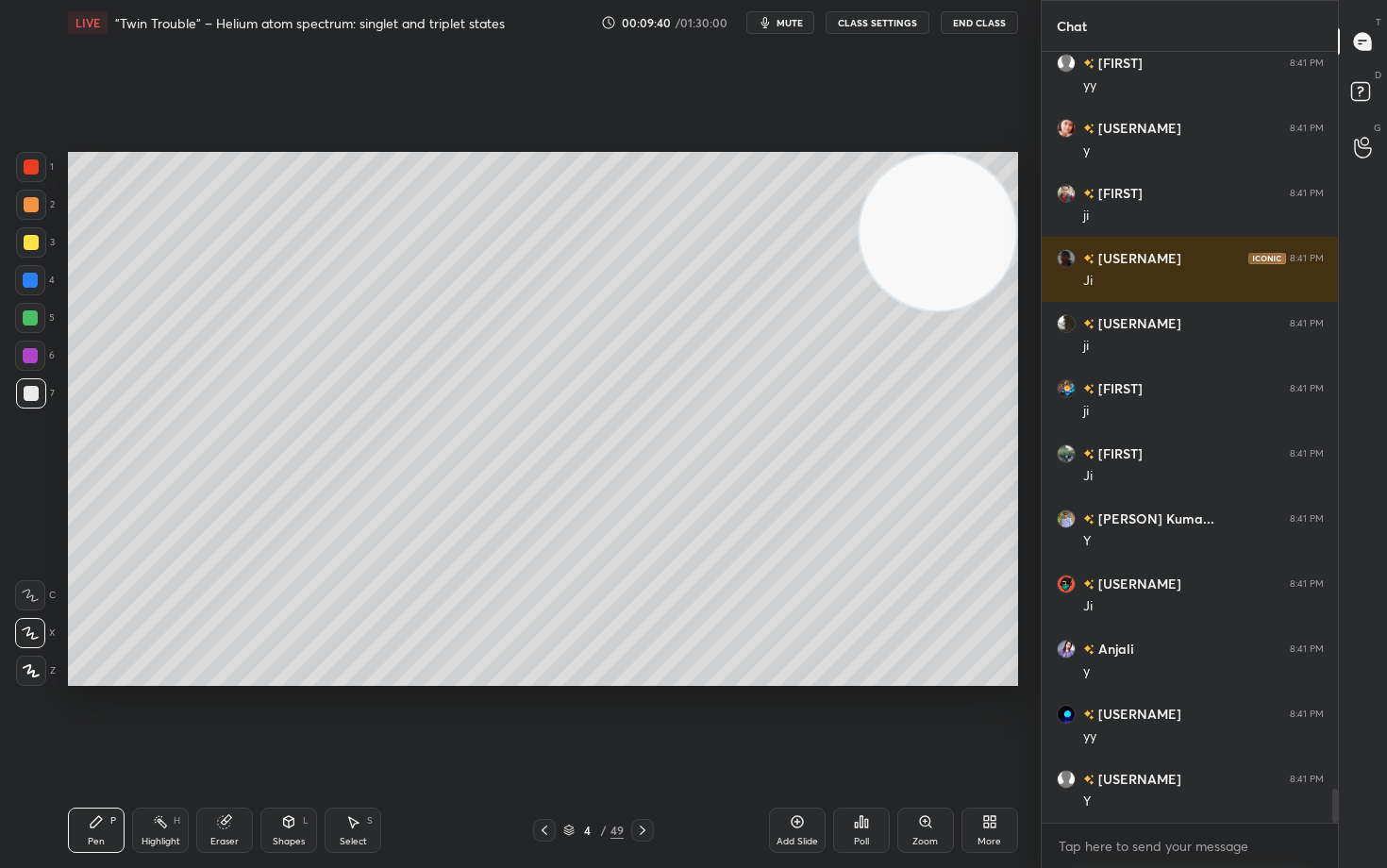 click 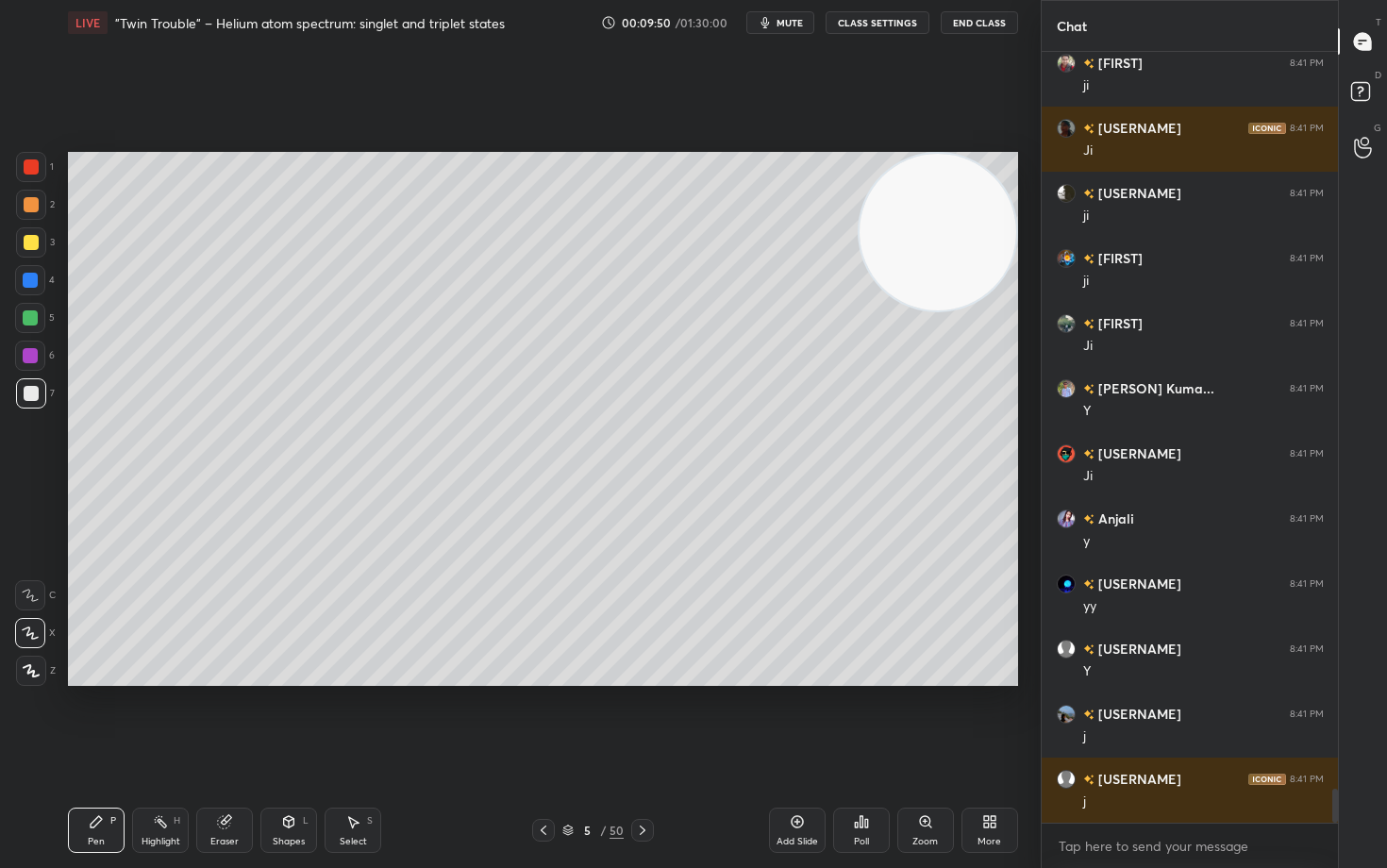 scroll, scrollTop: 16849, scrollLeft: 0, axis: vertical 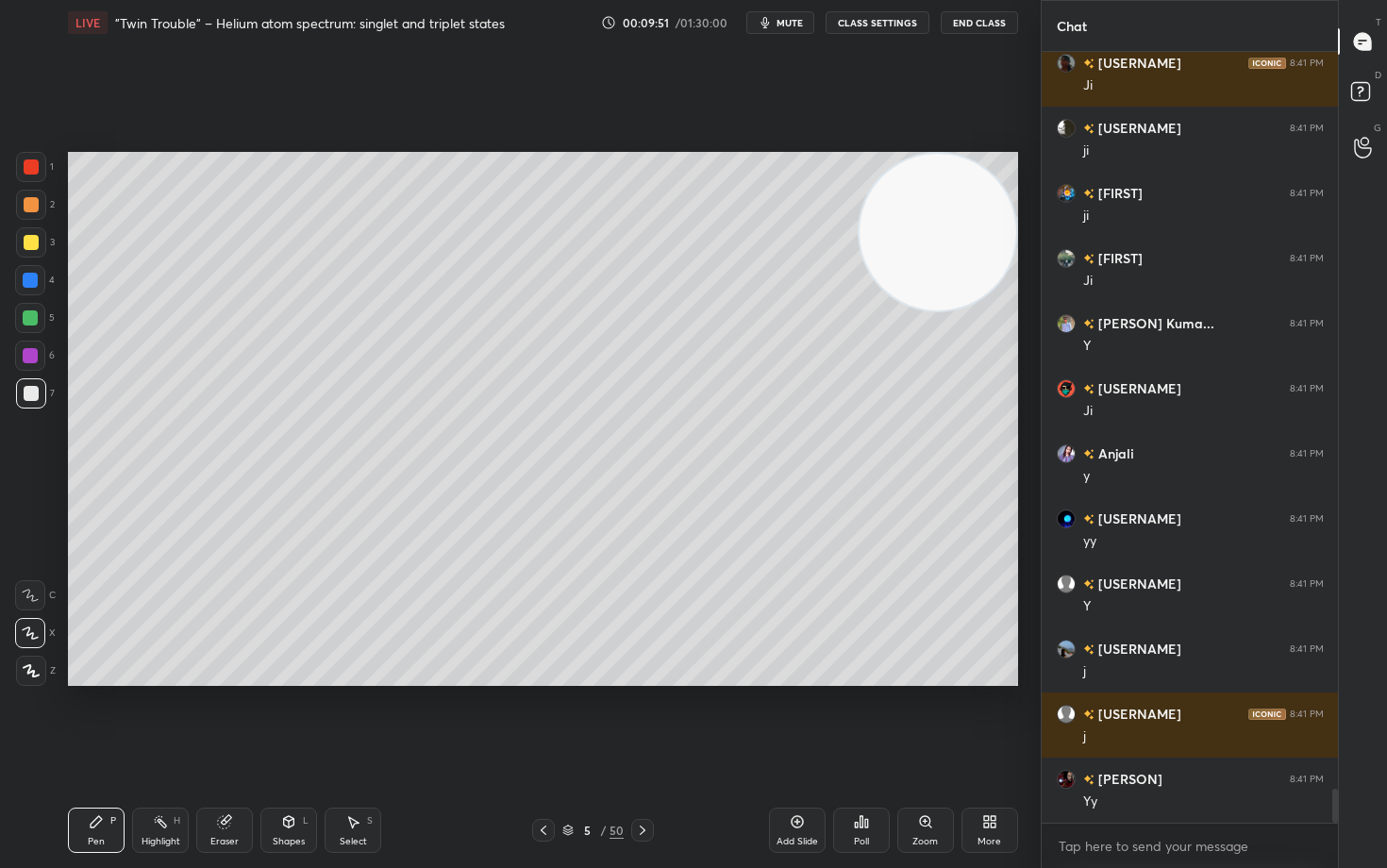 click at bounding box center (31, 242) 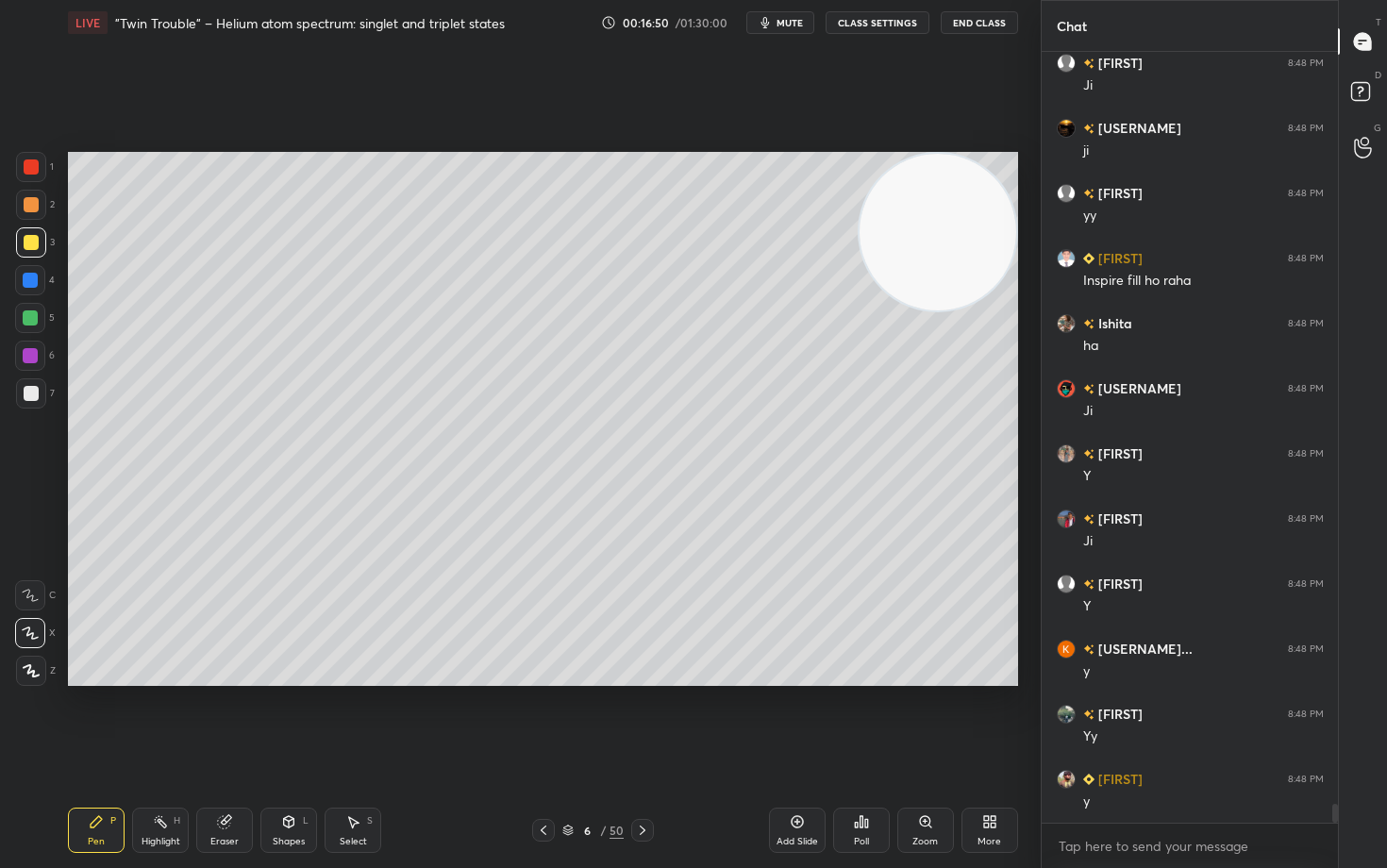 scroll, scrollTop: 30590, scrollLeft: 0, axis: vertical 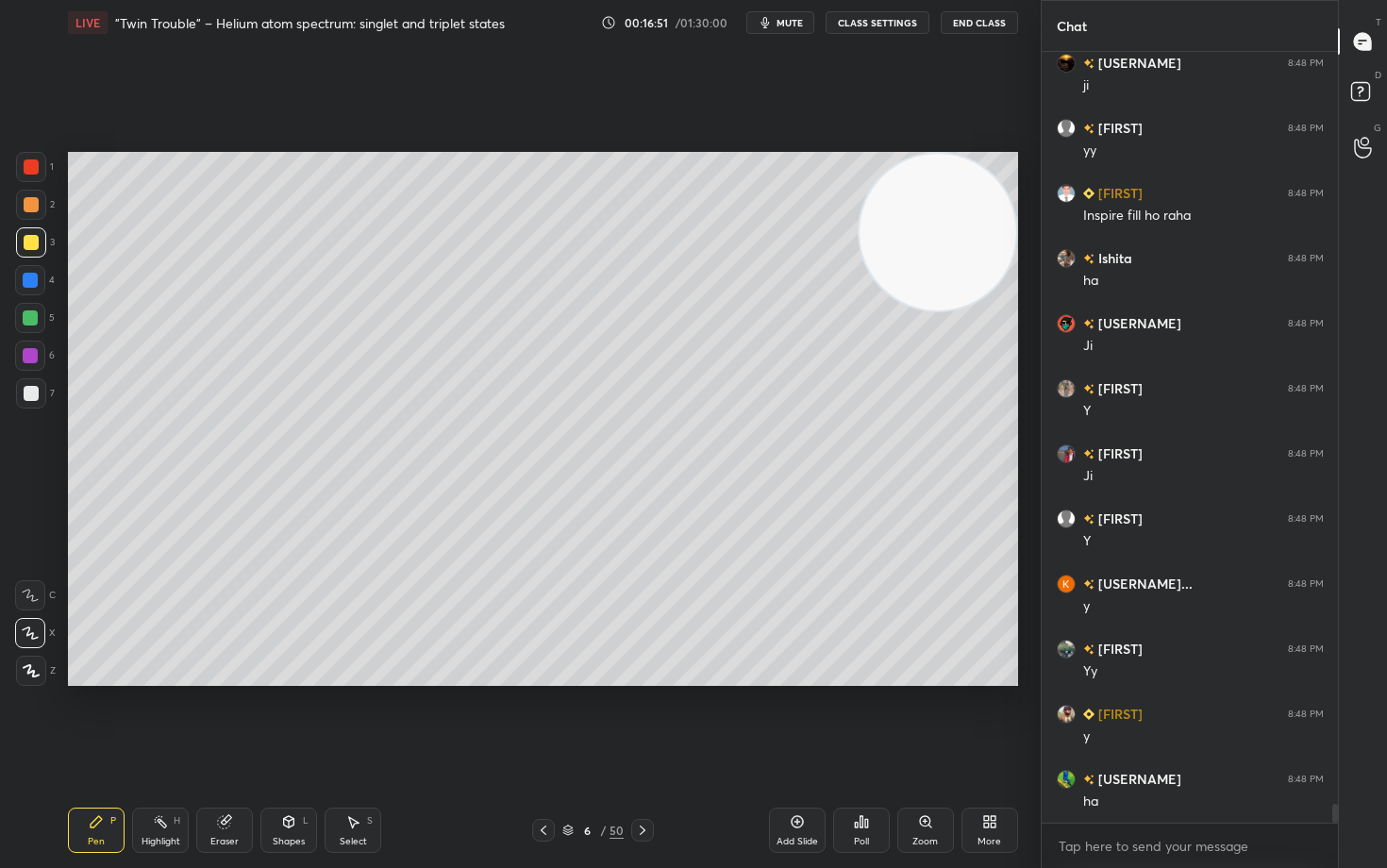 click 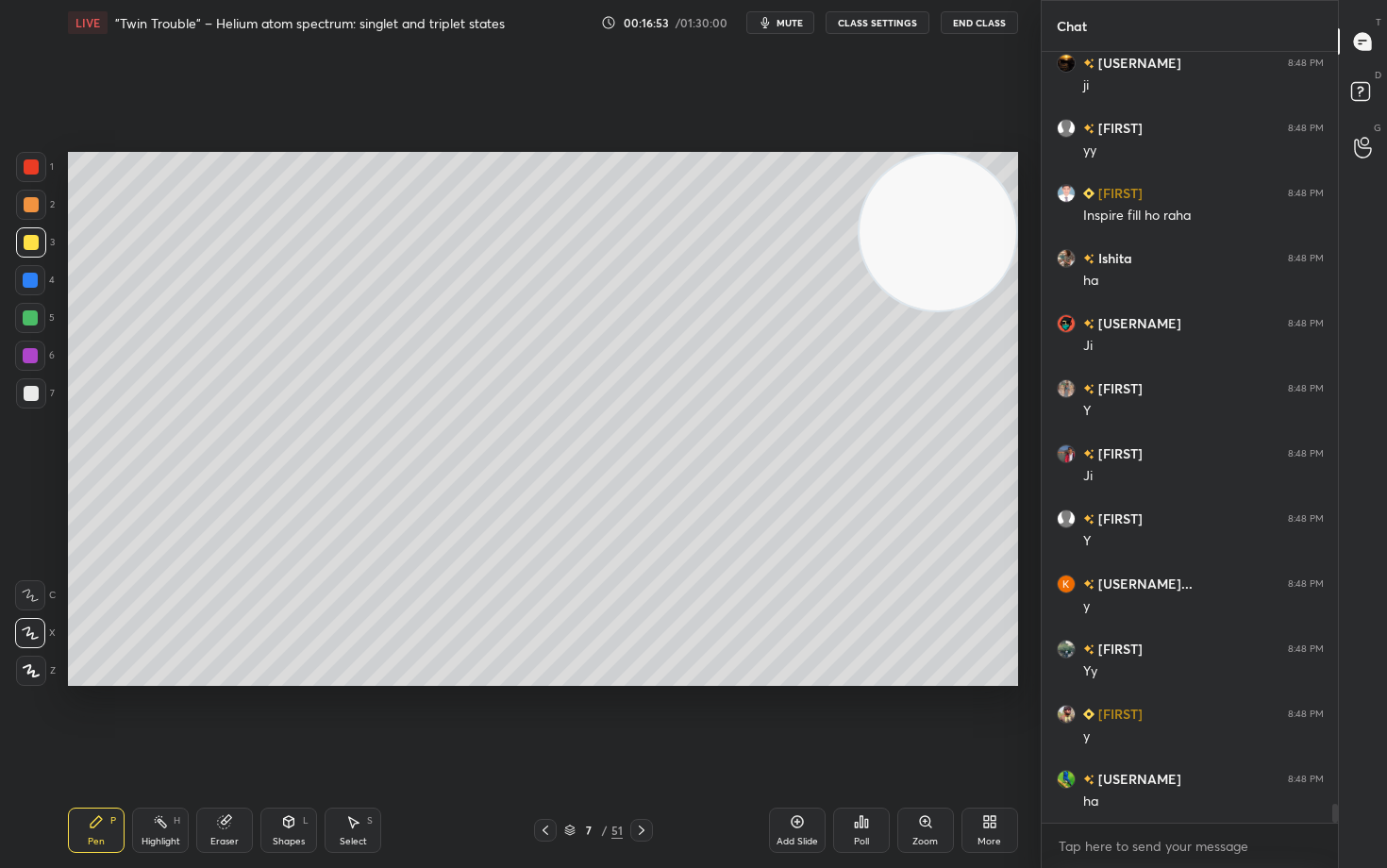 scroll, scrollTop: 30655, scrollLeft: 0, axis: vertical 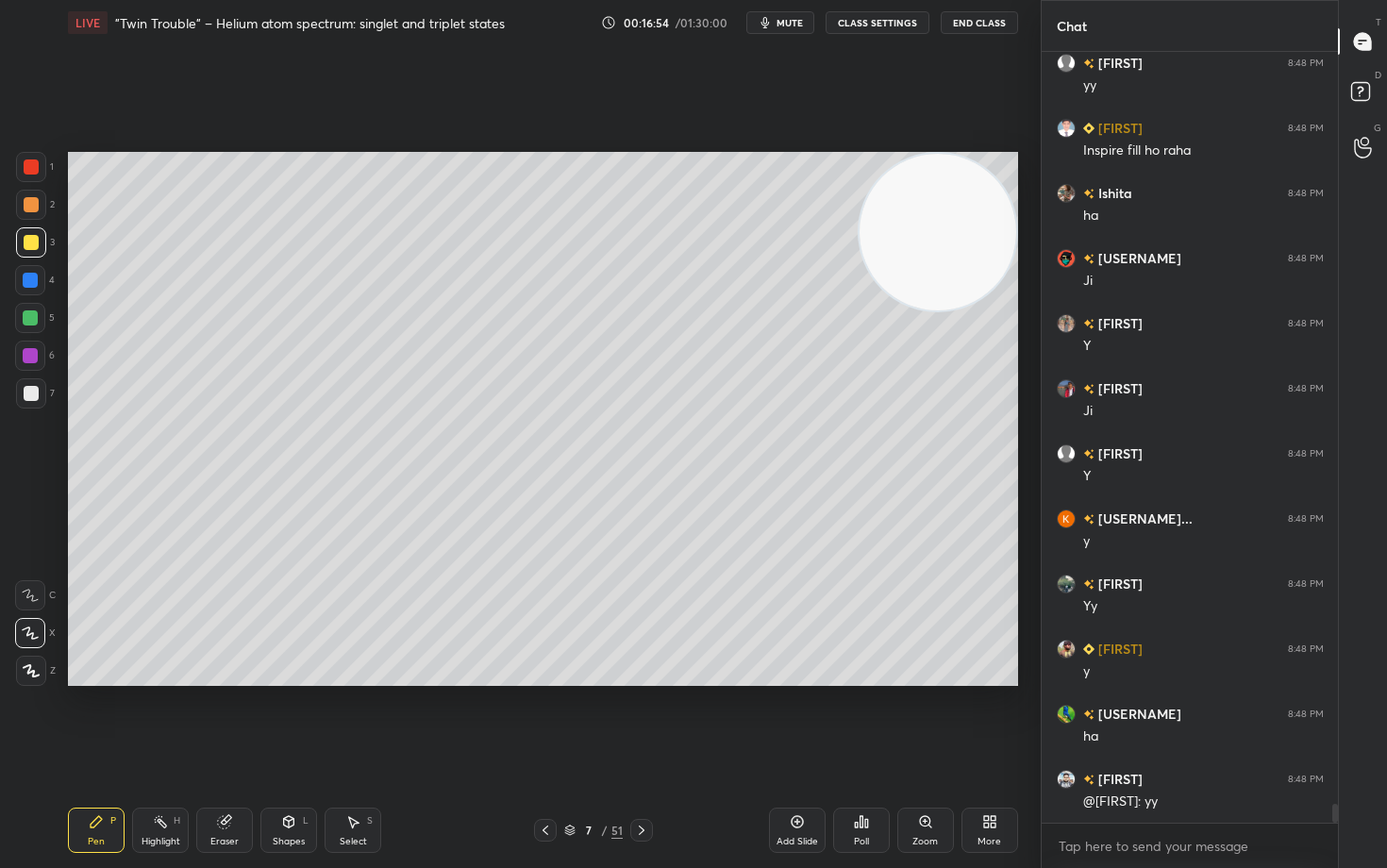 click at bounding box center [31, 393] 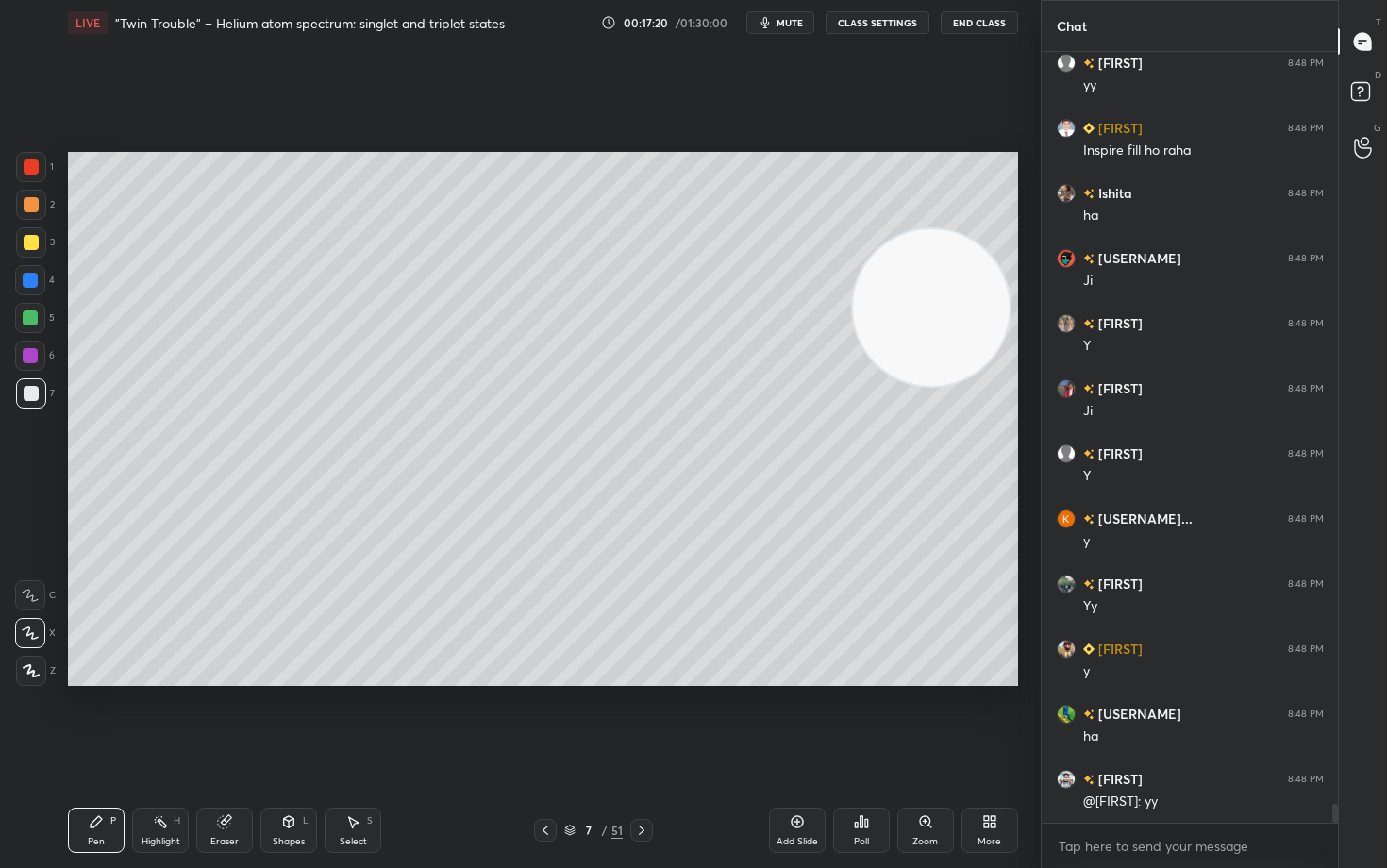 drag, startPoint x: 960, startPoint y: 248, endPoint x: 957, endPoint y: 303, distance: 55.081757 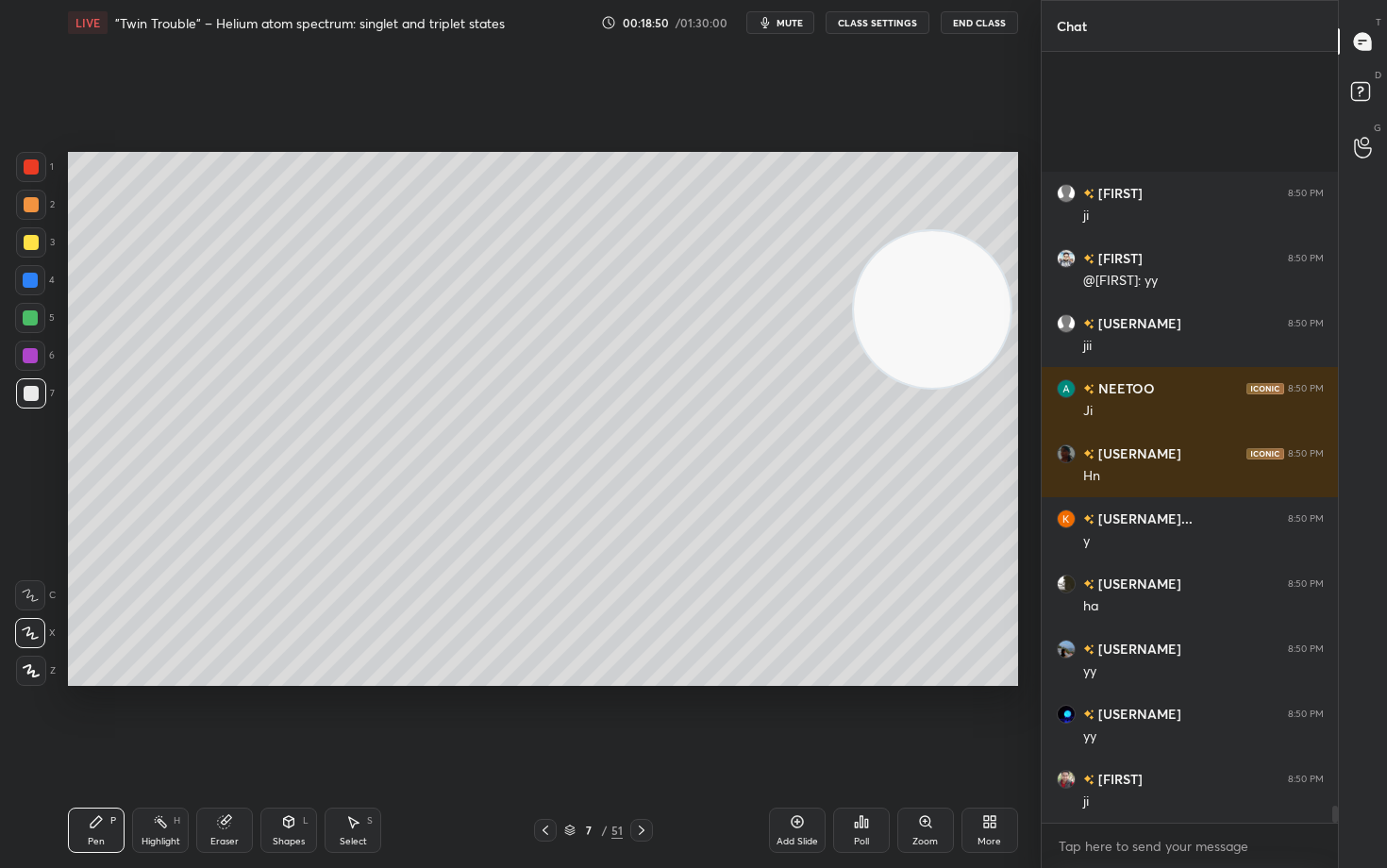 scroll, scrollTop: 34171, scrollLeft: 0, axis: vertical 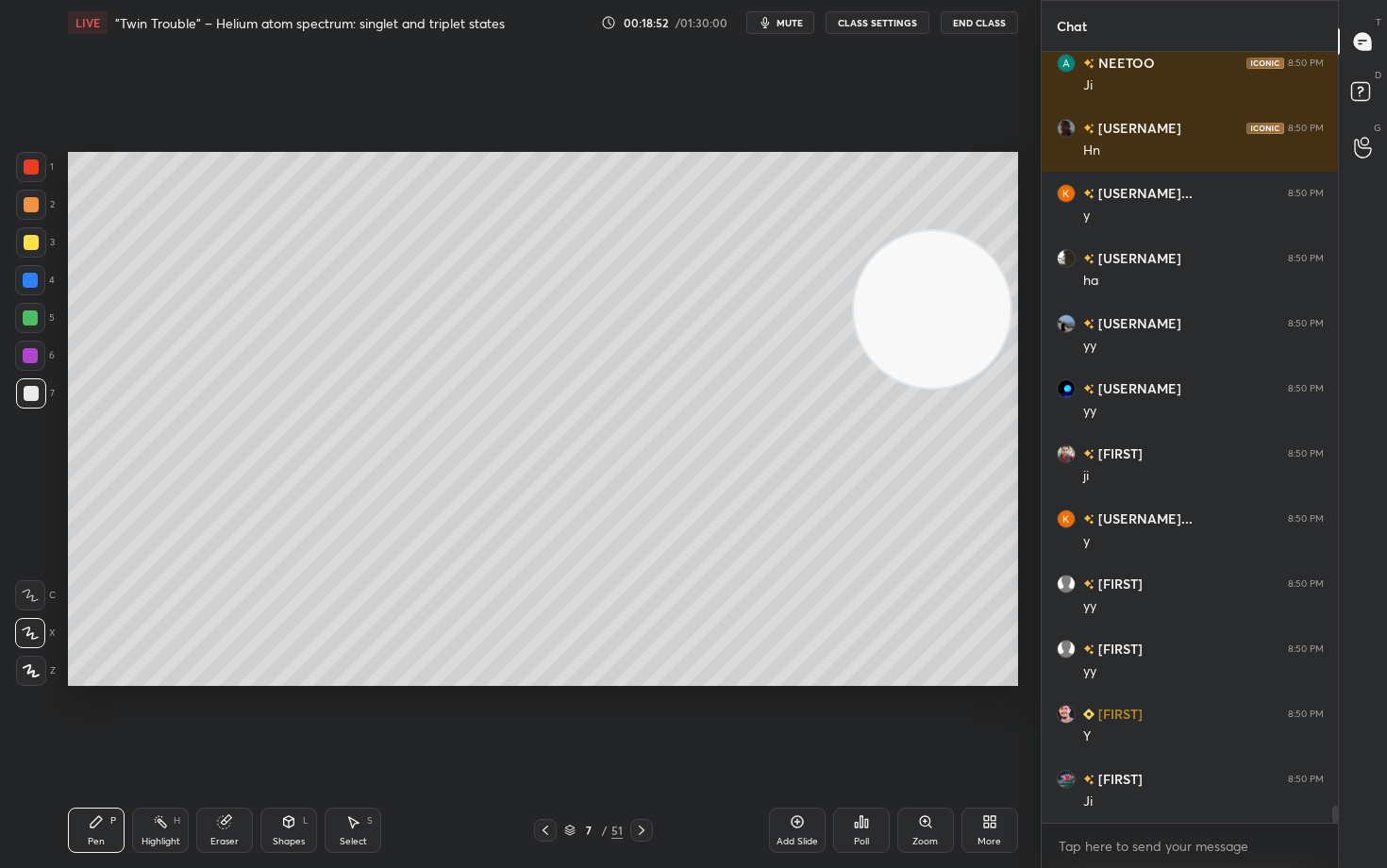 click 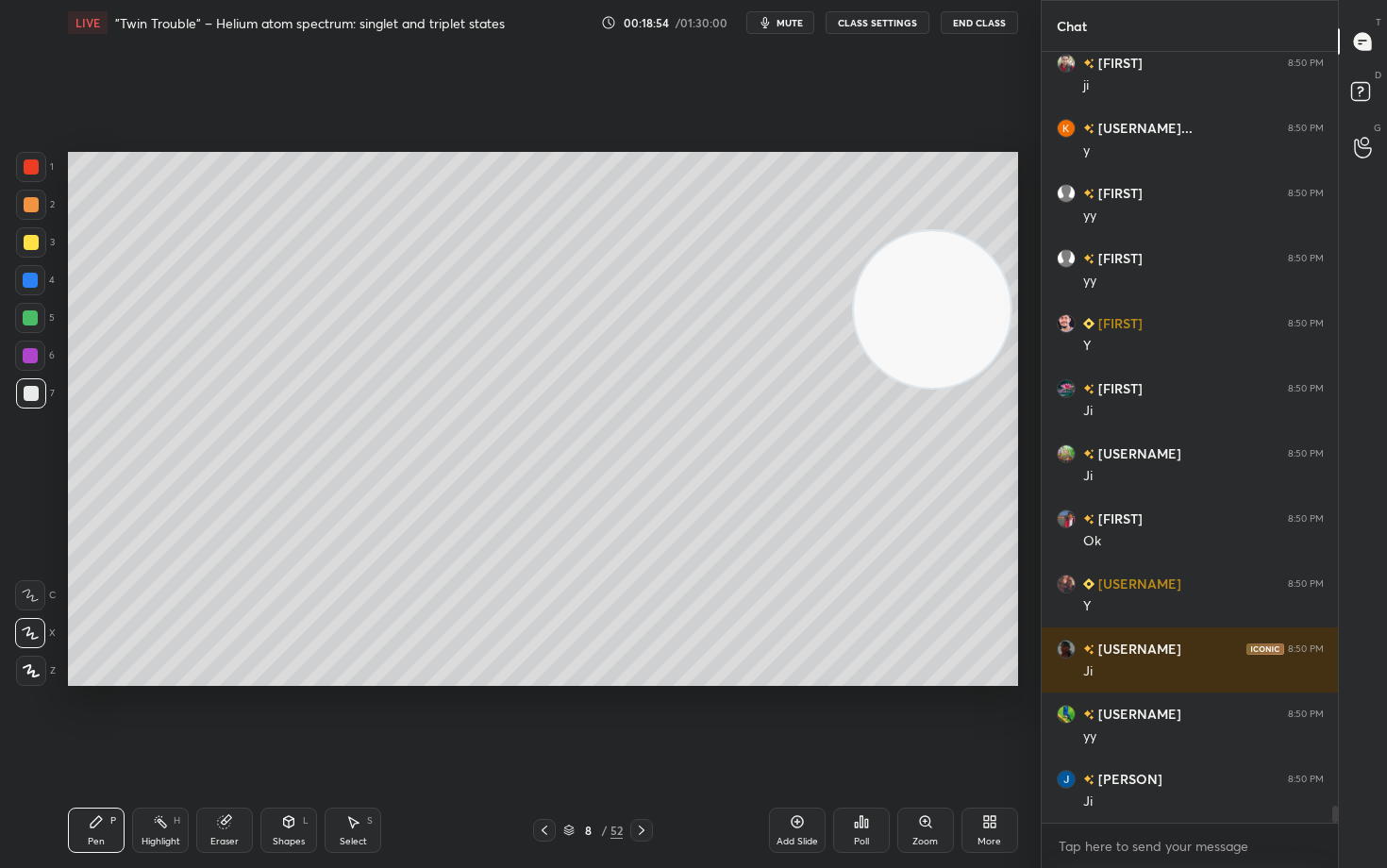 drag, startPoint x: 30, startPoint y: 245, endPoint x: 60, endPoint y: 246, distance: 30.01666 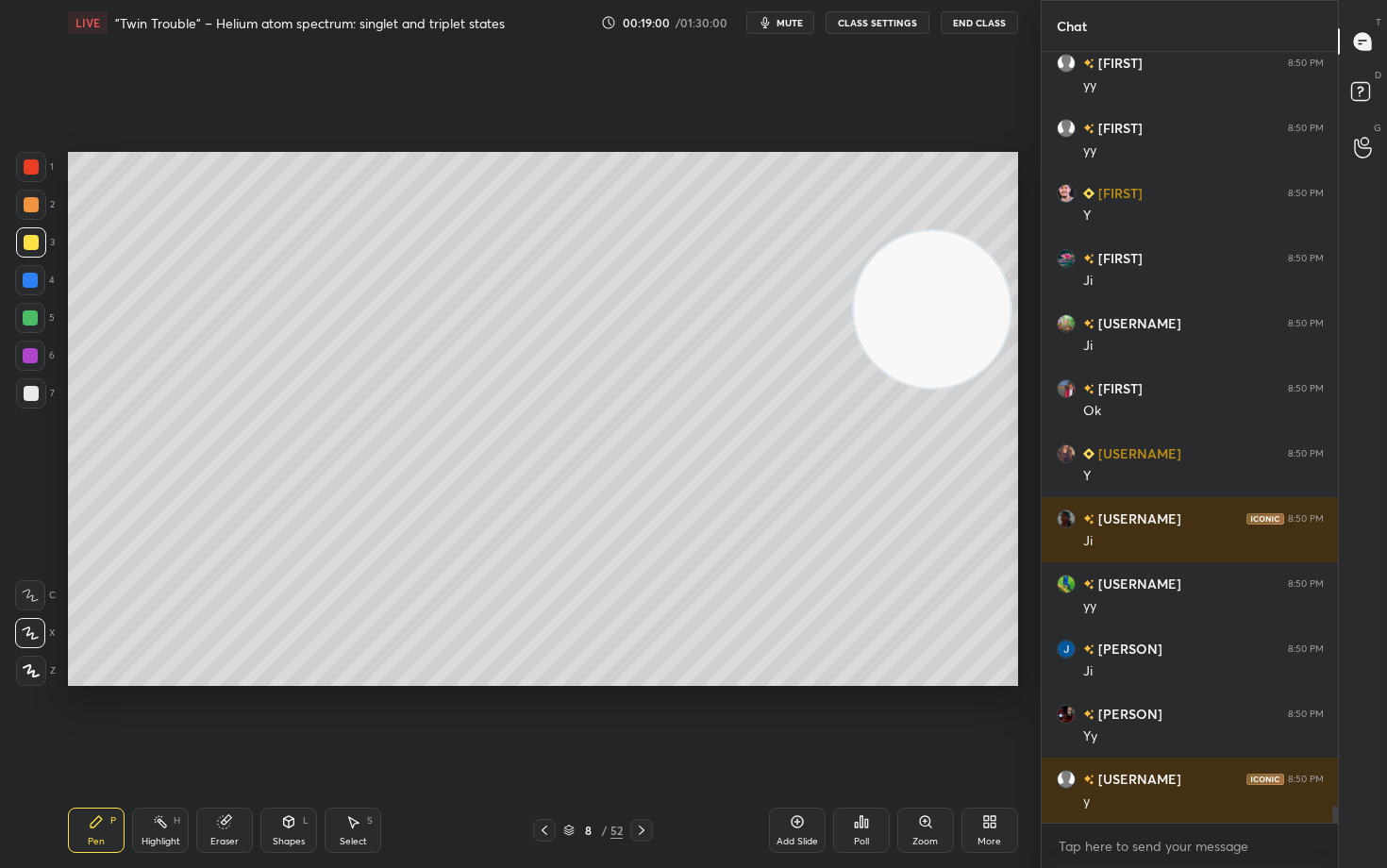 click at bounding box center (31, 393) 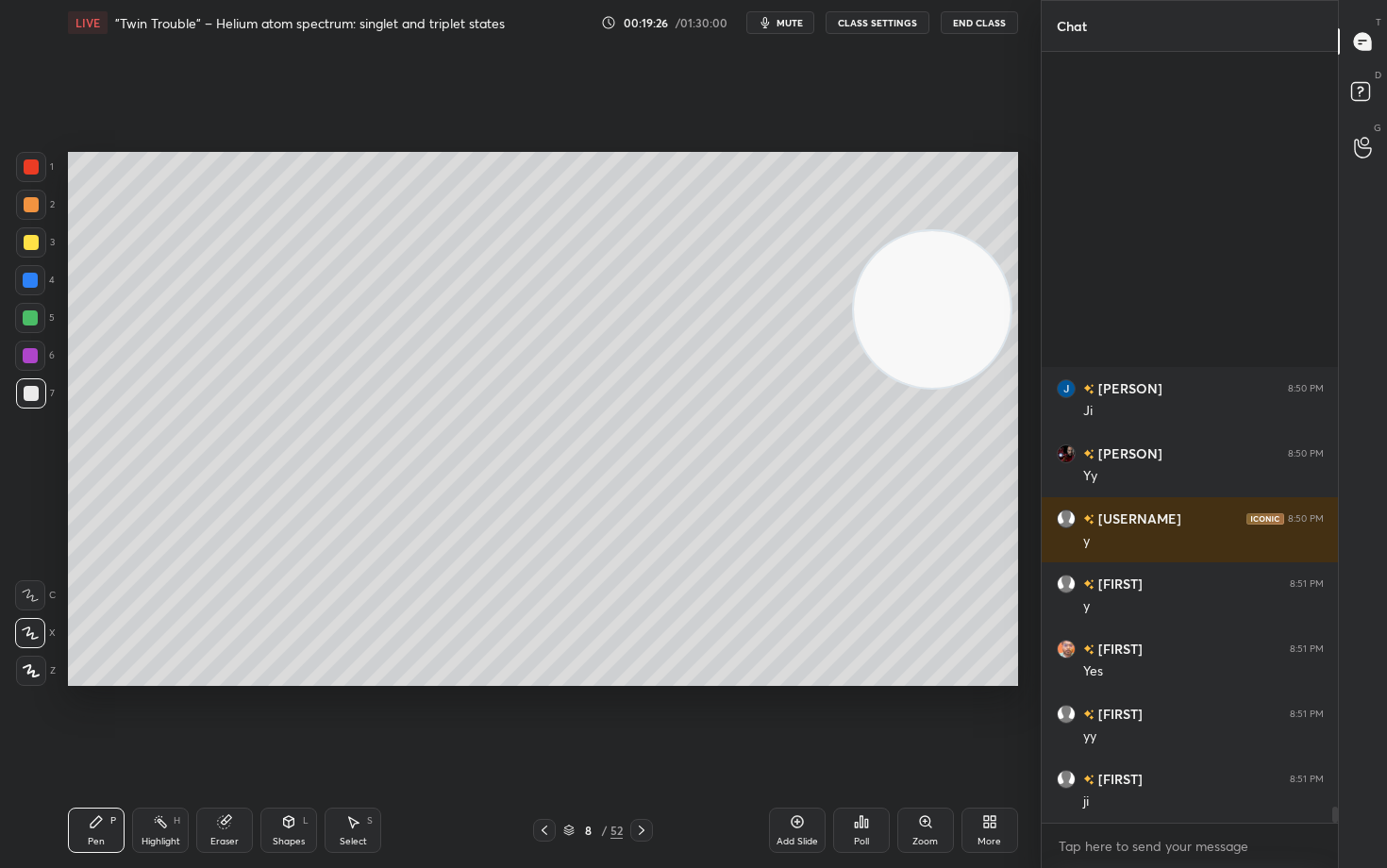 scroll, scrollTop: 35473, scrollLeft: 0, axis: vertical 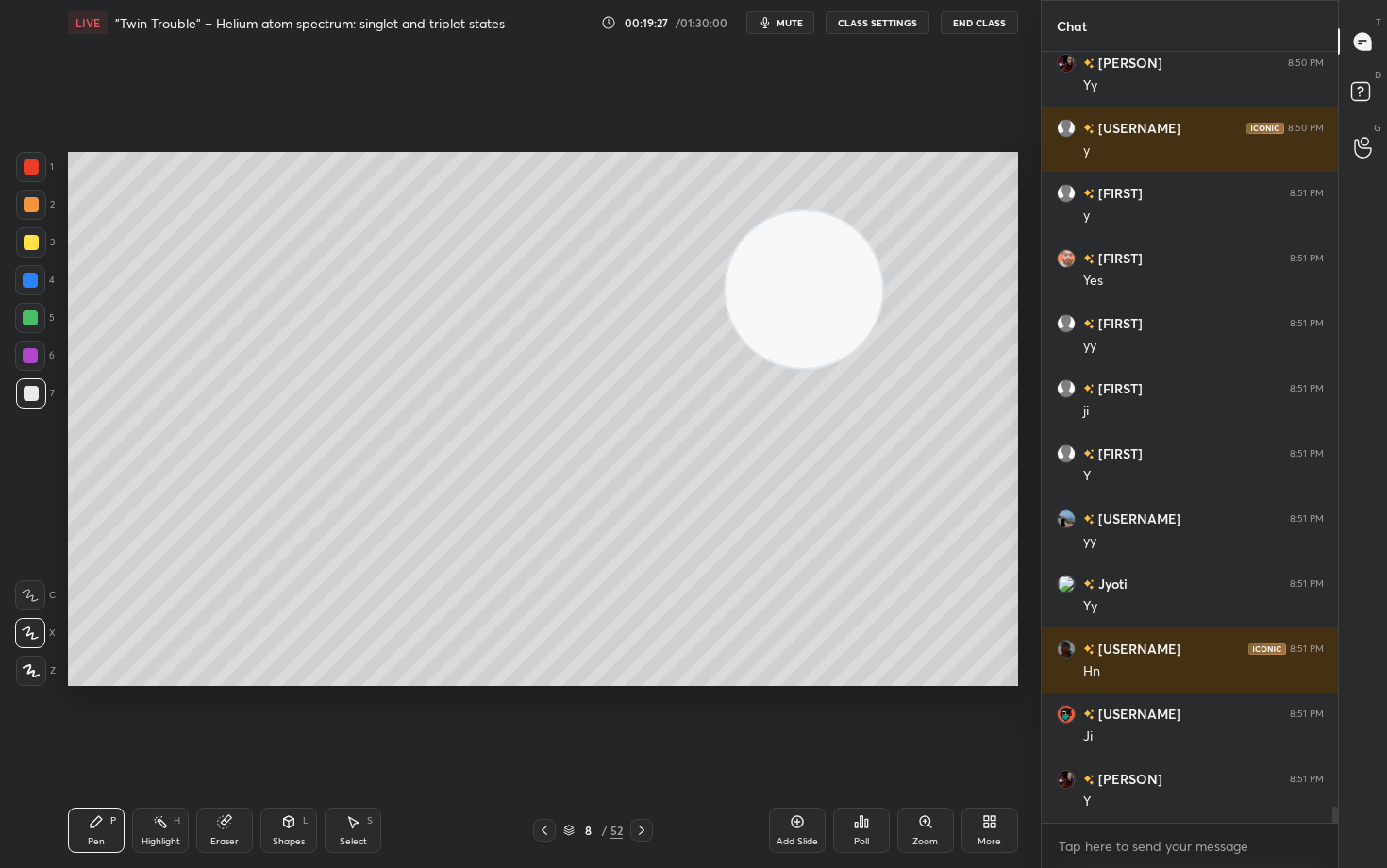 drag, startPoint x: 974, startPoint y: 325, endPoint x: 533, endPoint y: 264, distance: 445.19883 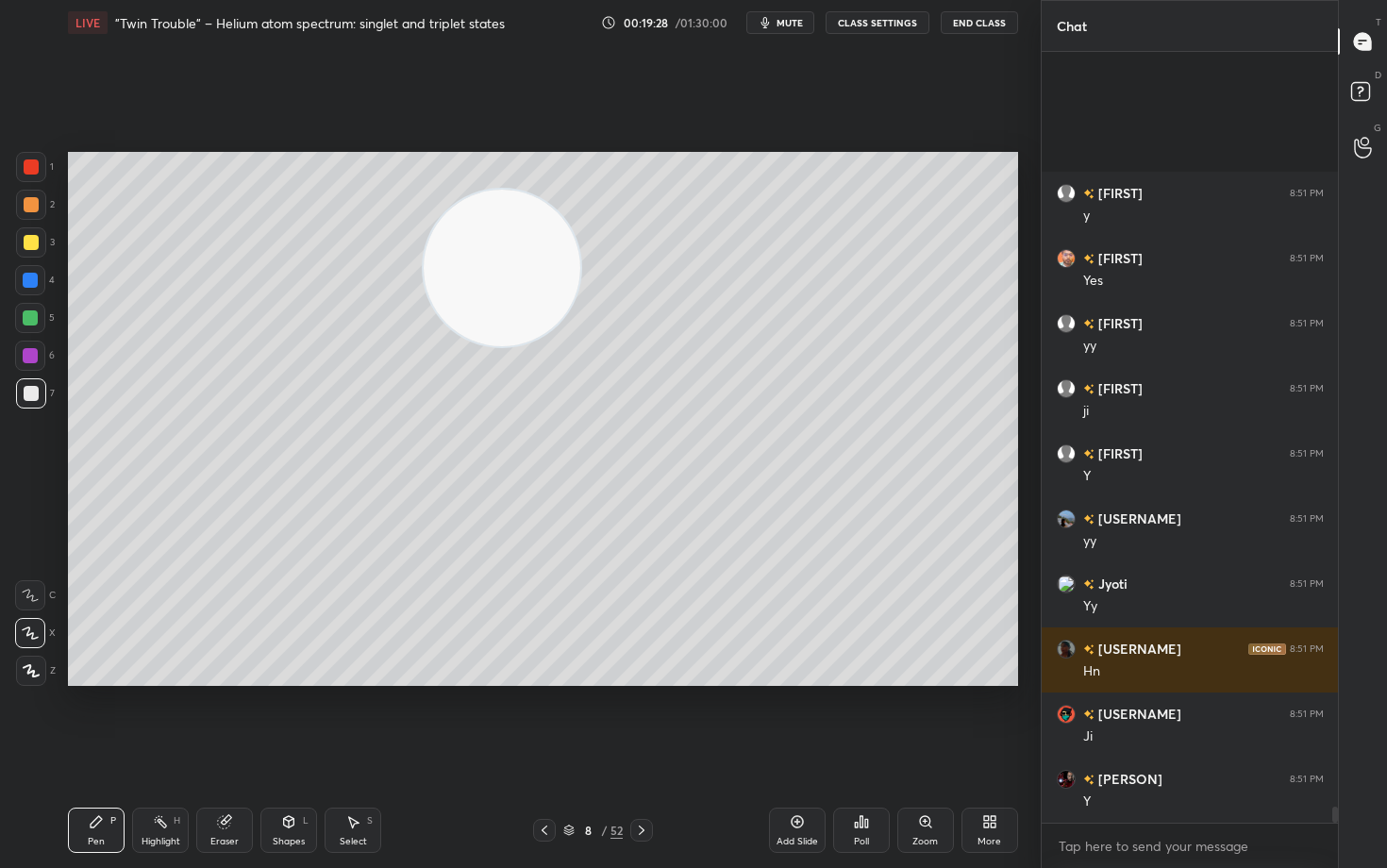 scroll, scrollTop: 35668, scrollLeft: 0, axis: vertical 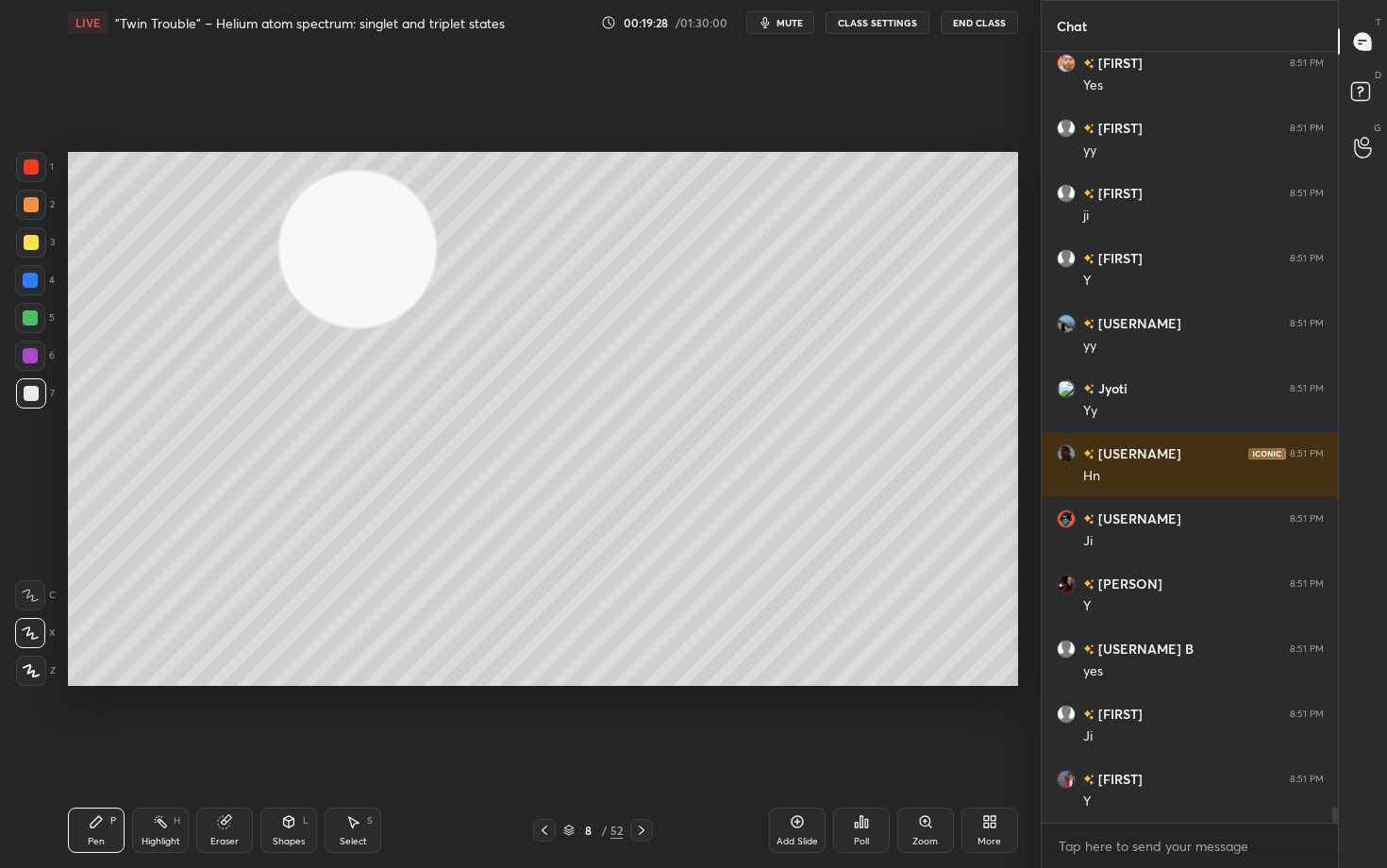 drag, startPoint x: 472, startPoint y: 269, endPoint x: 221, endPoint y: 243, distance: 252.343 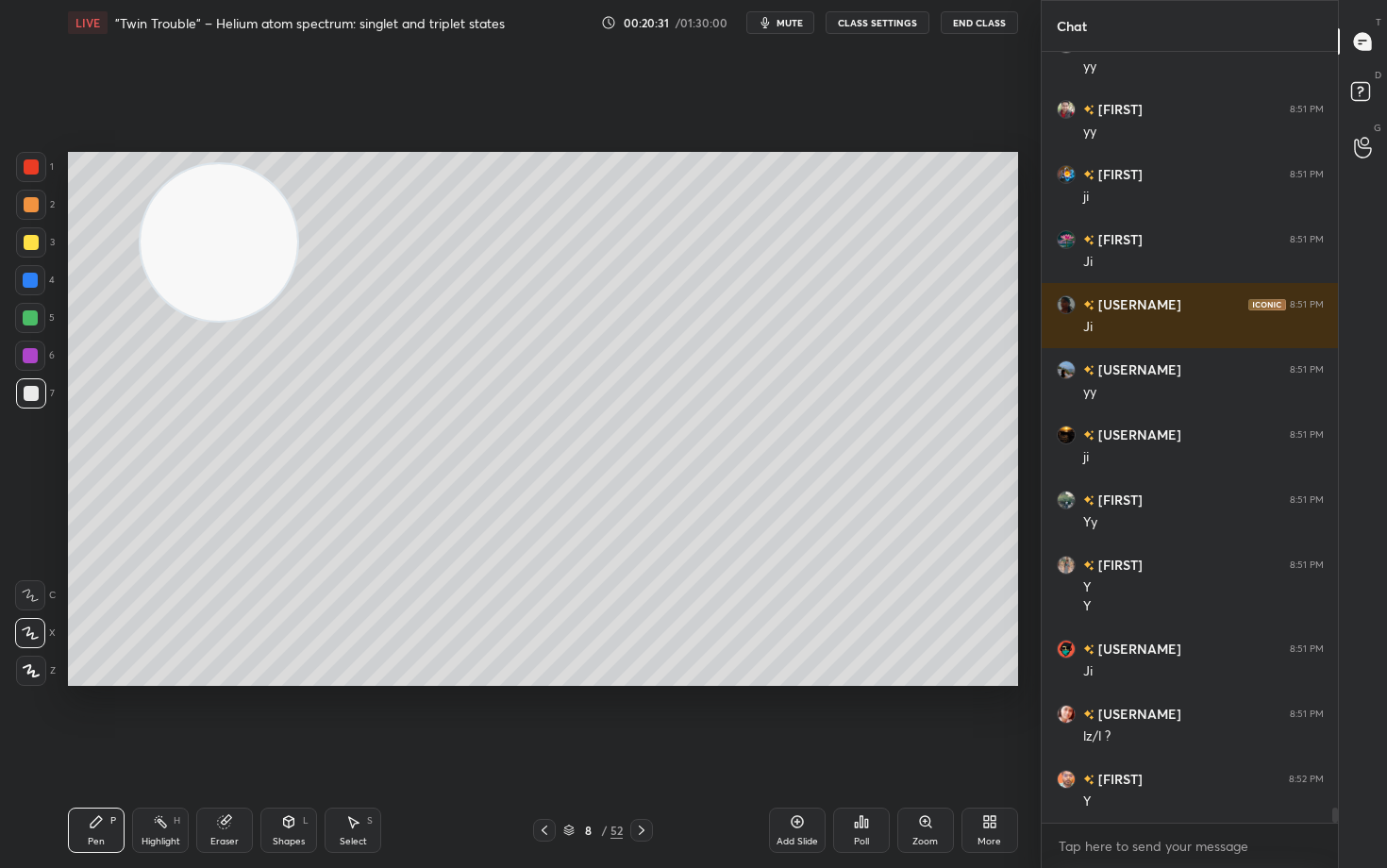 scroll, scrollTop: 37640, scrollLeft: 0, axis: vertical 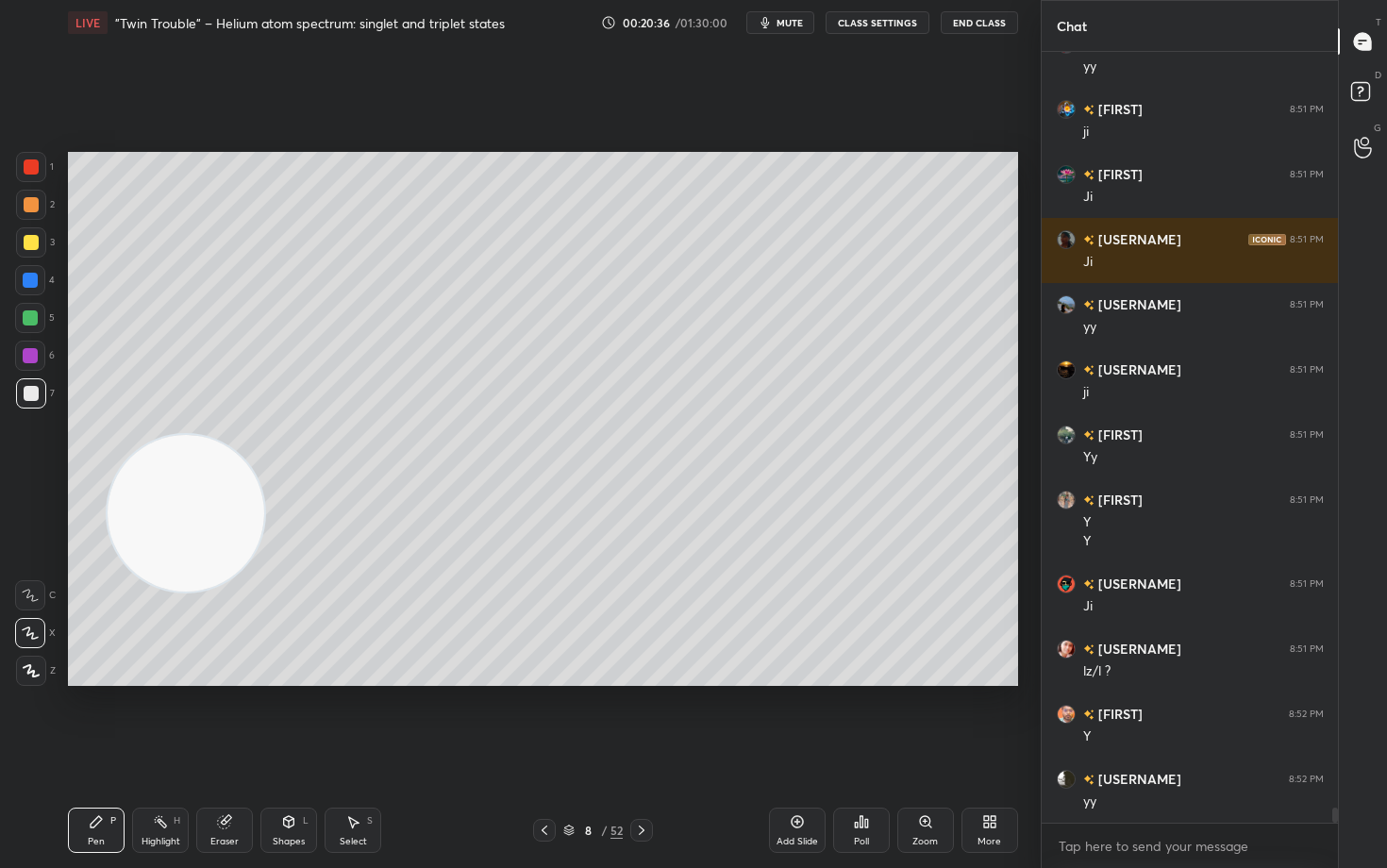 drag, startPoint x: 240, startPoint y: 401, endPoint x: 209, endPoint y: 494, distance: 98.03061 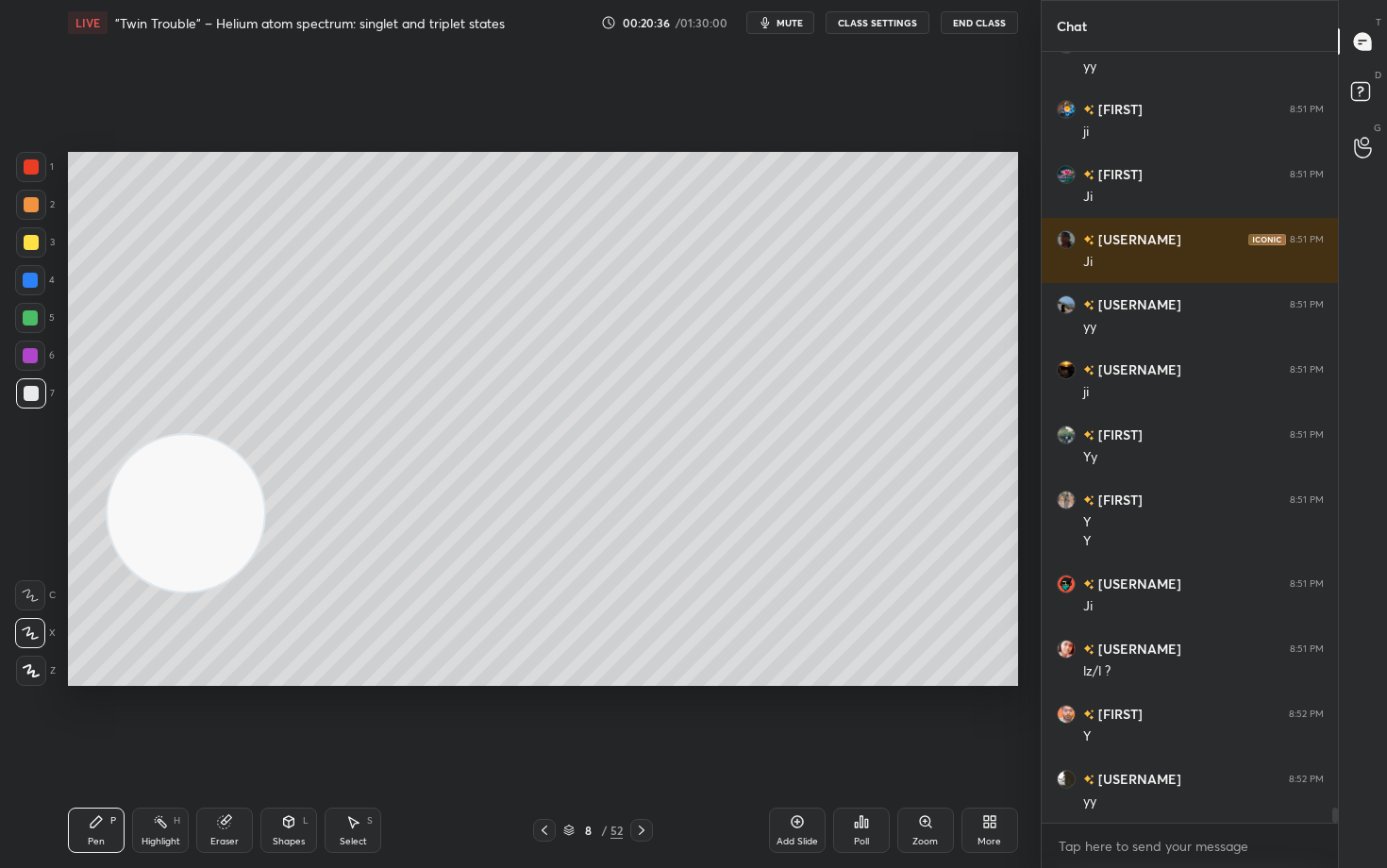 click at bounding box center [186, 513] 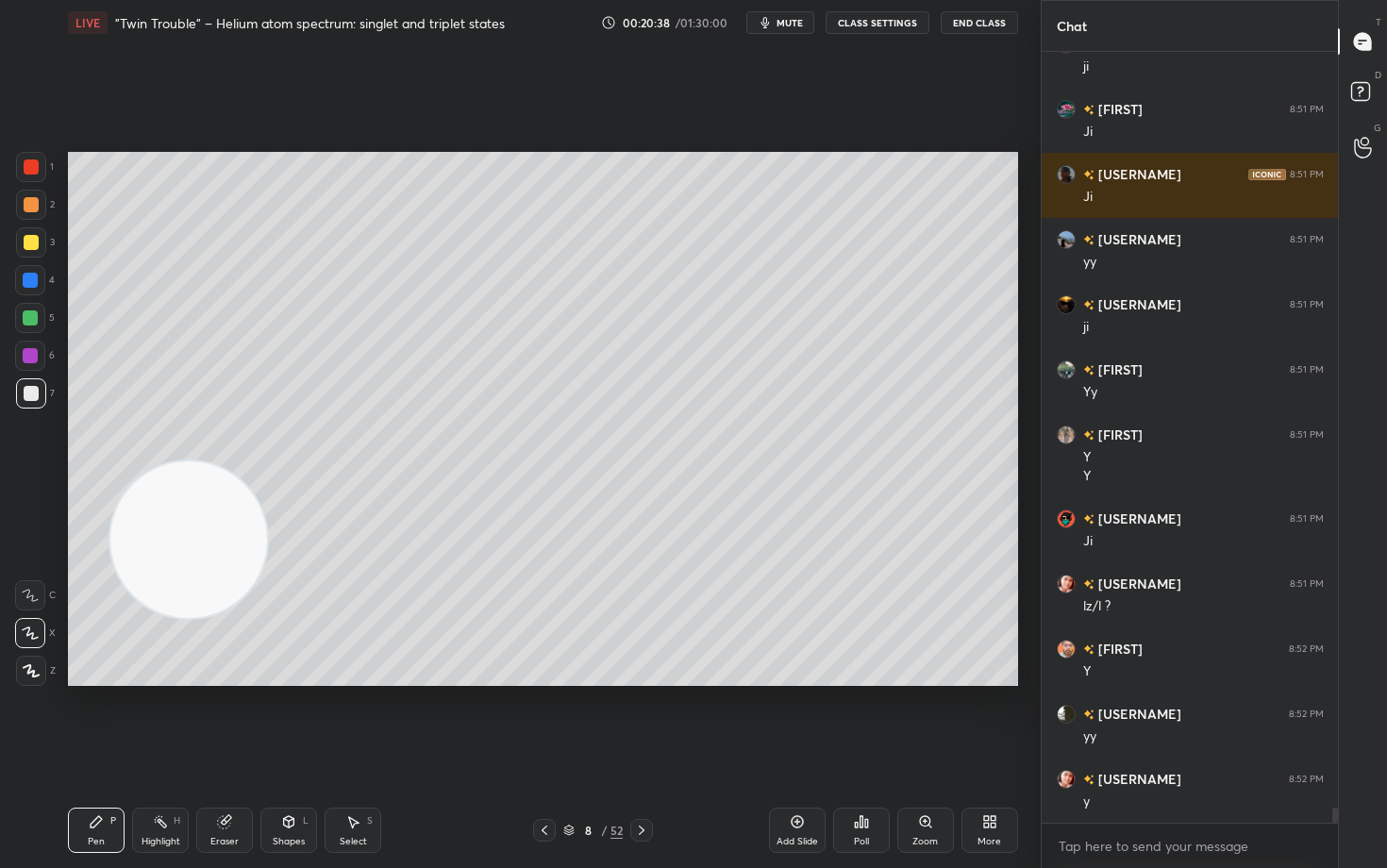 scroll, scrollTop: 37770, scrollLeft: 0, axis: vertical 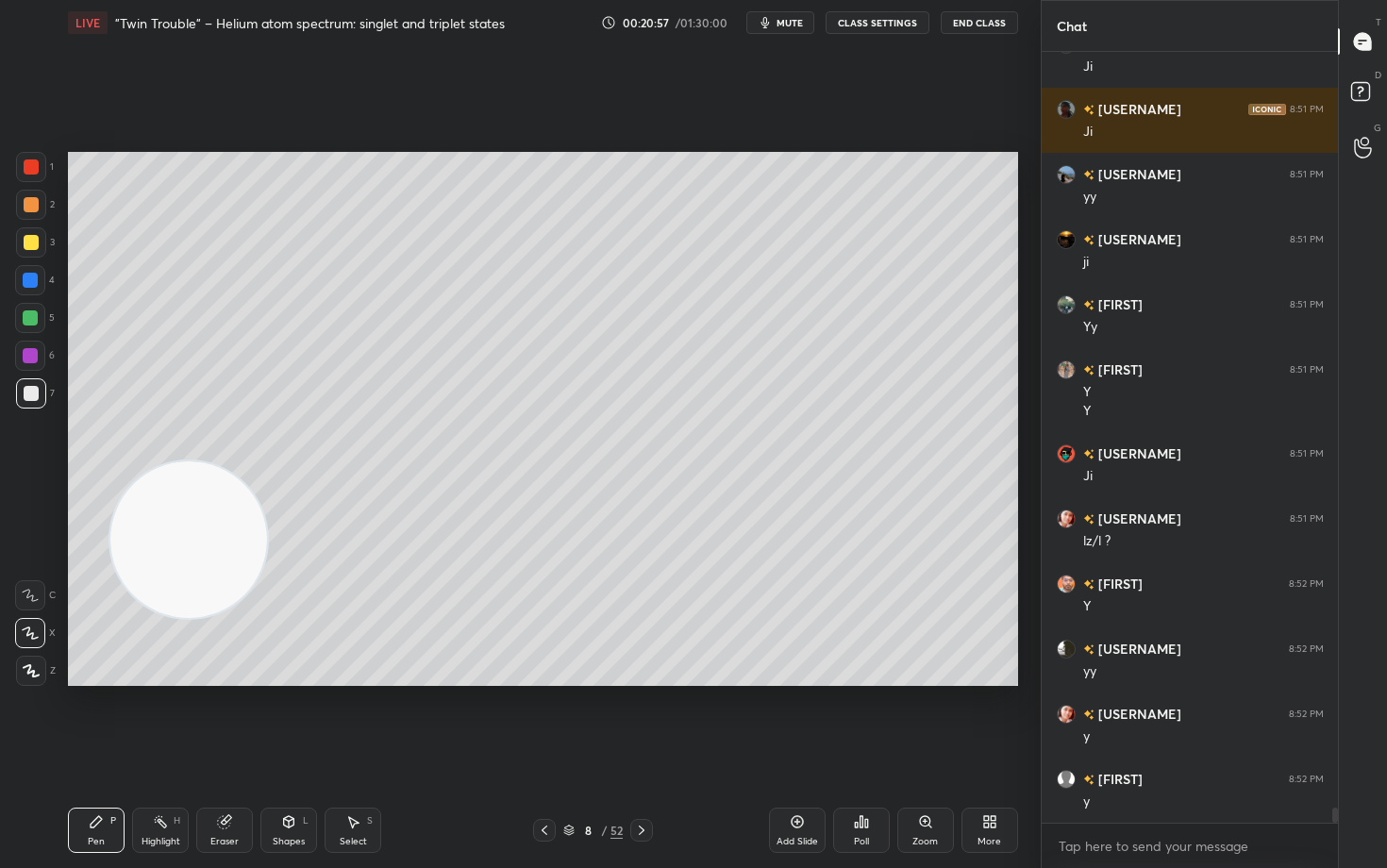 click 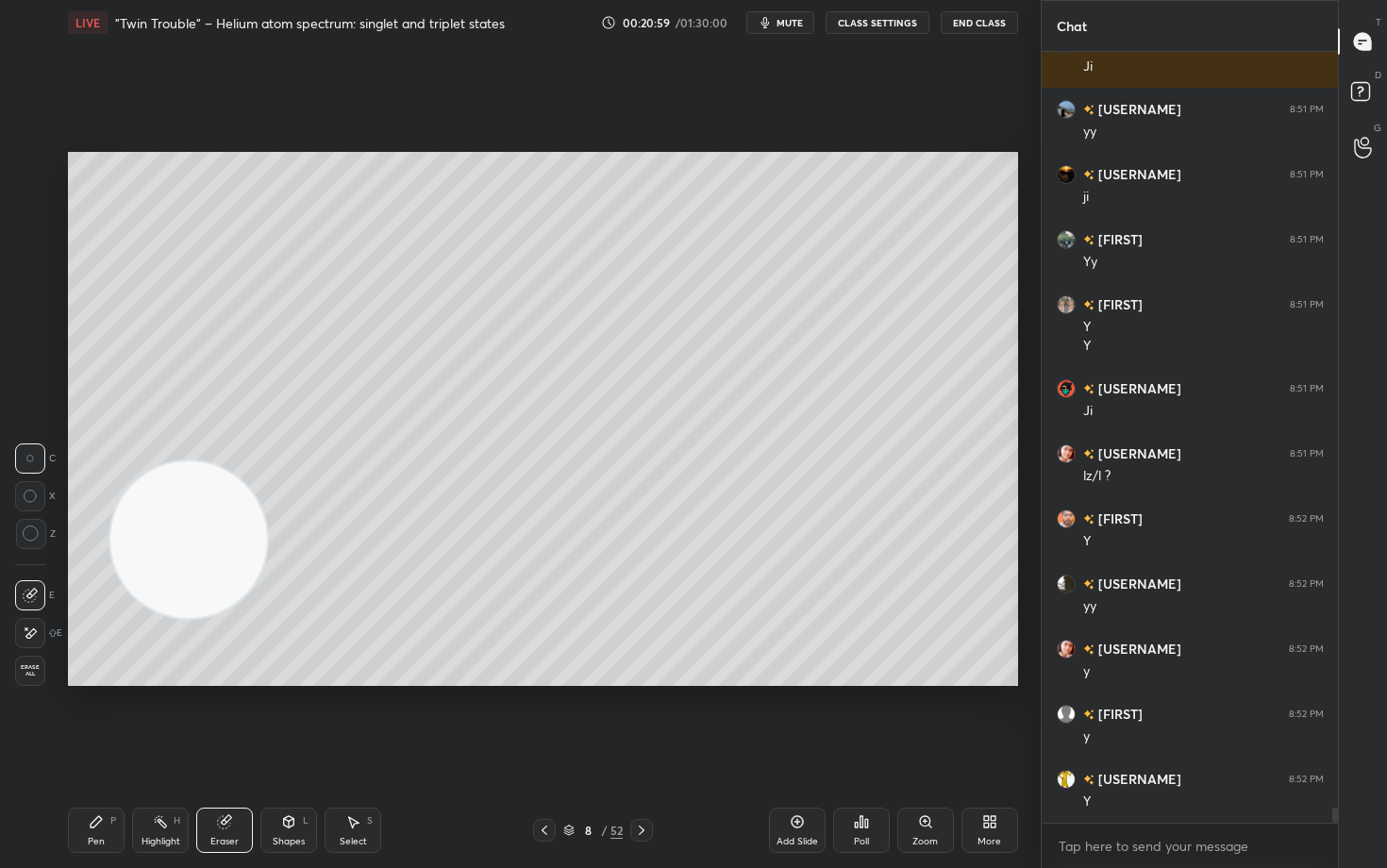 click 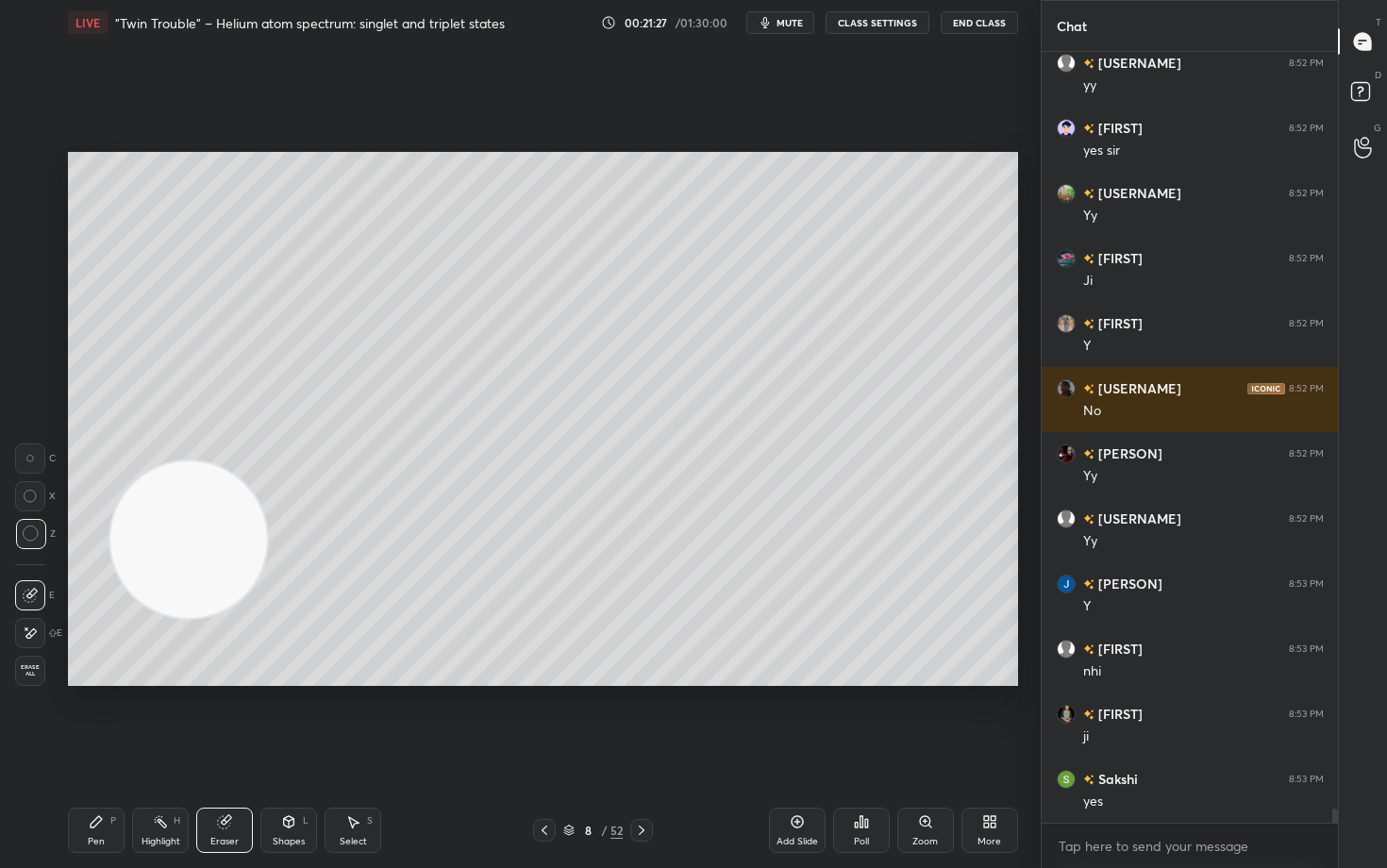 scroll, scrollTop: 40635, scrollLeft: 0, axis: vertical 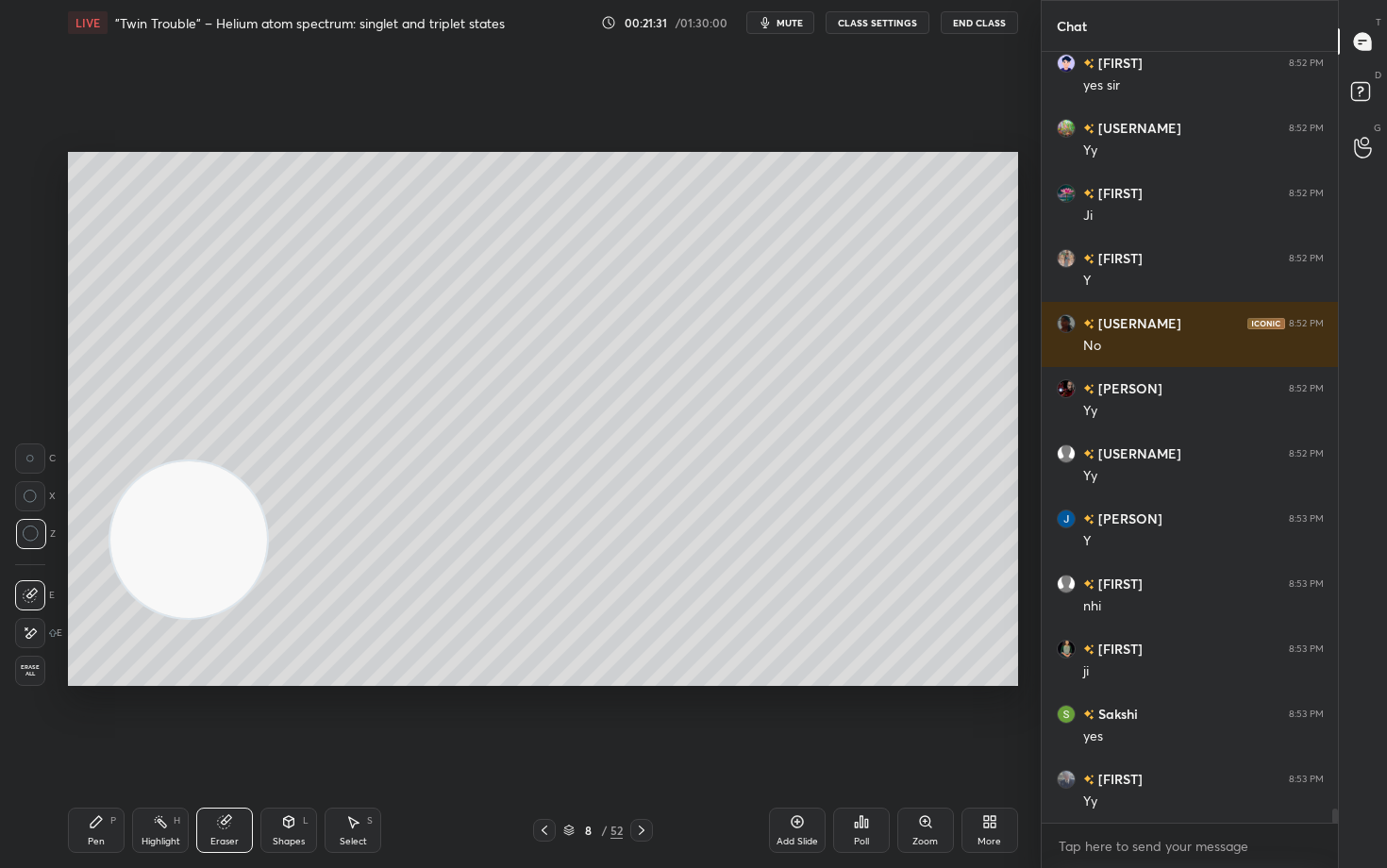 click on "Pen" at bounding box center (96, 842) 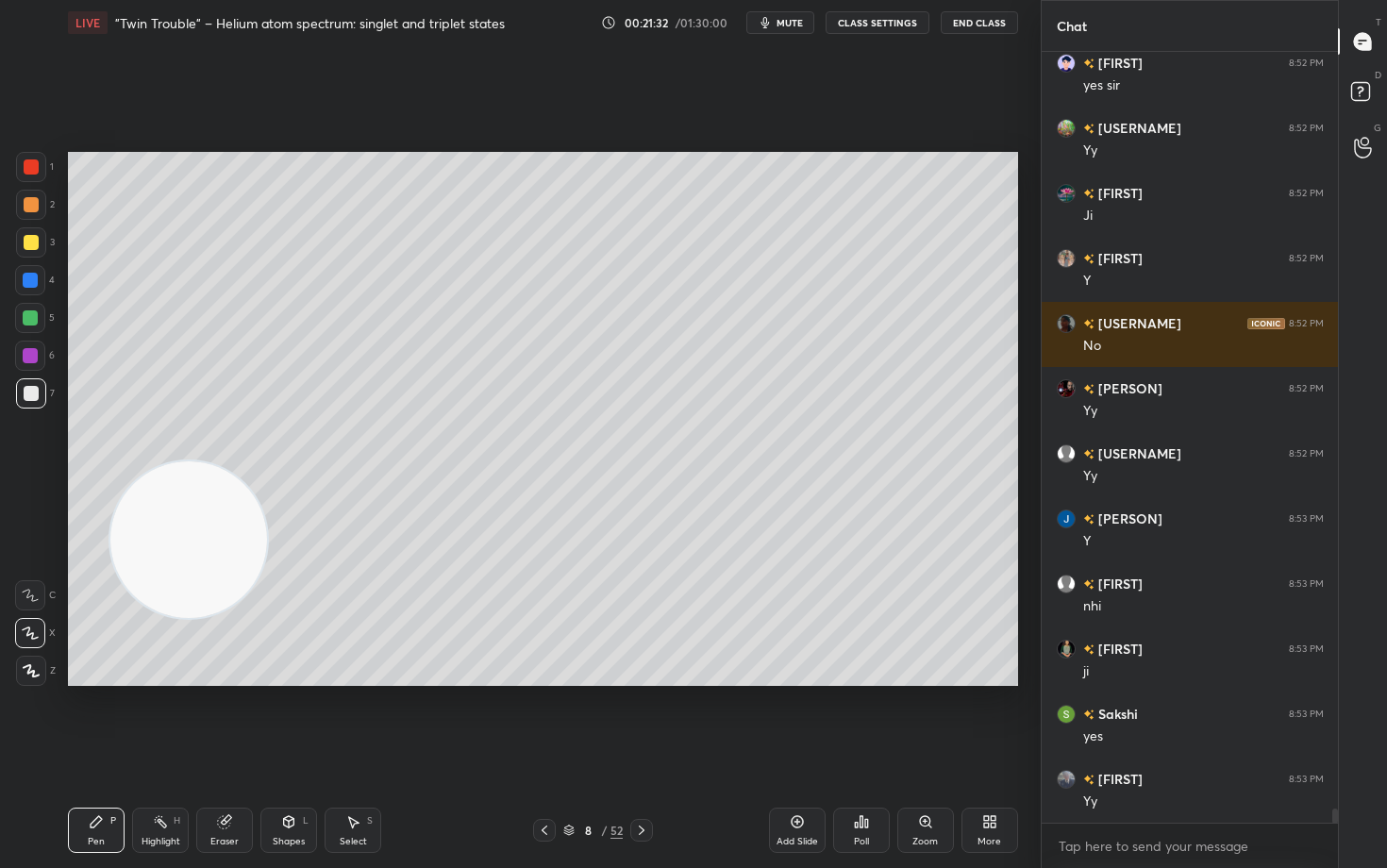 drag, startPoint x: 205, startPoint y: 559, endPoint x: 220, endPoint y: 262, distance: 297.3785 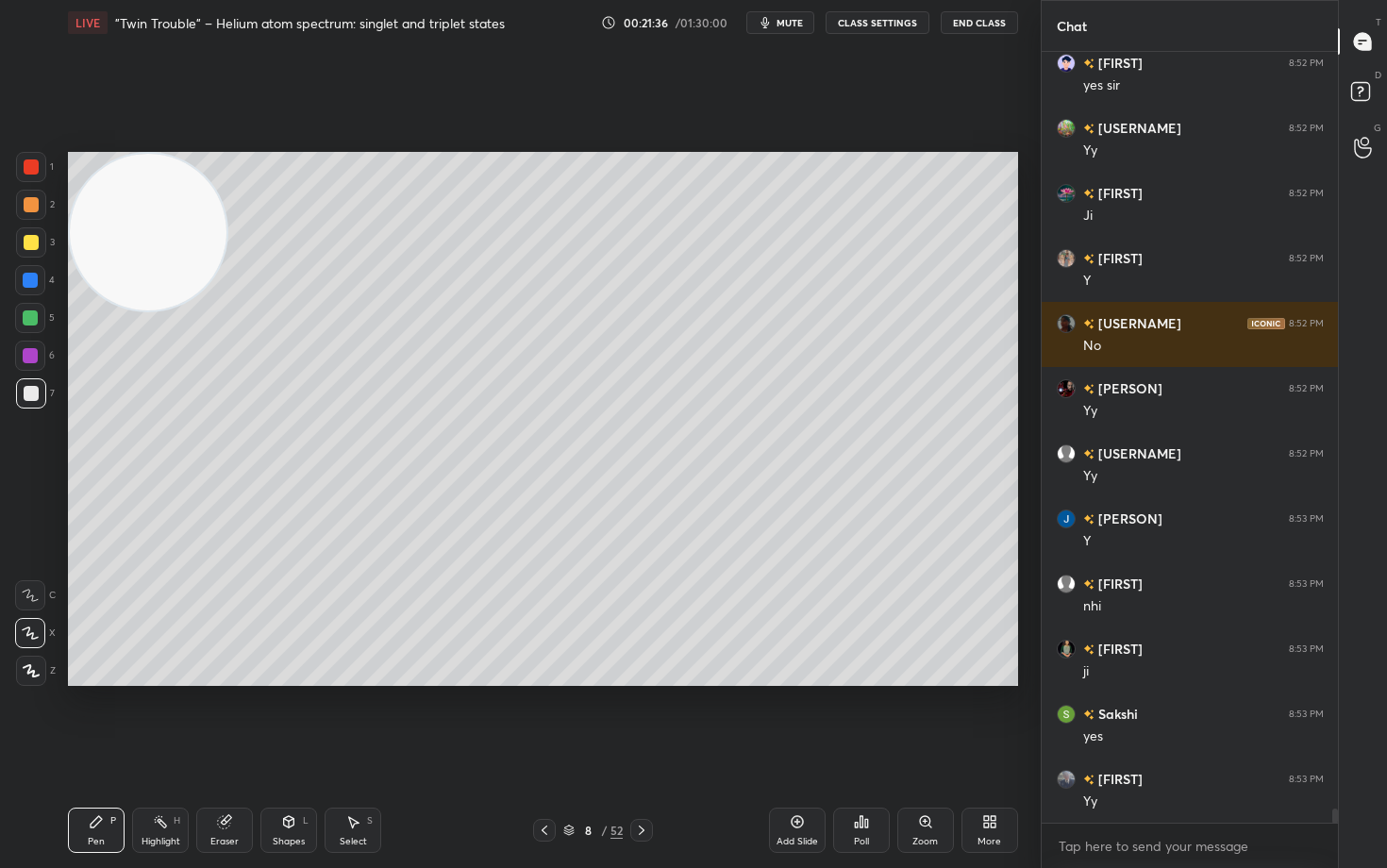 drag, startPoint x: 228, startPoint y: 278, endPoint x: 152, endPoint y: 227, distance: 91.525953 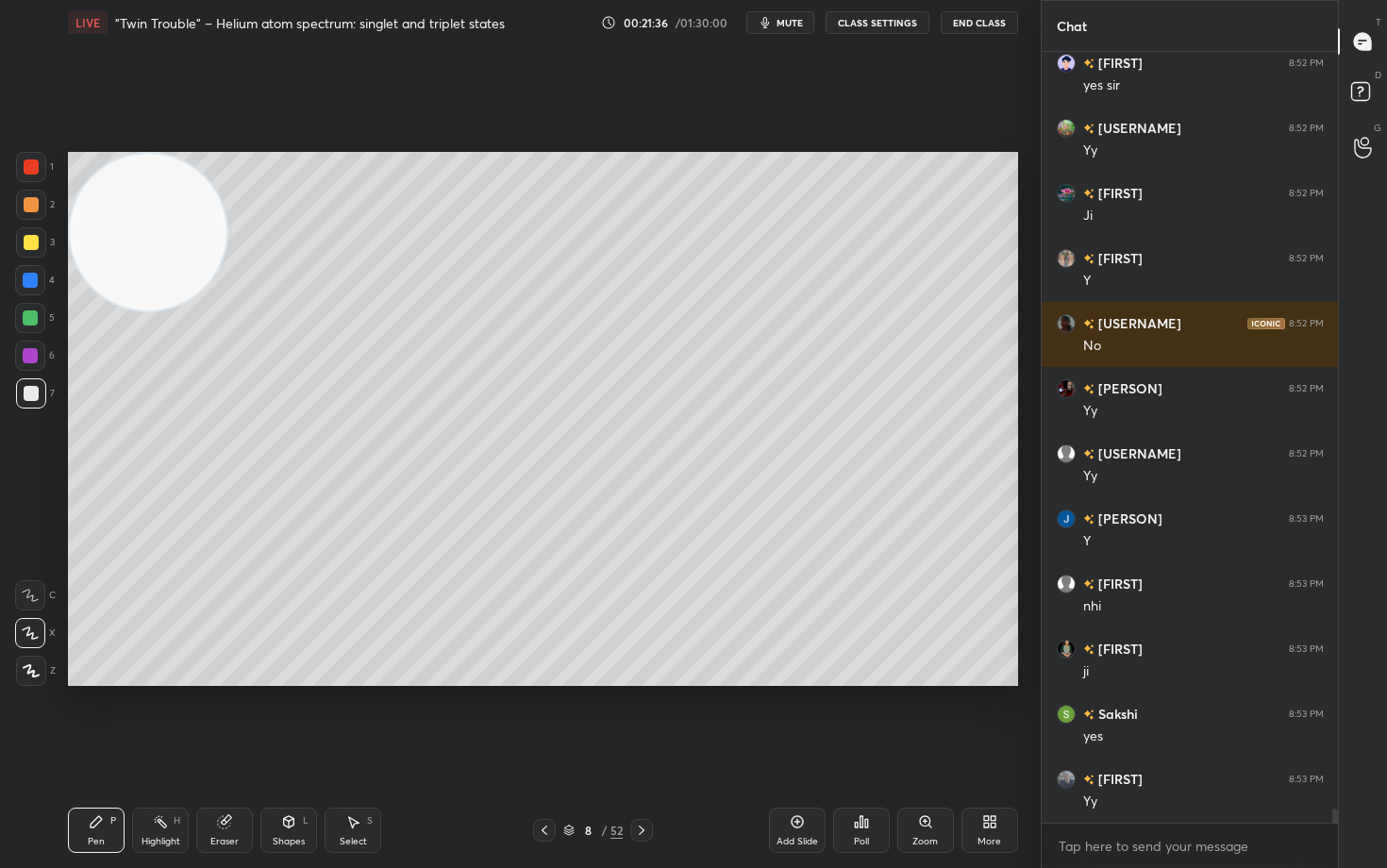 click at bounding box center (148, 232) 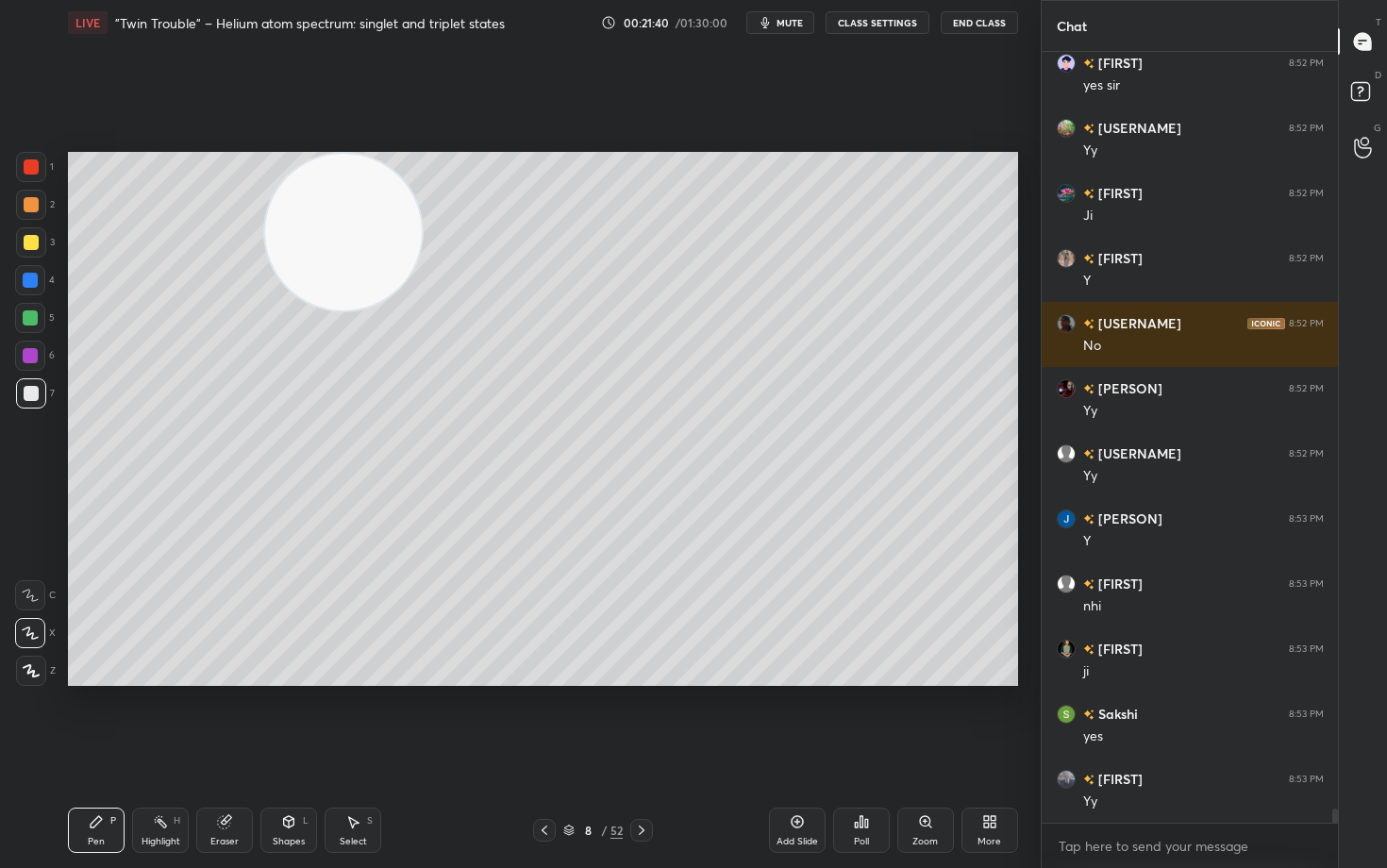 drag, startPoint x: 238, startPoint y: 226, endPoint x: 750, endPoint y: 211, distance: 512.21968 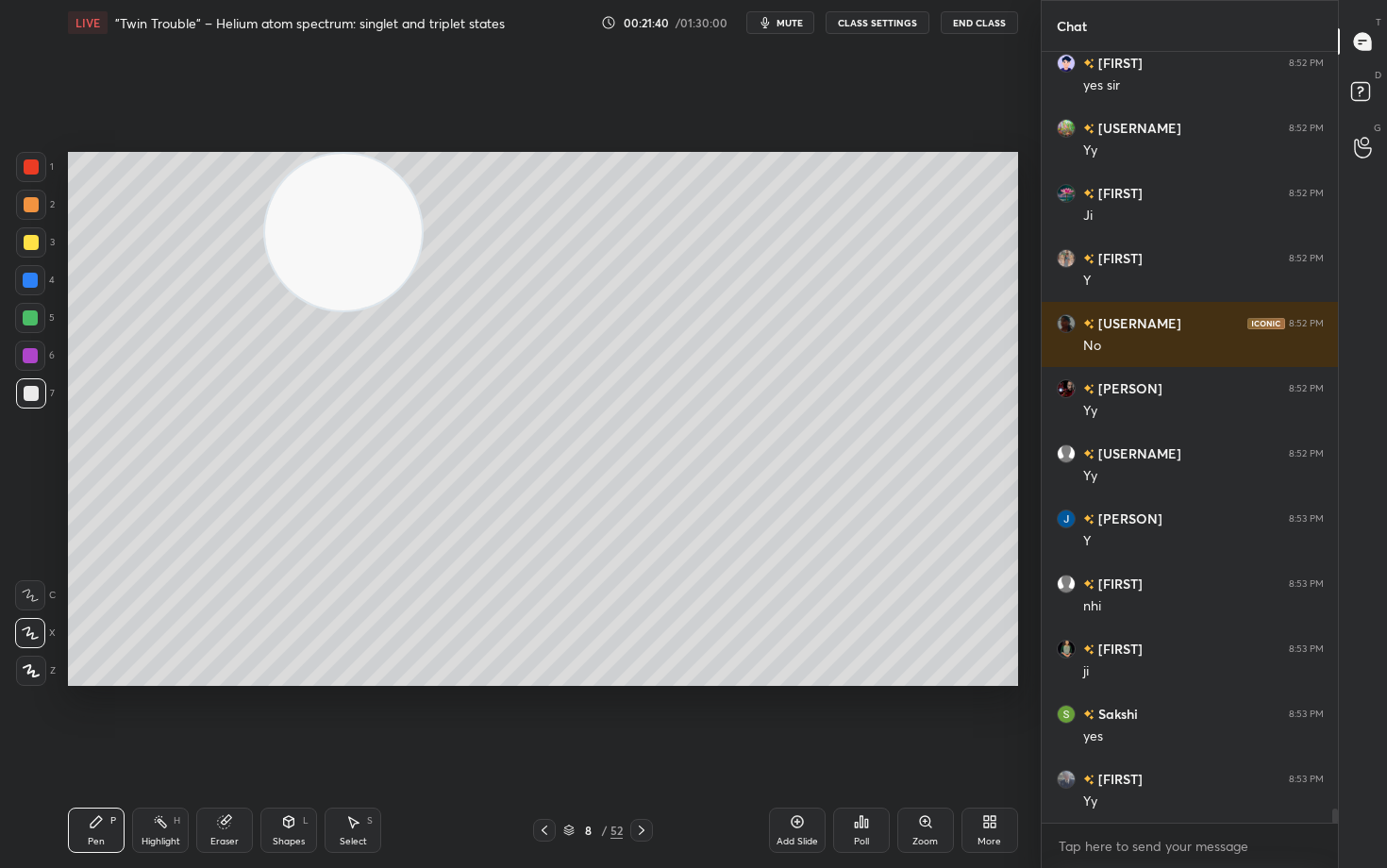 click at bounding box center [343, 232] 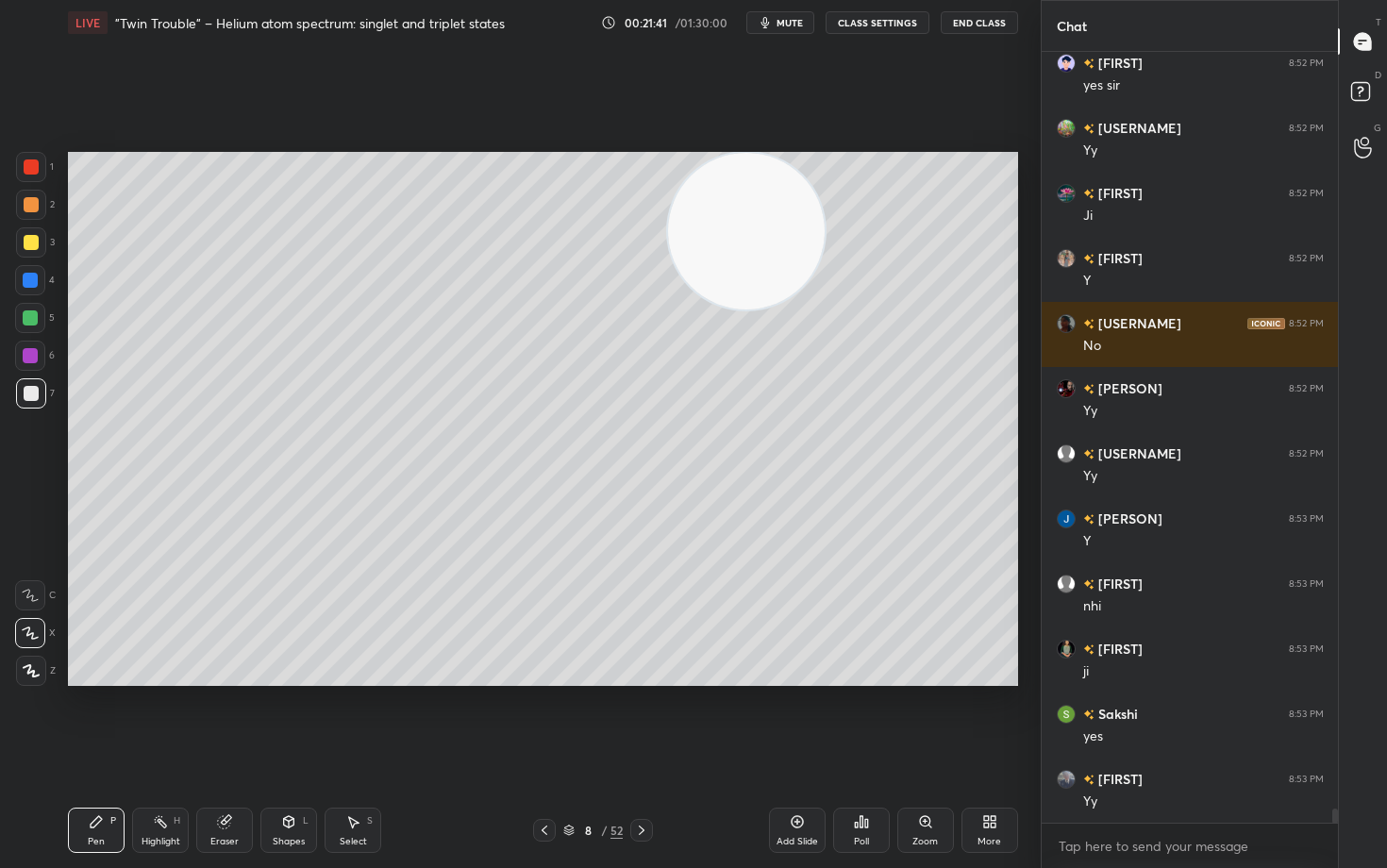 scroll, scrollTop: 40700, scrollLeft: 0, axis: vertical 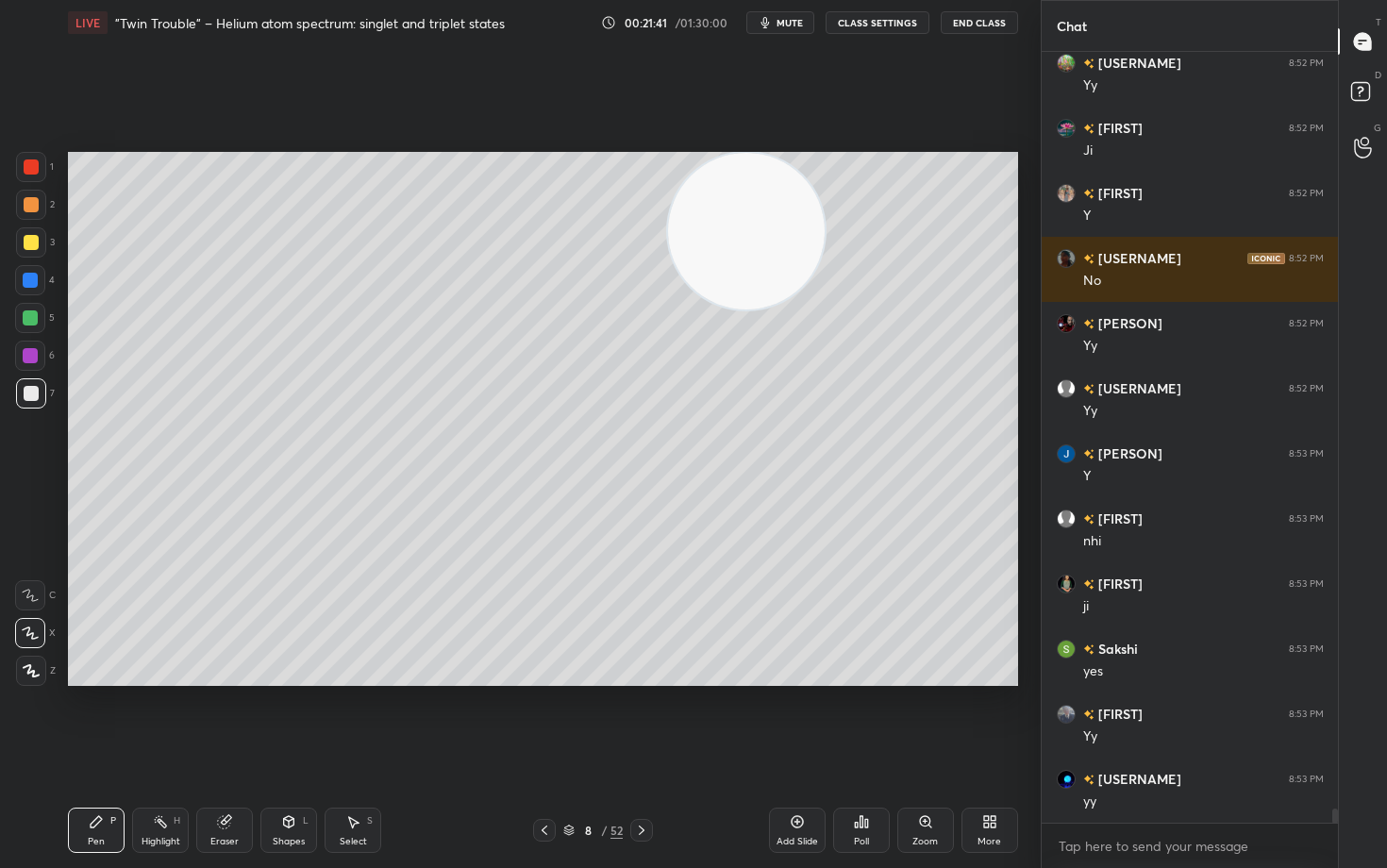 drag, startPoint x: 743, startPoint y: 251, endPoint x: 930, endPoint y: 195, distance: 195.20502 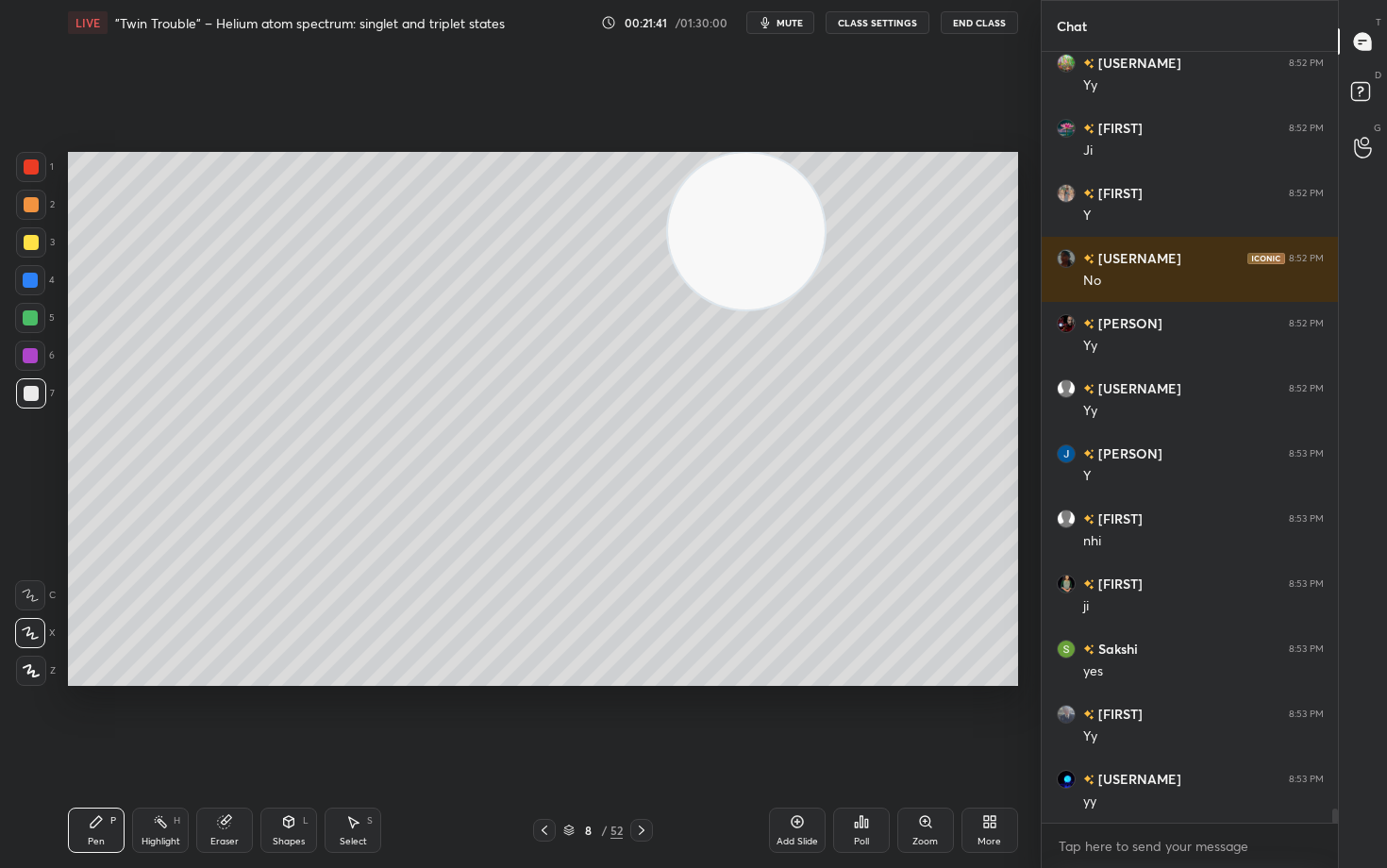 click at bounding box center [746, 231] 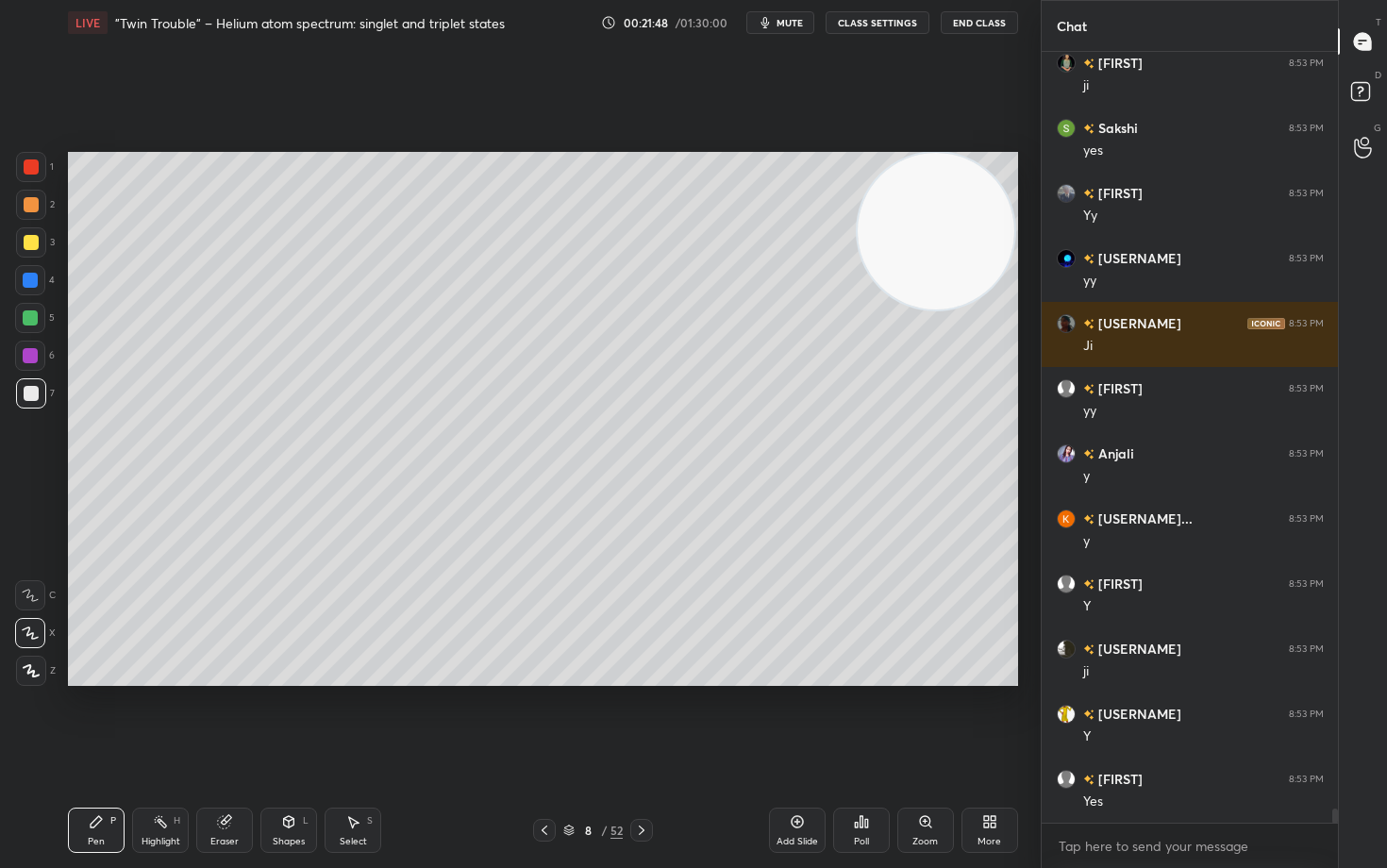 scroll, scrollTop: 41286, scrollLeft: 0, axis: vertical 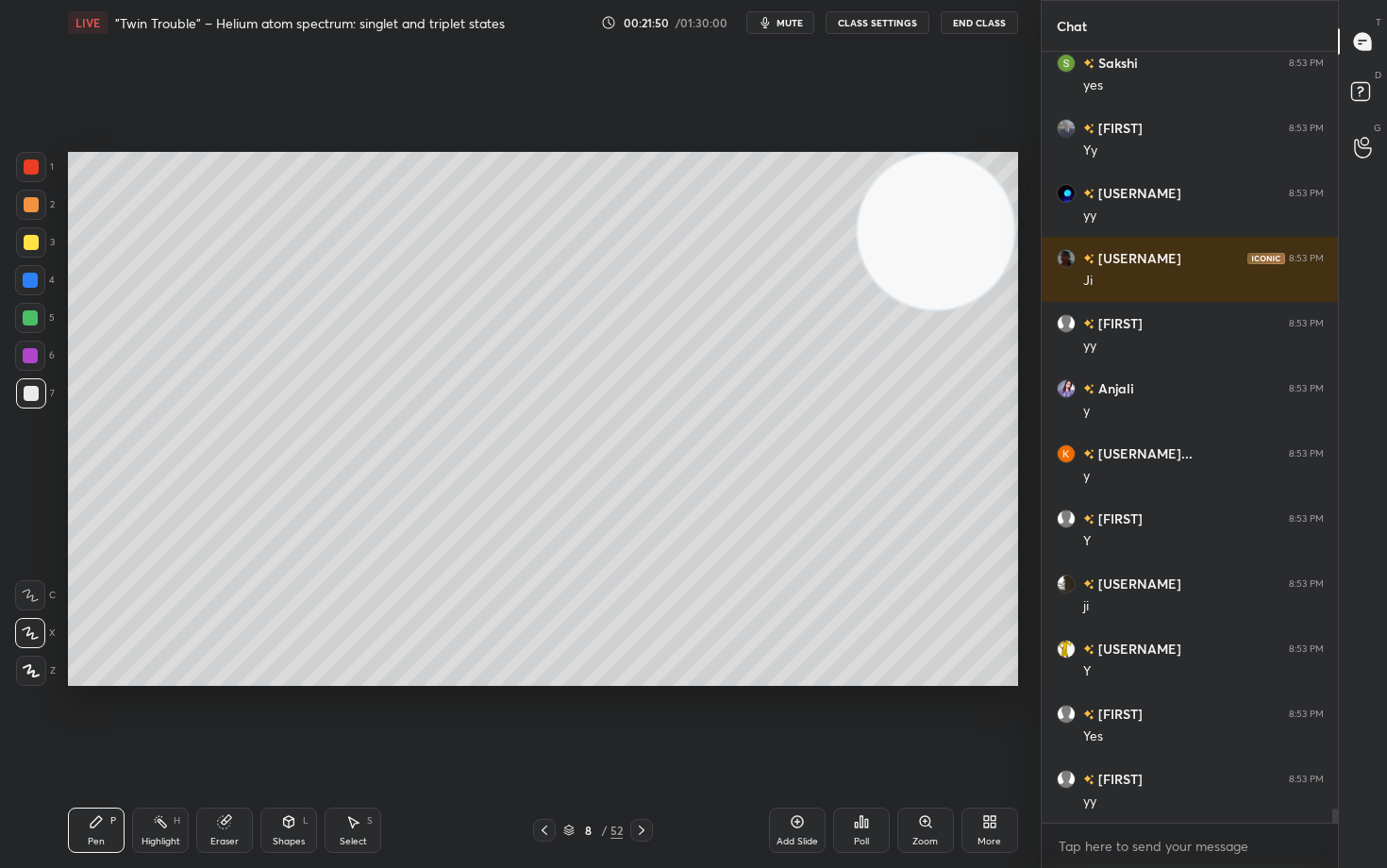 click 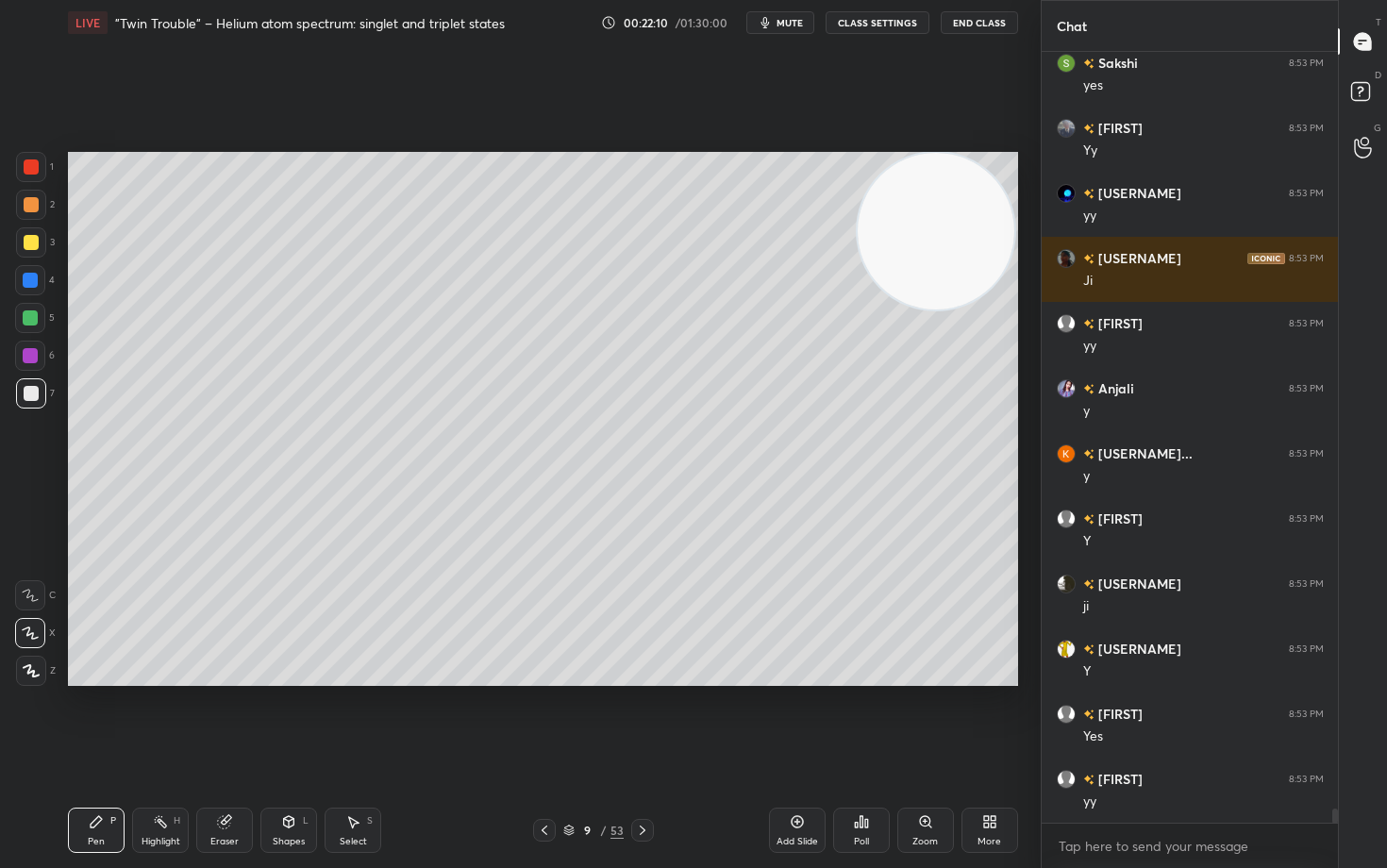 scroll, scrollTop: 41351, scrollLeft: 0, axis: vertical 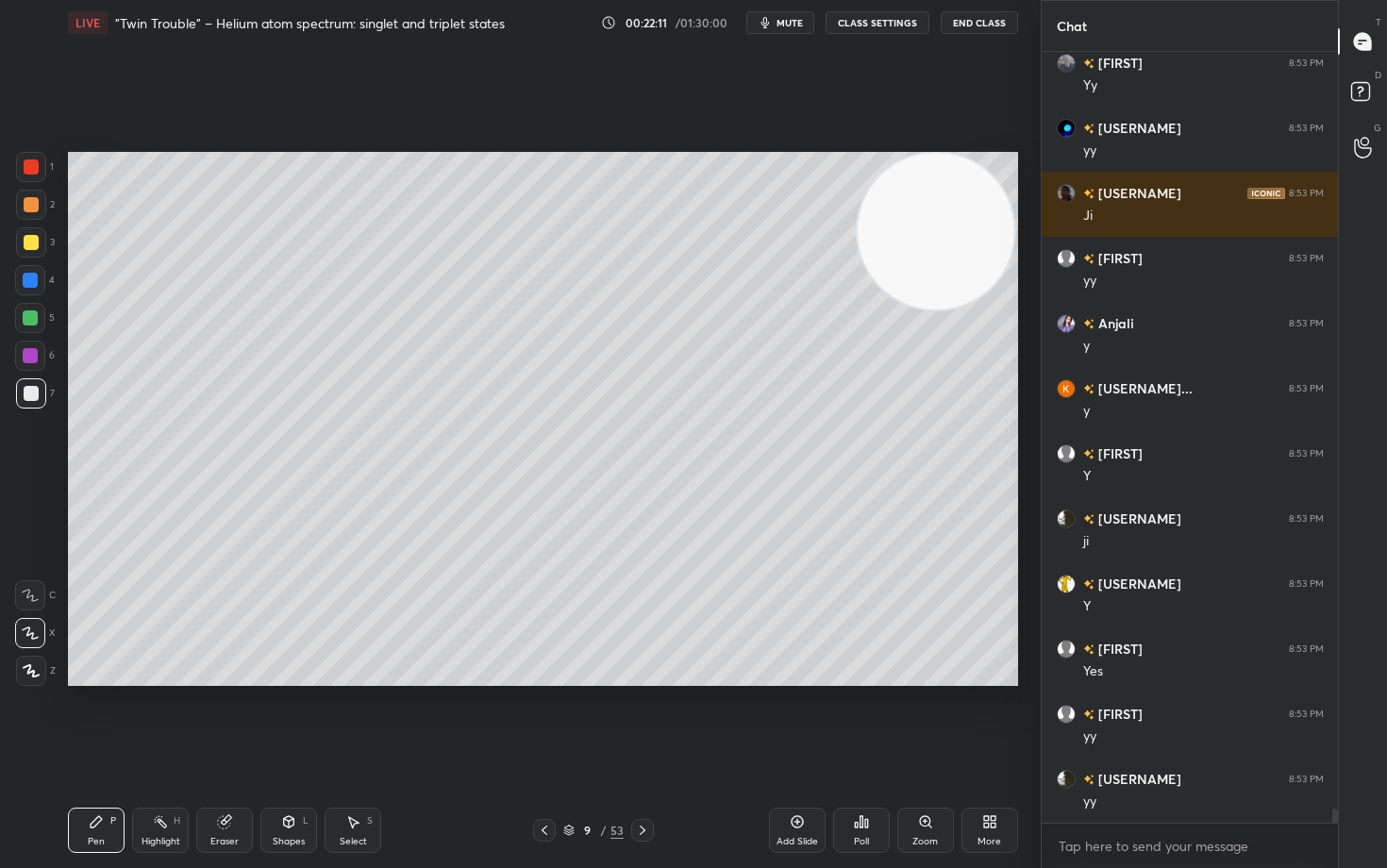 click at bounding box center [31, 242] 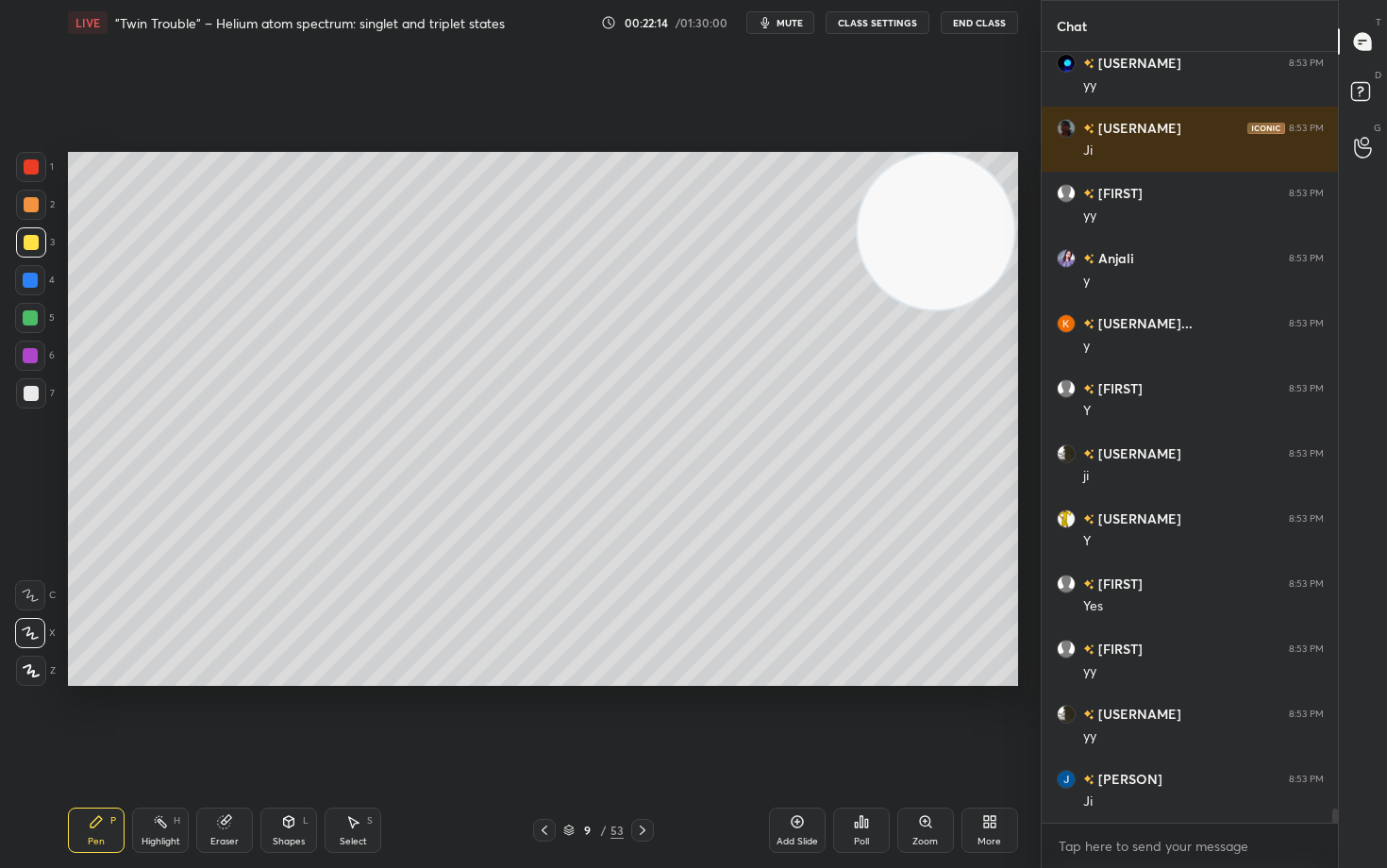 scroll, scrollTop: 41481, scrollLeft: 0, axis: vertical 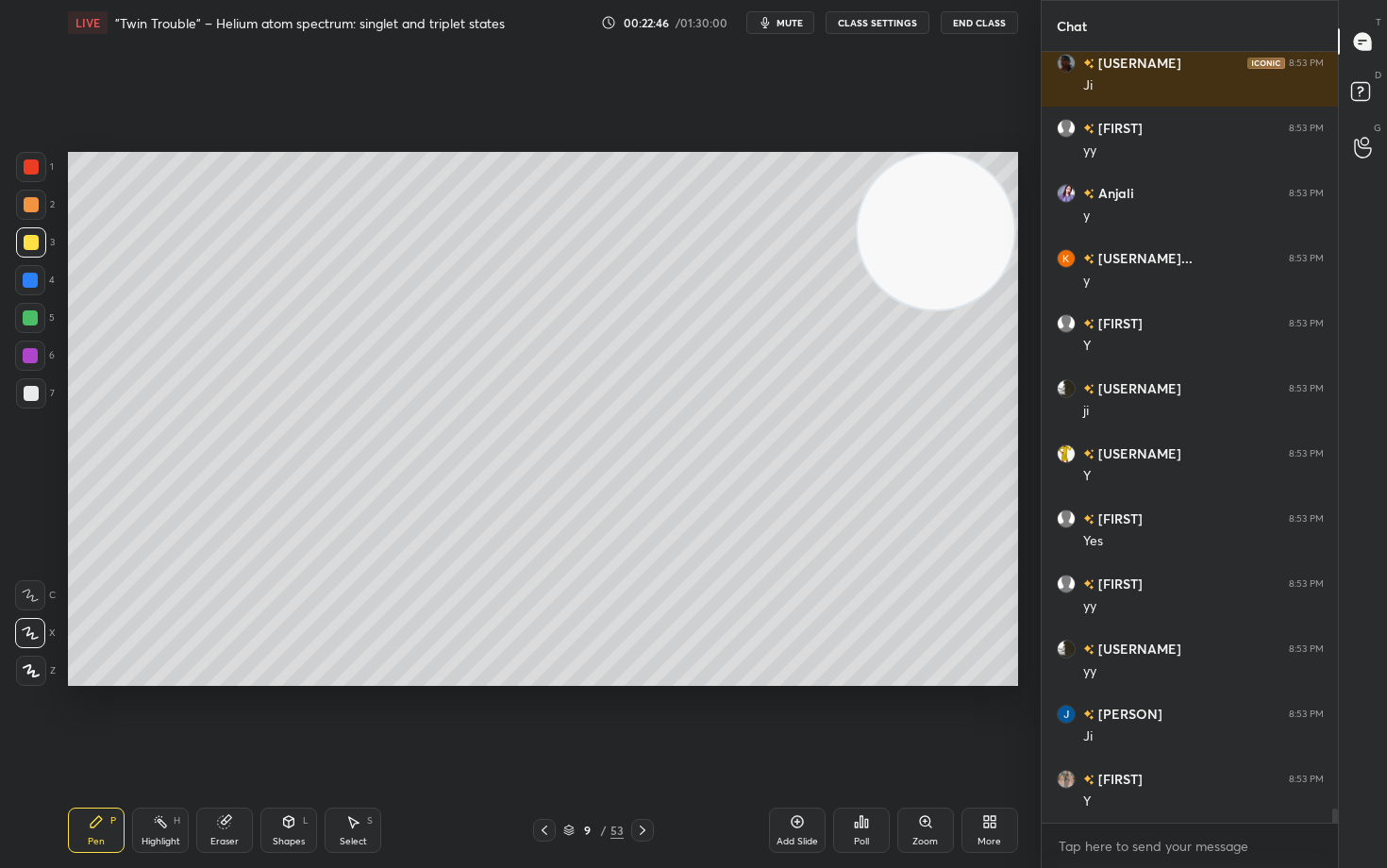 click at bounding box center (31, 205) 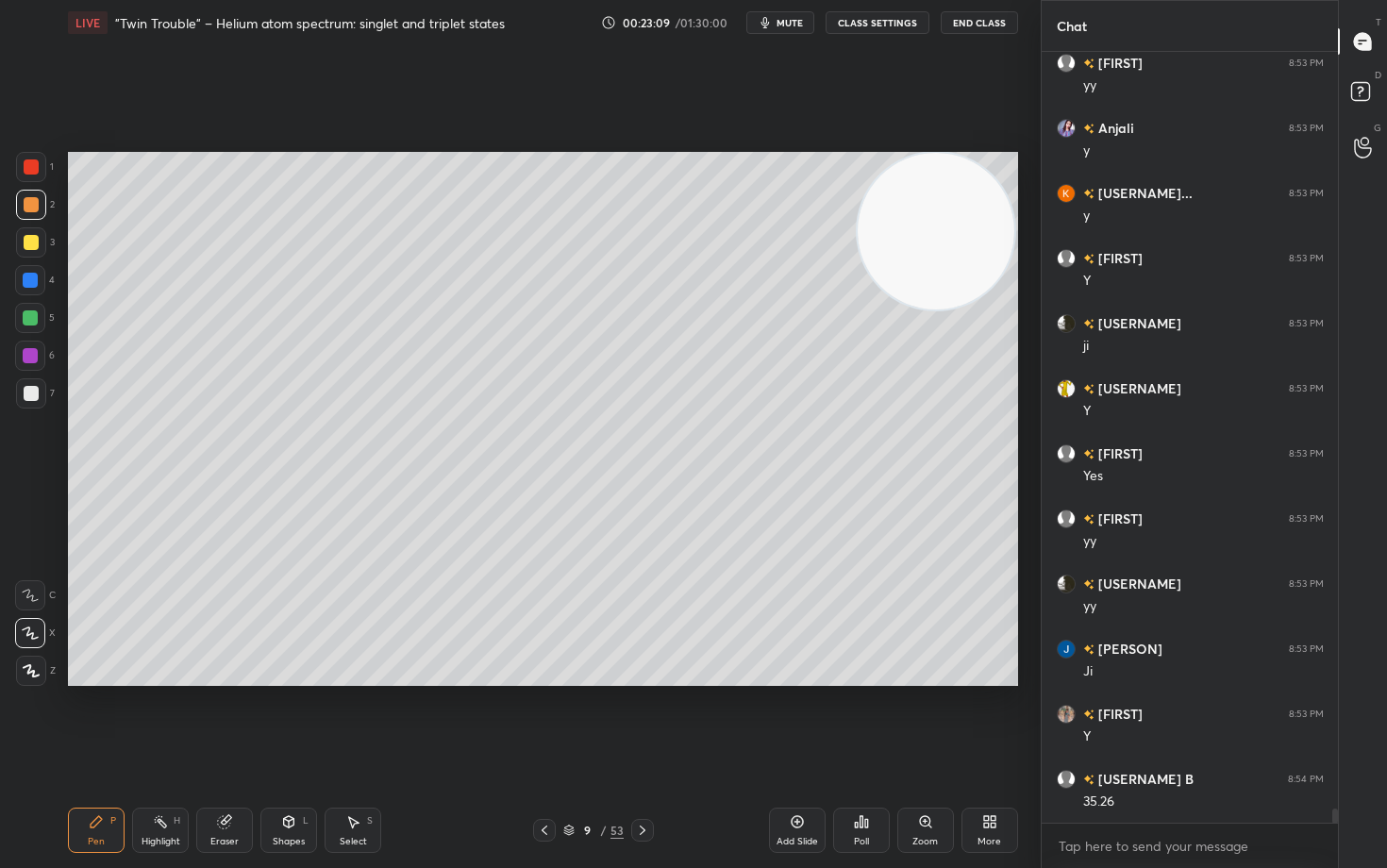 scroll, scrollTop: 41611, scrollLeft: 0, axis: vertical 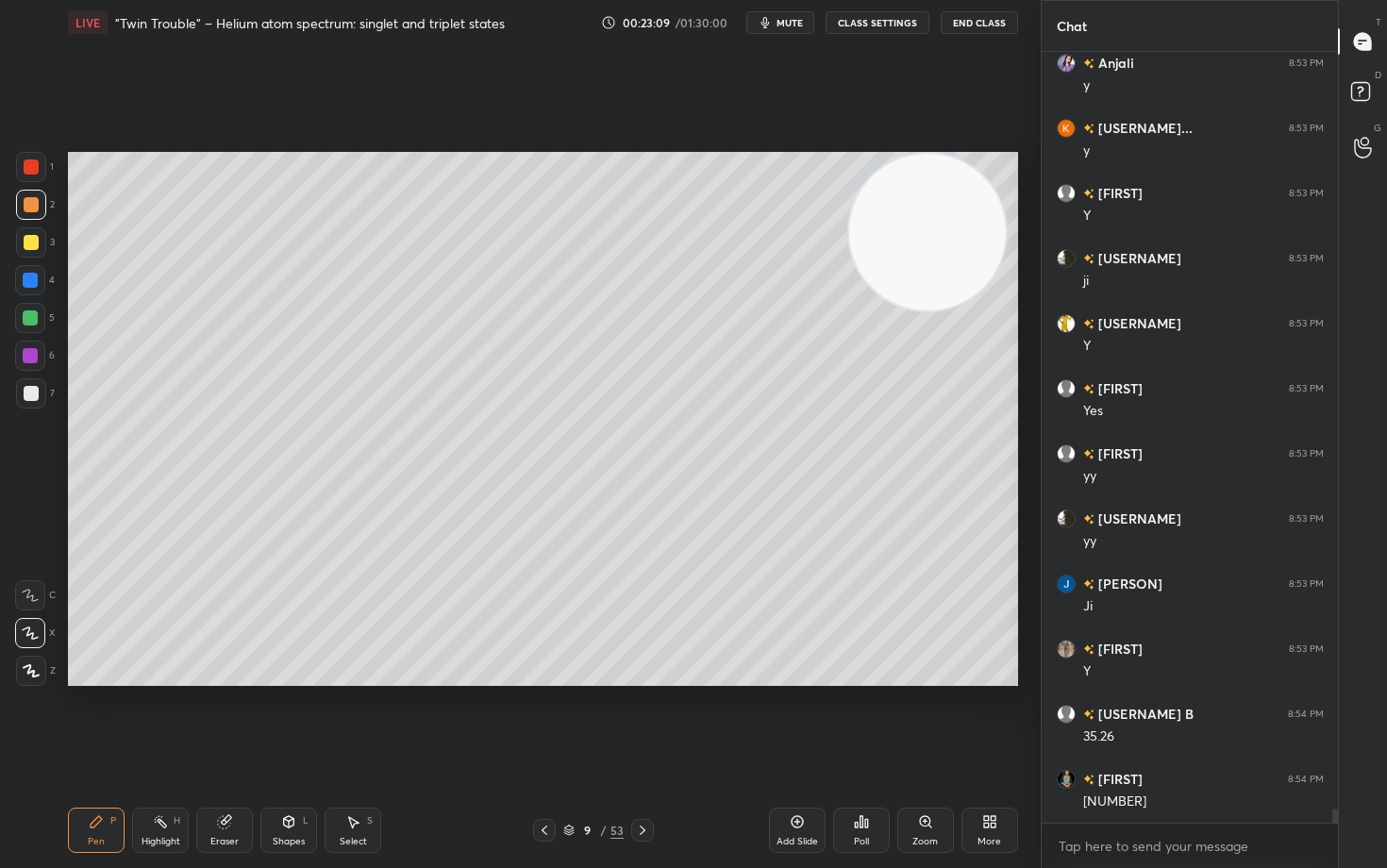 drag, startPoint x: 937, startPoint y: 228, endPoint x: 529, endPoint y: 209, distance: 408.4422 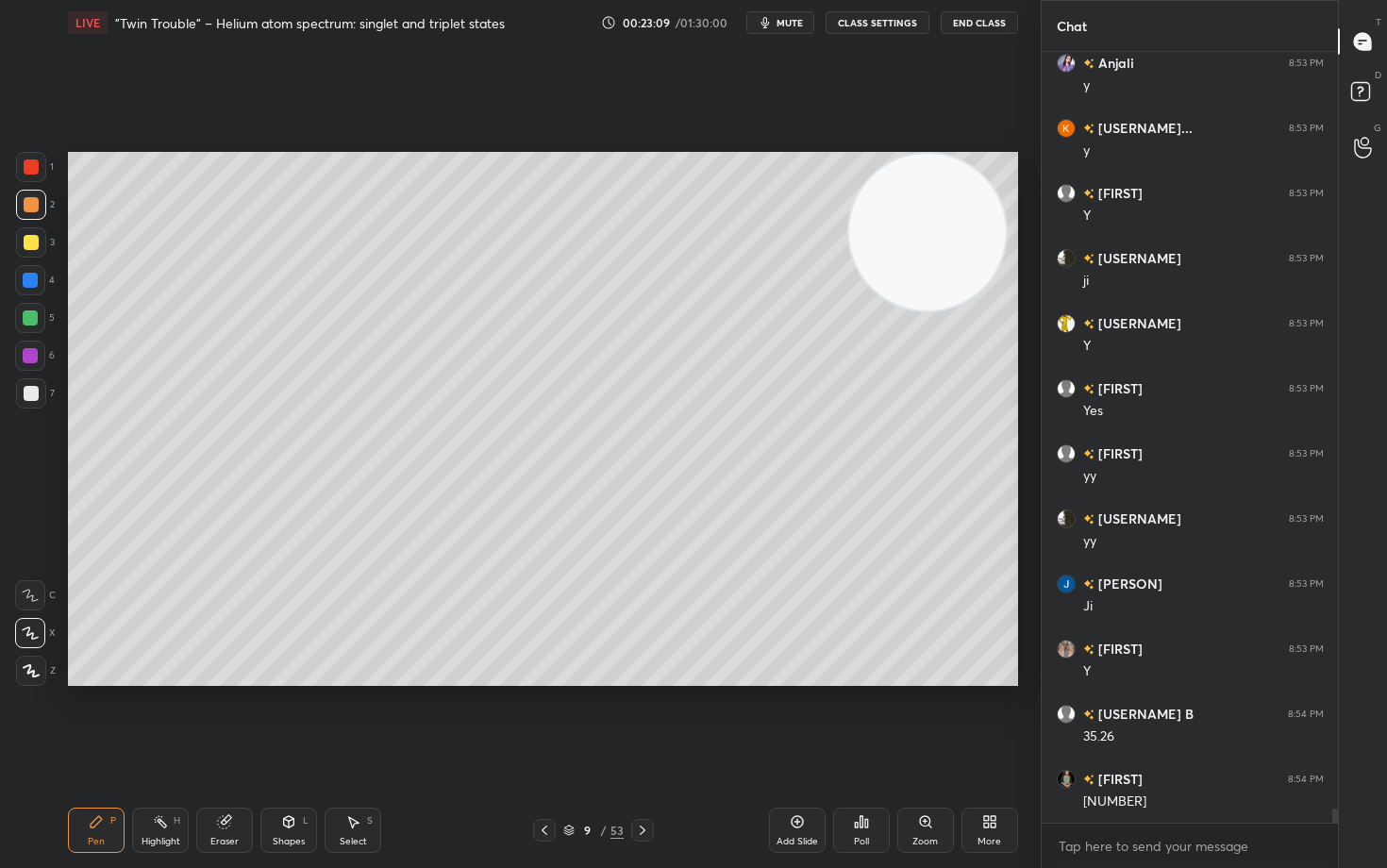 click at bounding box center [927, 232] 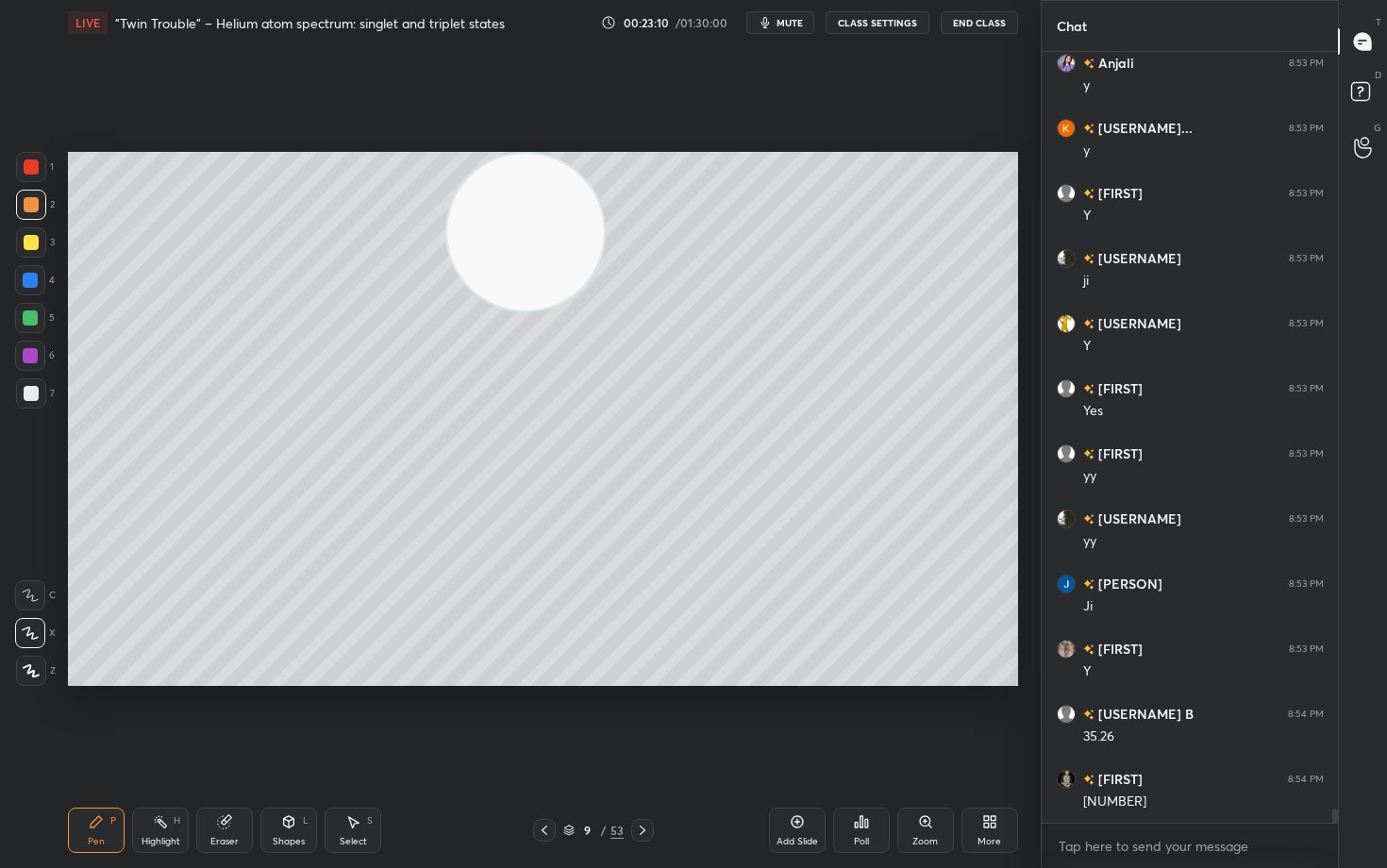 drag, startPoint x: 516, startPoint y: 233, endPoint x: 172, endPoint y: 221, distance: 344.20924 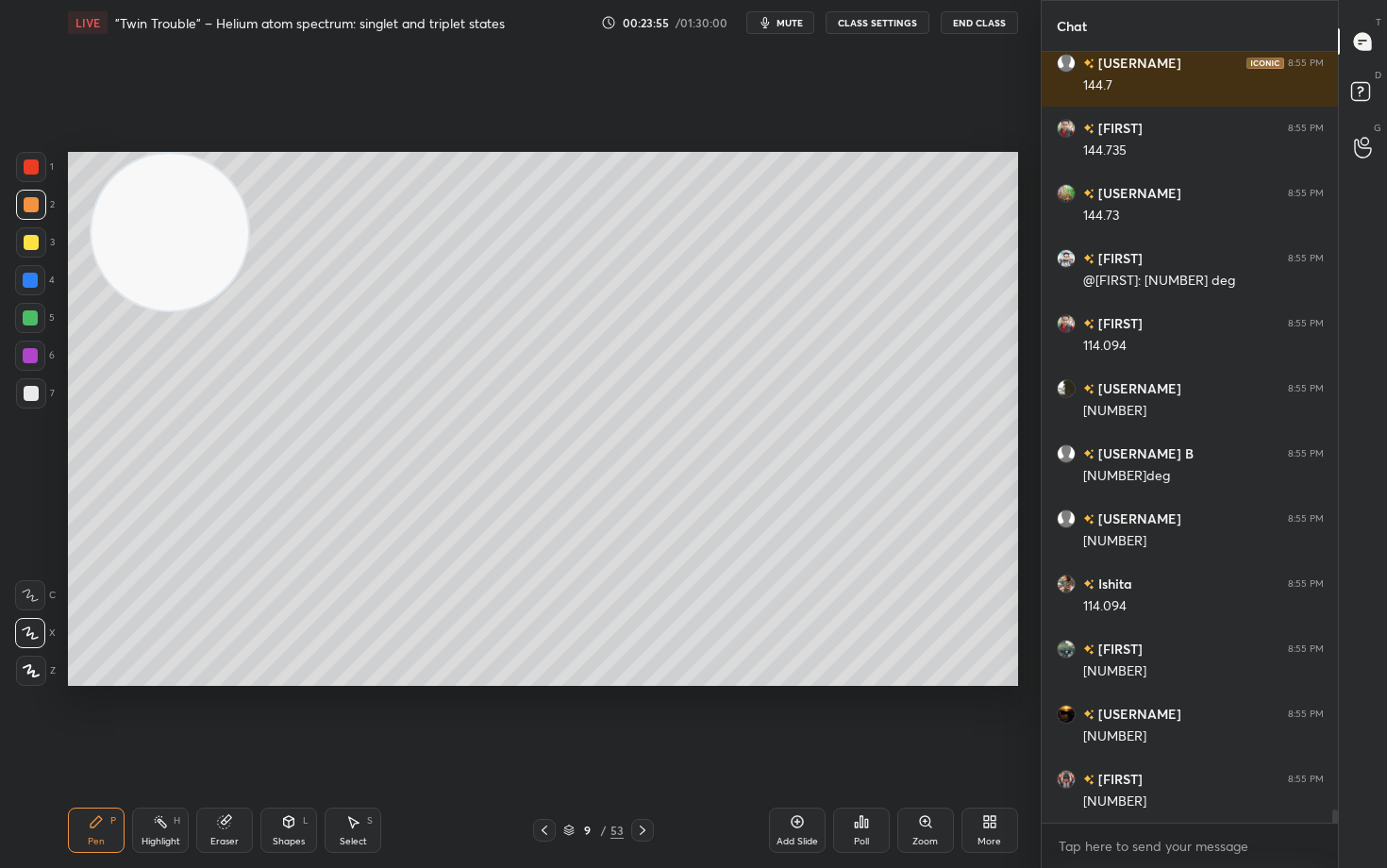 scroll, scrollTop: 42978, scrollLeft: 0, axis: vertical 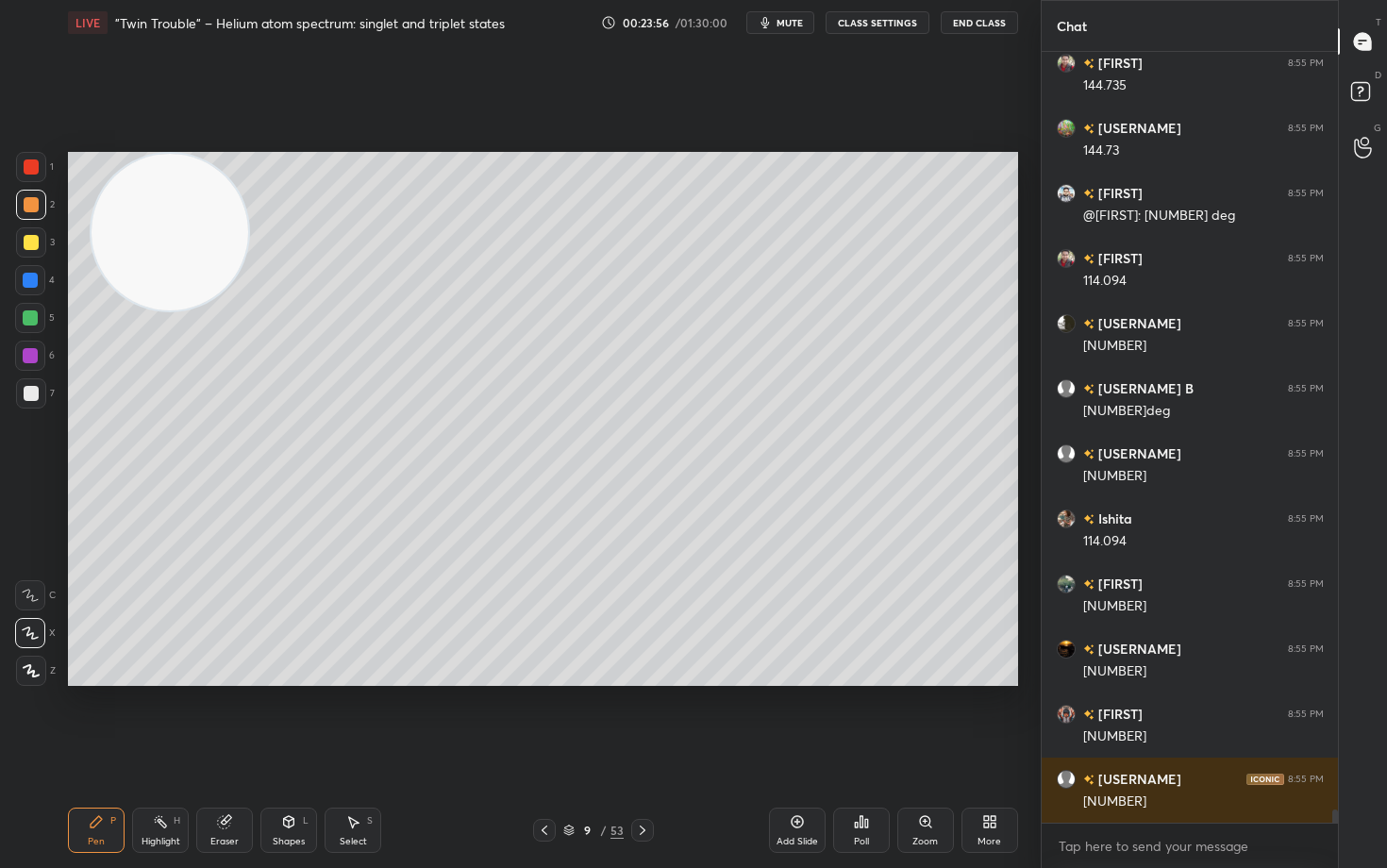 click at bounding box center (31, 393) 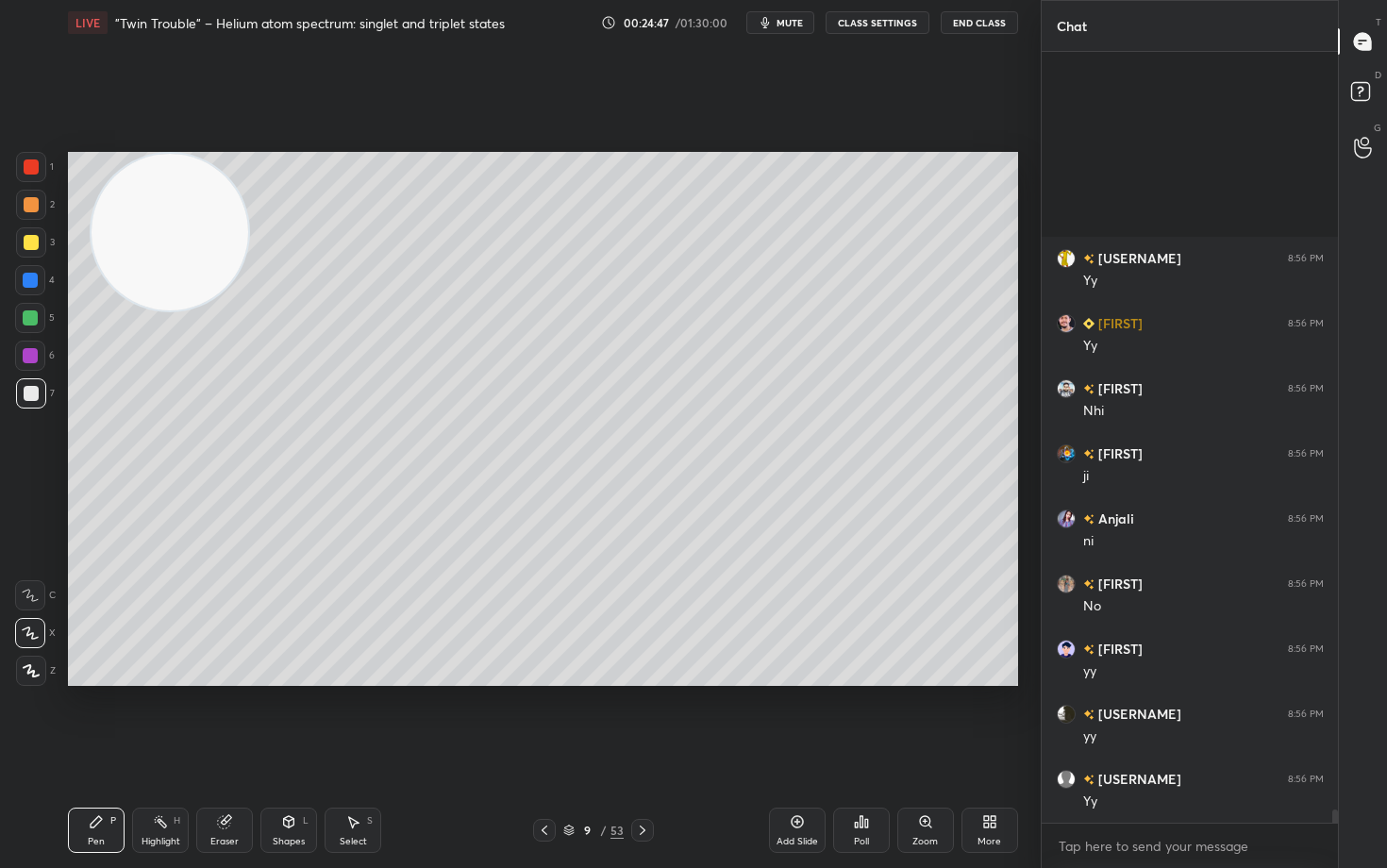 scroll, scrollTop: 45192, scrollLeft: 0, axis: vertical 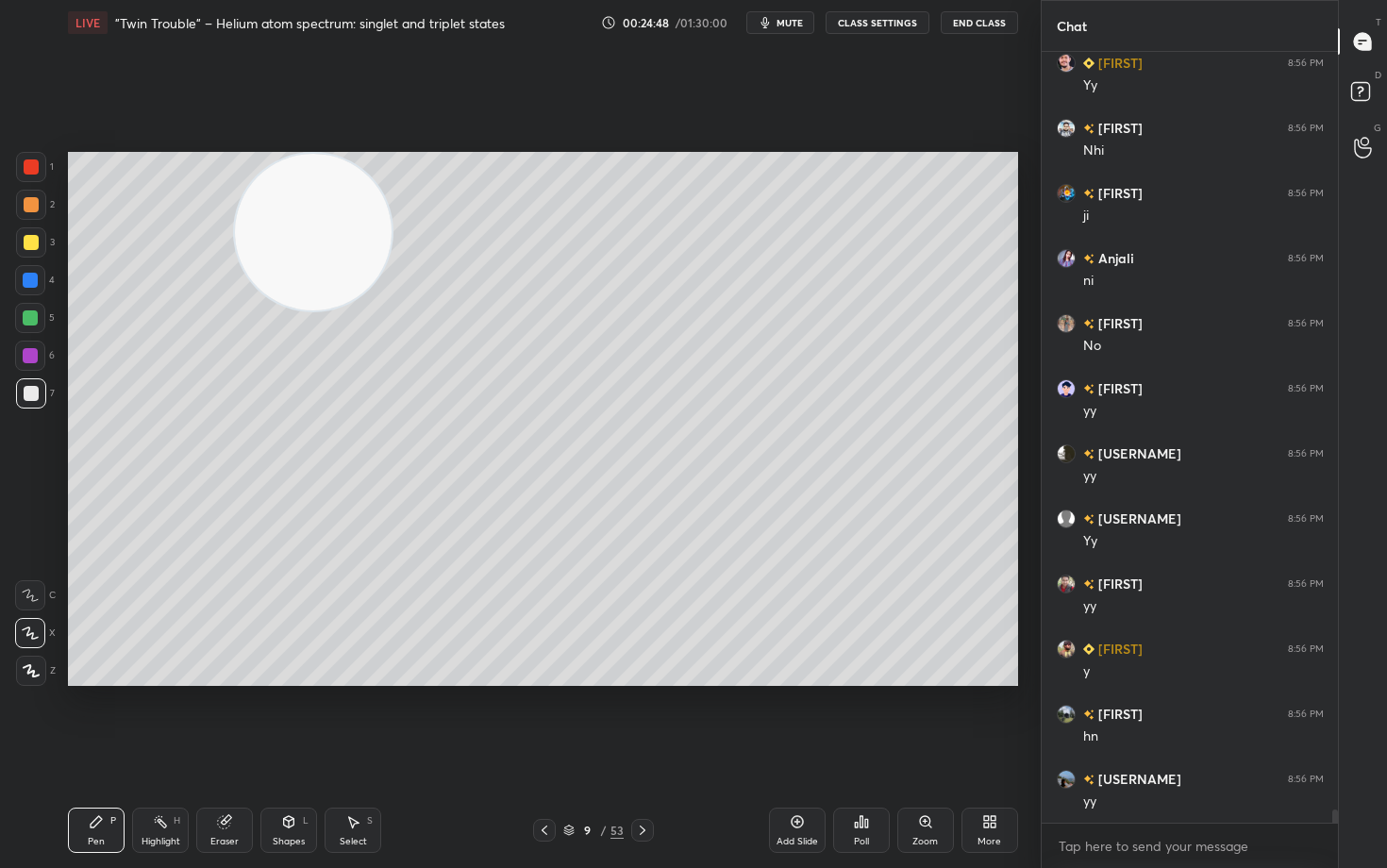 drag, startPoint x: 185, startPoint y: 245, endPoint x: 883, endPoint y: 217, distance: 698.56138 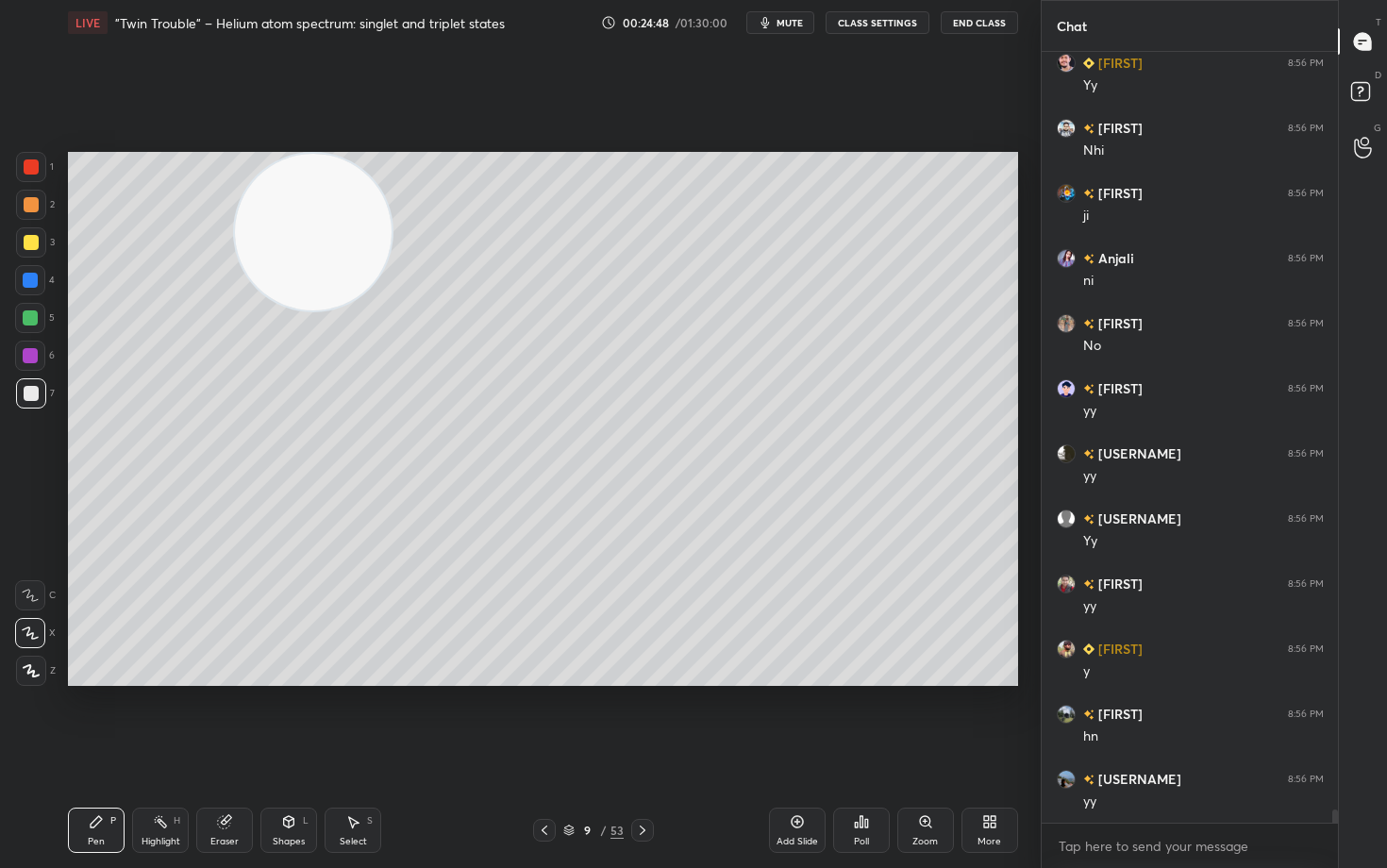 click at bounding box center (313, 232) 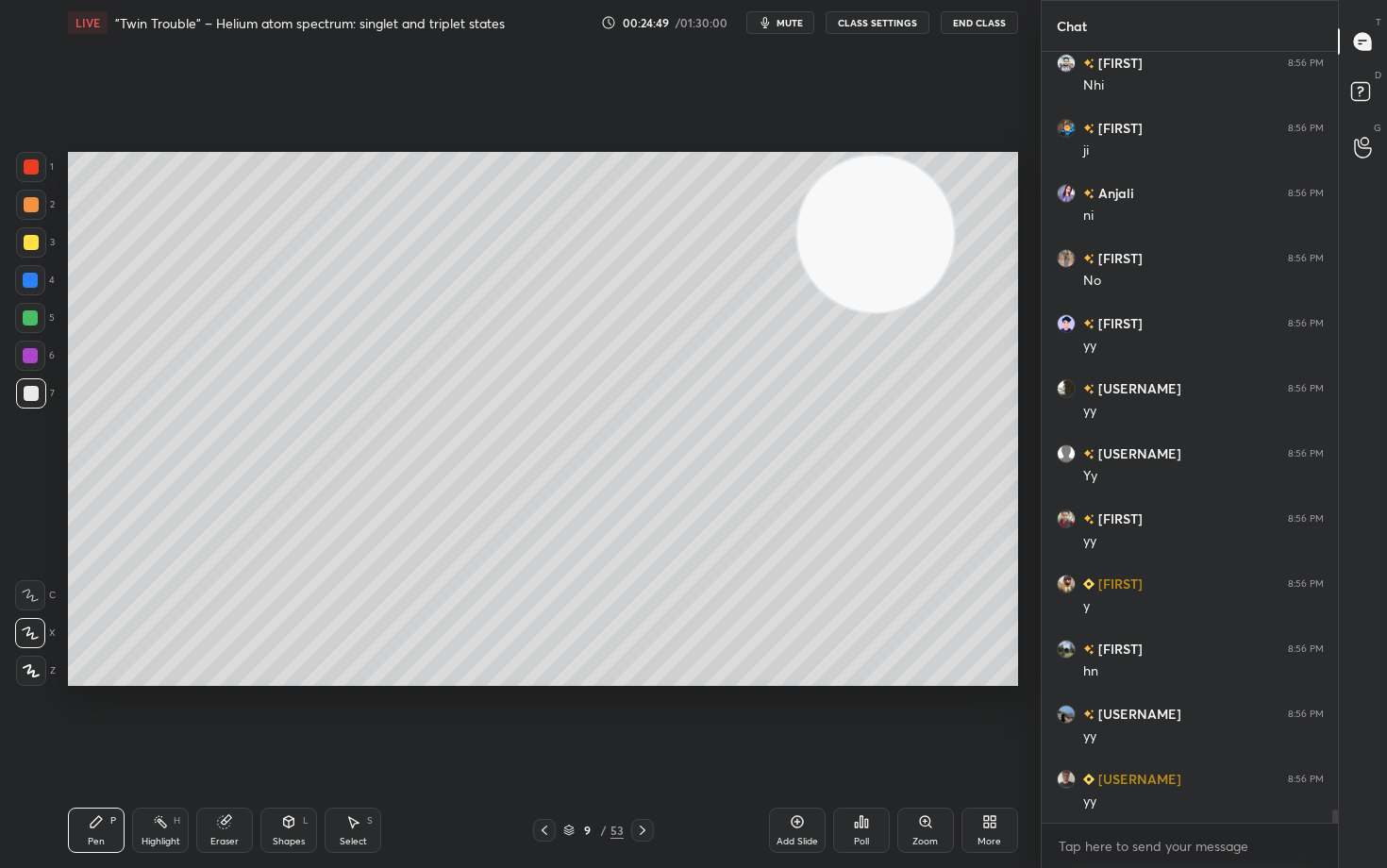 scroll, scrollTop: 45322, scrollLeft: 0, axis: vertical 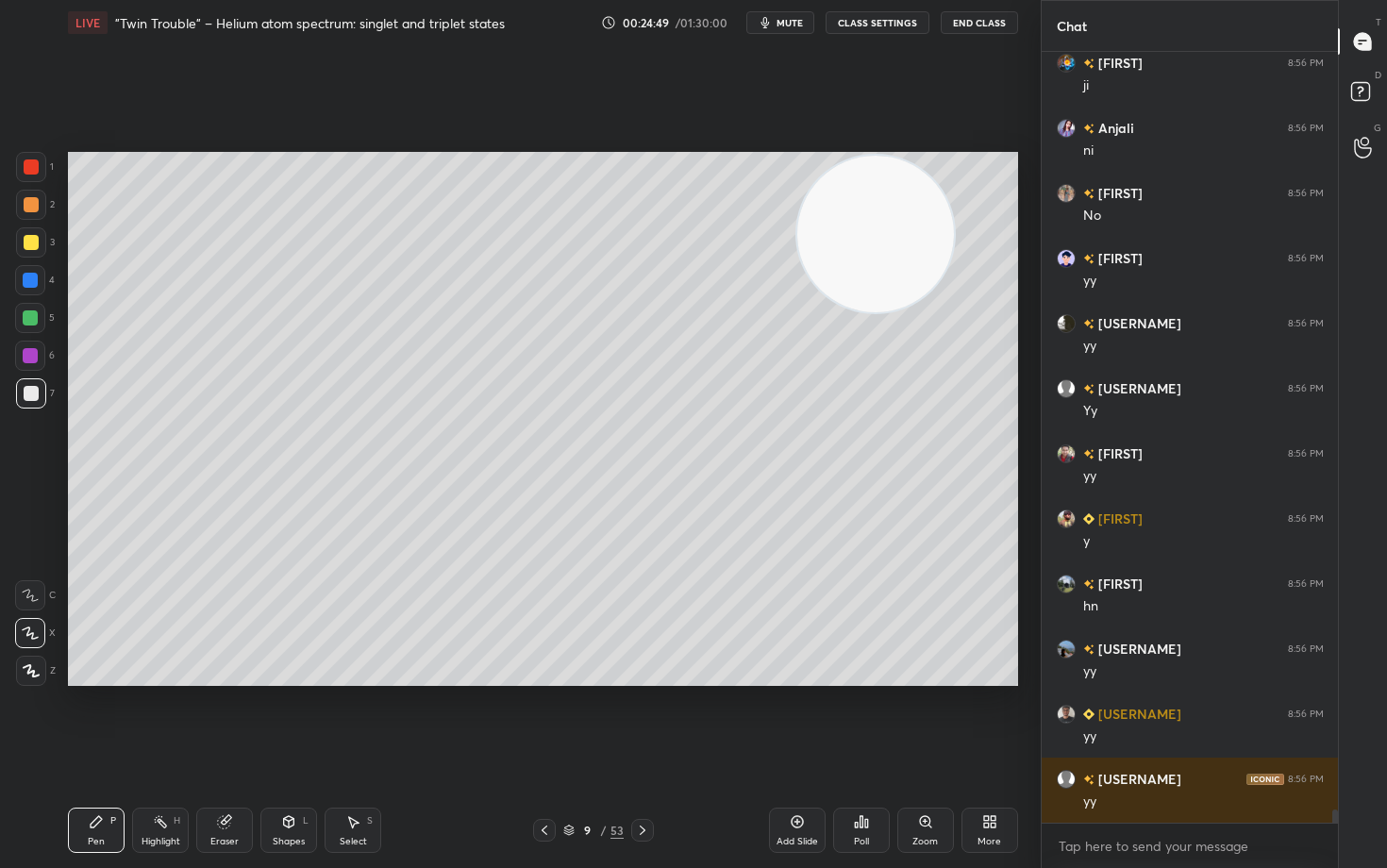 drag, startPoint x: 909, startPoint y: 259, endPoint x: 969, endPoint y: 226, distance: 68.47627 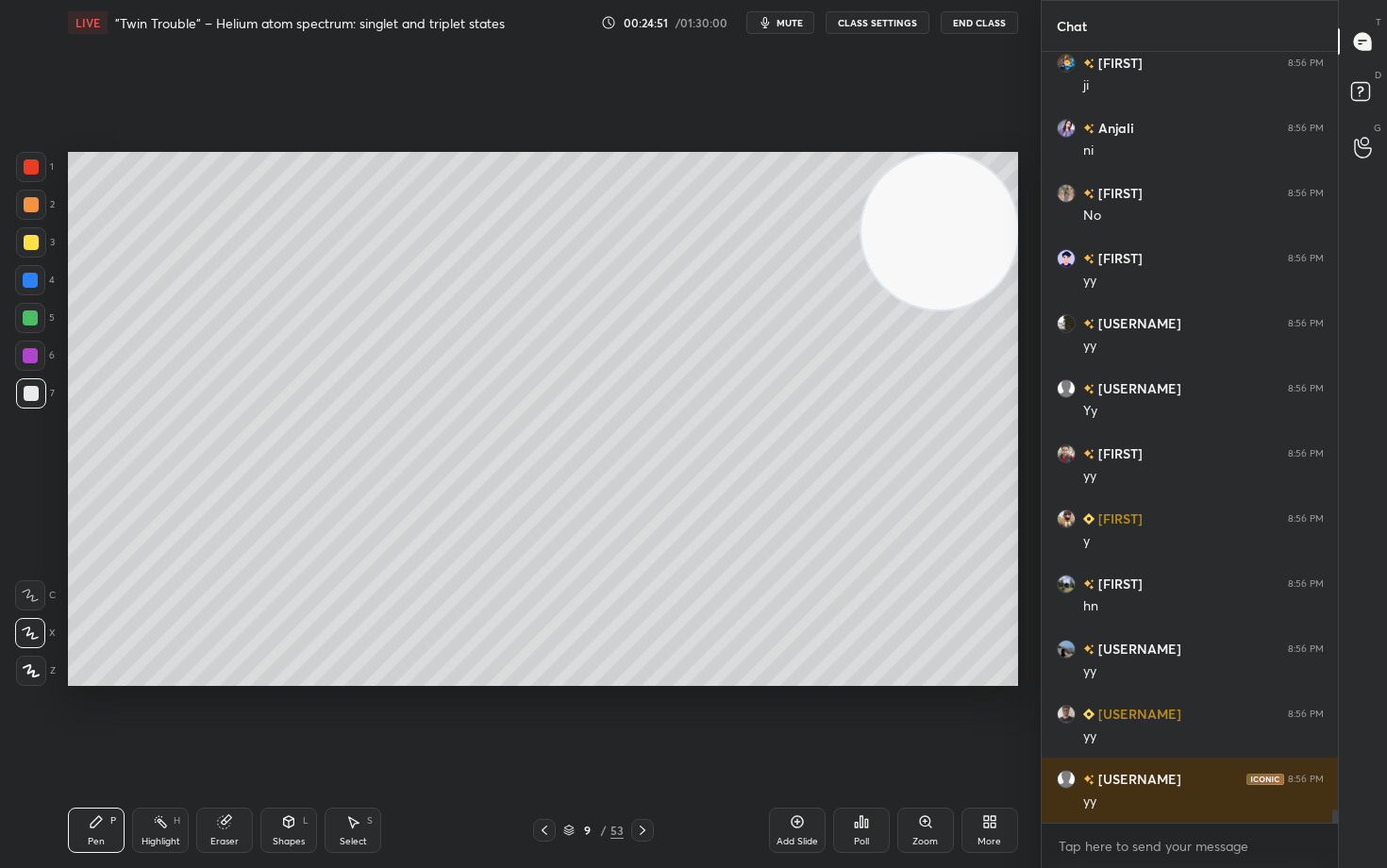 scroll, scrollTop: 45387, scrollLeft: 0, axis: vertical 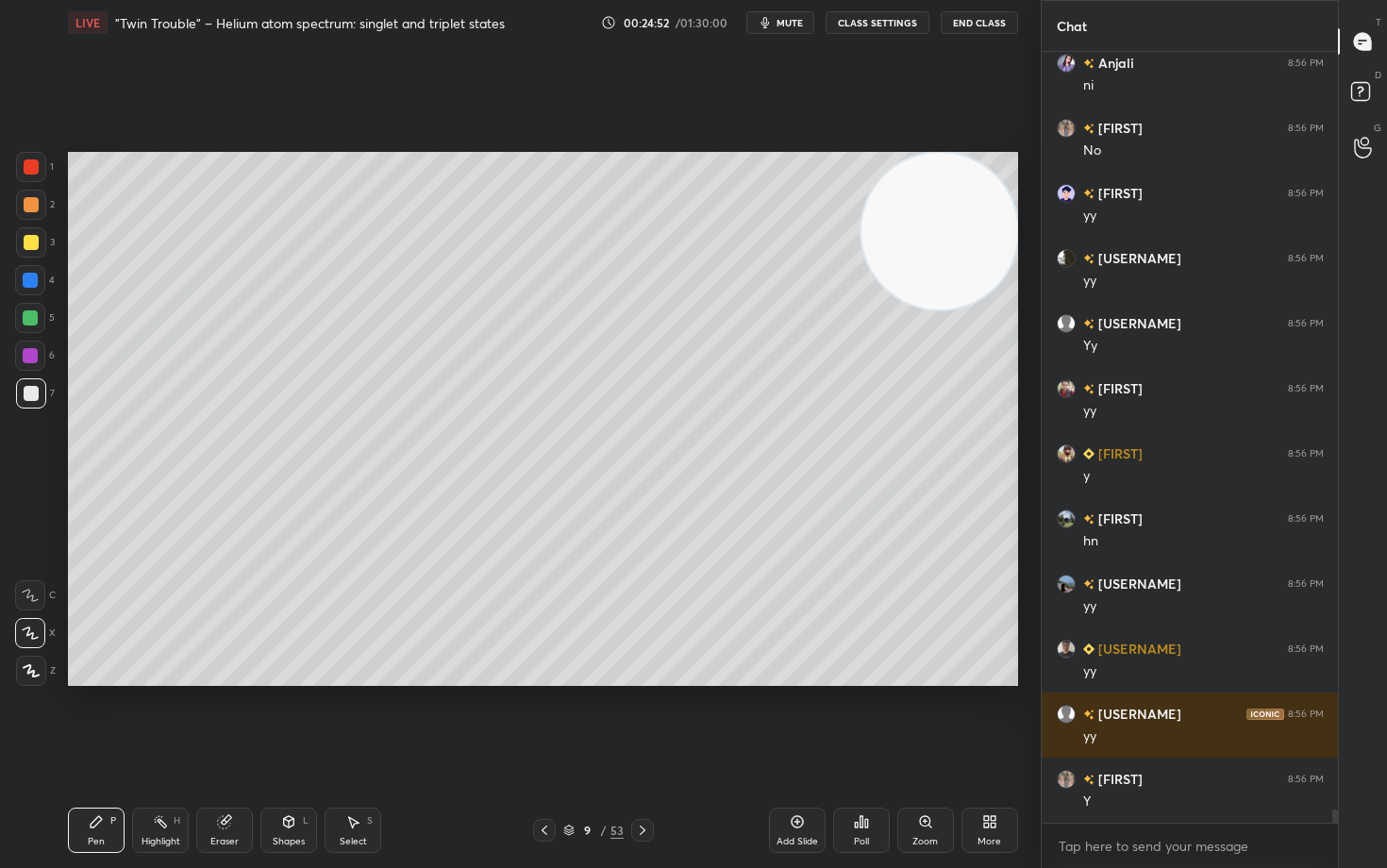 click 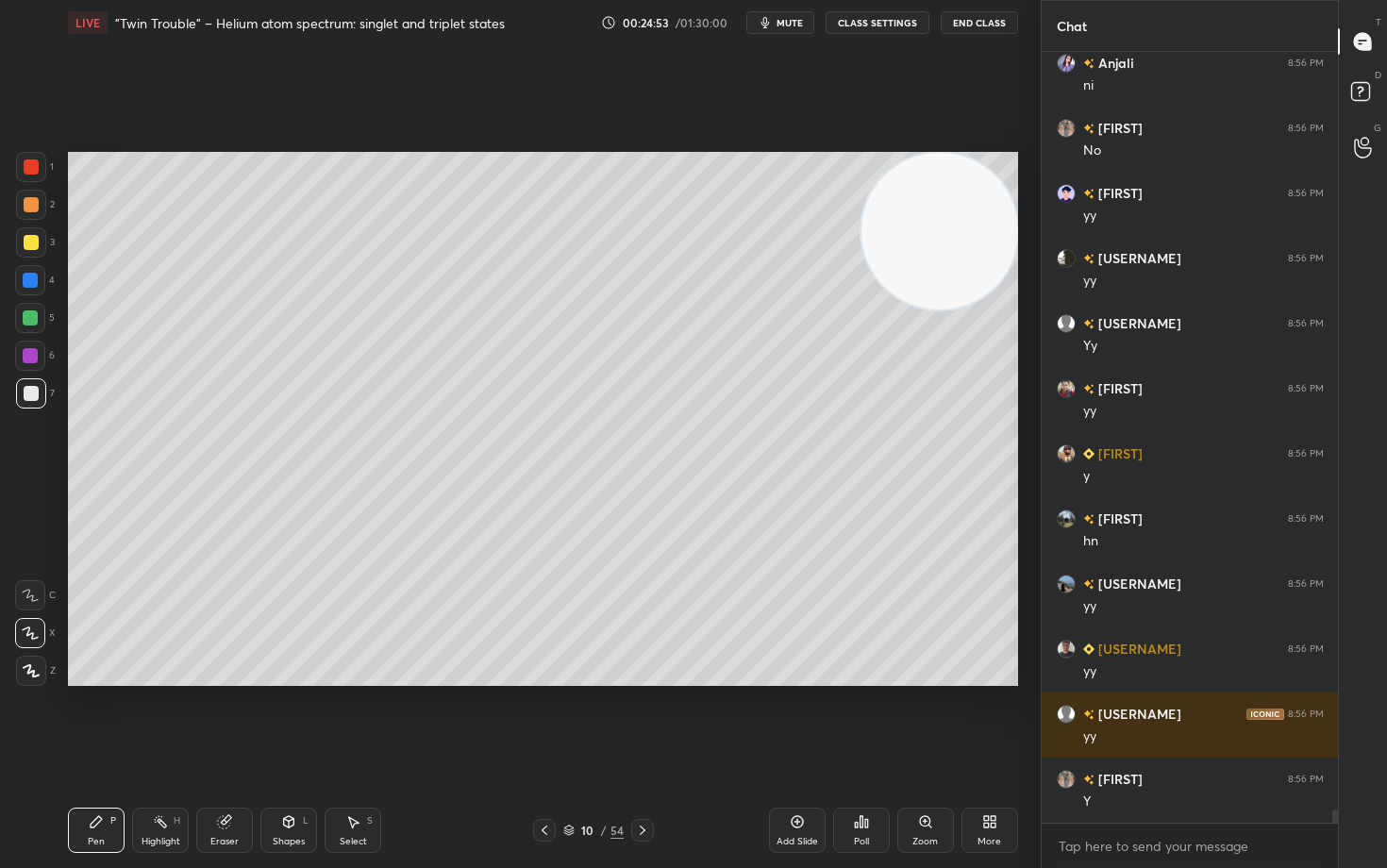click at bounding box center (31, 242) 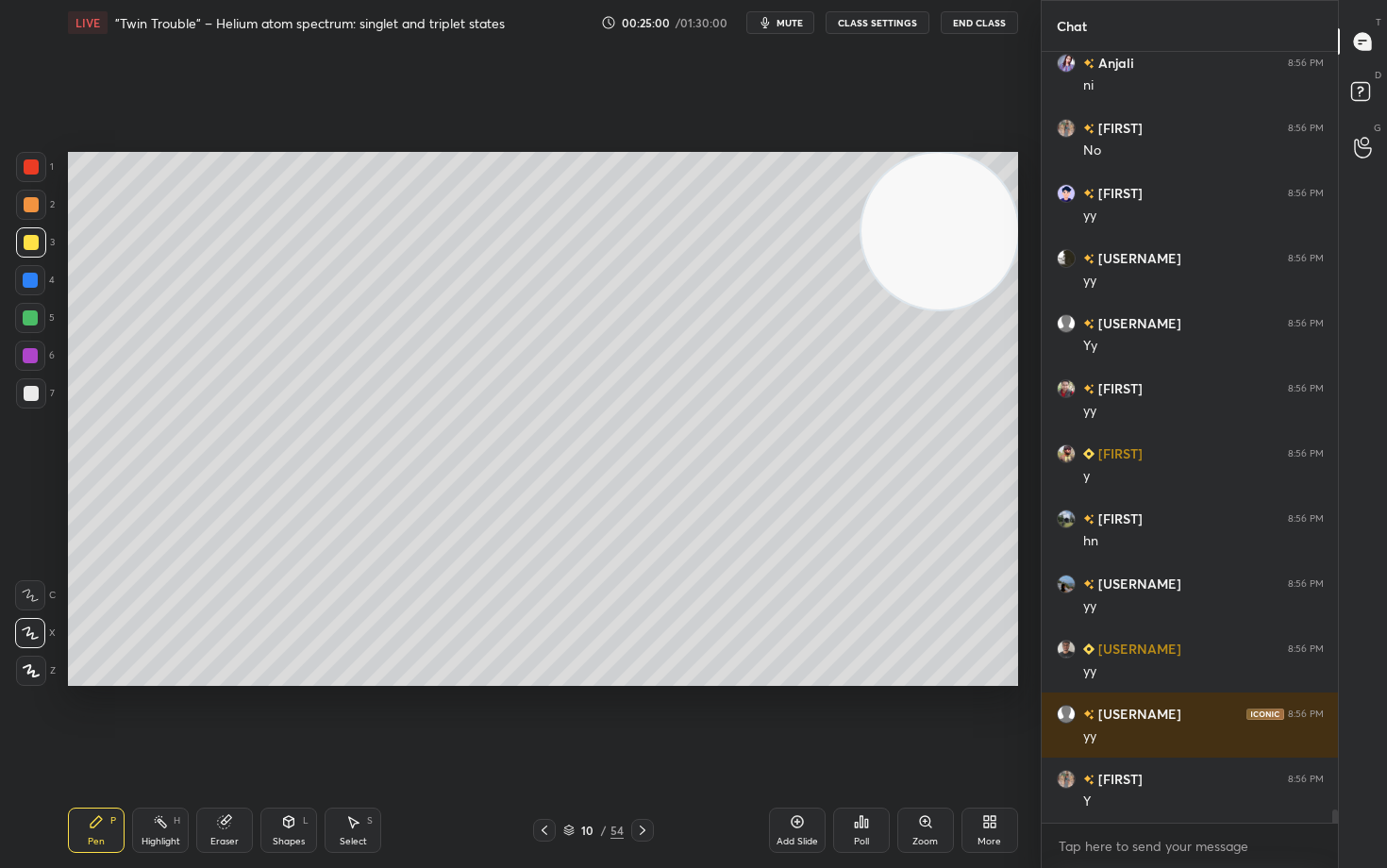 click at bounding box center [31, 205] 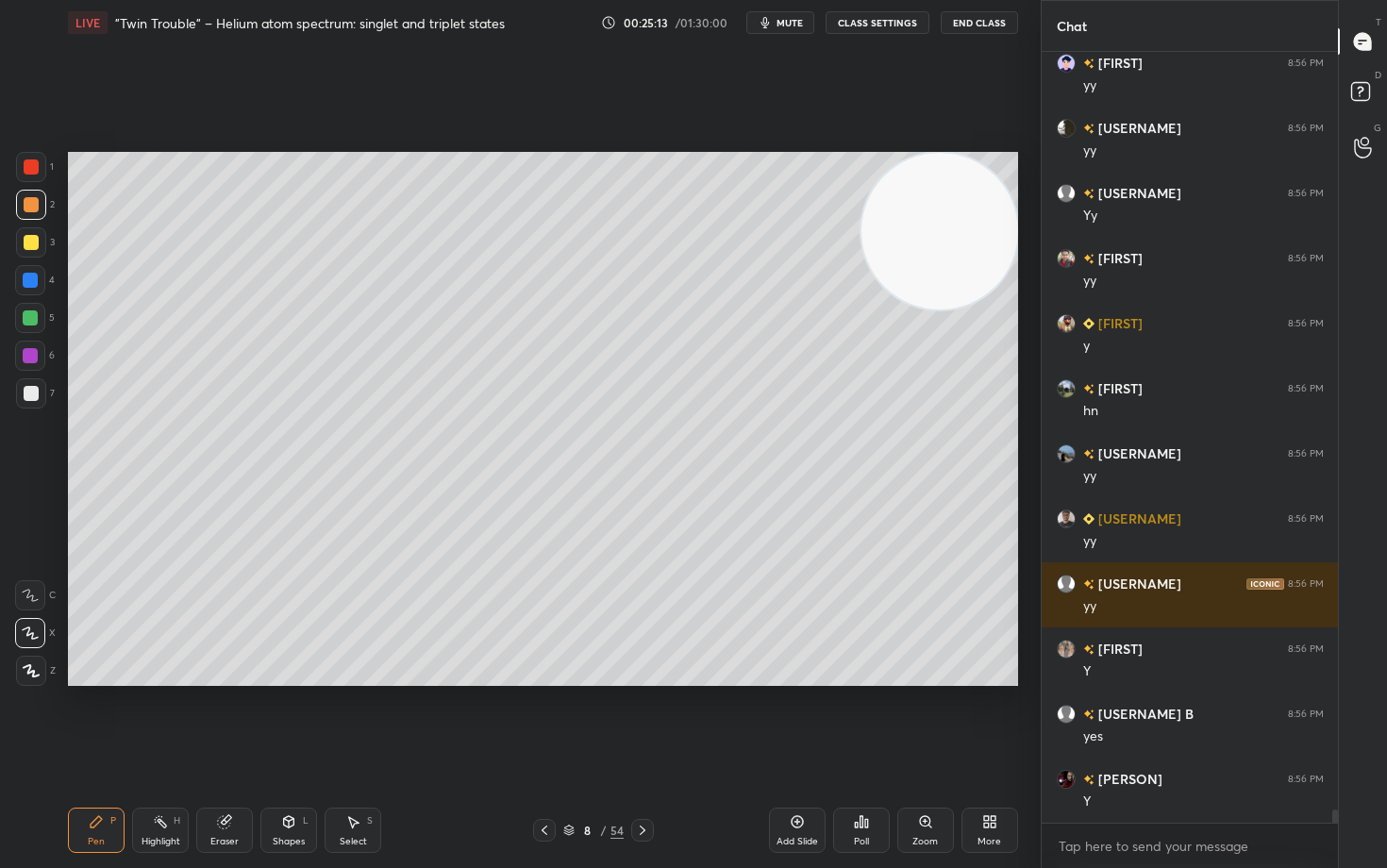 scroll, scrollTop: 45582, scrollLeft: 0, axis: vertical 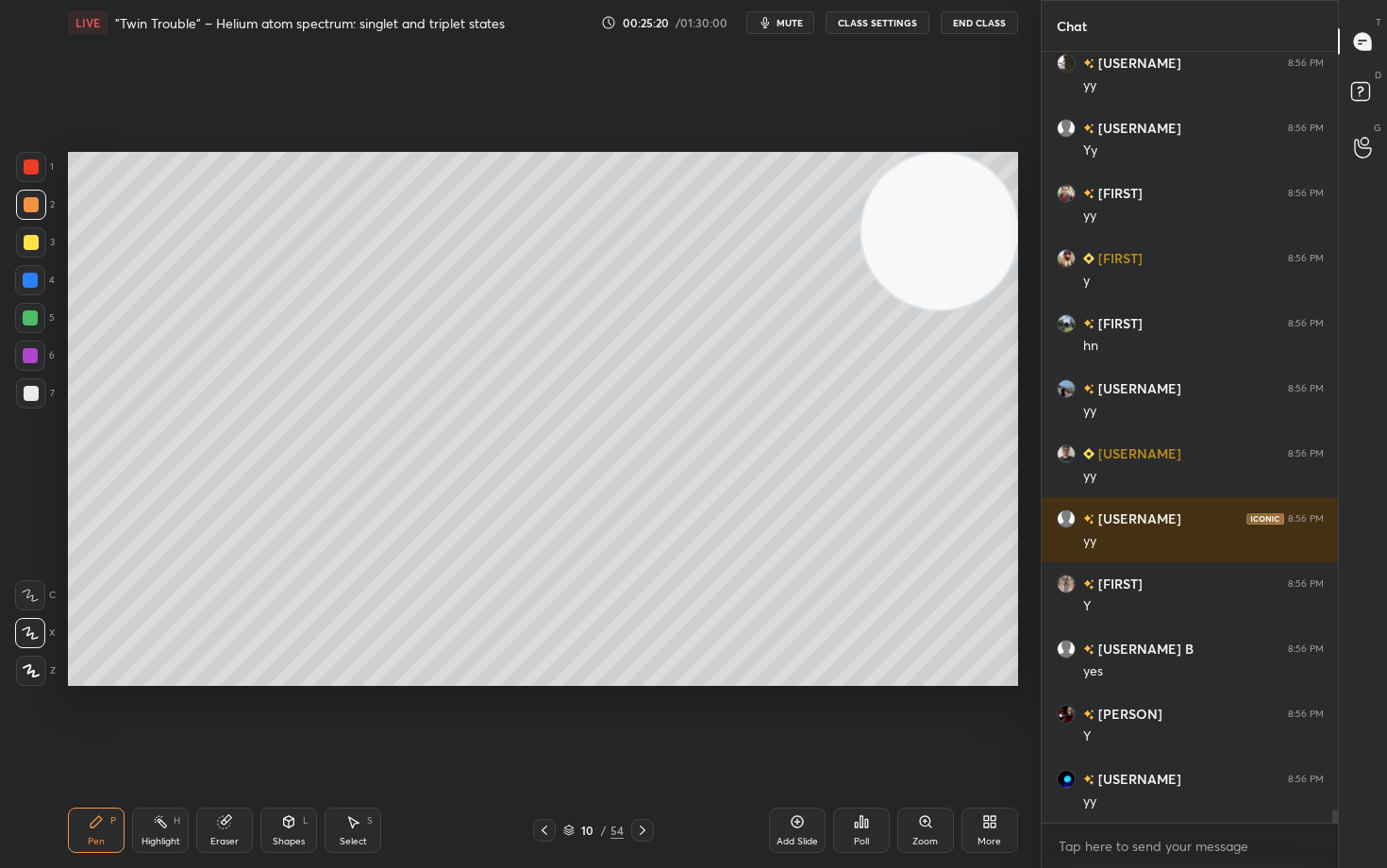 click at bounding box center [31, 393] 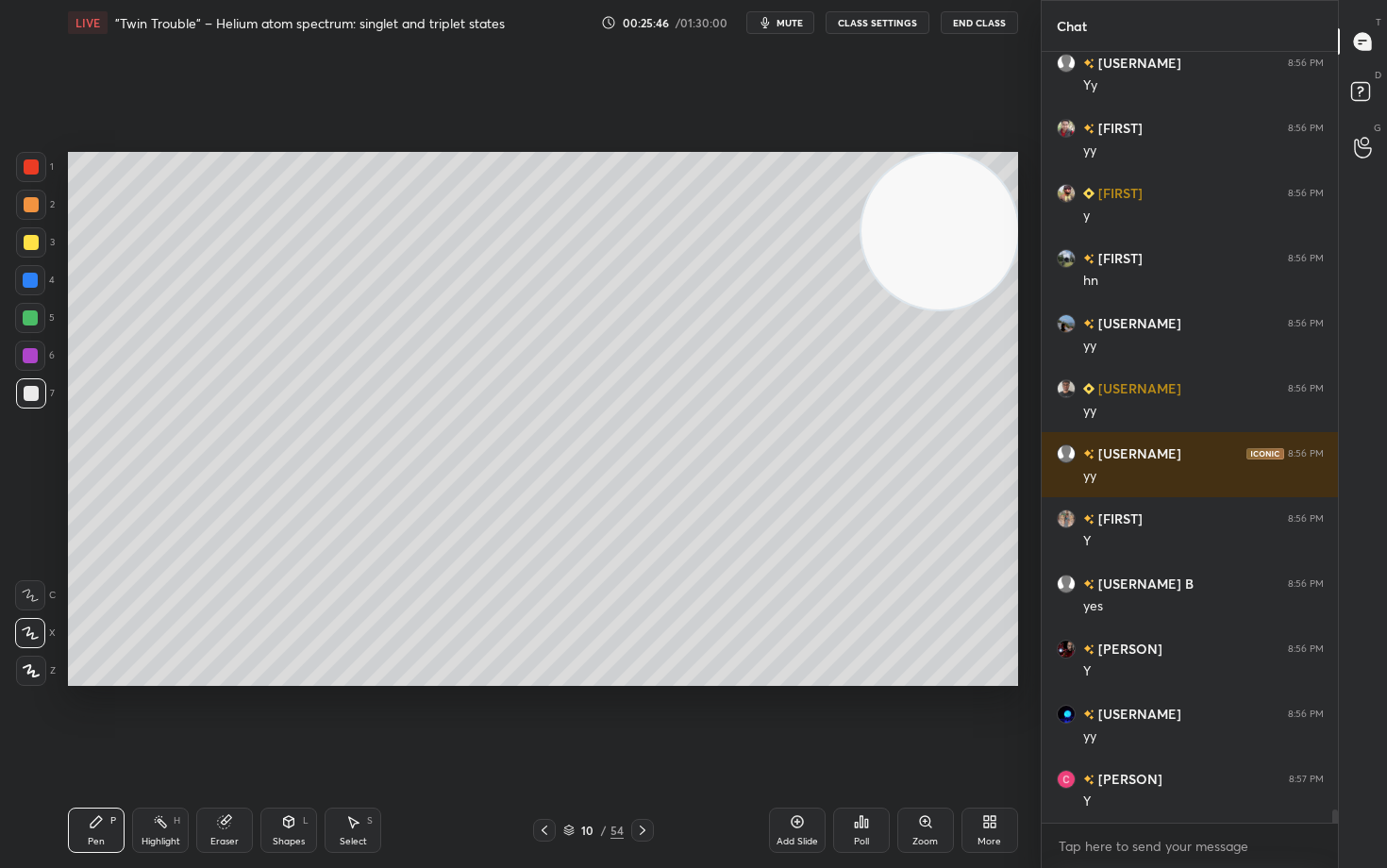 scroll, scrollTop: 45712, scrollLeft: 0, axis: vertical 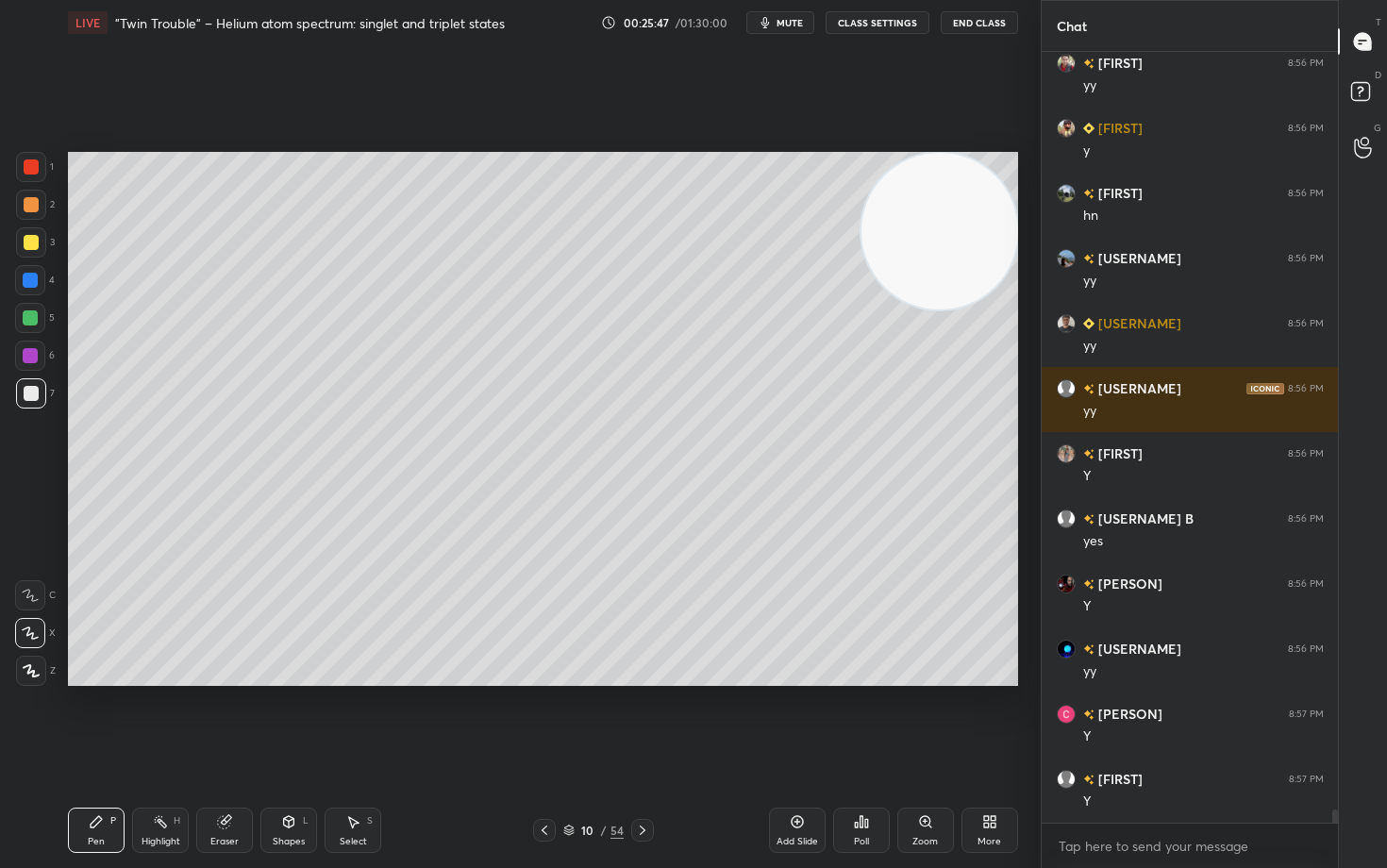 click at bounding box center [30, 356] 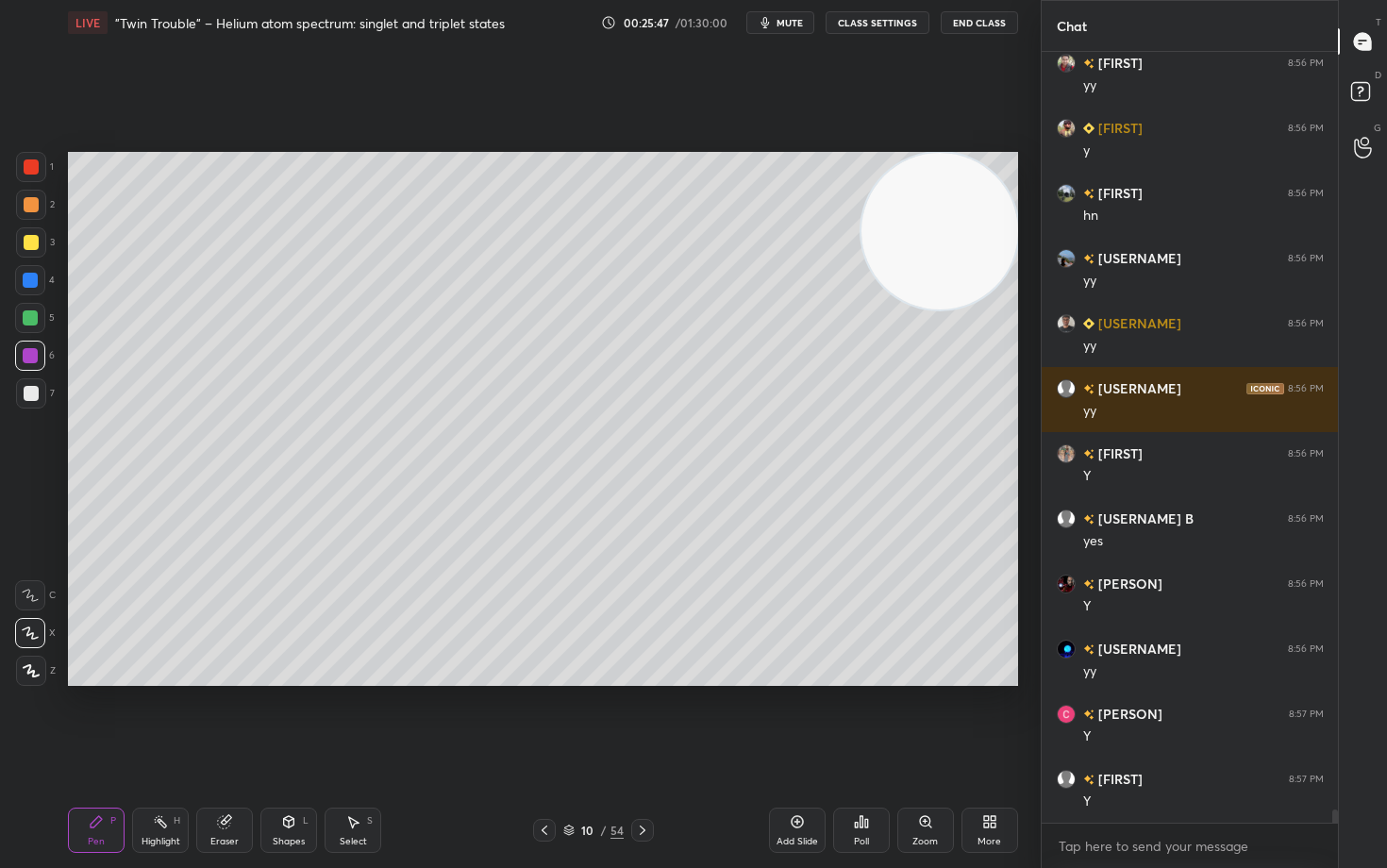 scroll, scrollTop: 45778, scrollLeft: 0, axis: vertical 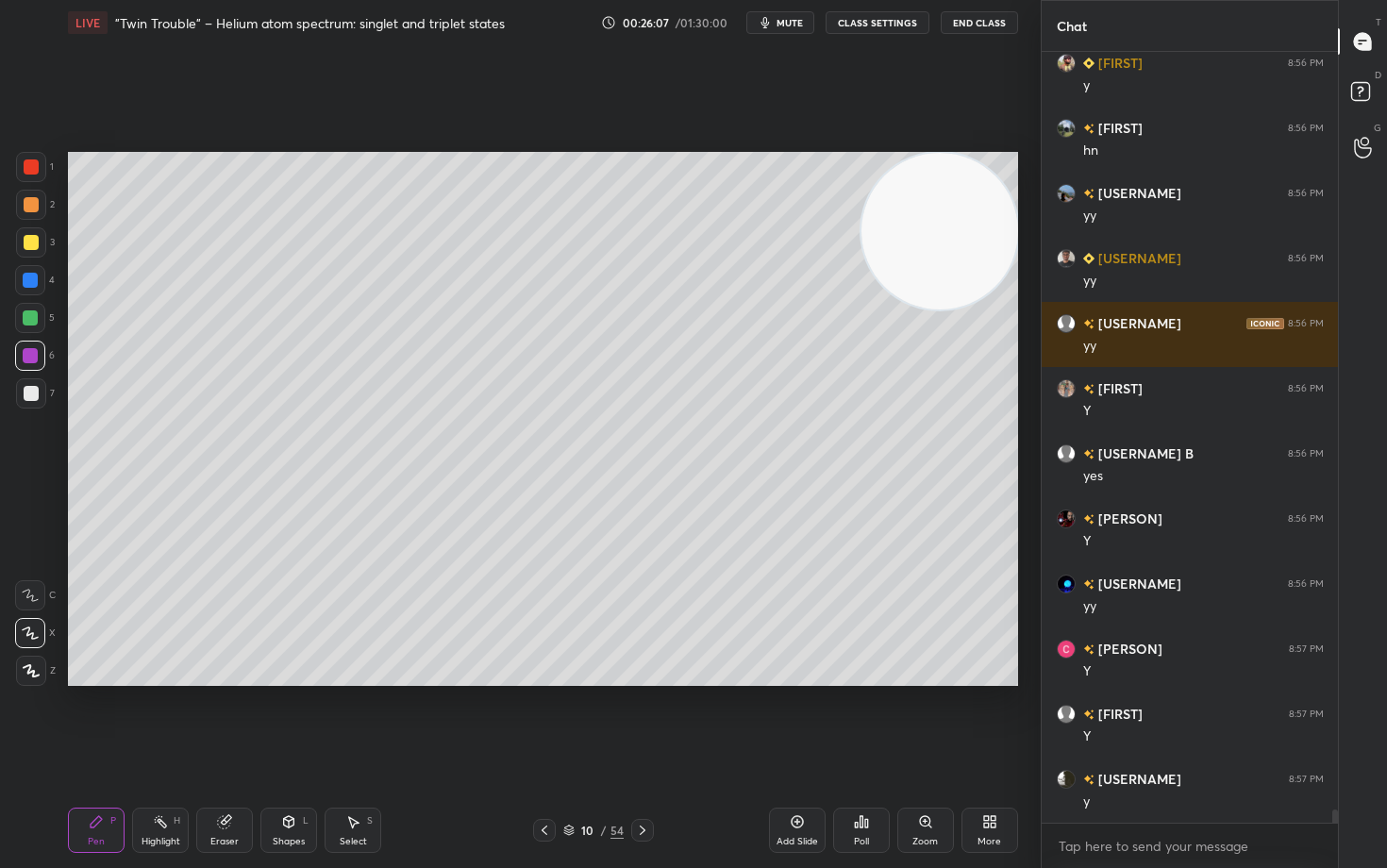 click at bounding box center [30, 318] 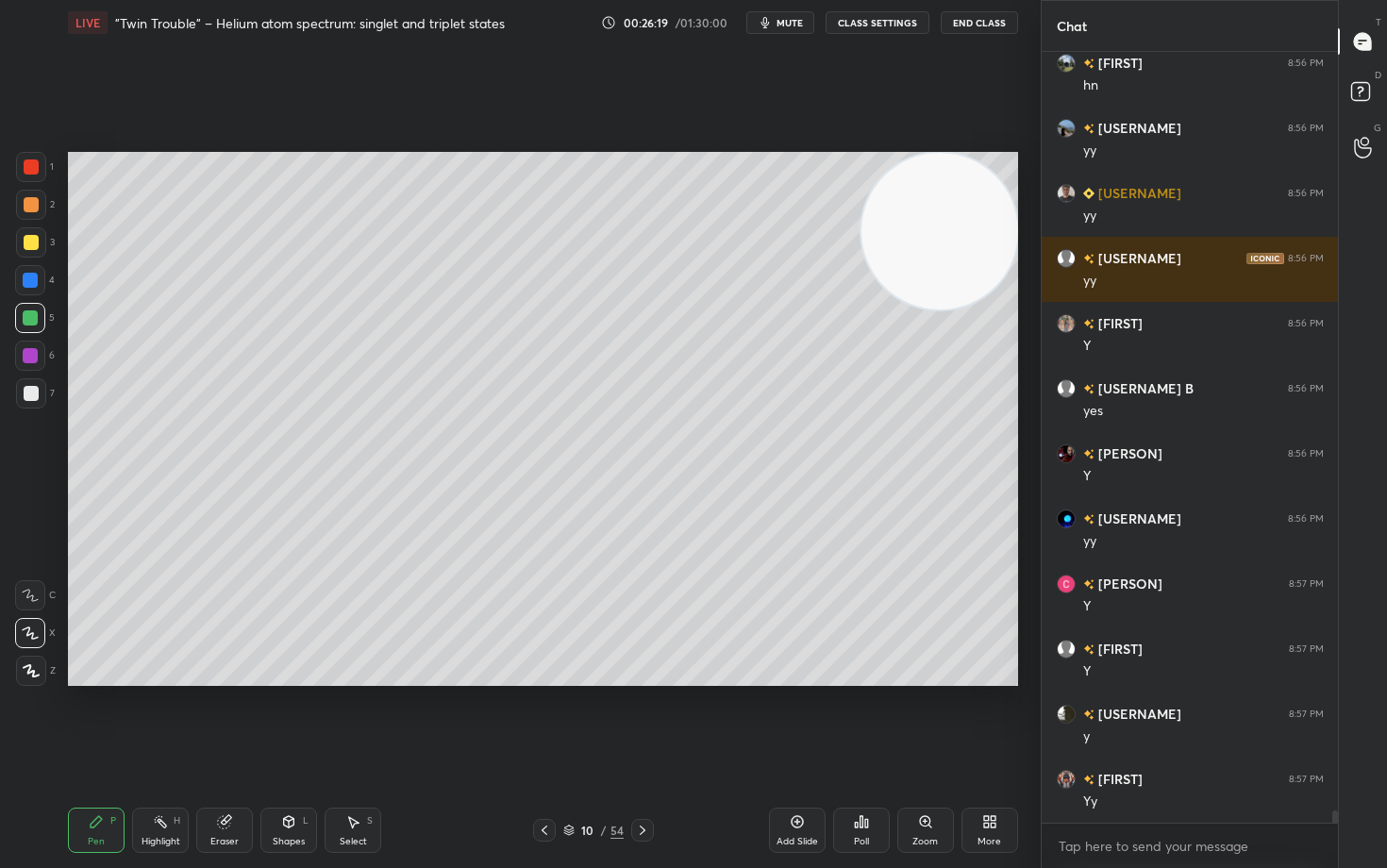 scroll, scrollTop: 45908, scrollLeft: 0, axis: vertical 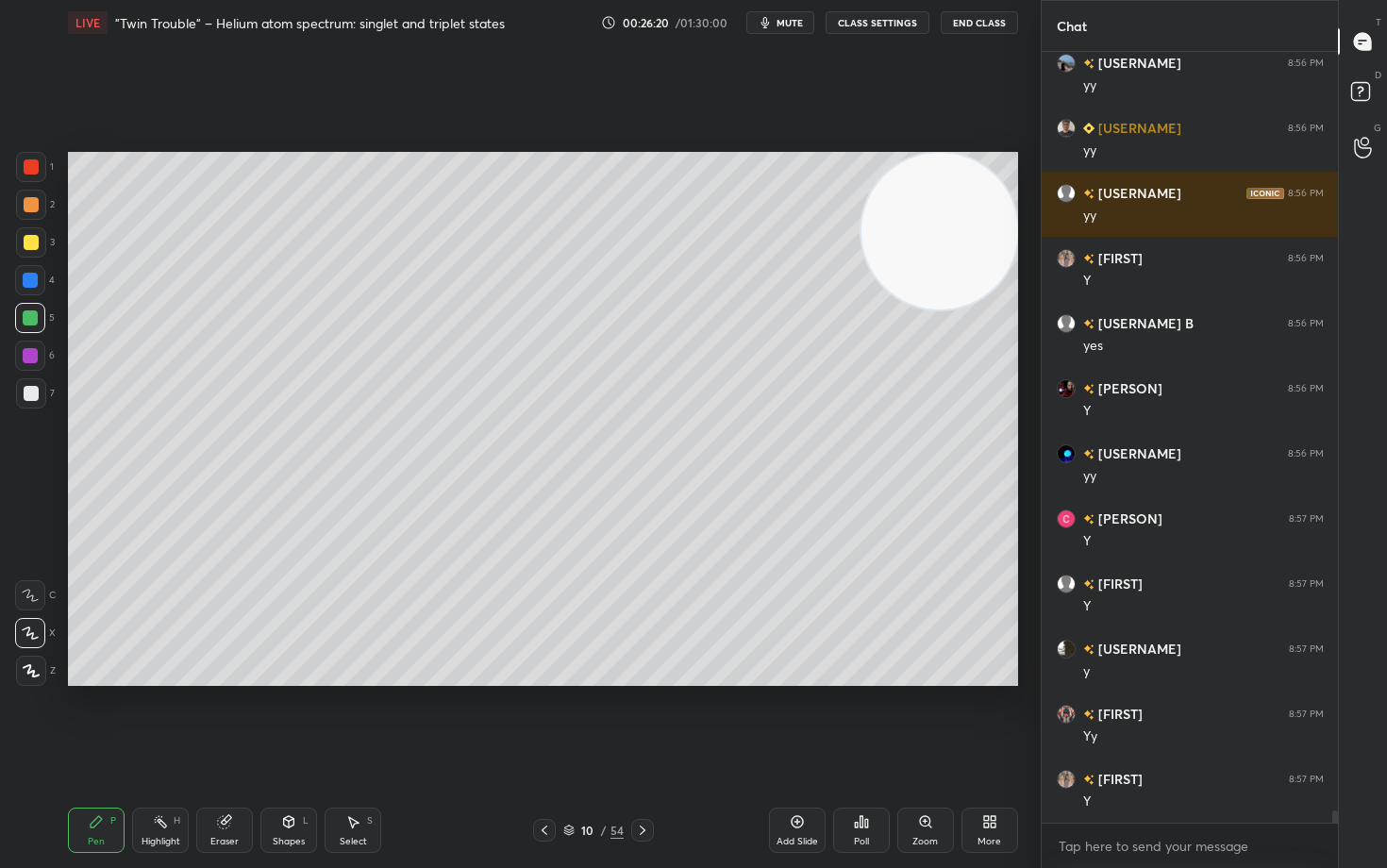 click at bounding box center (30, 280) 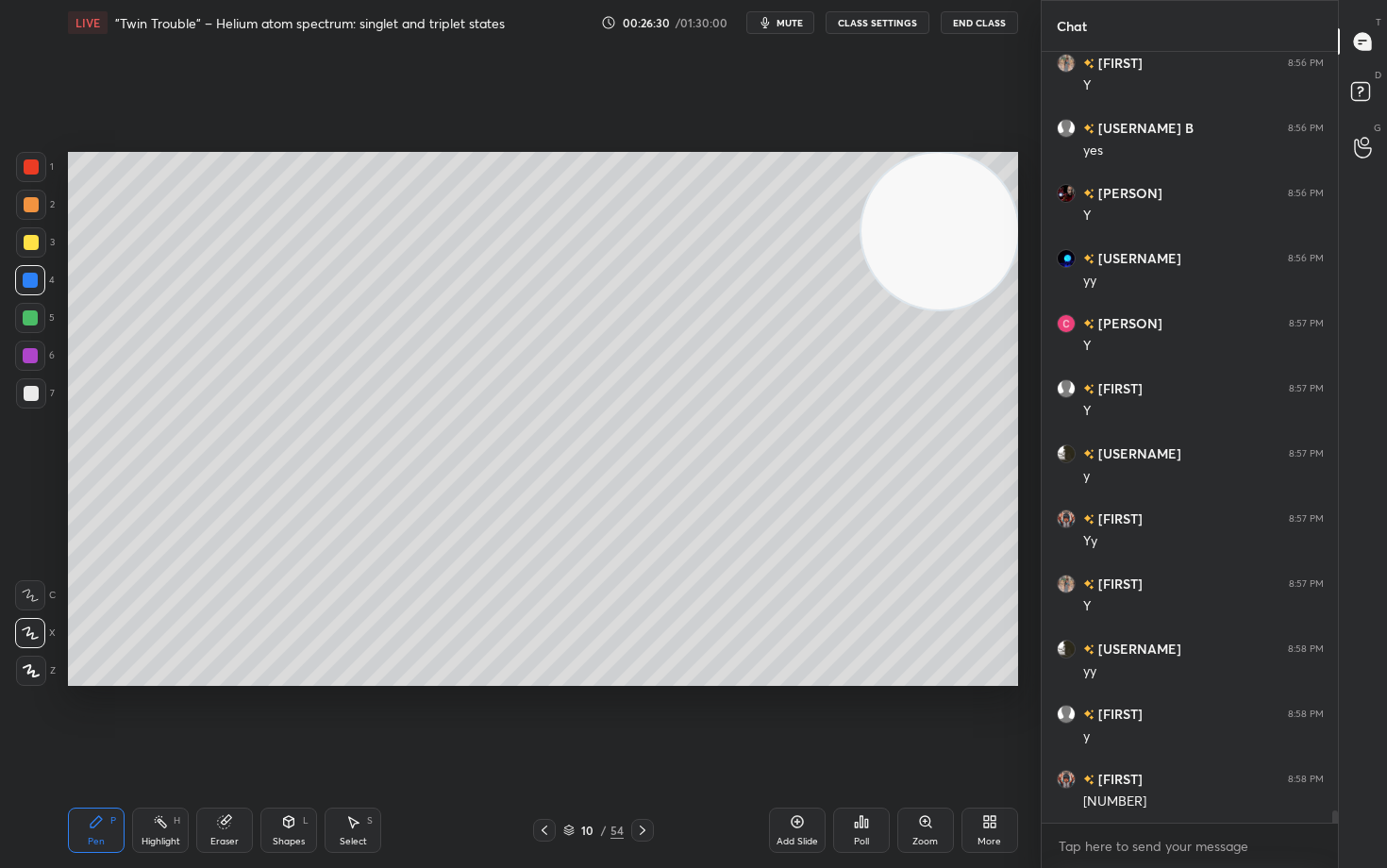 scroll, scrollTop: 46168, scrollLeft: 0, axis: vertical 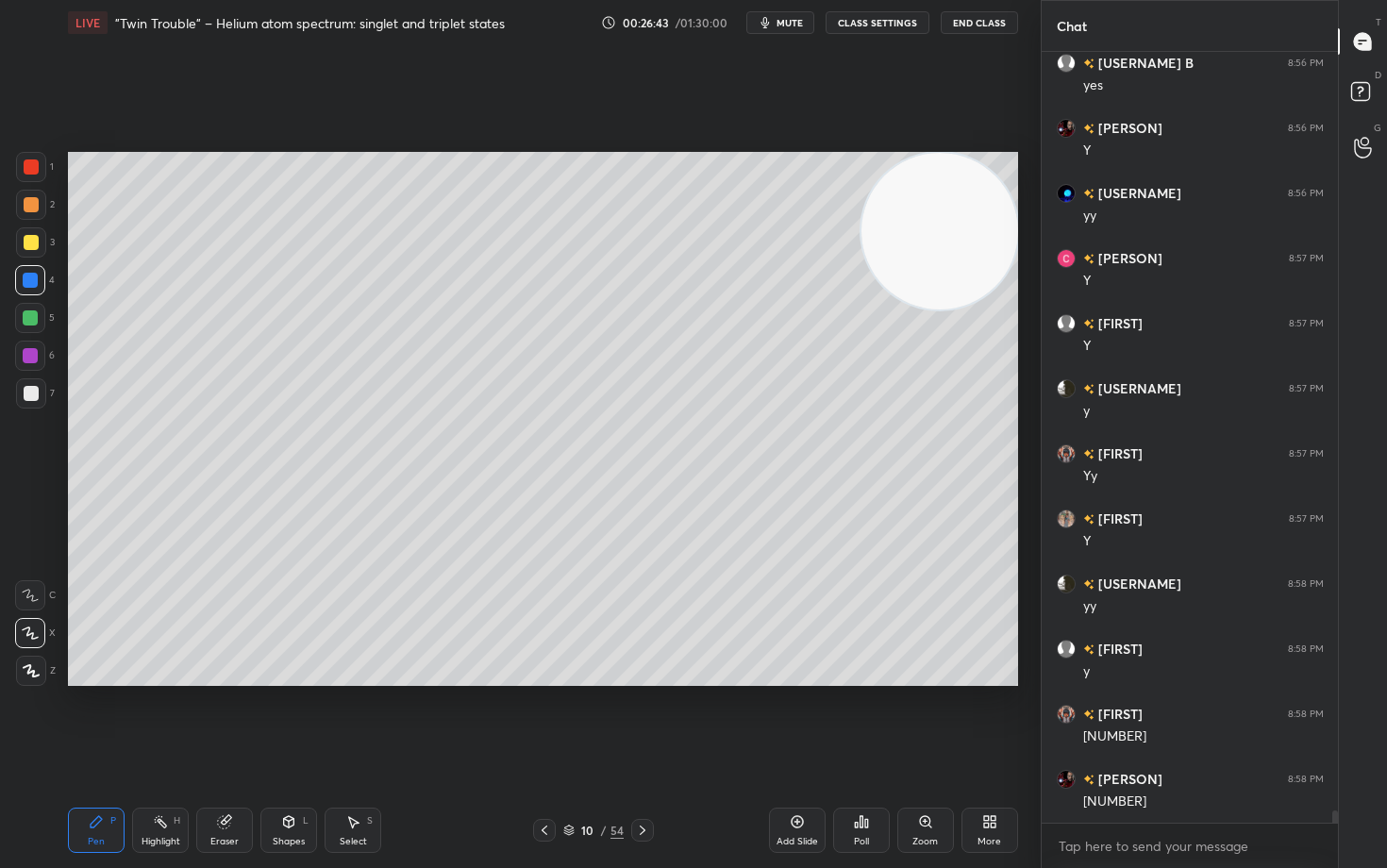 click at bounding box center (31, 242) 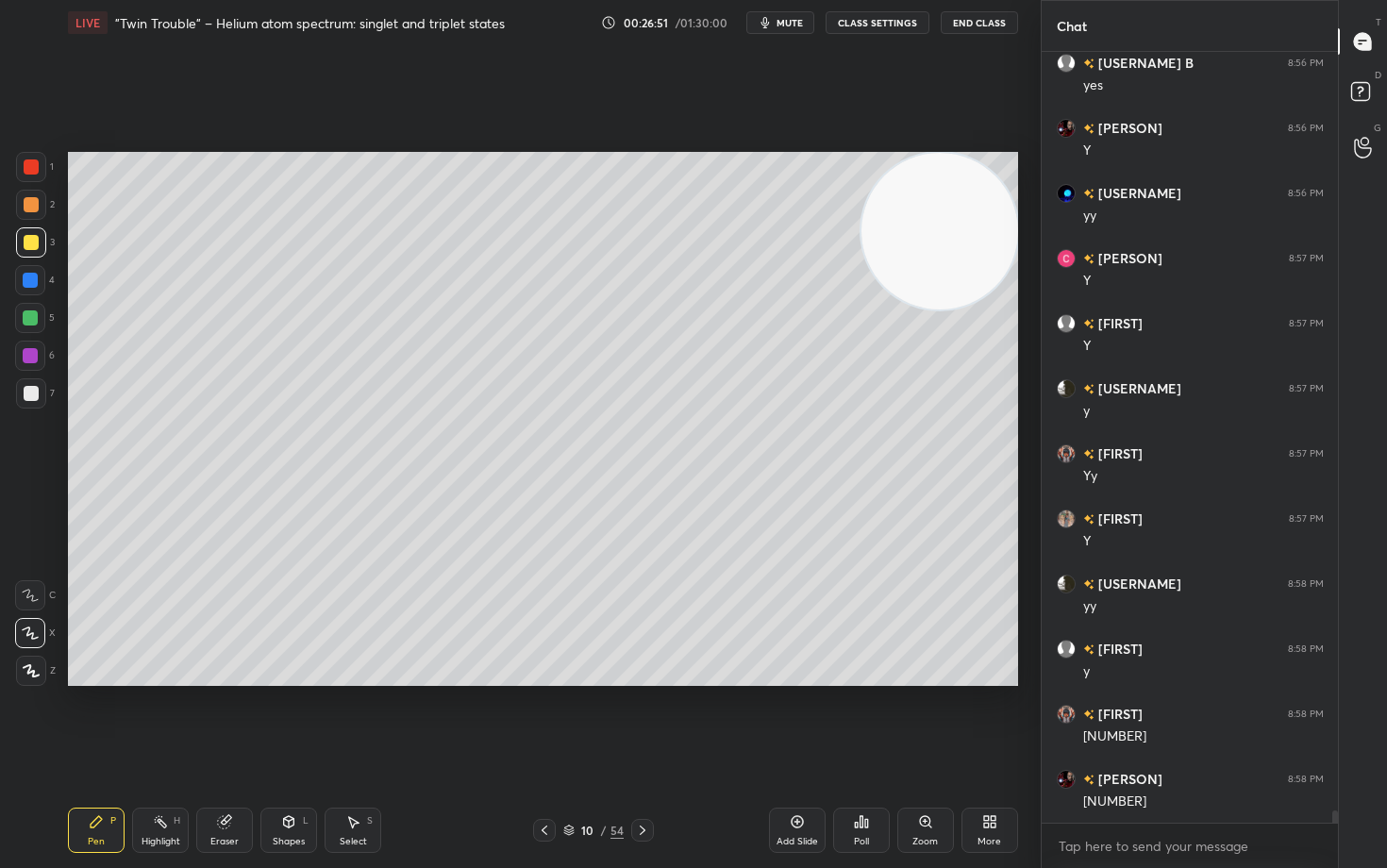 click 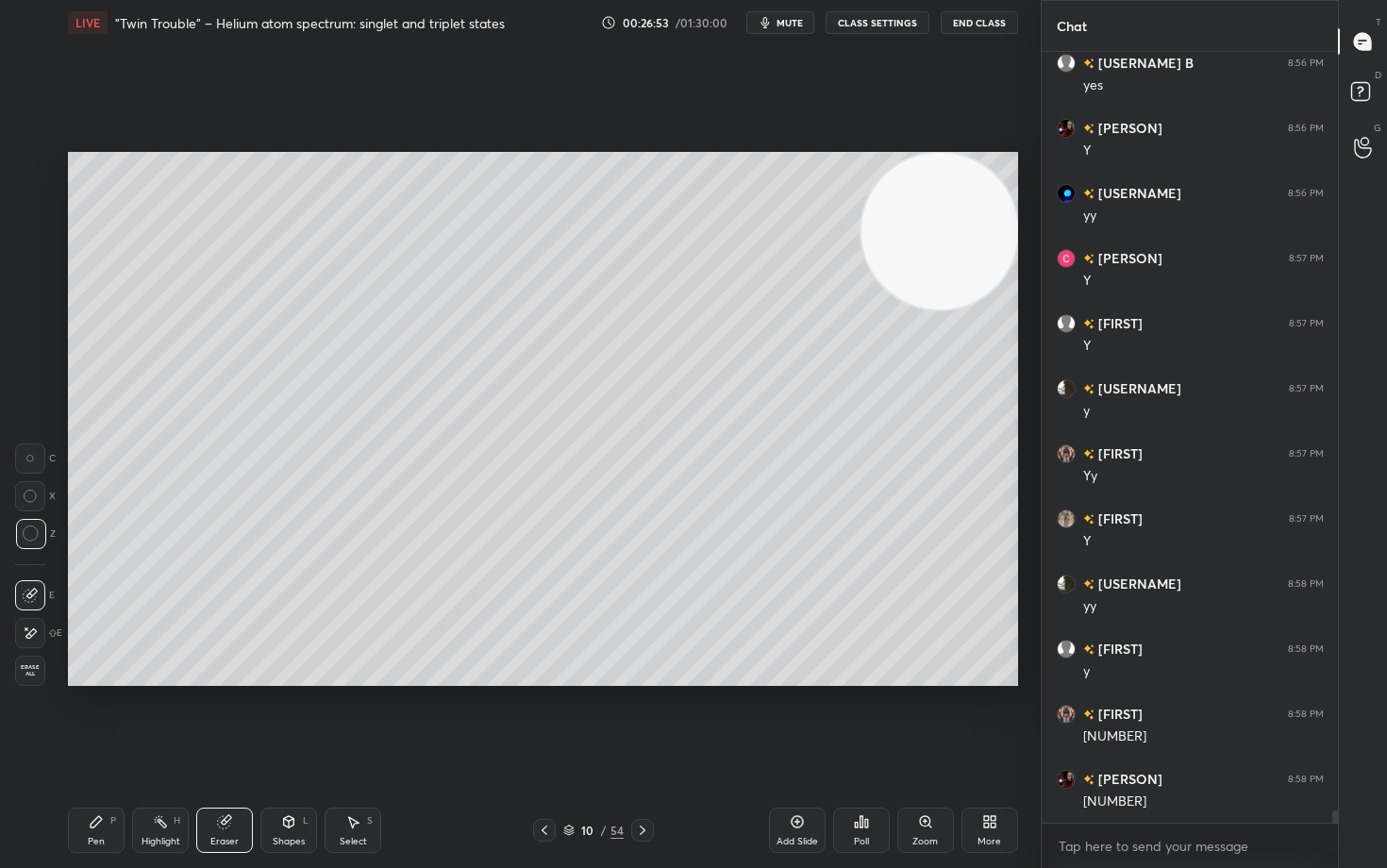 click on "Pen P" at bounding box center [96, 830] 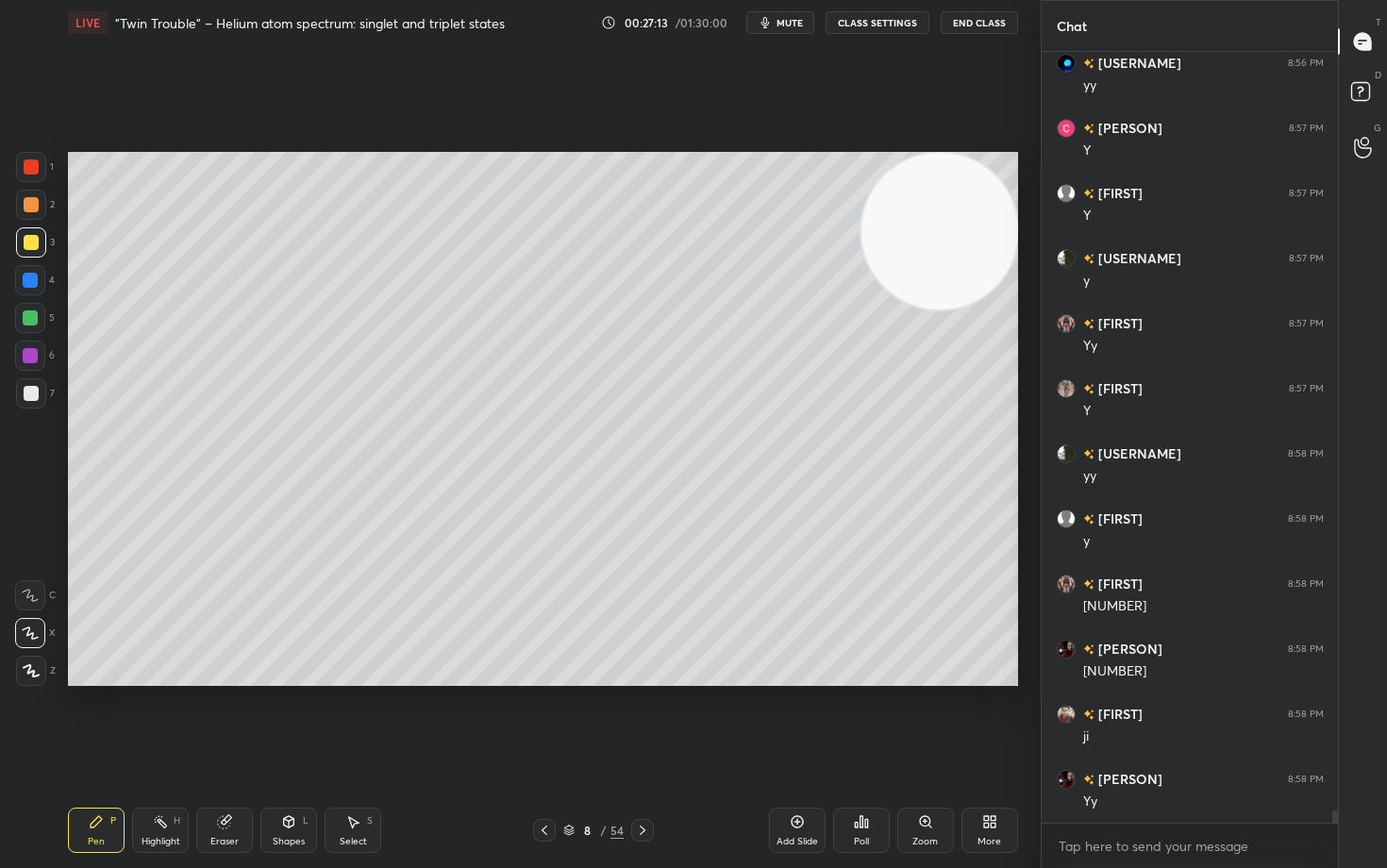 scroll, scrollTop: 46363, scrollLeft: 0, axis: vertical 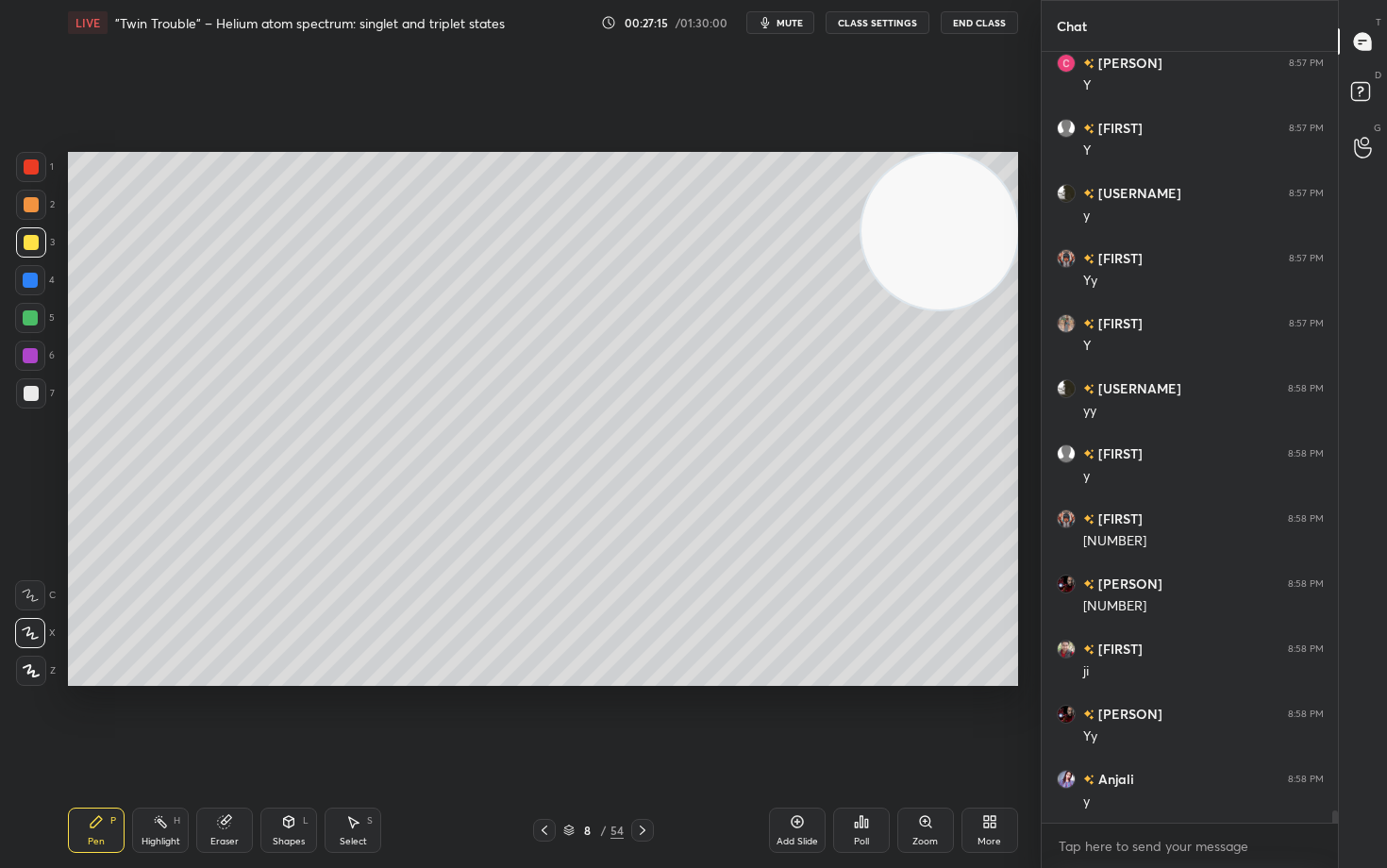 drag, startPoint x: 797, startPoint y: 833, endPoint x: 730, endPoint y: 713, distance: 137.43726 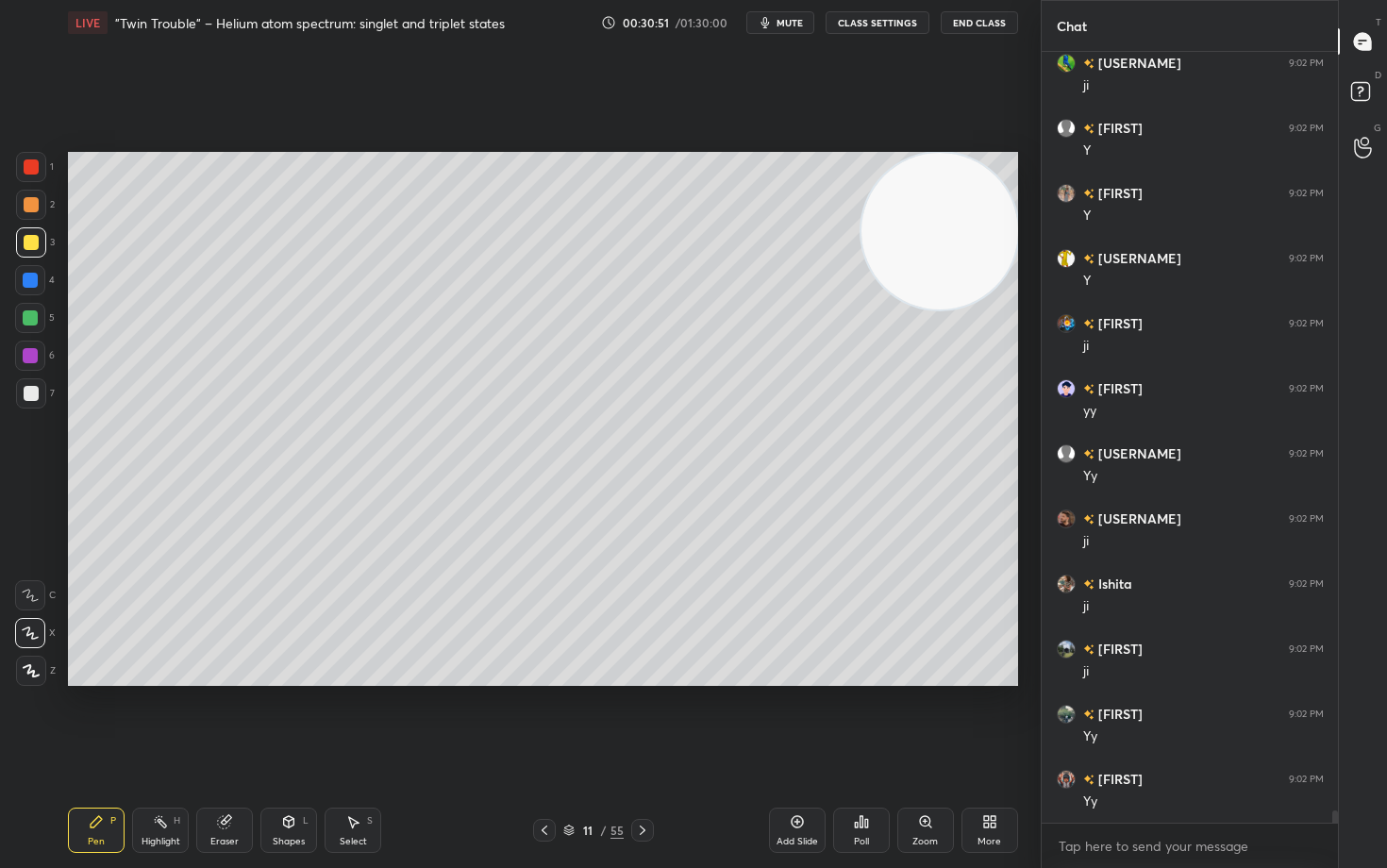 scroll, scrollTop: 47037, scrollLeft: 0, axis: vertical 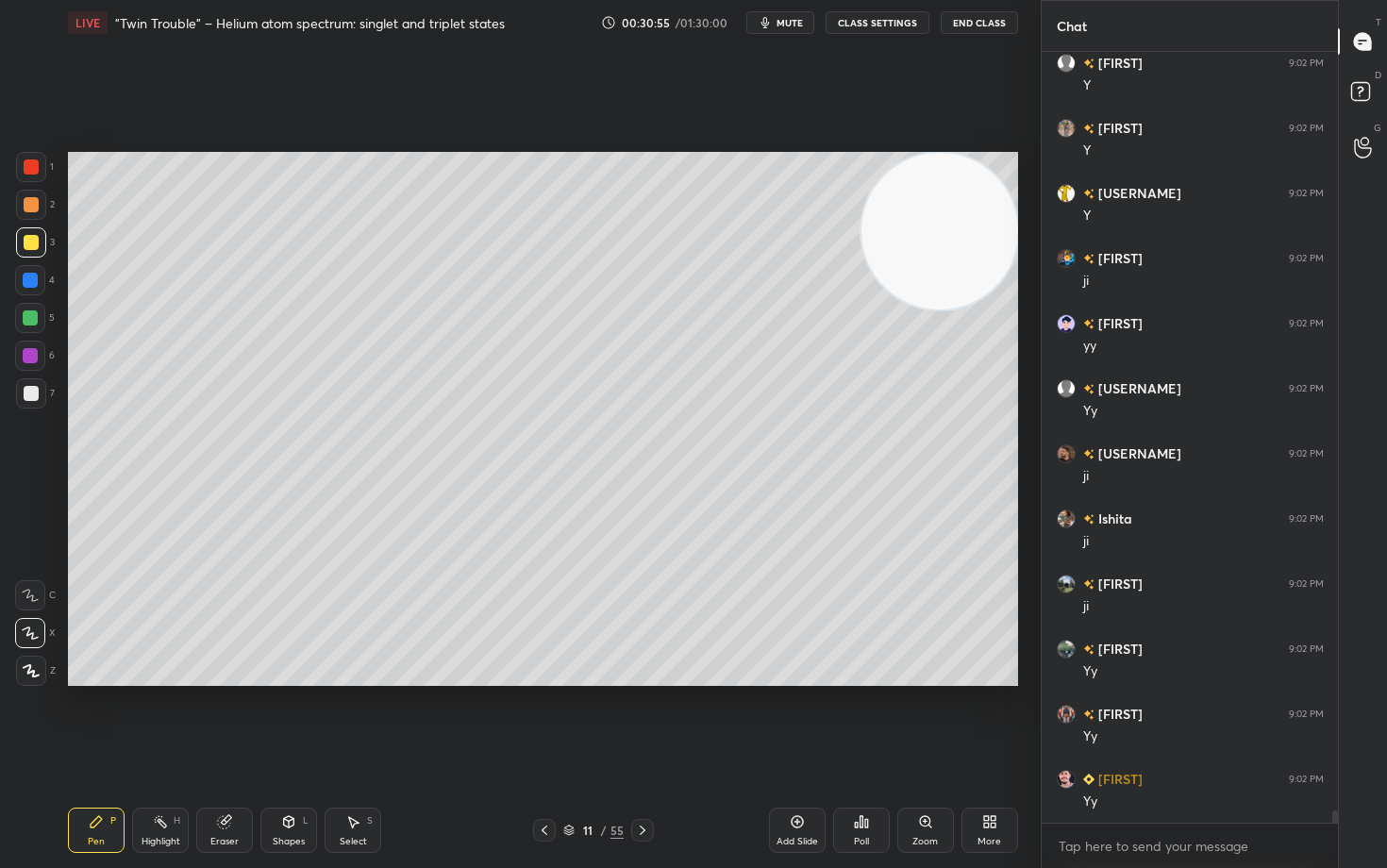 click 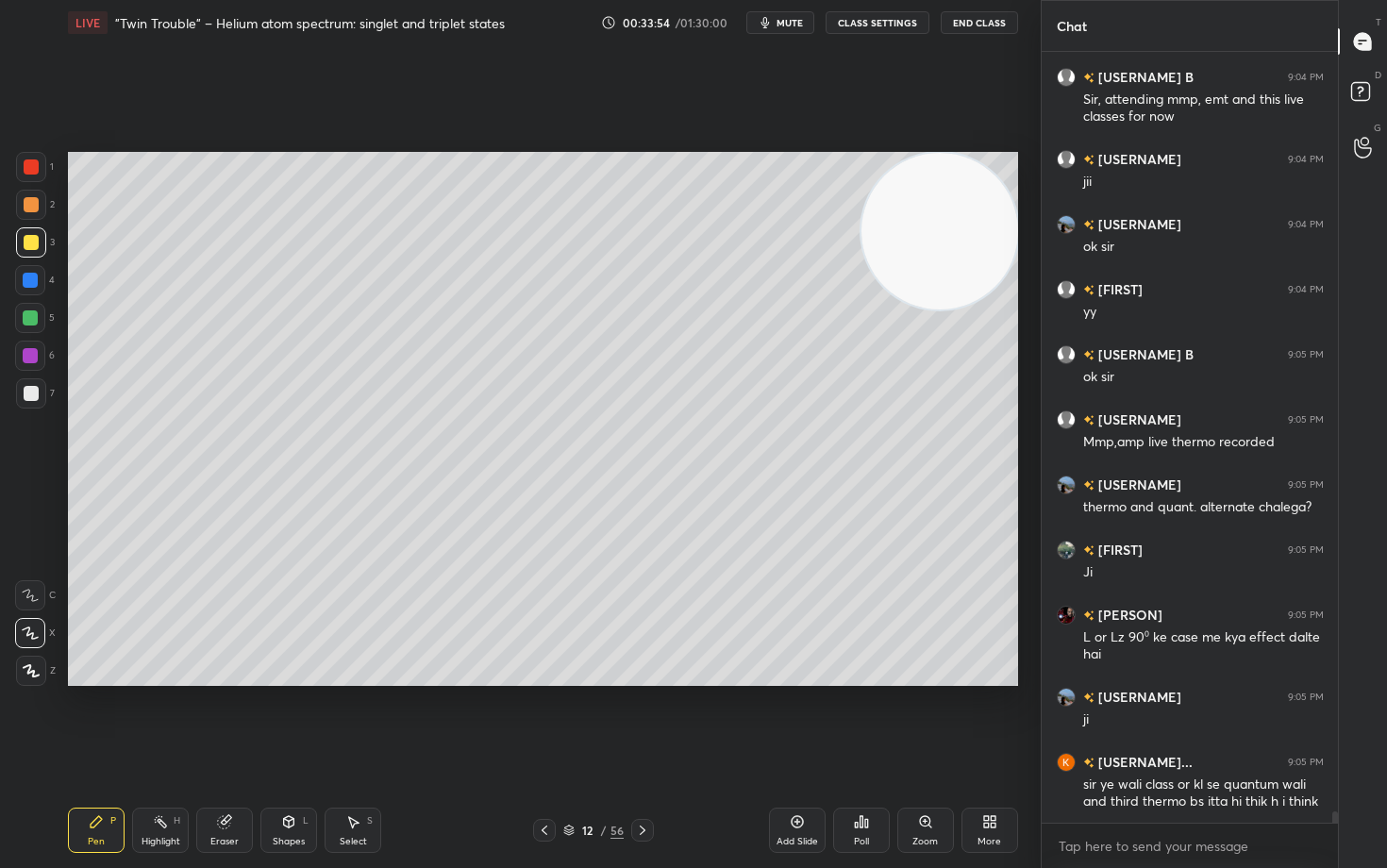 scroll, scrollTop: 51971, scrollLeft: 0, axis: vertical 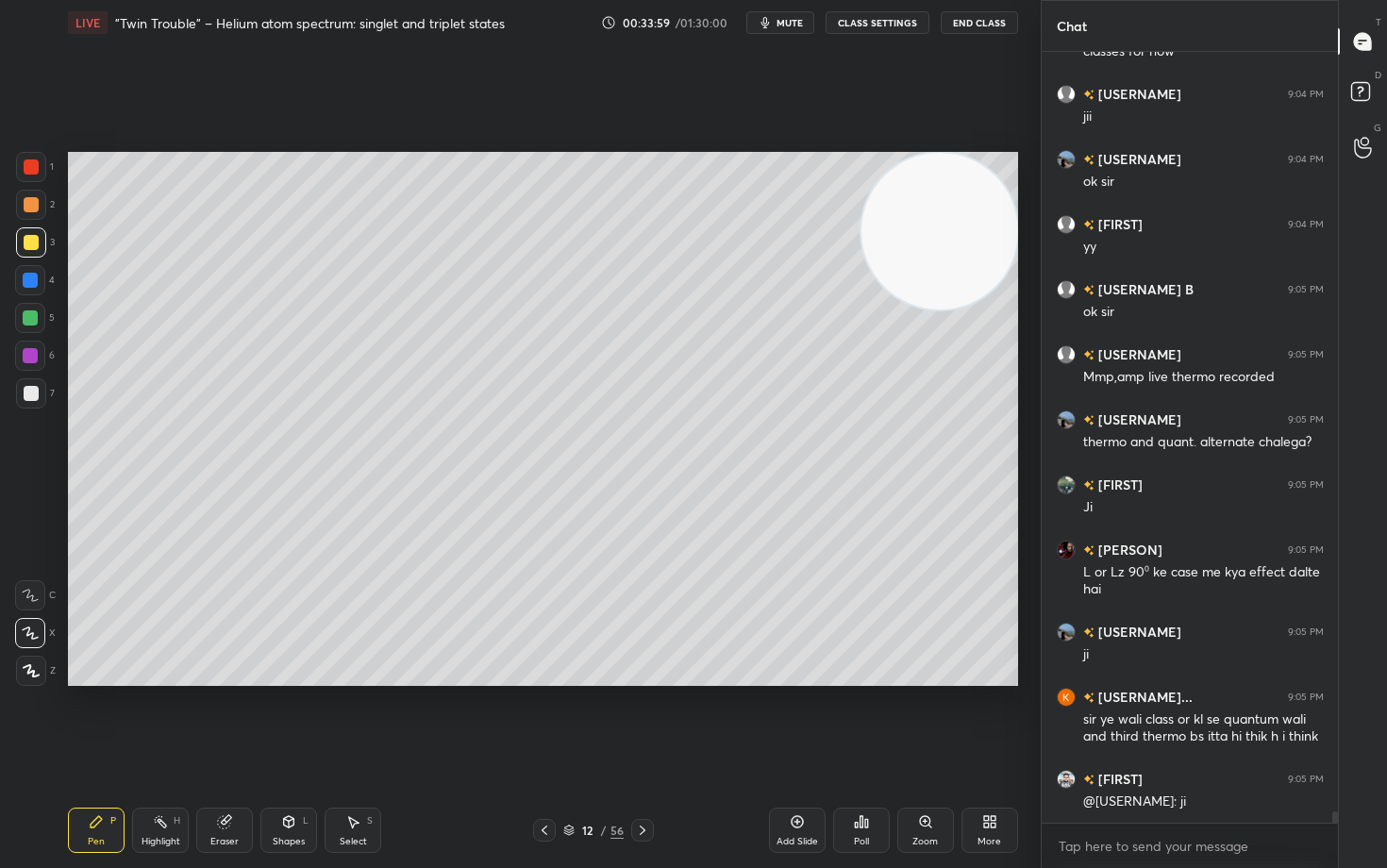 click at bounding box center [31, 205] 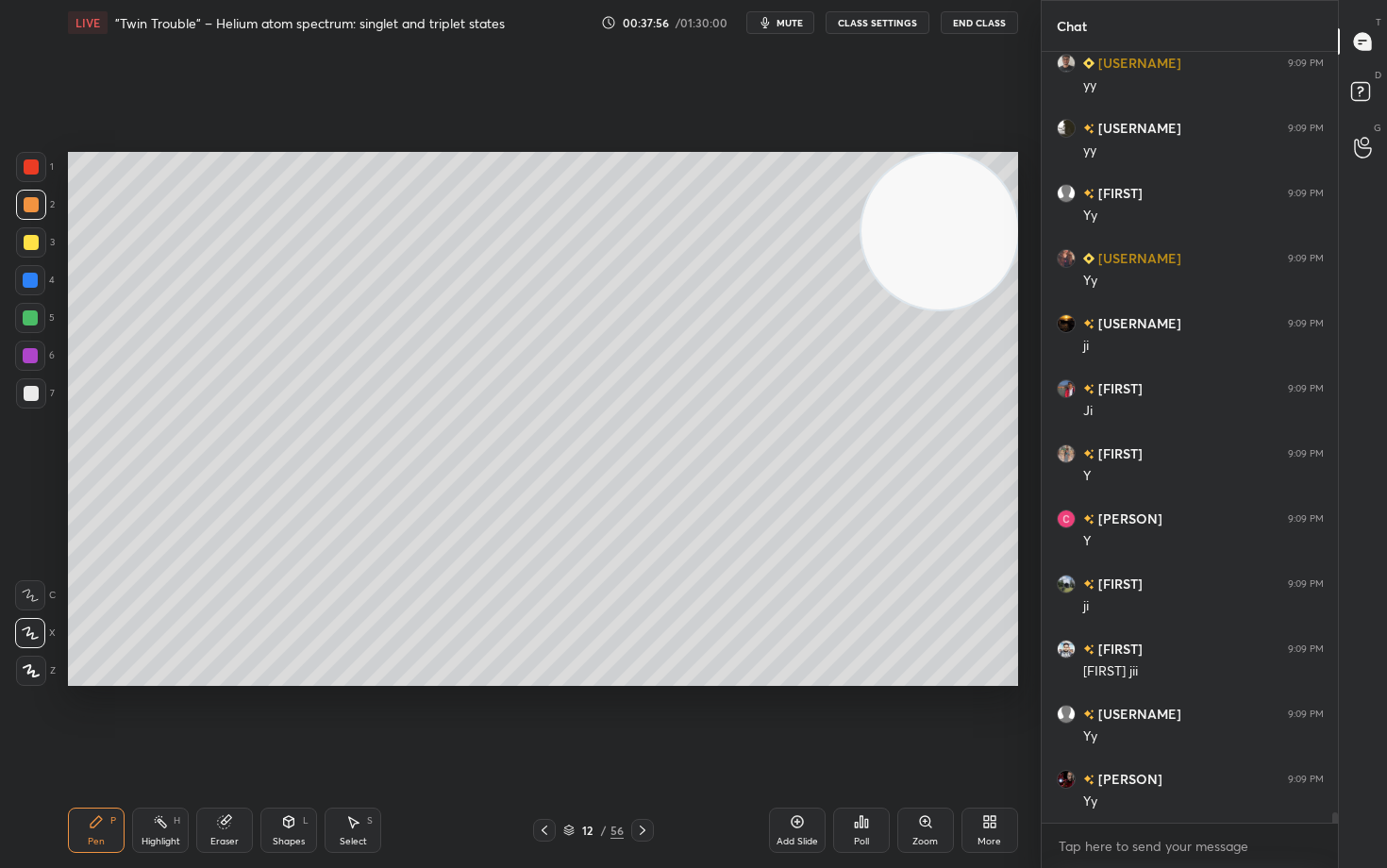scroll, scrollTop: 56451, scrollLeft: 0, axis: vertical 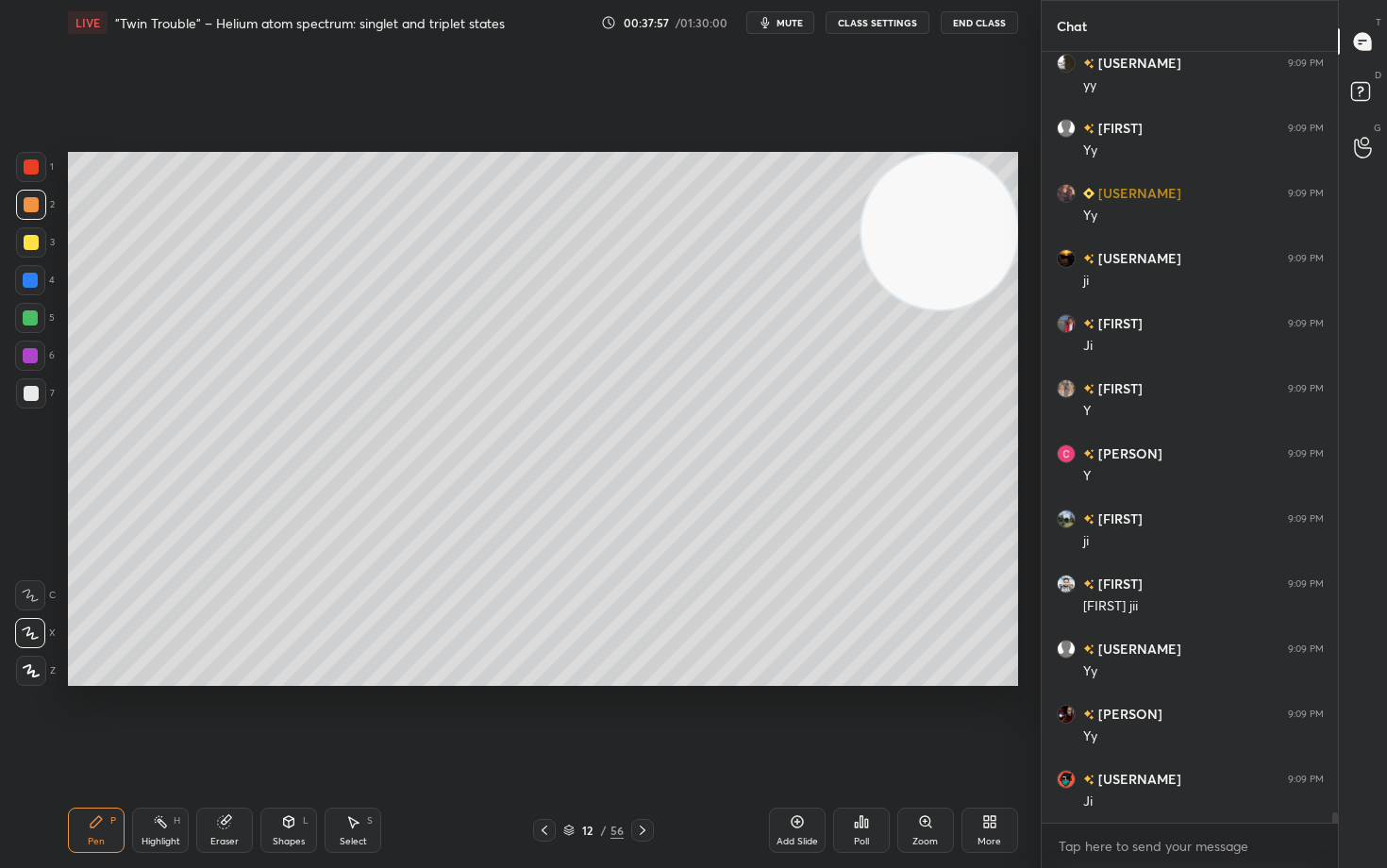 drag, startPoint x: 795, startPoint y: 825, endPoint x: 798, endPoint y: 813, distance: 12.369317 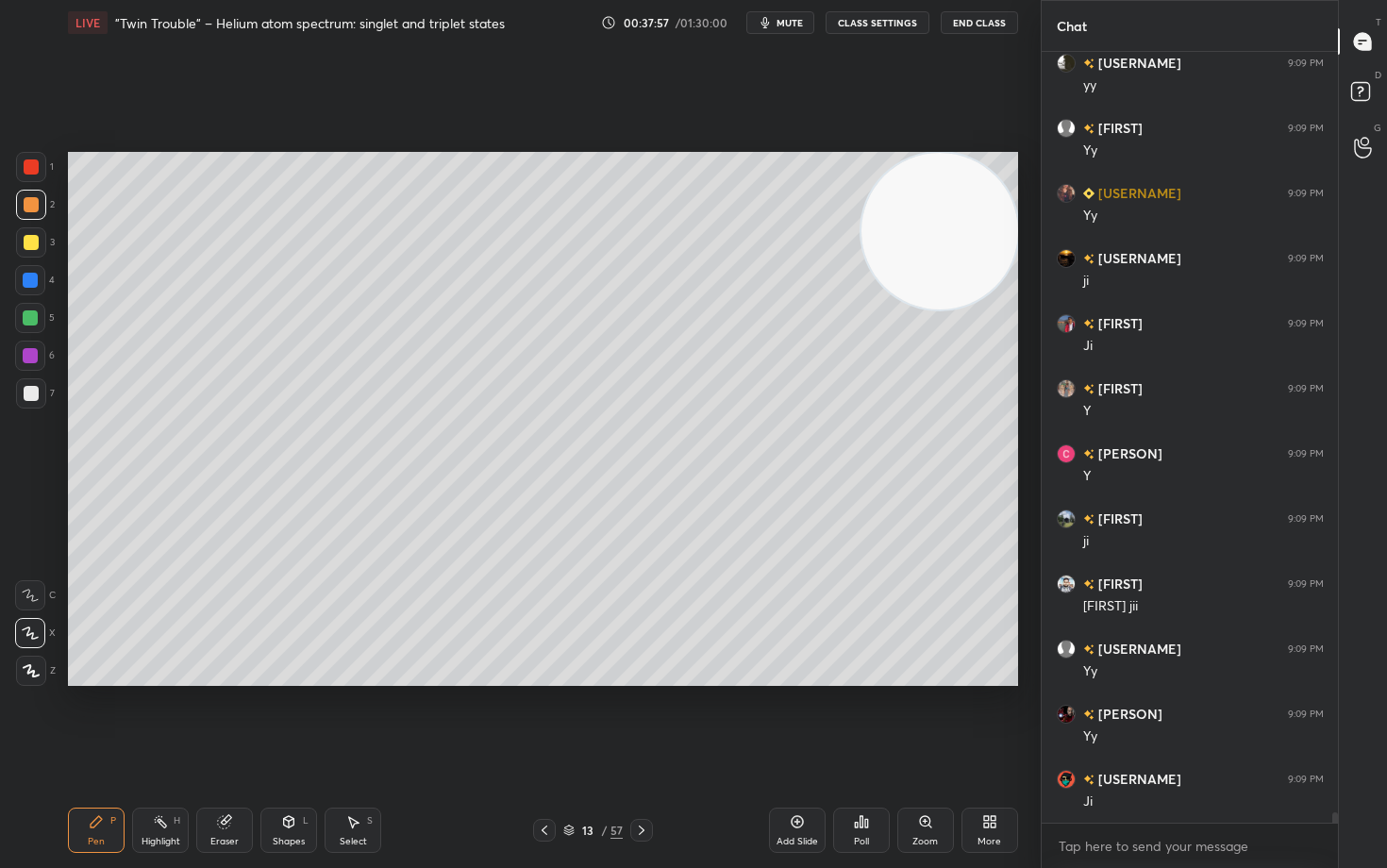 scroll, scrollTop: 56516, scrollLeft: 0, axis: vertical 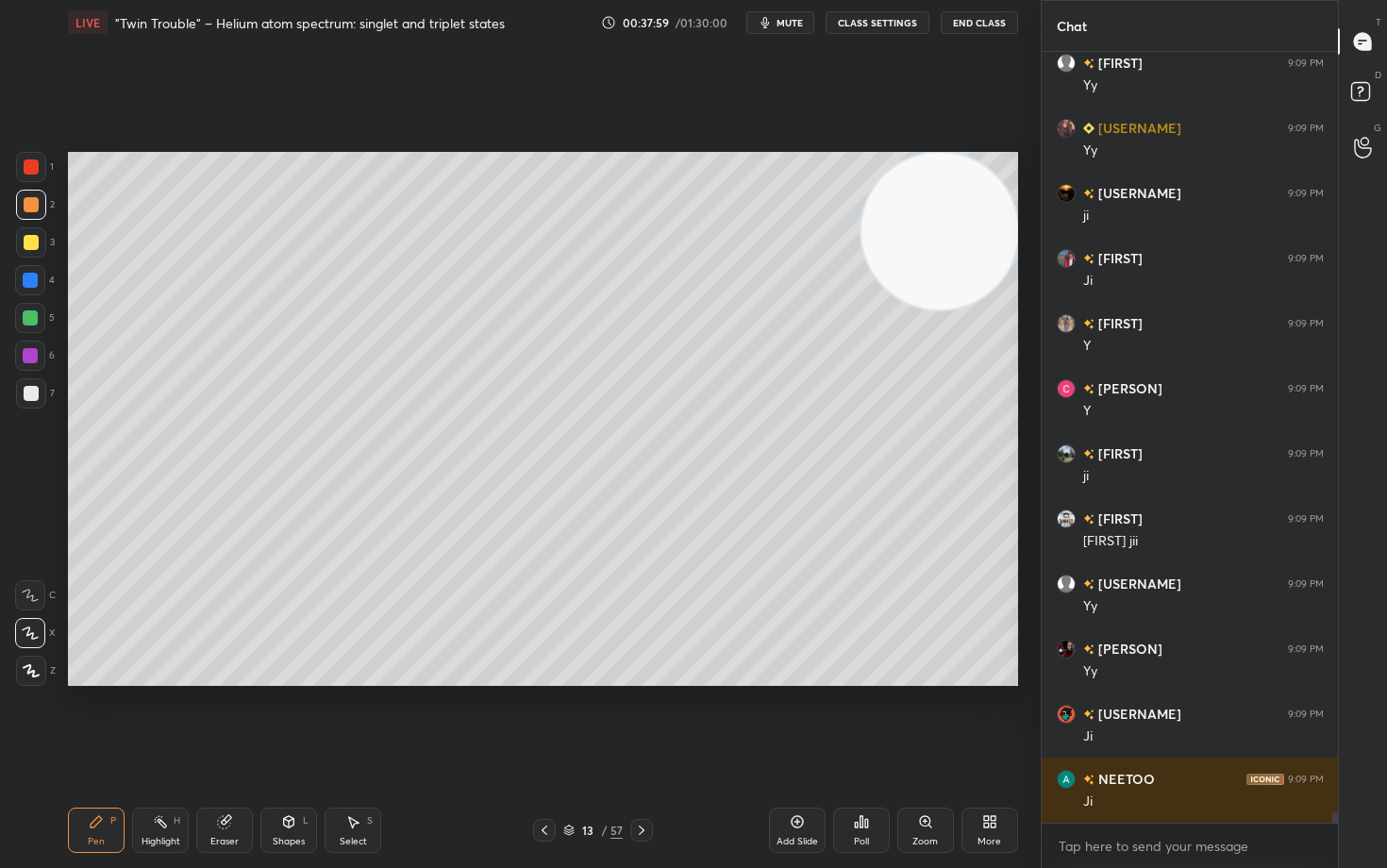 click at bounding box center [31, 242] 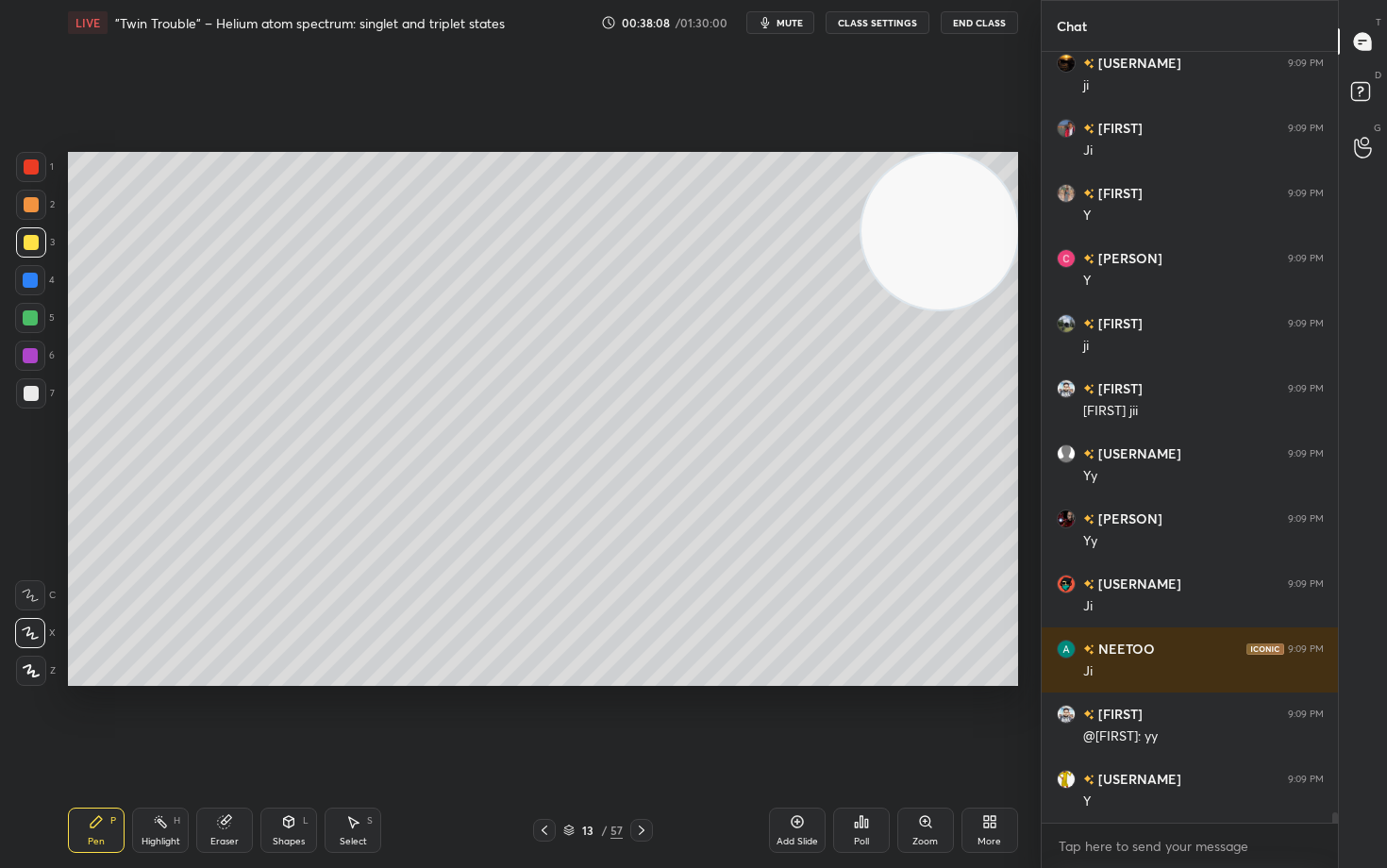 scroll, scrollTop: 56712, scrollLeft: 0, axis: vertical 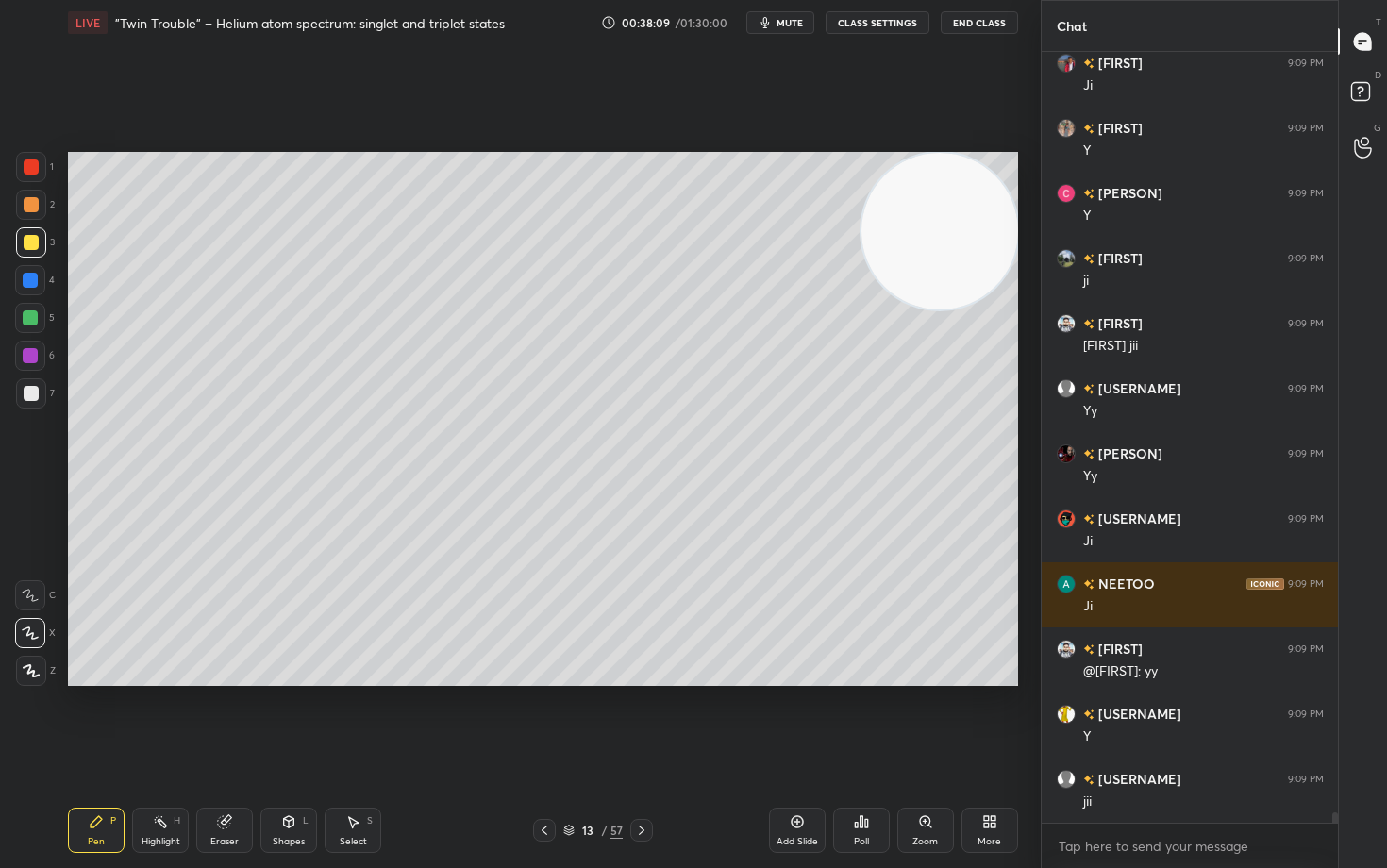 click at bounding box center [31, 205] 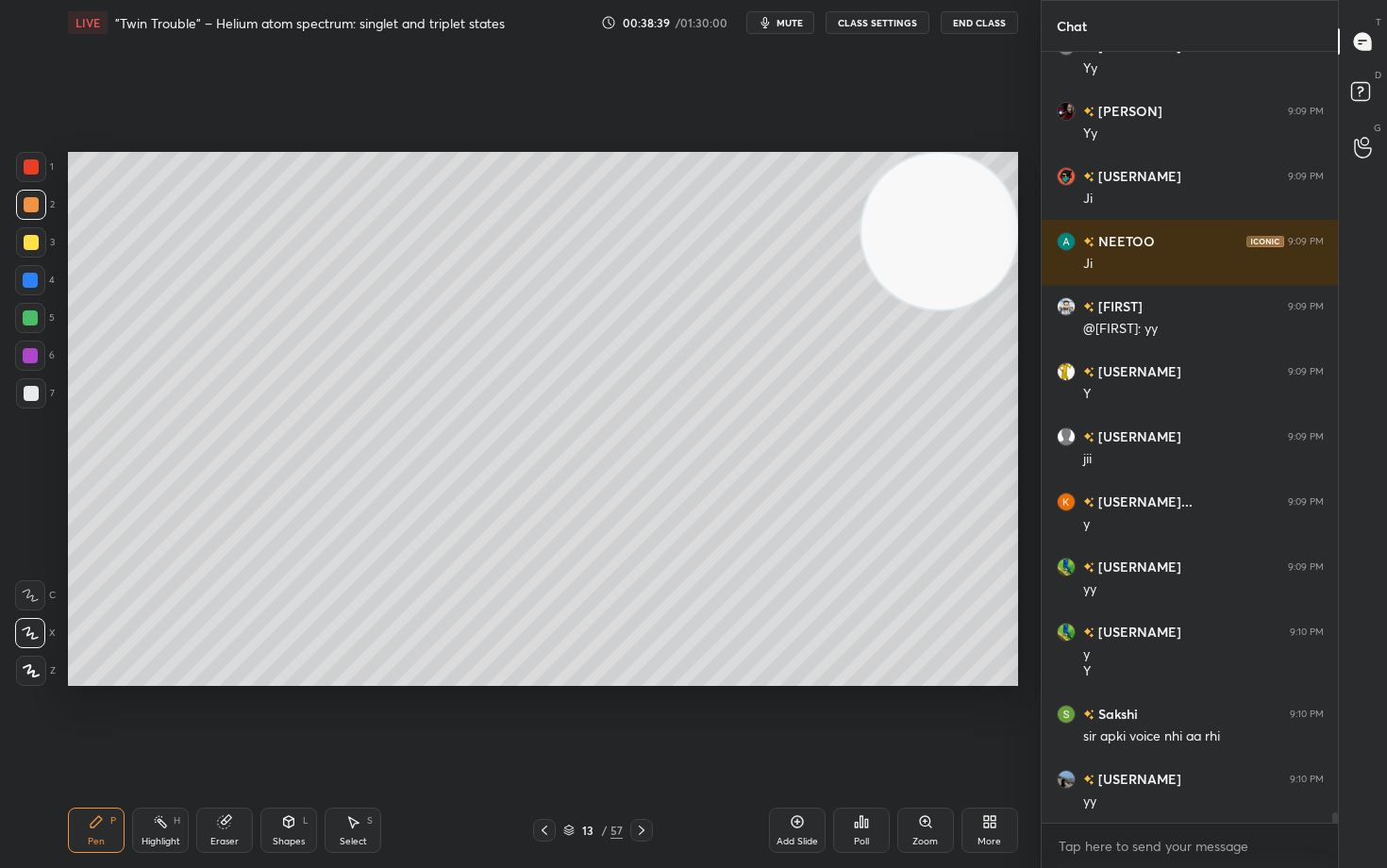 scroll, scrollTop: 57119, scrollLeft: 0, axis: vertical 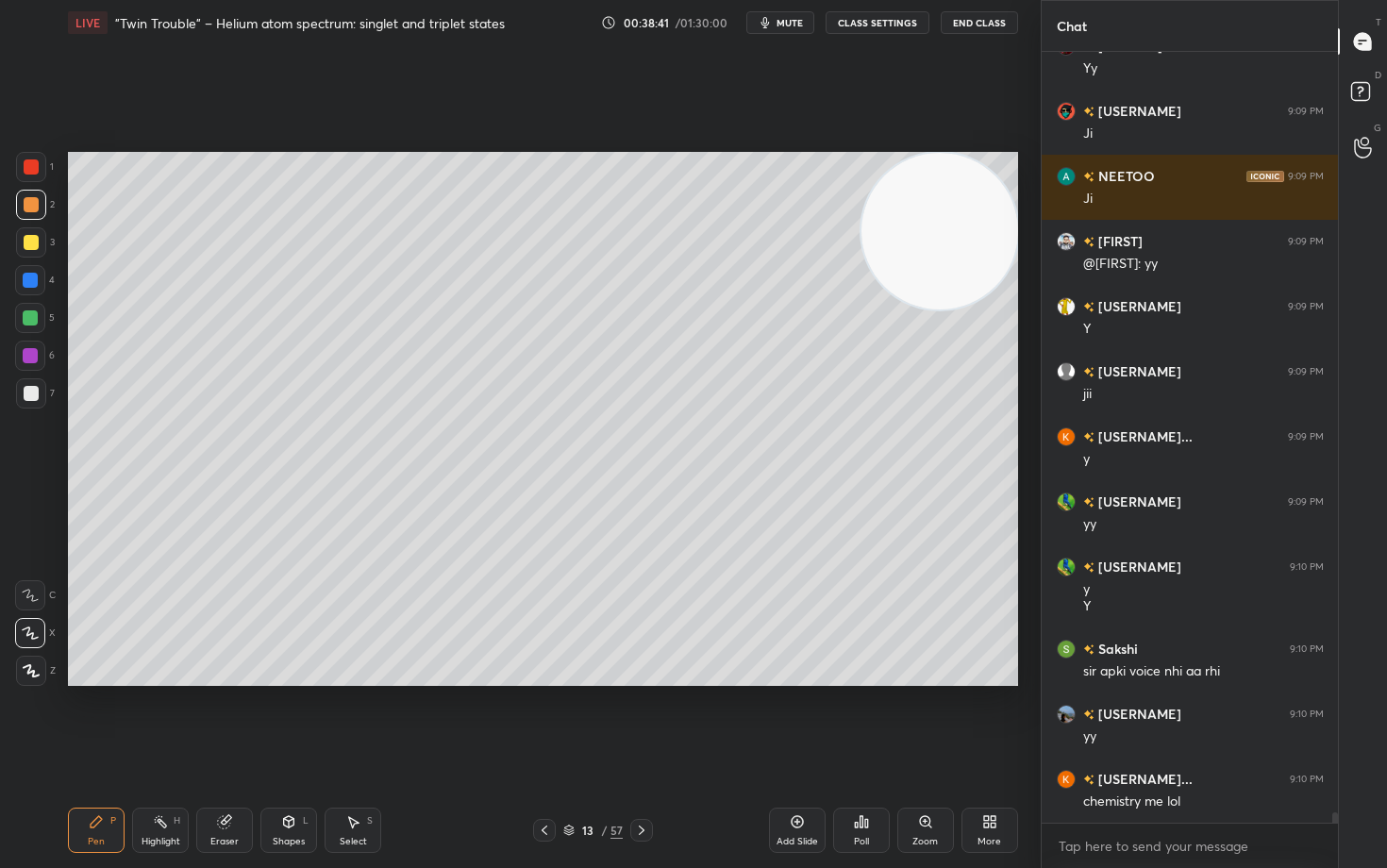 click 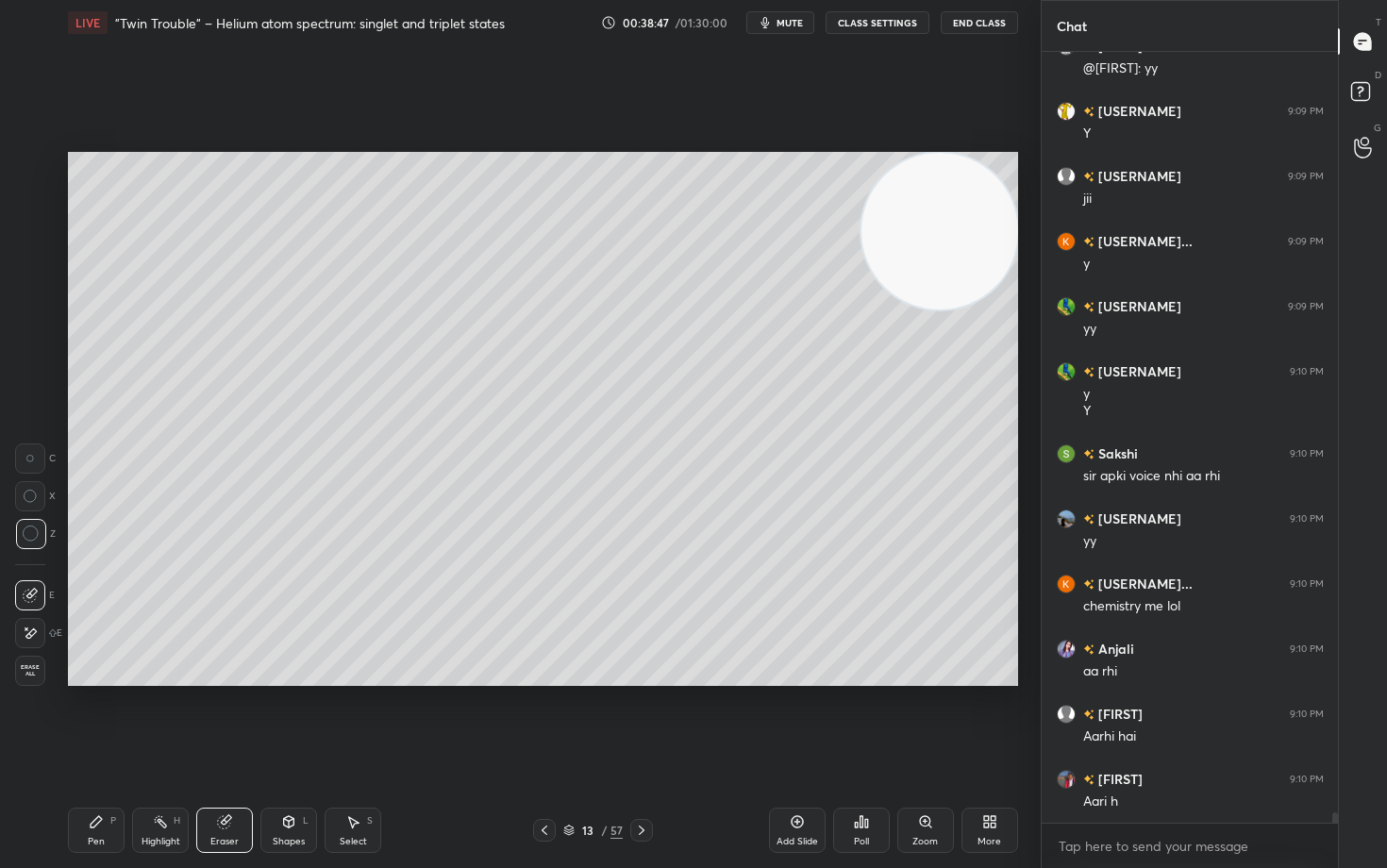scroll, scrollTop: 57380, scrollLeft: 0, axis: vertical 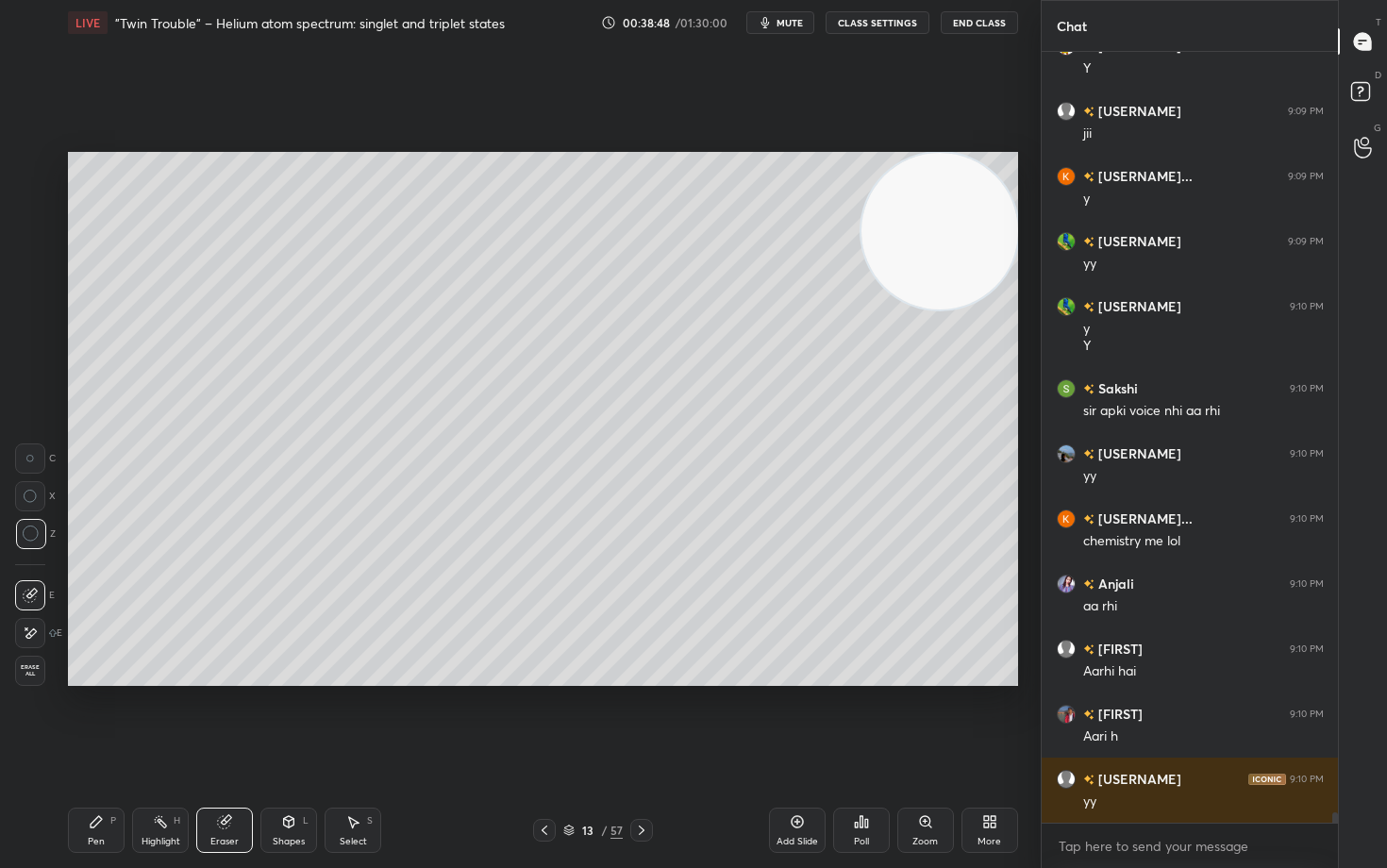 click on "Pen" at bounding box center (96, 842) 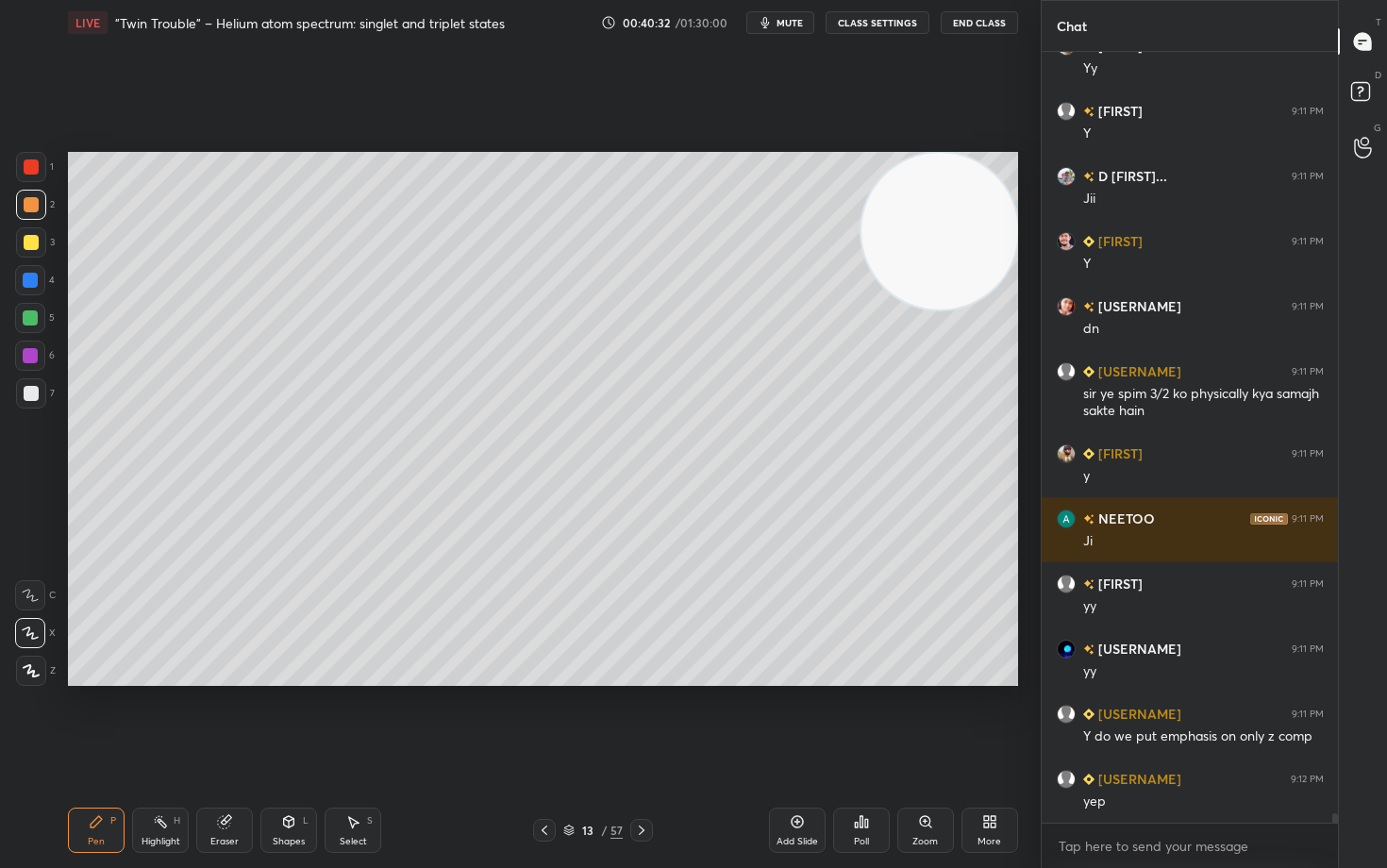 scroll, scrollTop: 60586, scrollLeft: 0, axis: vertical 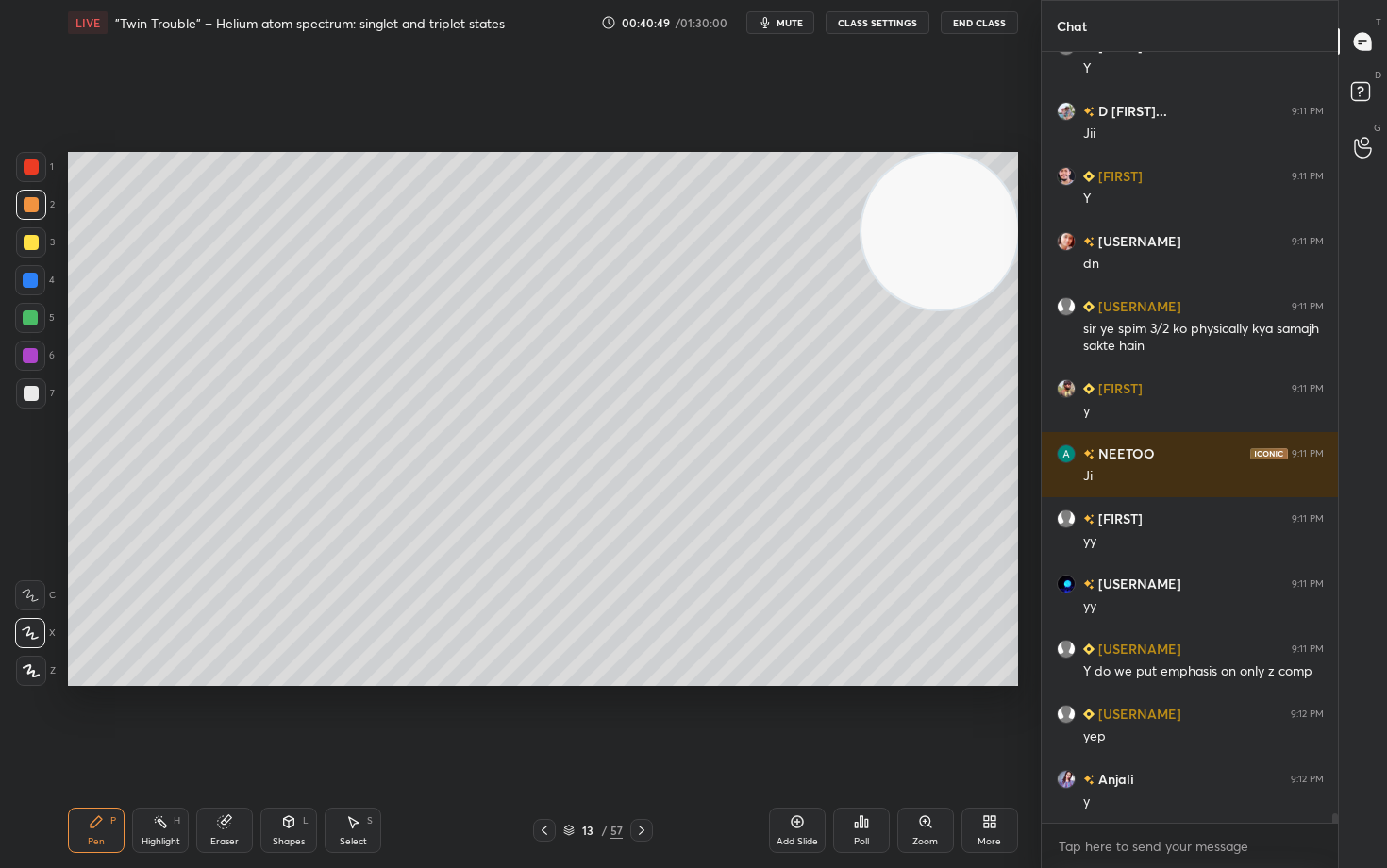 drag, startPoint x: 224, startPoint y: 823, endPoint x: 215, endPoint y: 805, distance: 20.124612 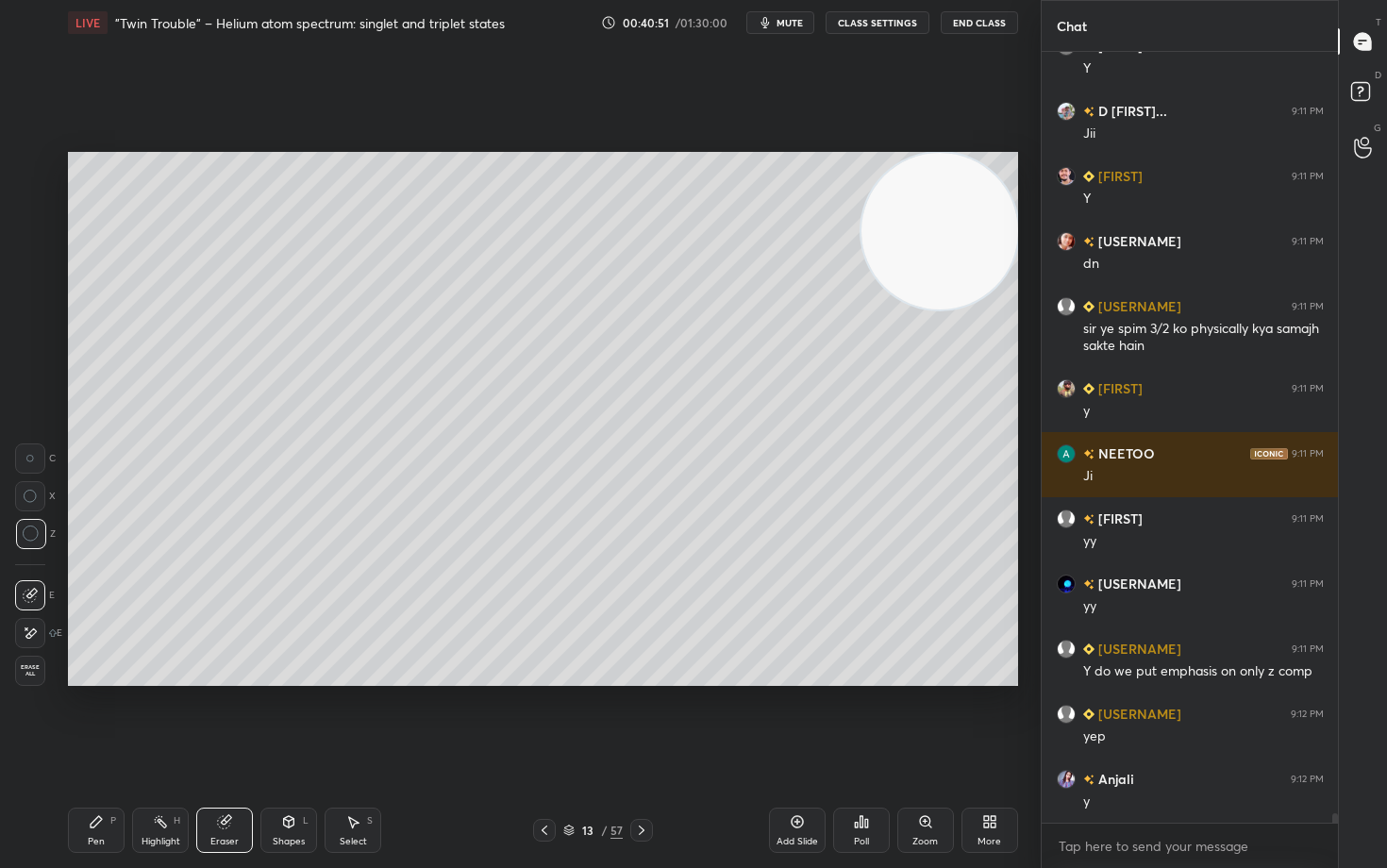 drag, startPoint x: 23, startPoint y: 535, endPoint x: 37, endPoint y: 540, distance: 14.866069 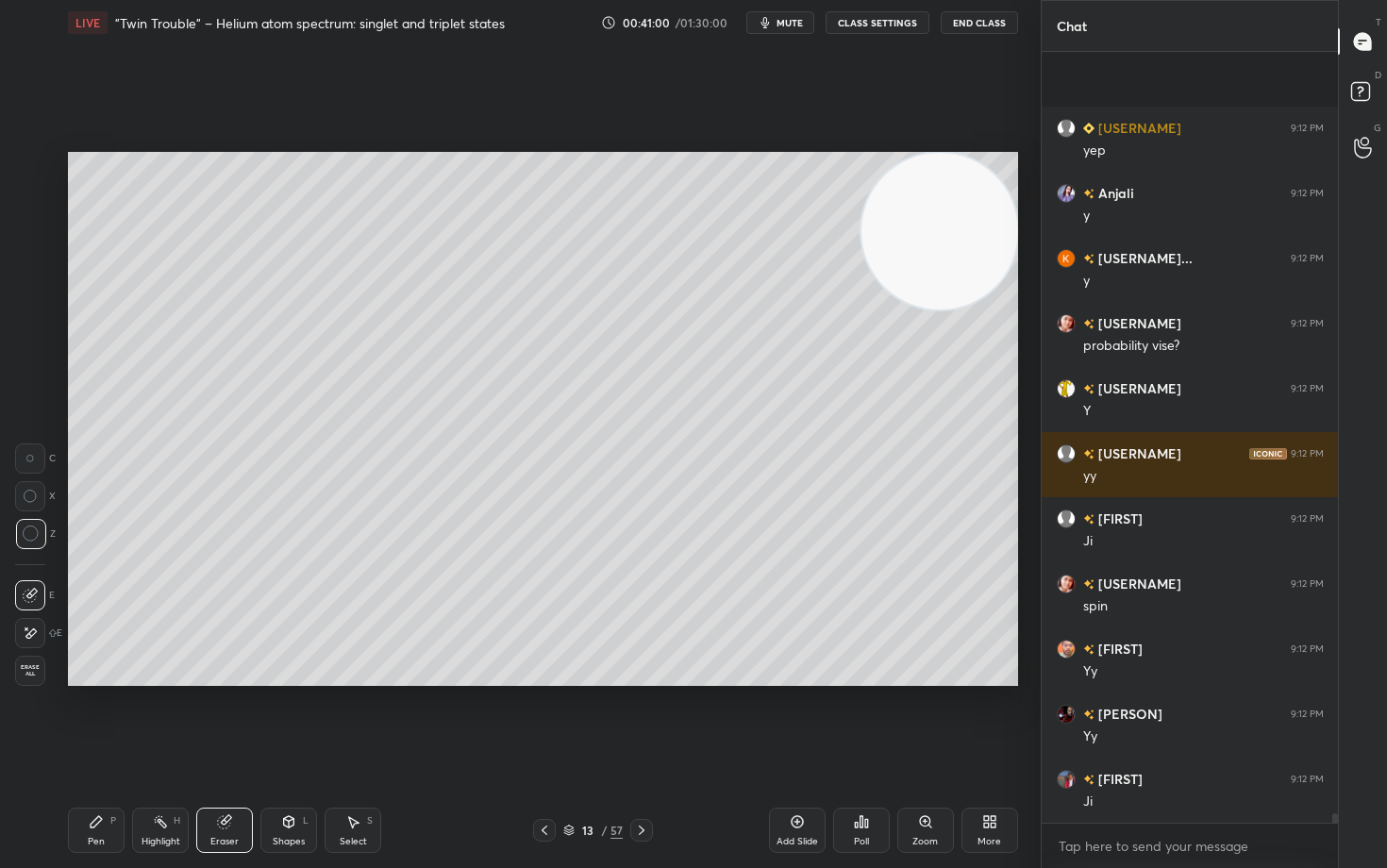 scroll, scrollTop: 61302, scrollLeft: 0, axis: vertical 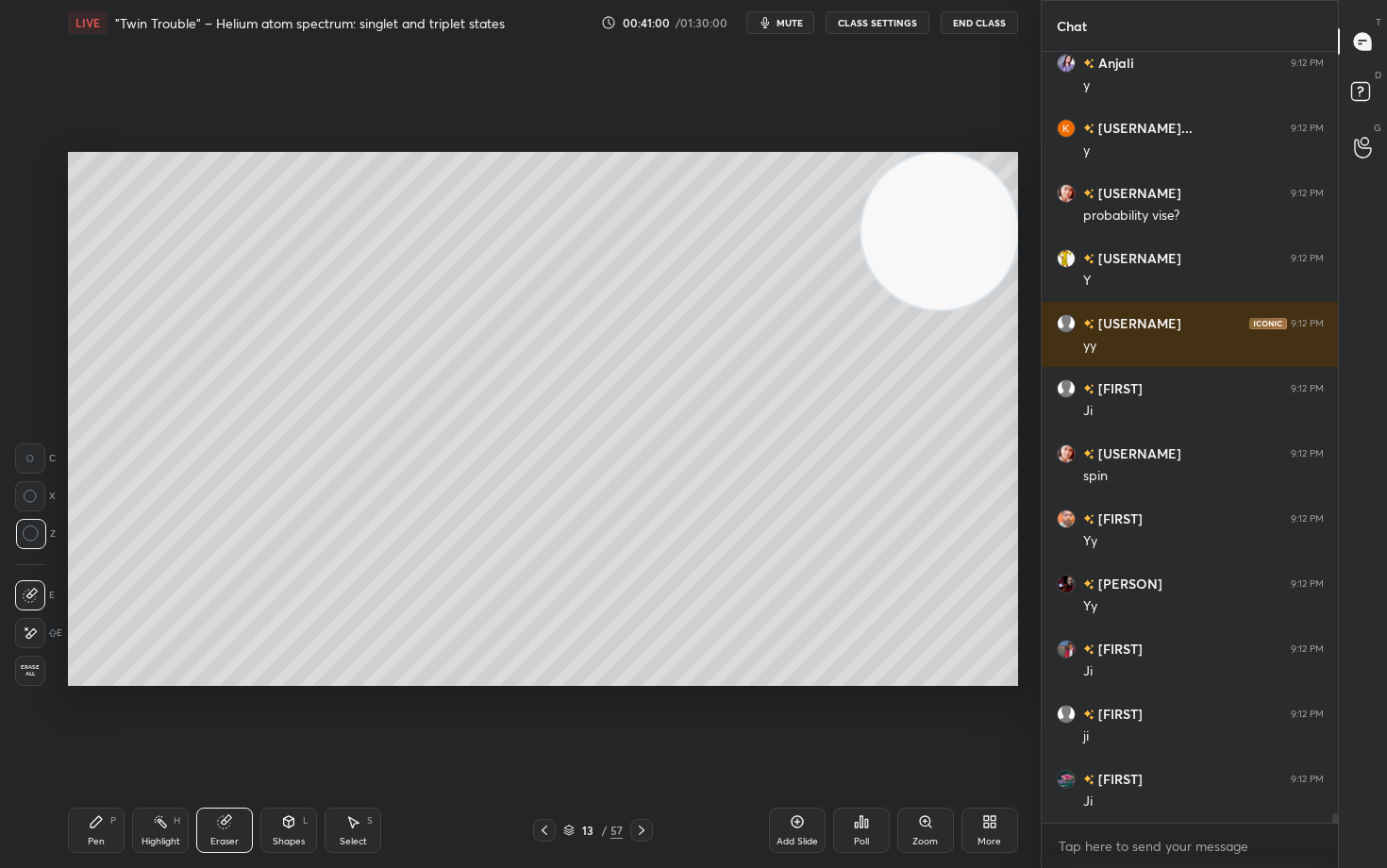 drag, startPoint x: 98, startPoint y: 832, endPoint x: 103, endPoint y: 824, distance: 9.43398 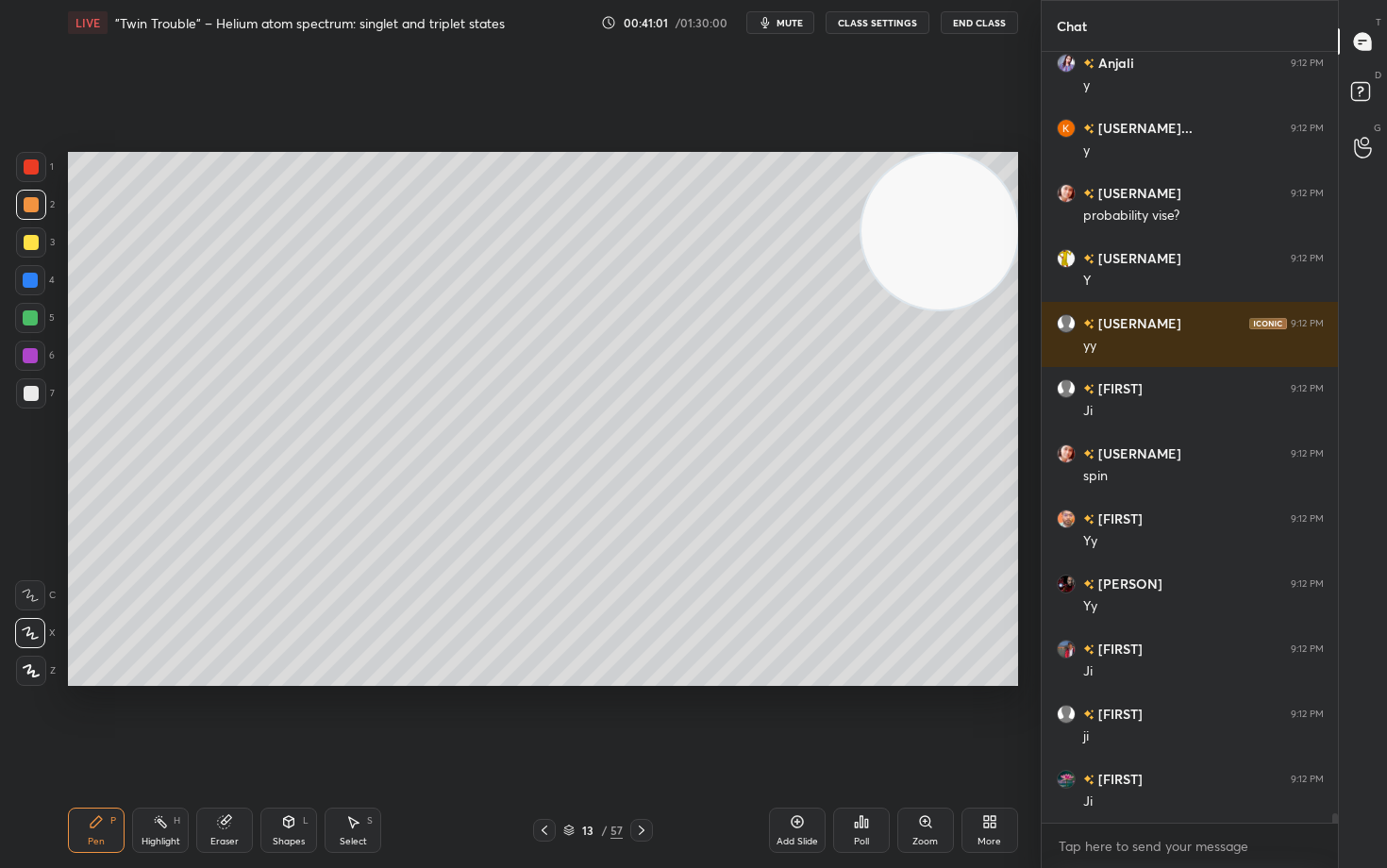 scroll, scrollTop: 61368, scrollLeft: 0, axis: vertical 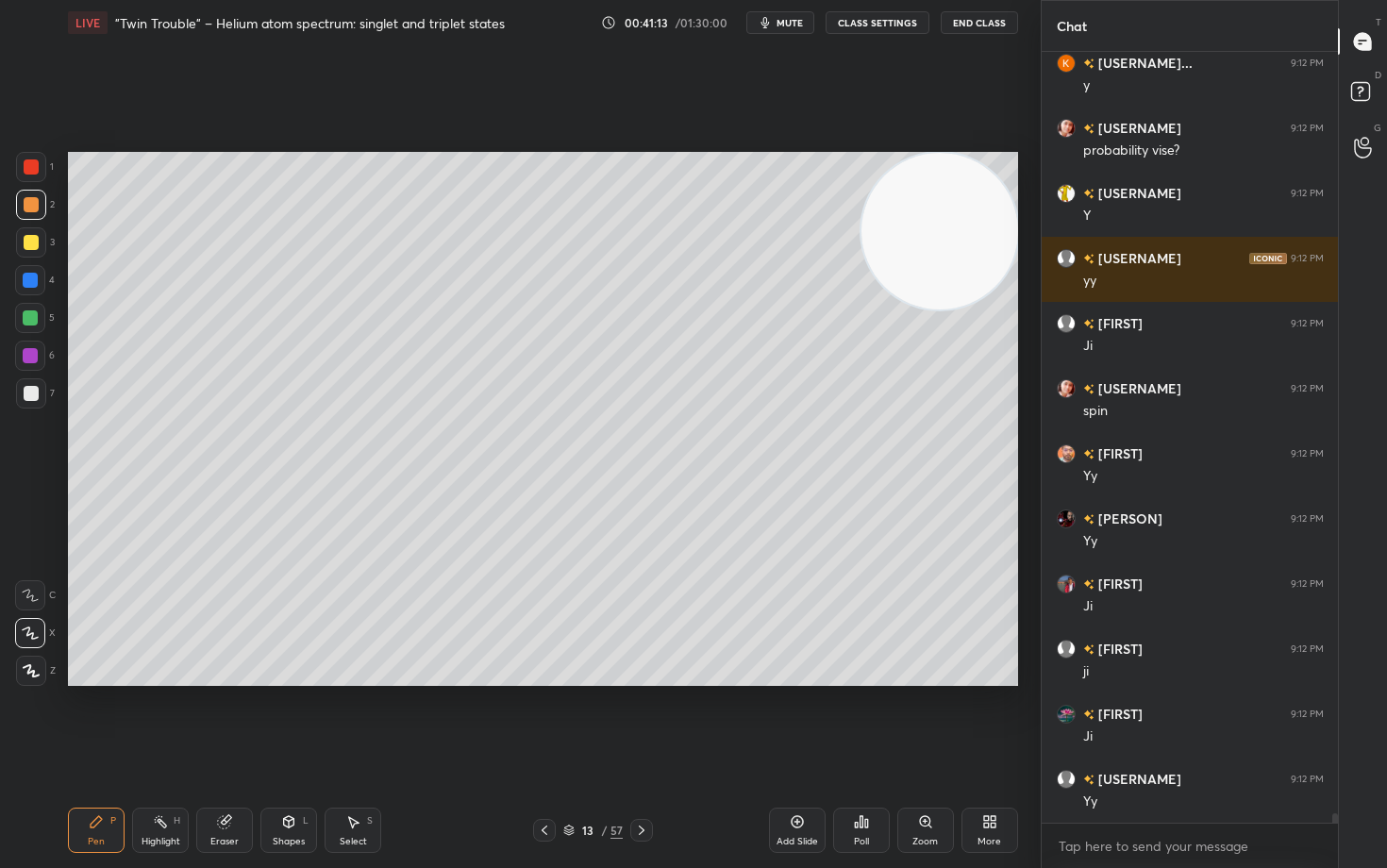 click 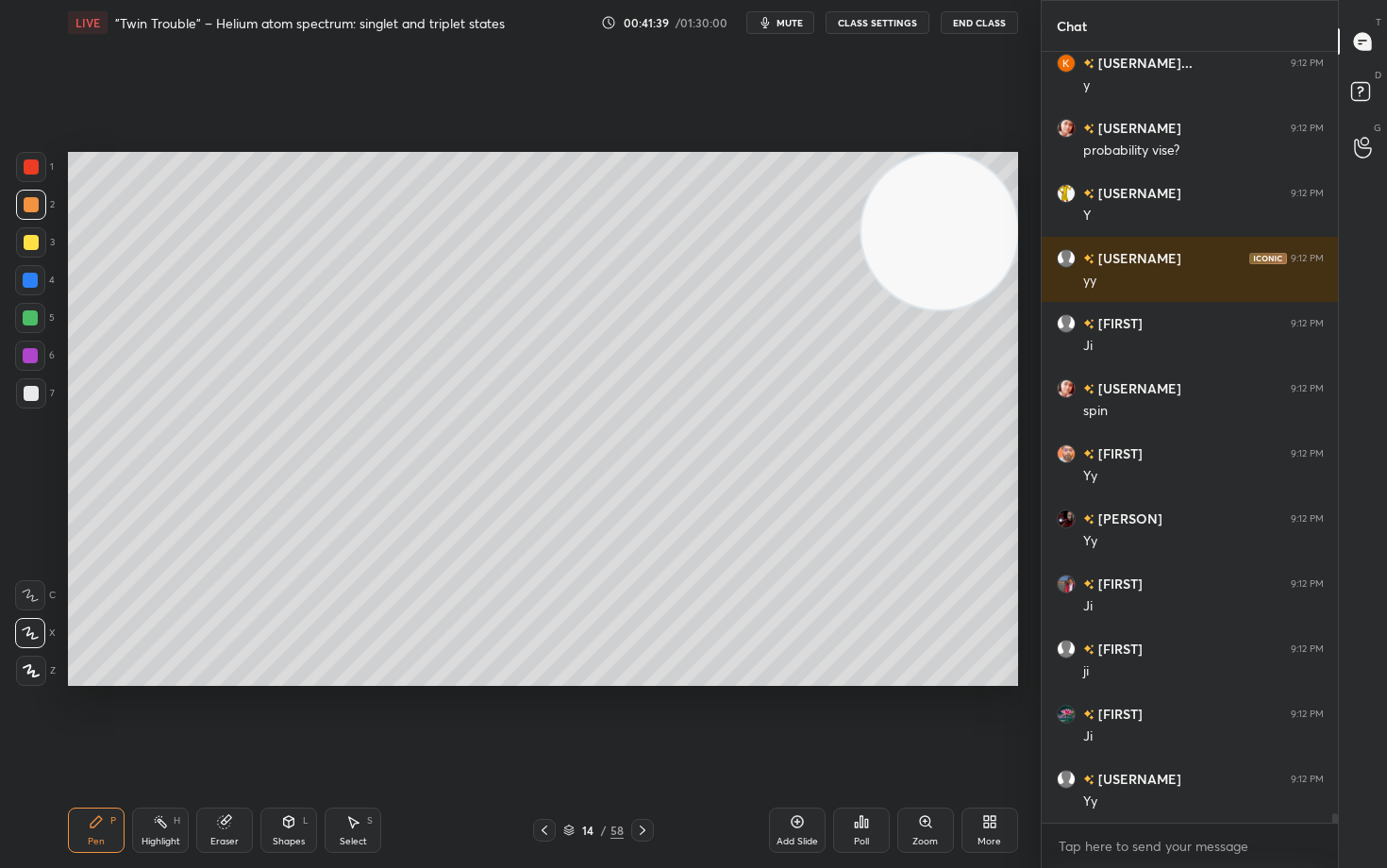 click on "Eraser" at bounding box center [225, 830] 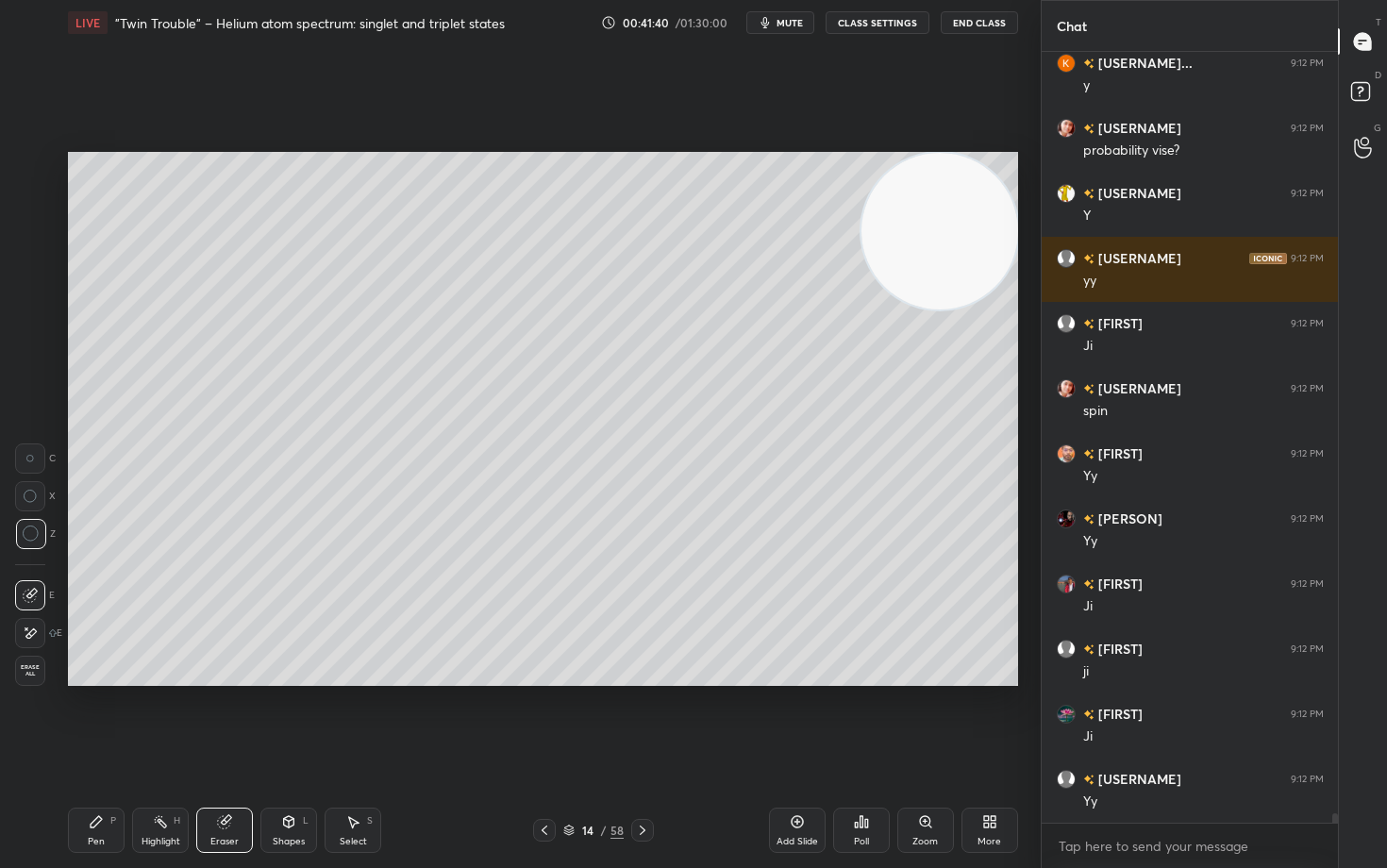 click on "Erase all" at bounding box center (30, 671) 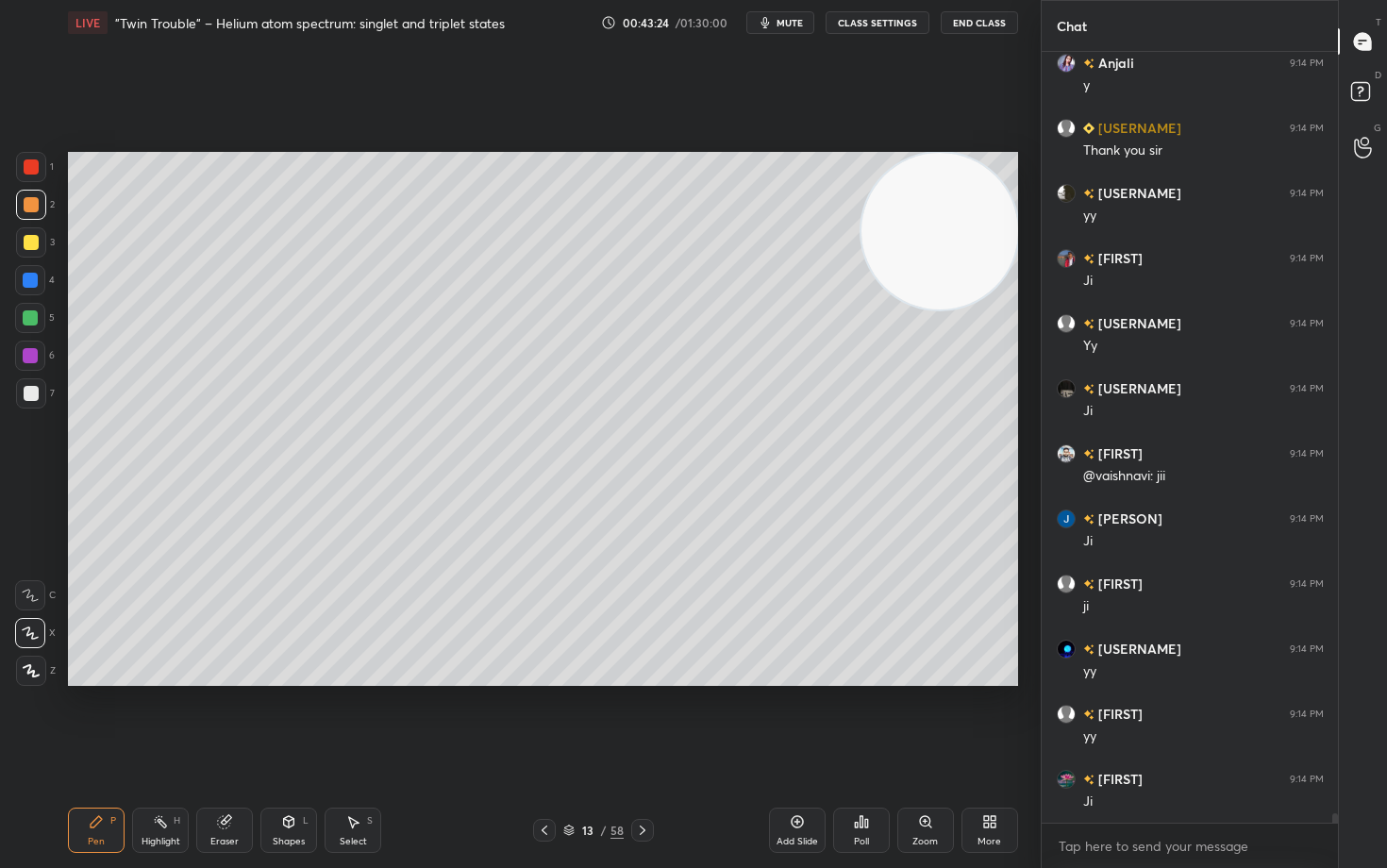 scroll, scrollTop: 62800, scrollLeft: 0, axis: vertical 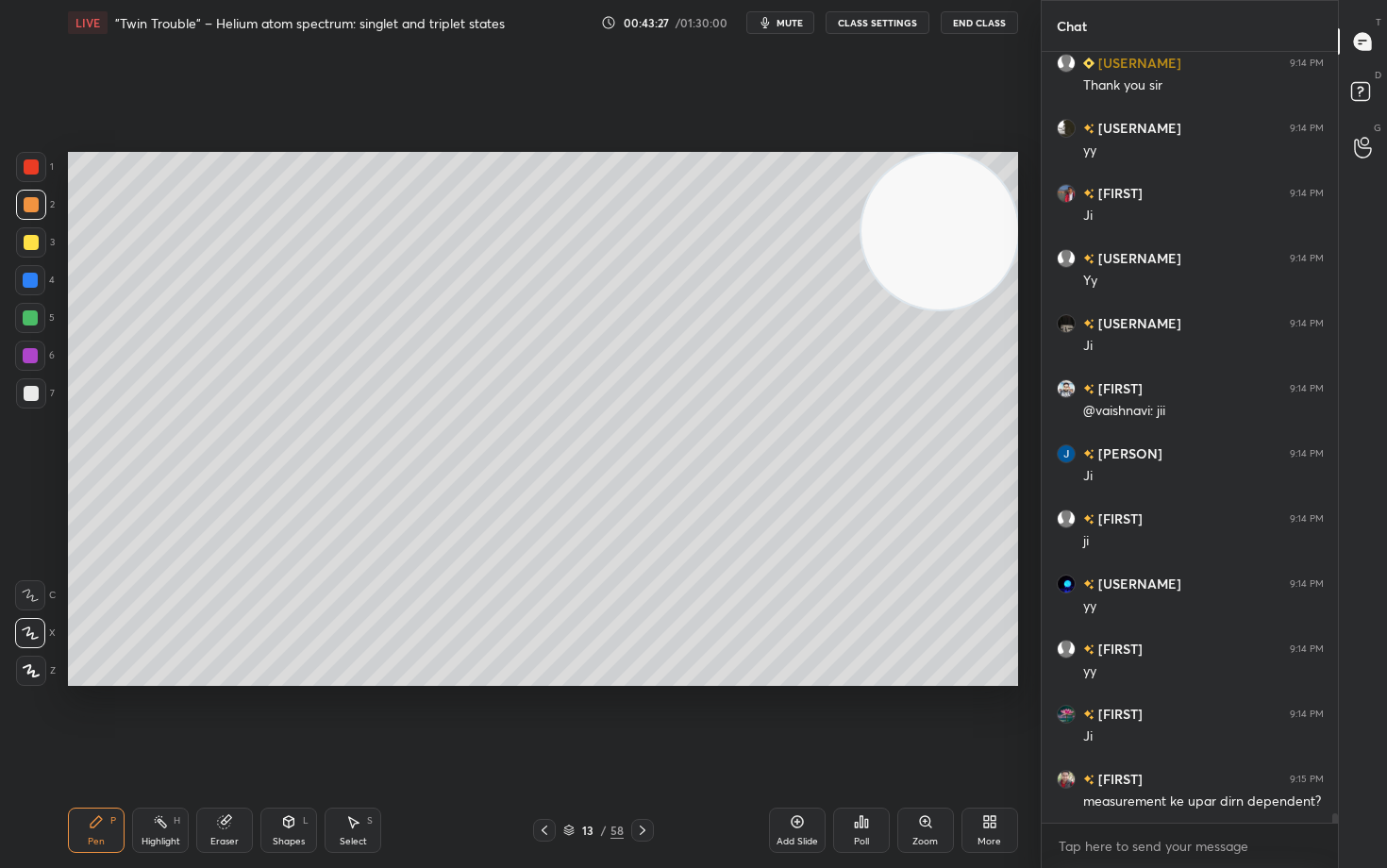 click on "Eraser" at bounding box center [225, 830] 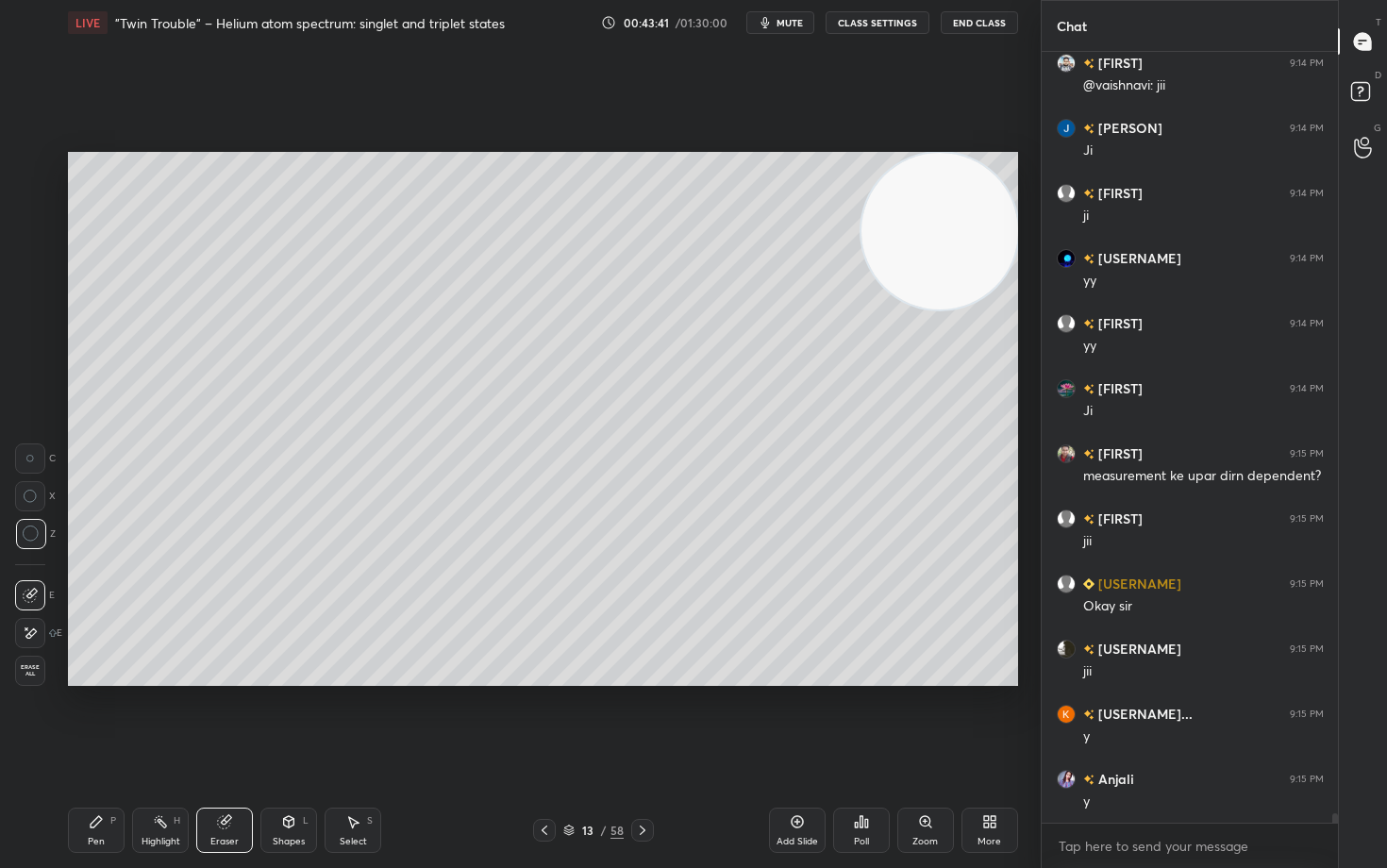 scroll, scrollTop: 63190, scrollLeft: 0, axis: vertical 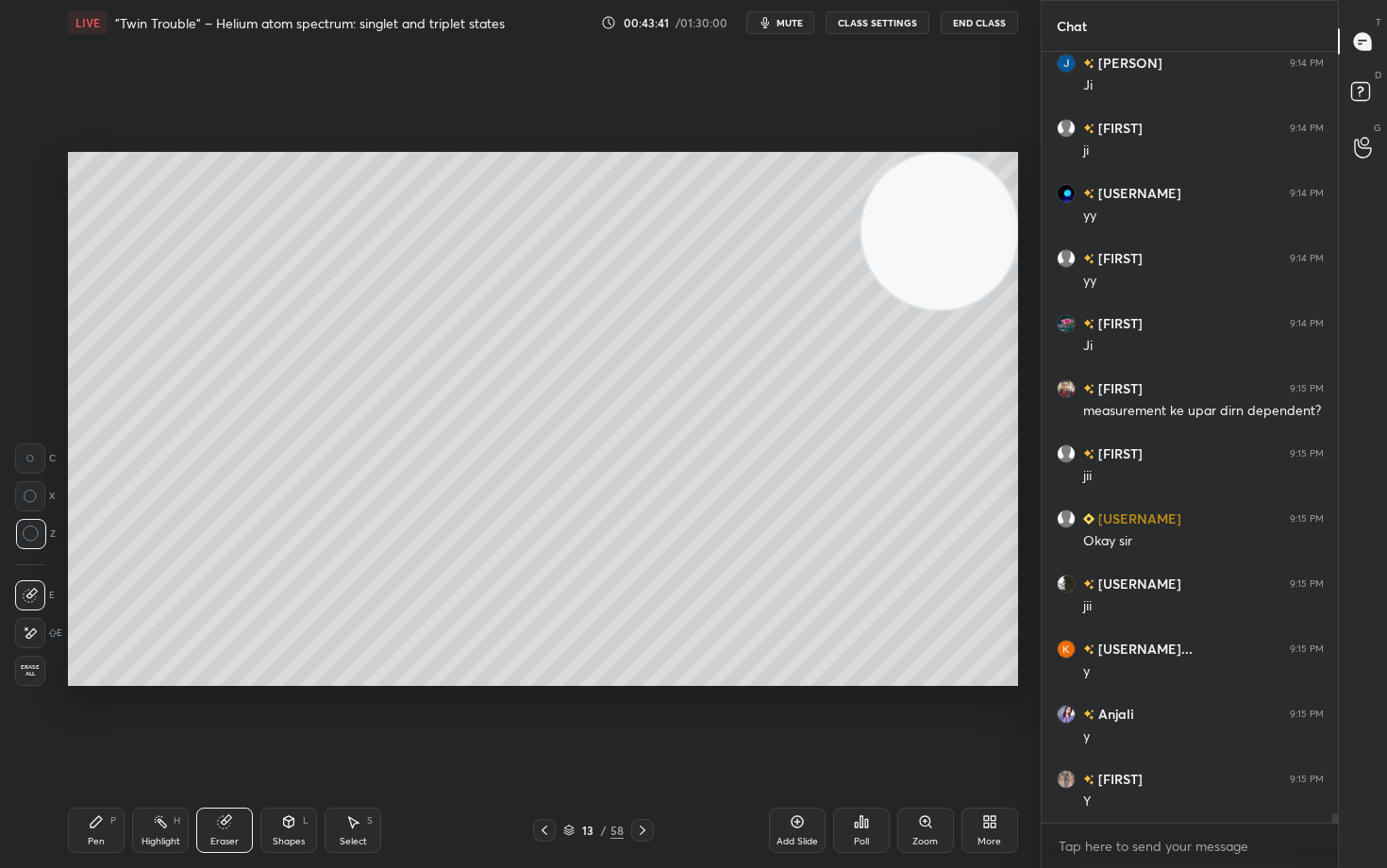 click 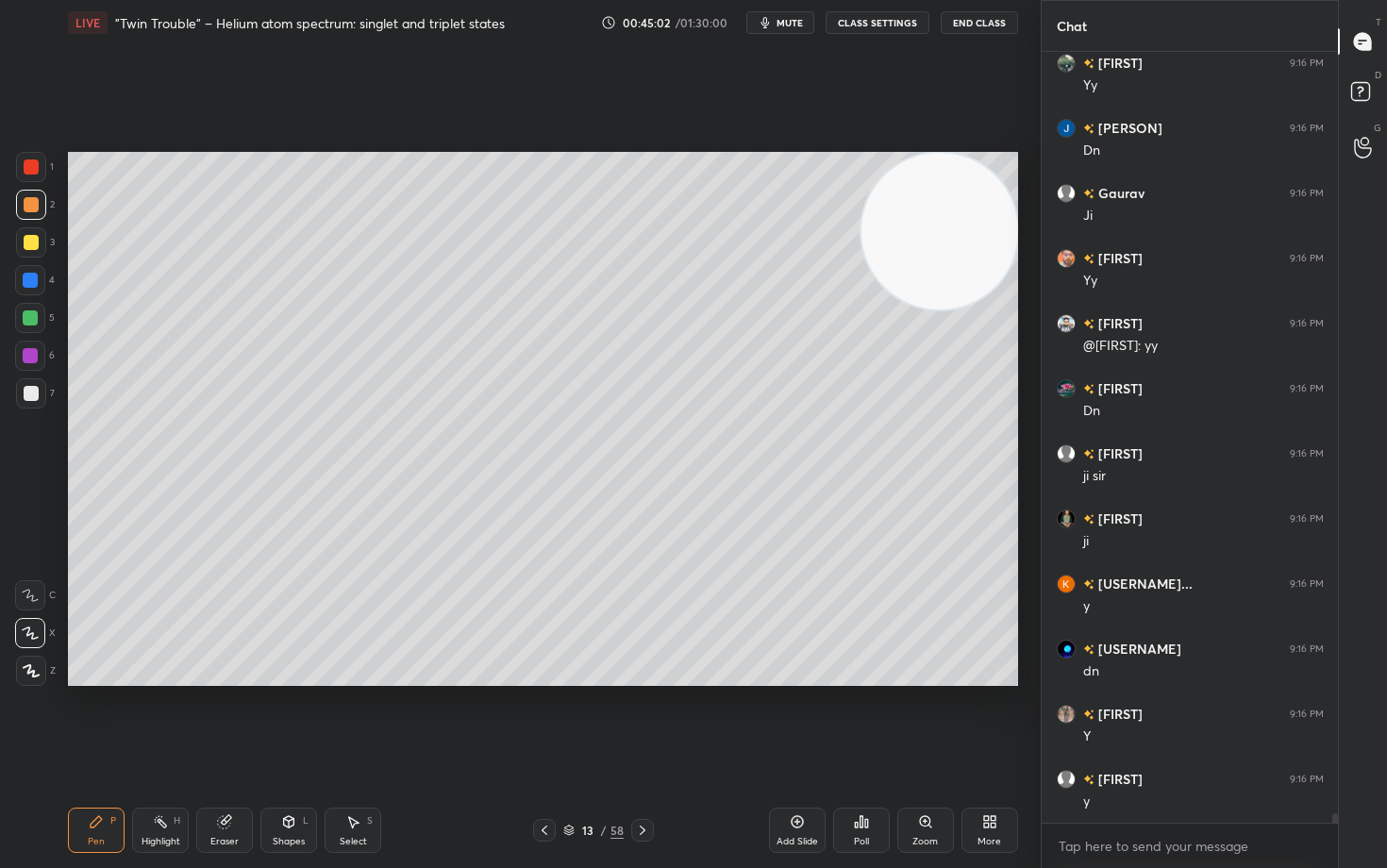 scroll, scrollTop: 61114, scrollLeft: 0, axis: vertical 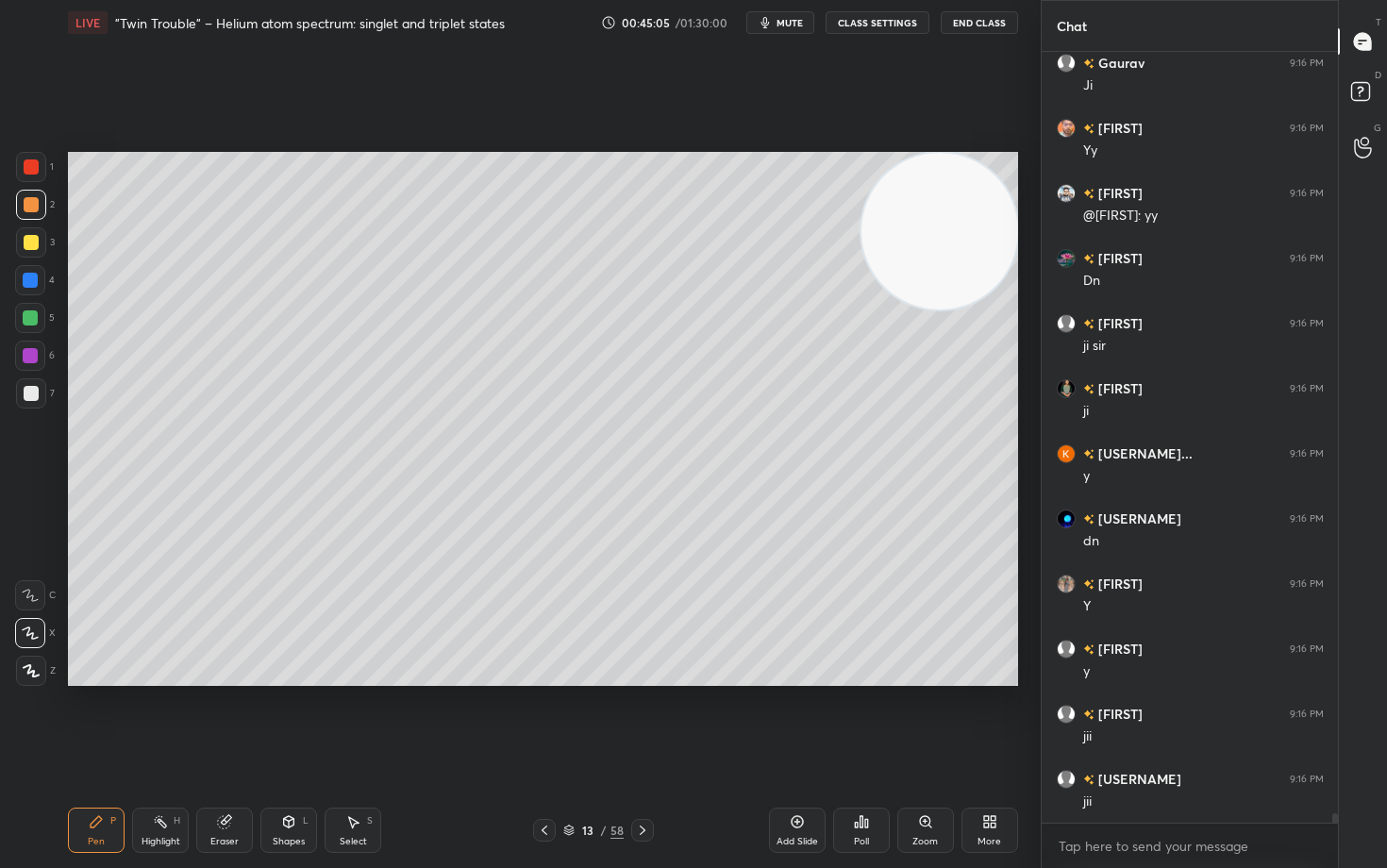 click 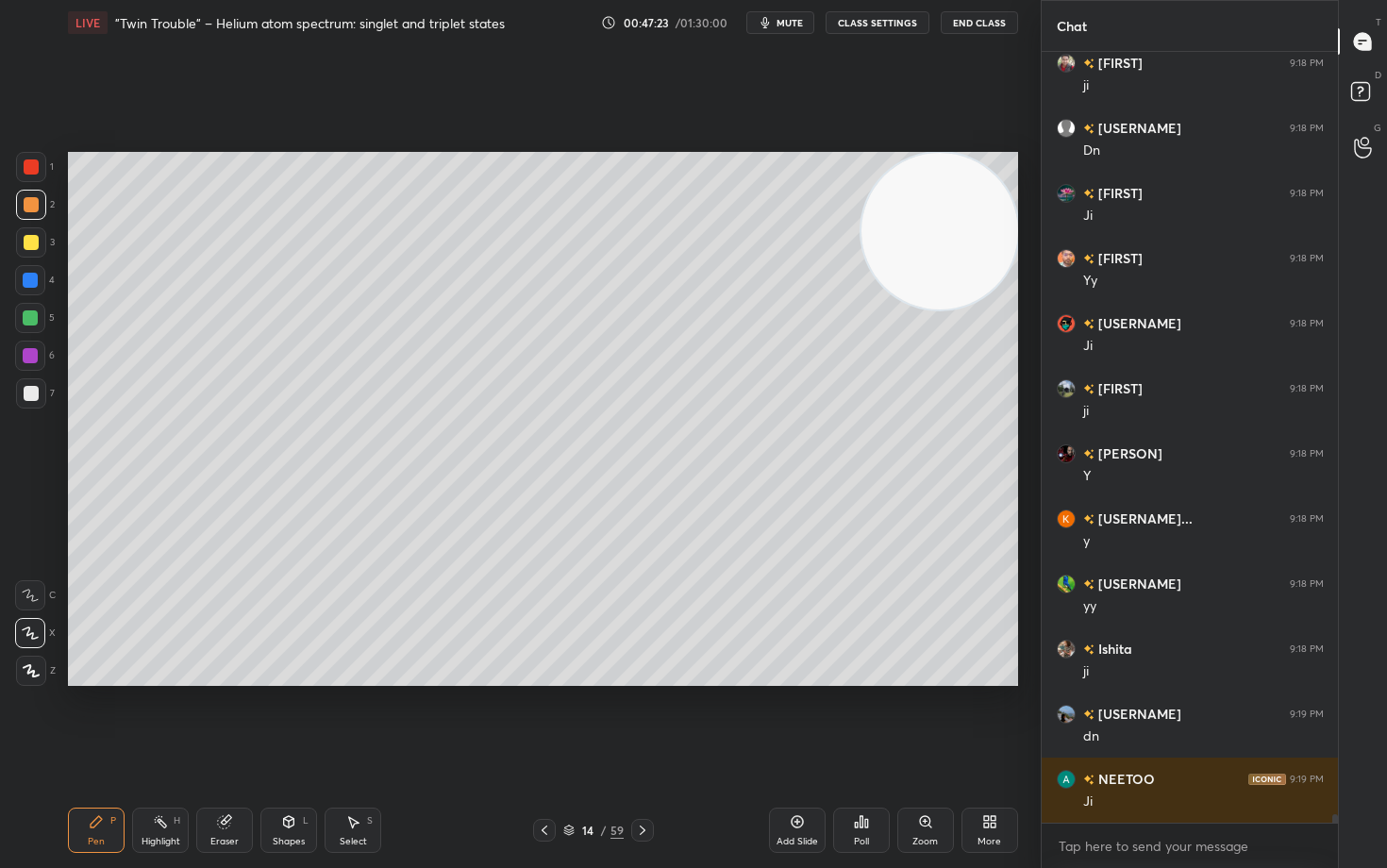 scroll, scrollTop: 65722, scrollLeft: 0, axis: vertical 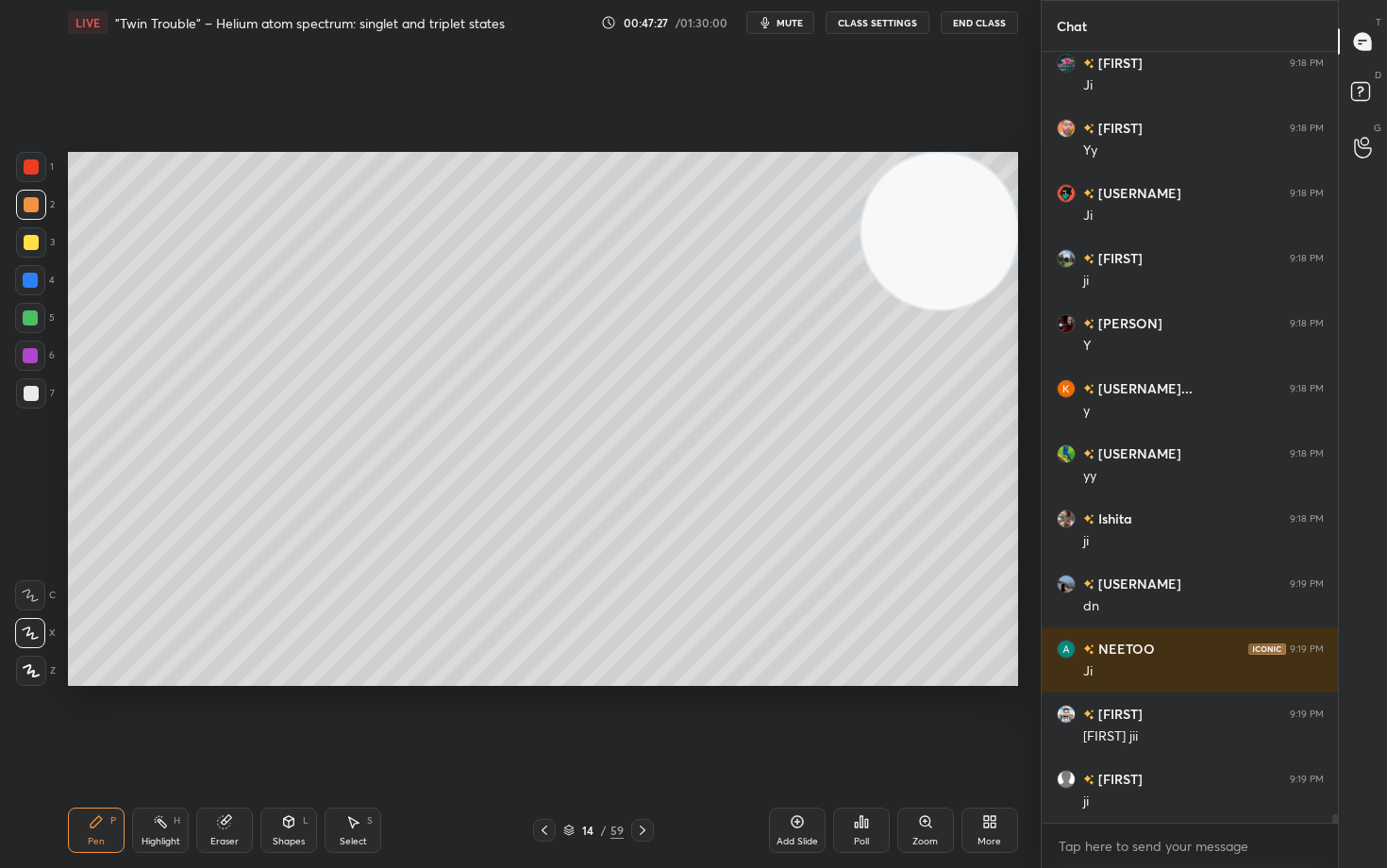 click 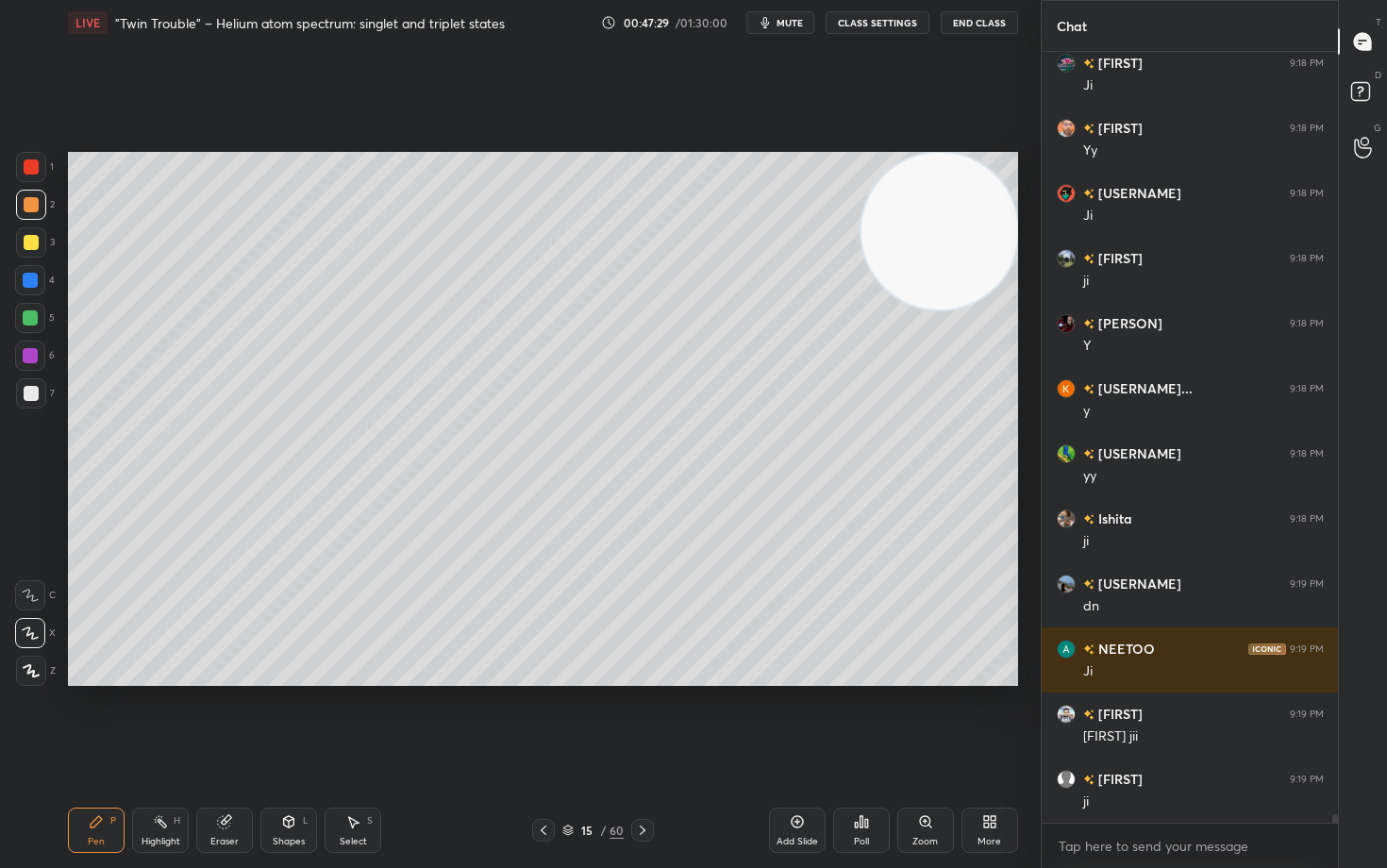 drag, startPoint x: 29, startPoint y: 392, endPoint x: 50, endPoint y: 376, distance: 26.400758 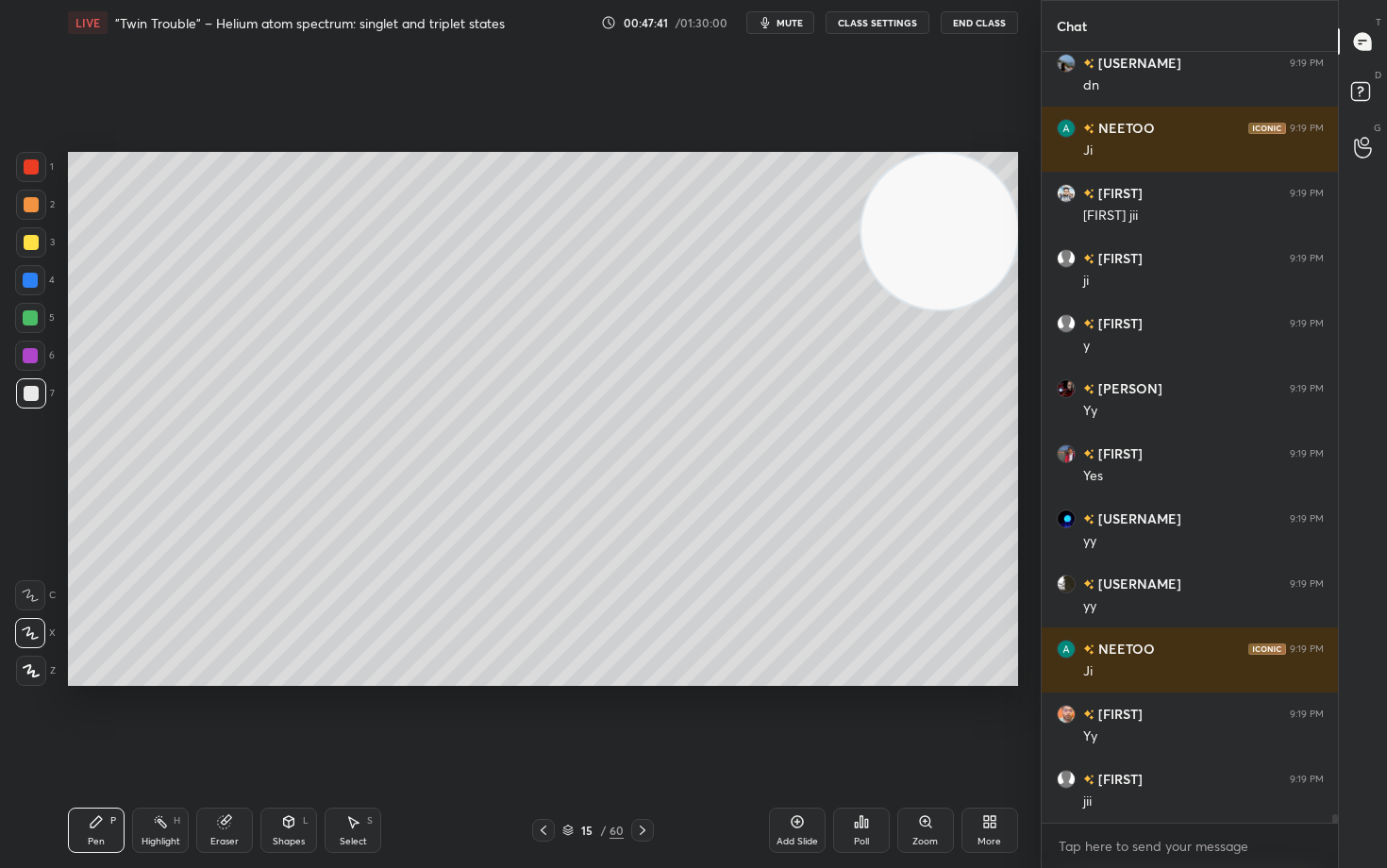 scroll, scrollTop: 66308, scrollLeft: 0, axis: vertical 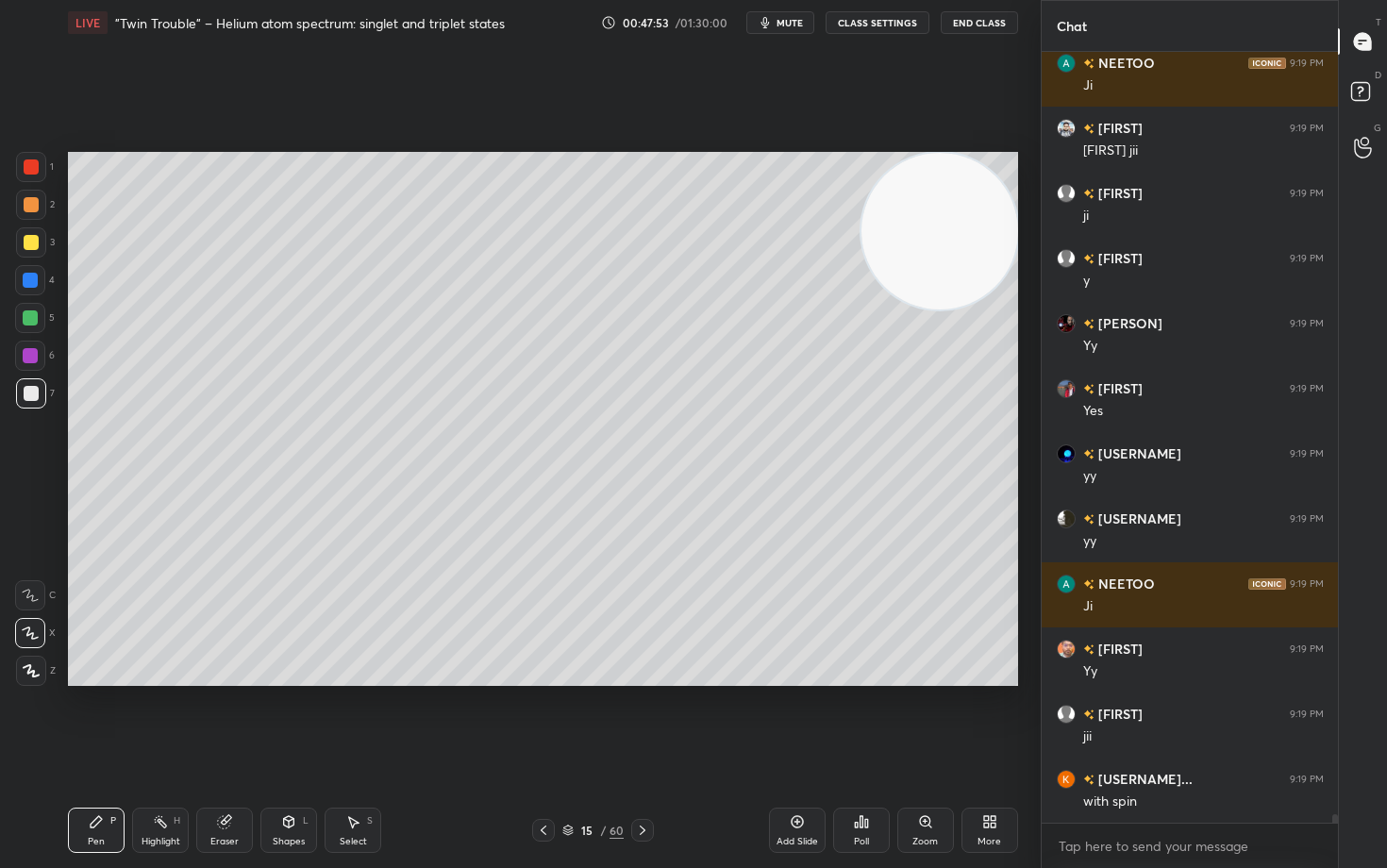 drag, startPoint x: 957, startPoint y: 294, endPoint x: 954, endPoint y: 328, distance: 34.132096 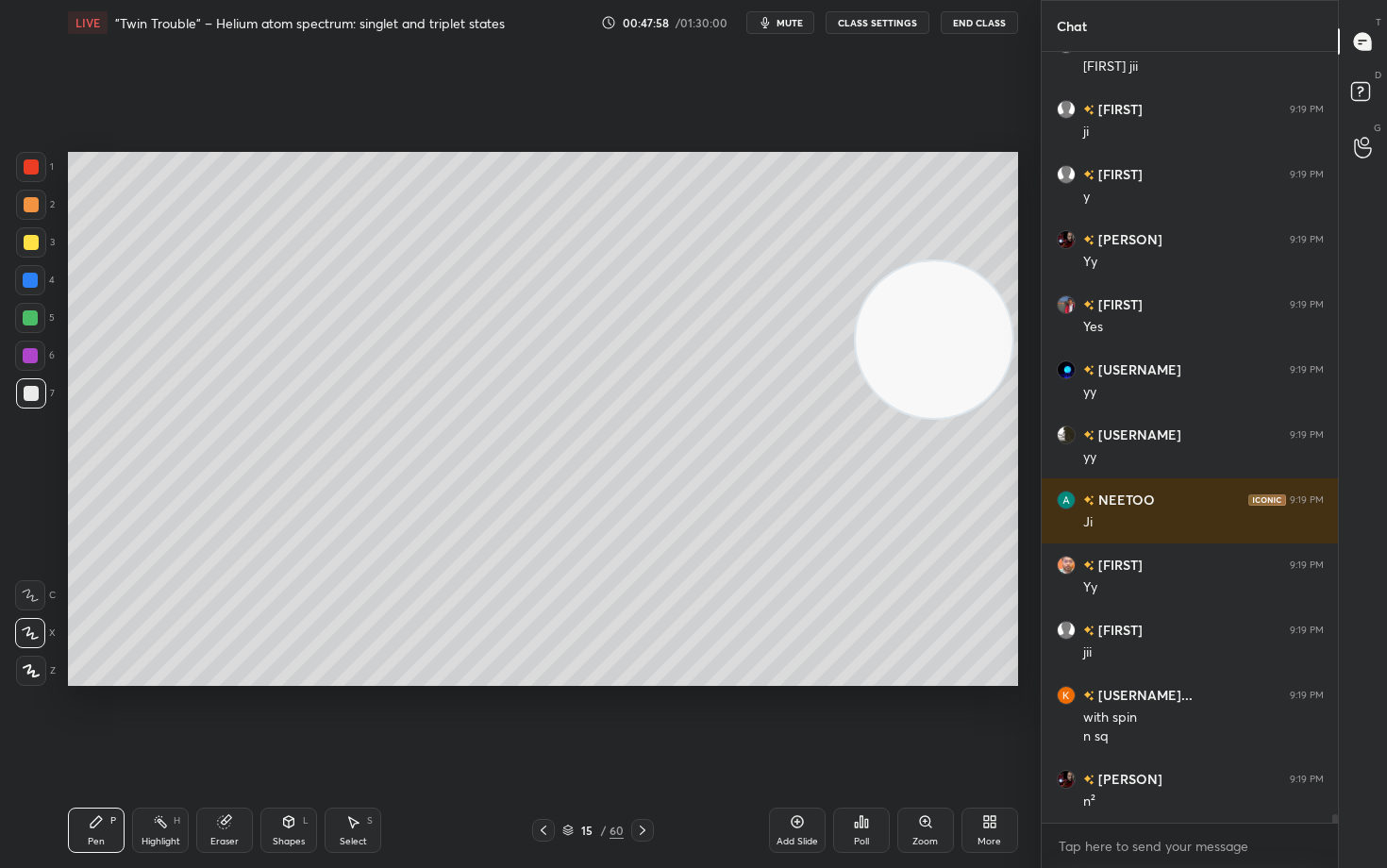 scroll, scrollTop: 66457, scrollLeft: 0, axis: vertical 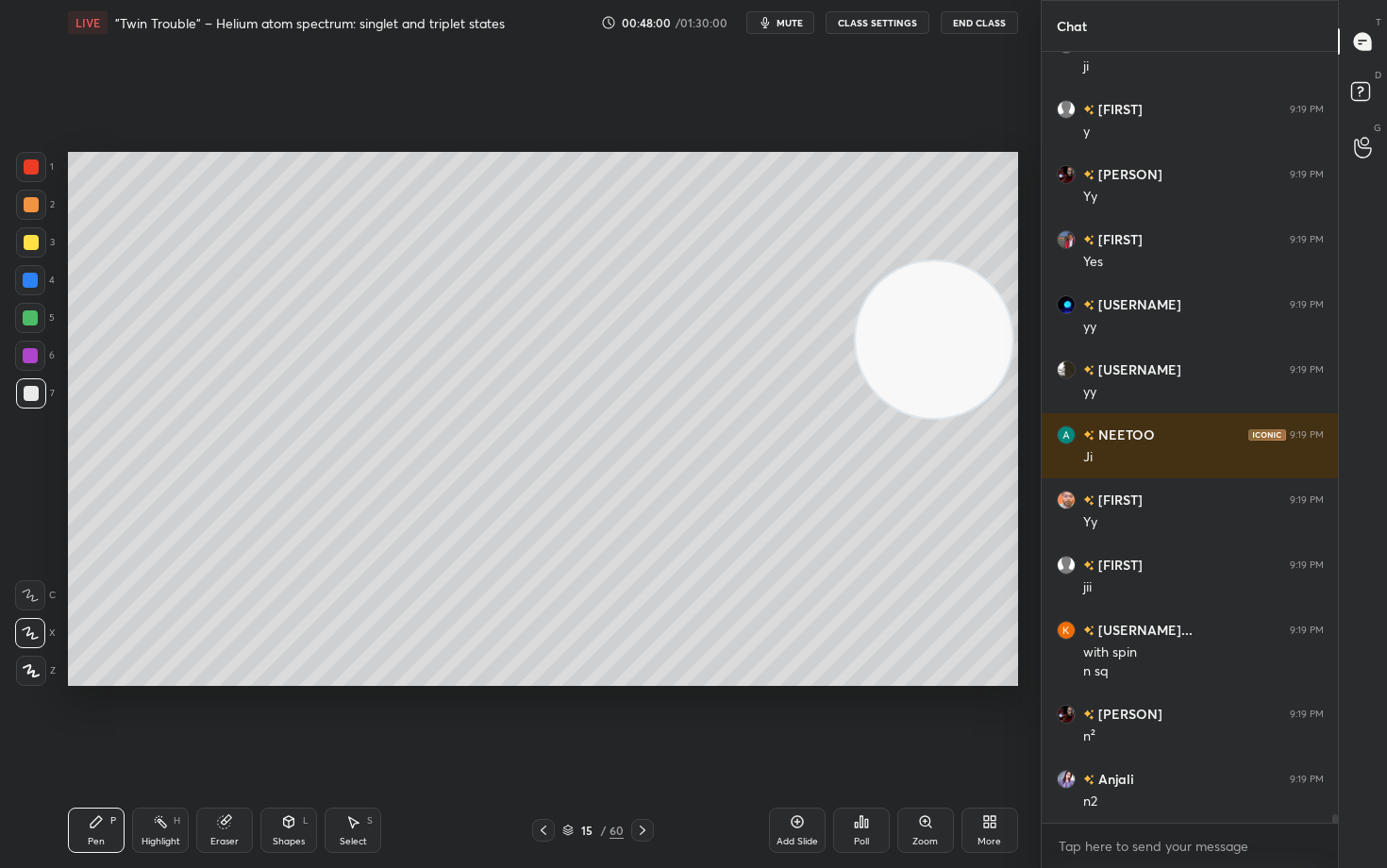 click at bounding box center [31, 242] 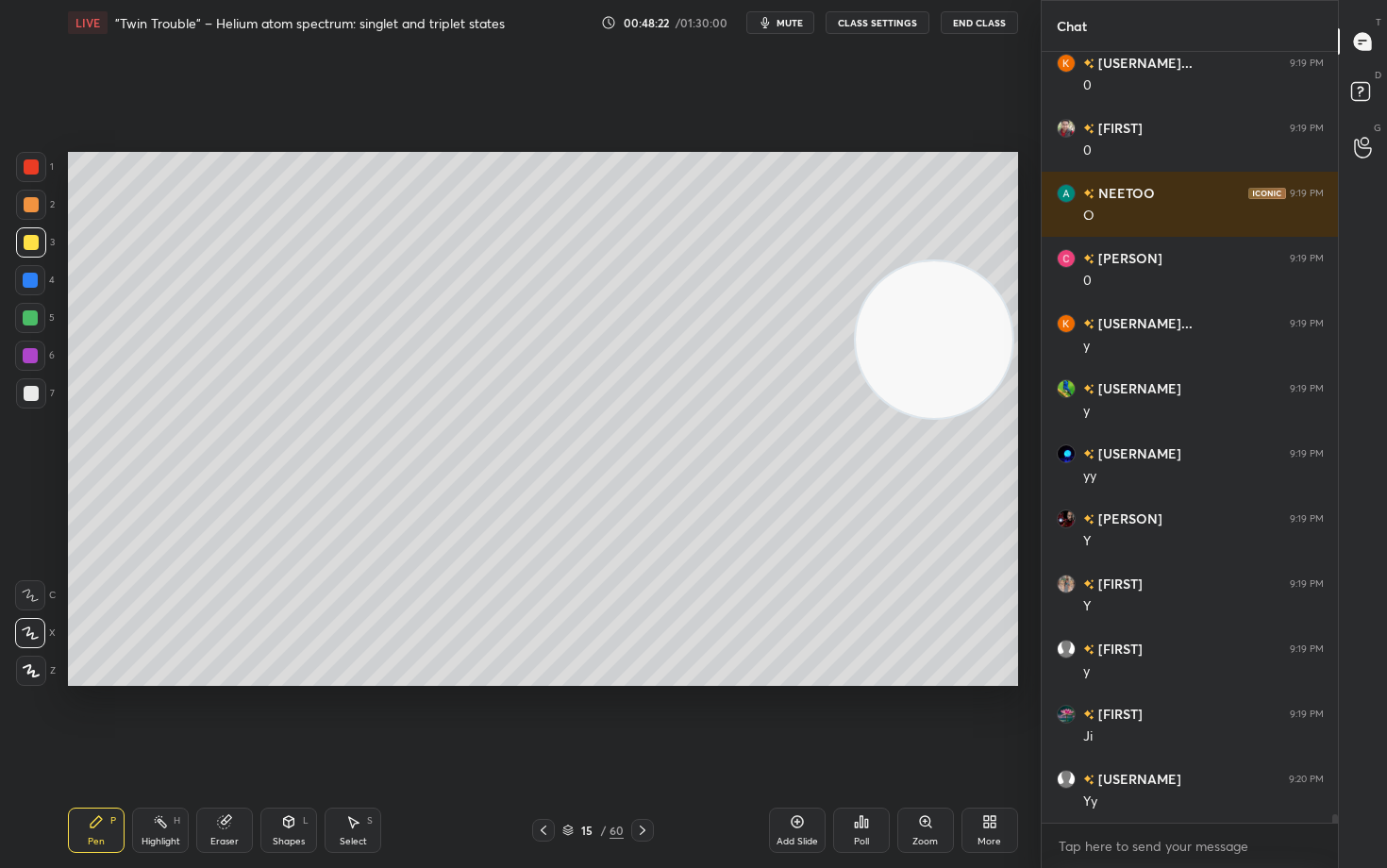 scroll, scrollTop: 67368, scrollLeft: 0, axis: vertical 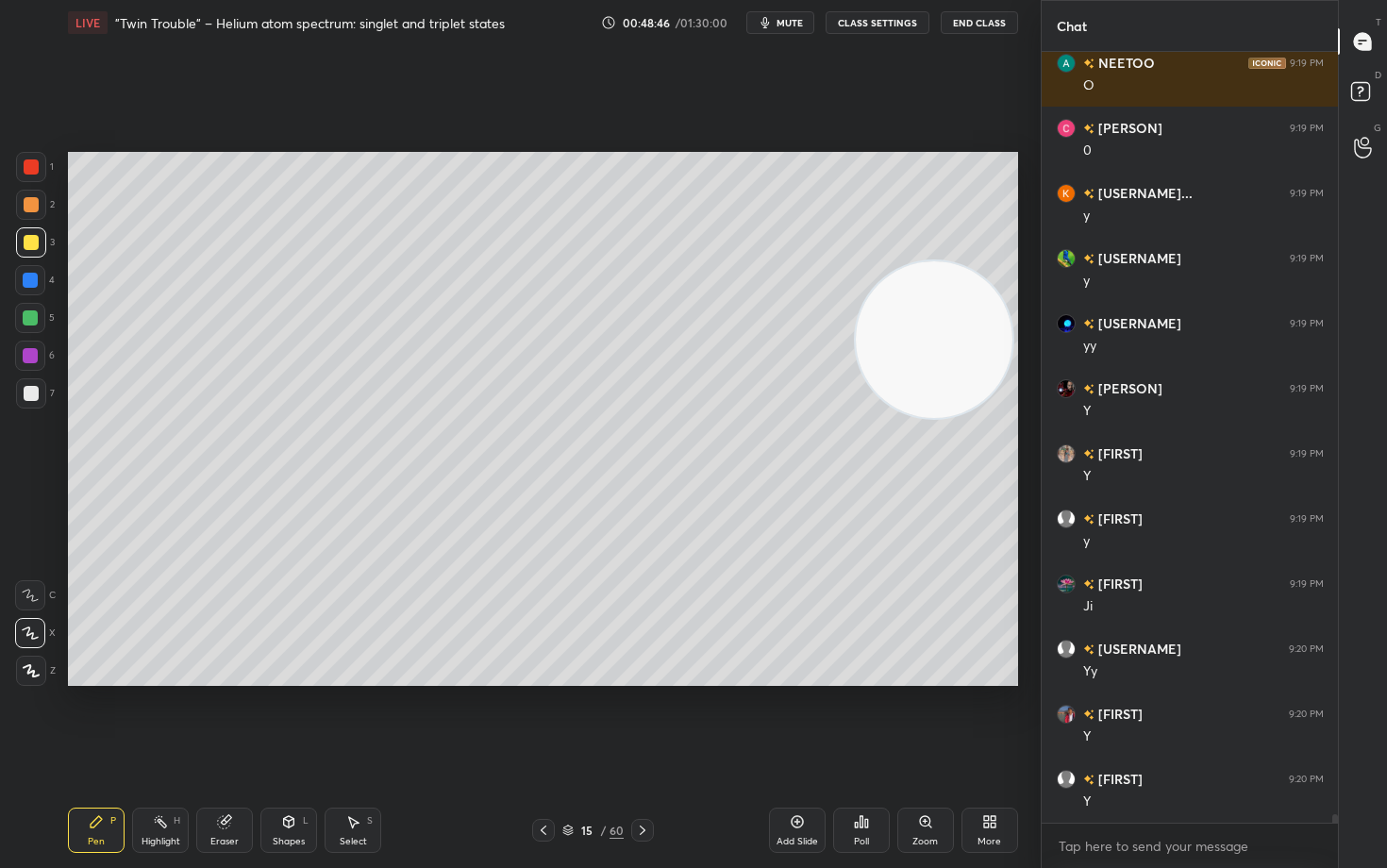 drag, startPoint x: 679, startPoint y: 325, endPoint x: 438, endPoint y: 284, distance: 244.4627 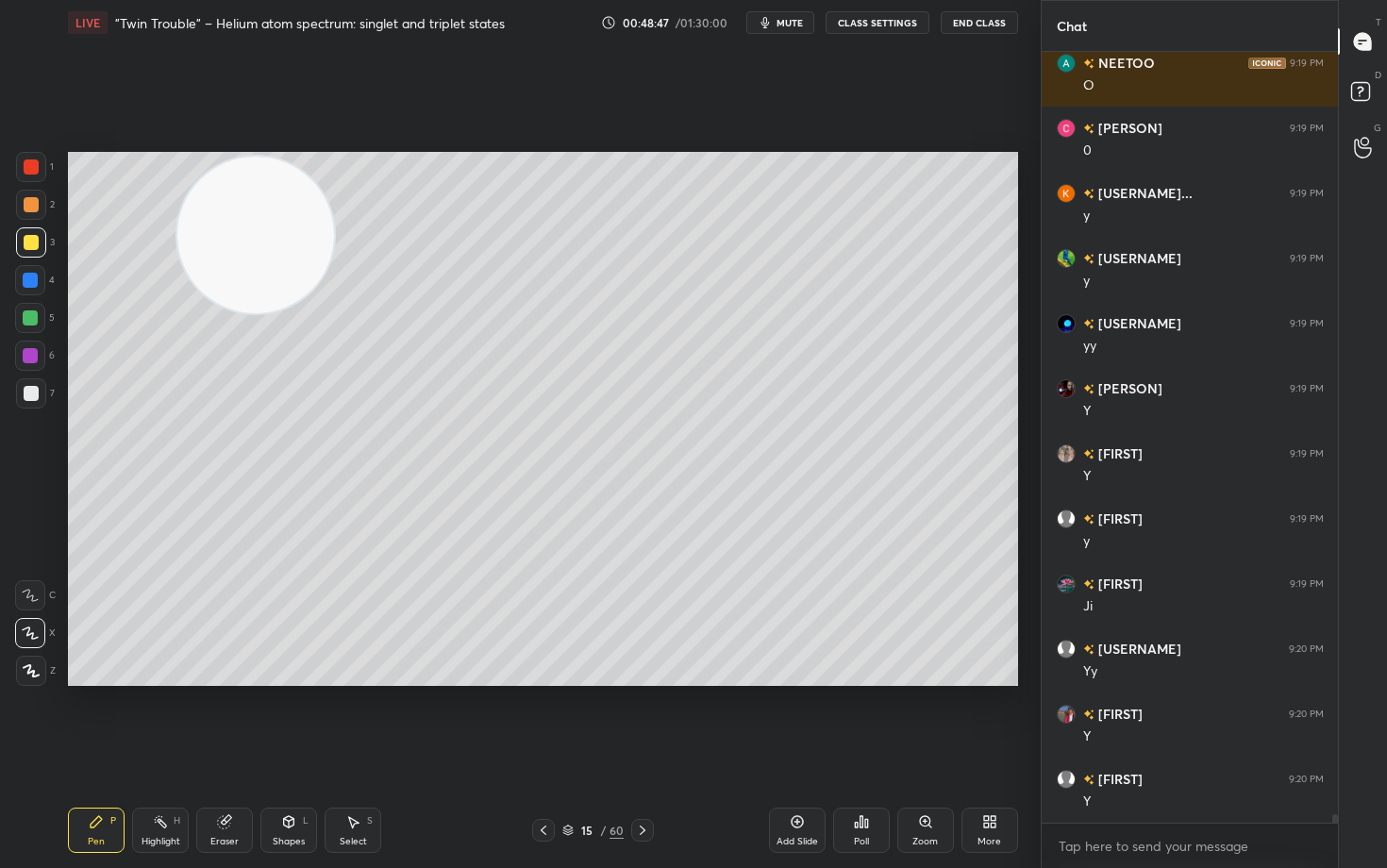 drag, startPoint x: 475, startPoint y: 307, endPoint x: 197, endPoint y: 186, distance: 303.19136 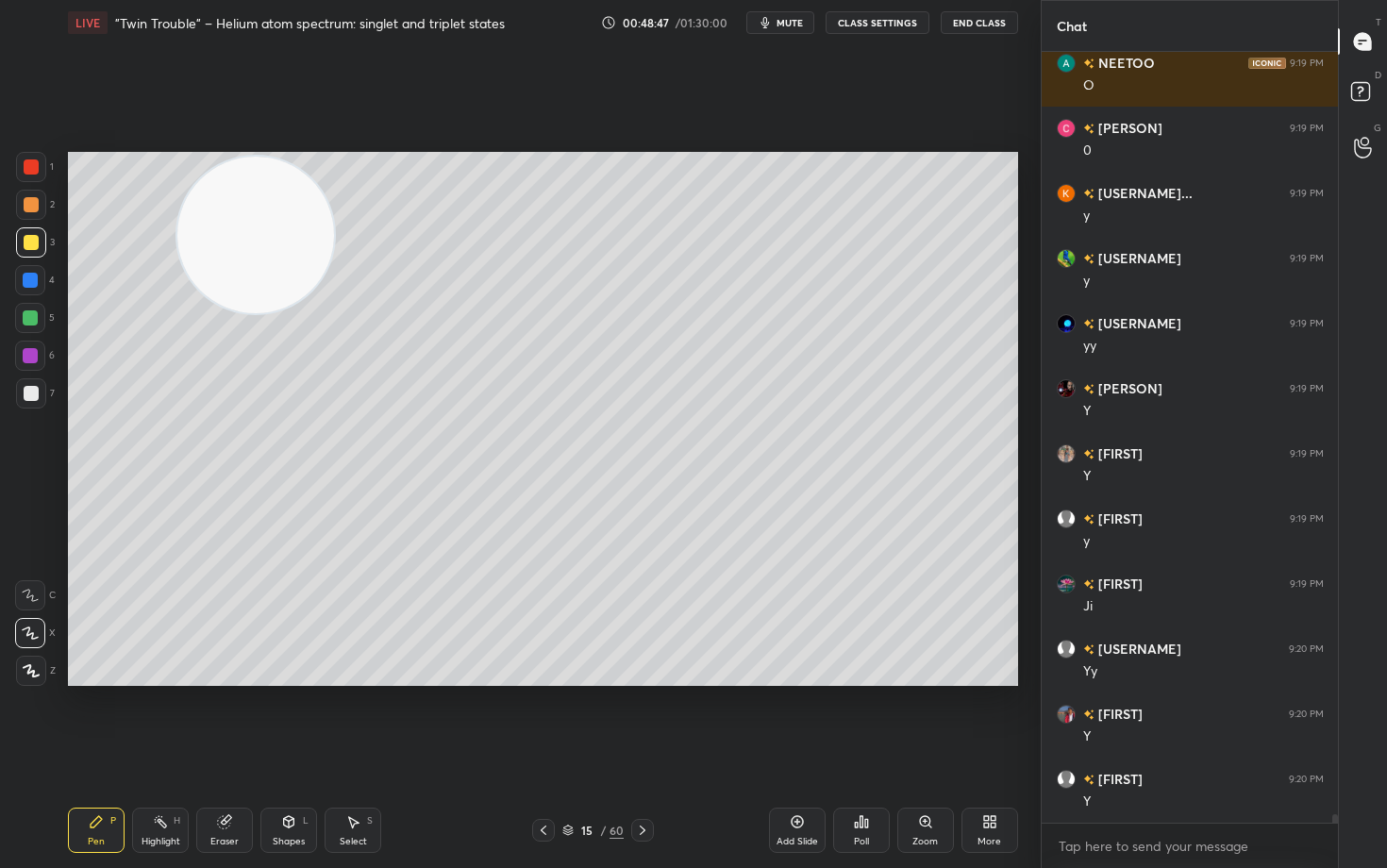 click at bounding box center [256, 235] 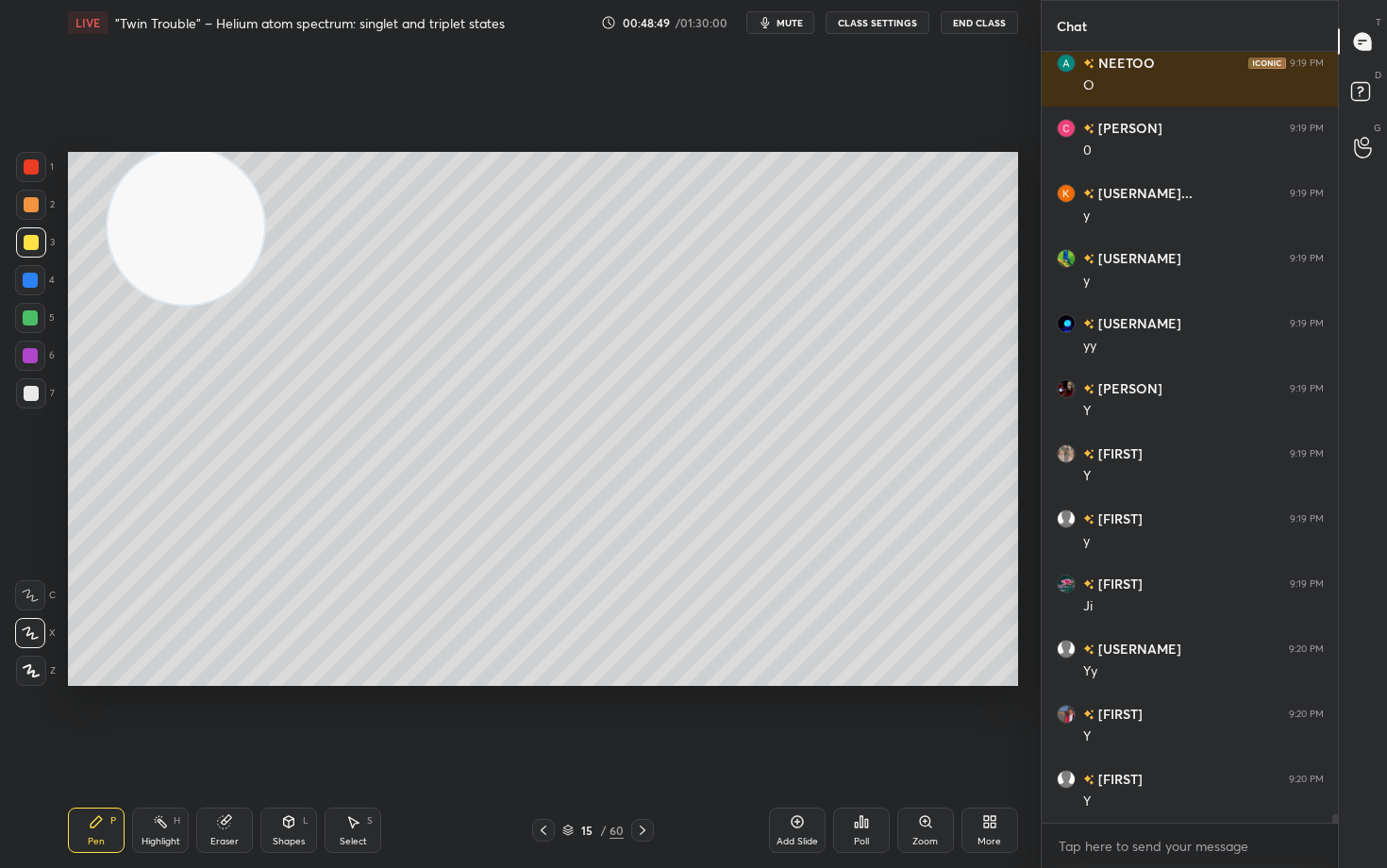 click at bounding box center [31, 205] 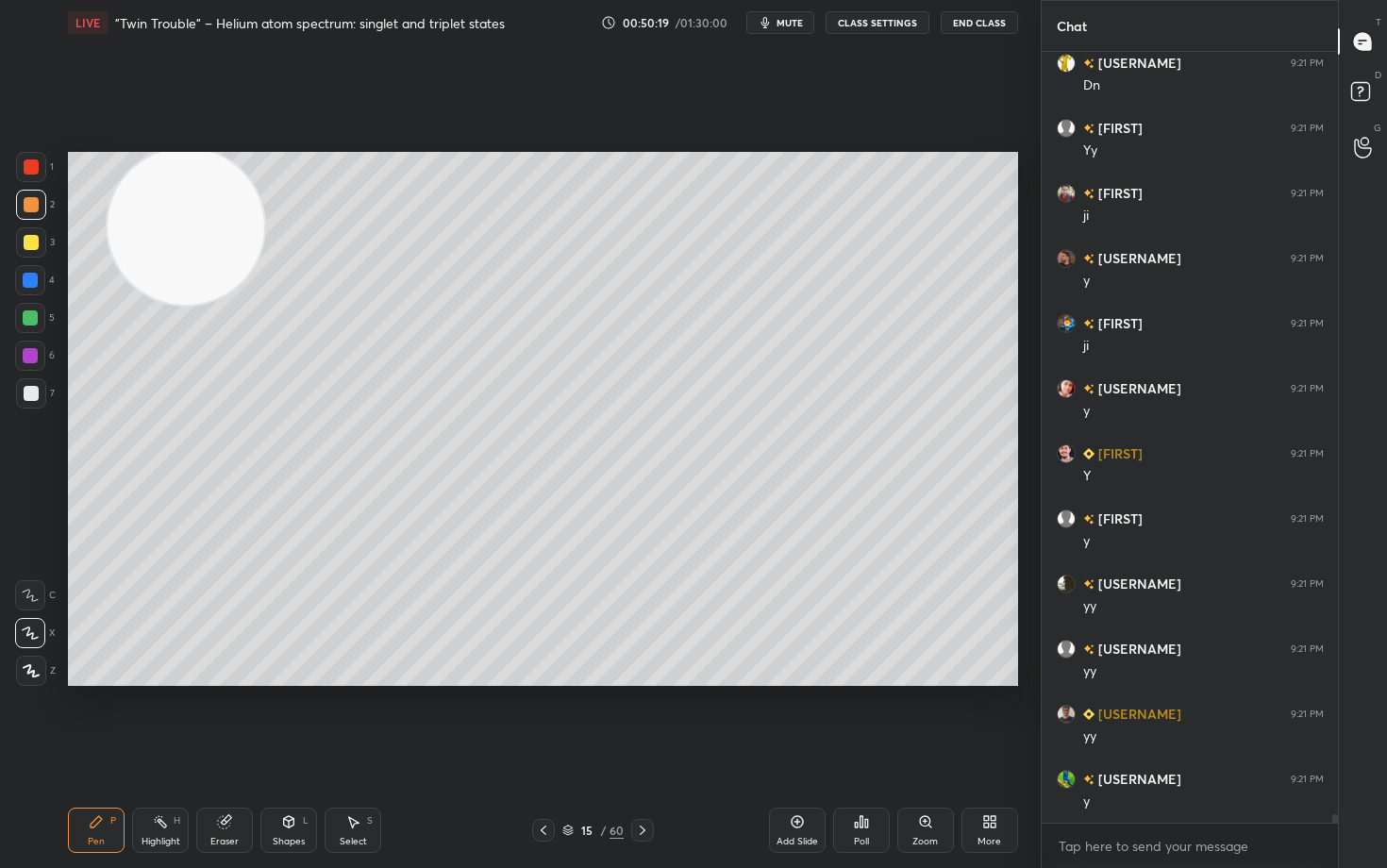 scroll, scrollTop: 70428, scrollLeft: 0, axis: vertical 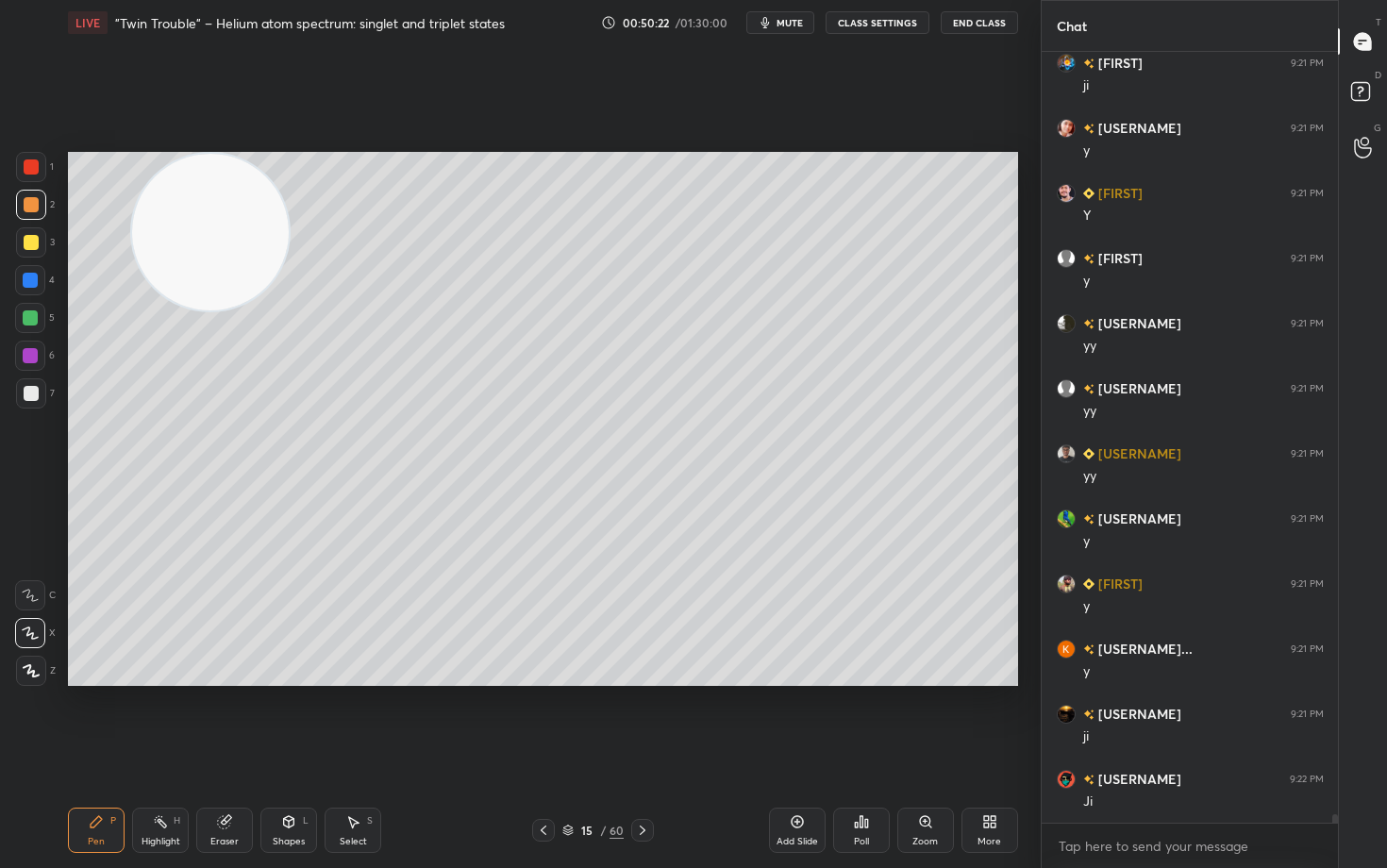 drag, startPoint x: 179, startPoint y: 229, endPoint x: 826, endPoint y: 209, distance: 647.30905 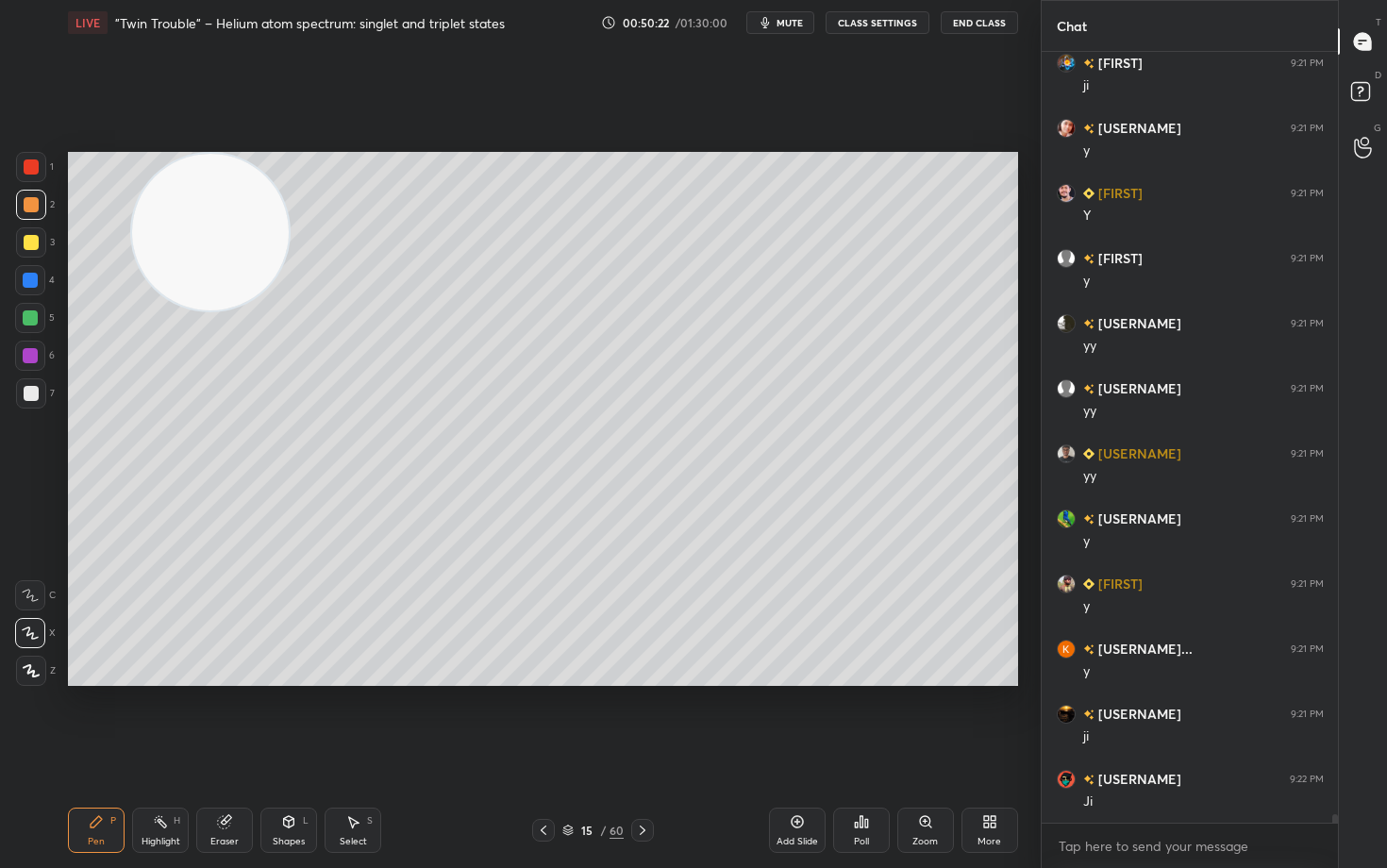 click at bounding box center [210, 232] 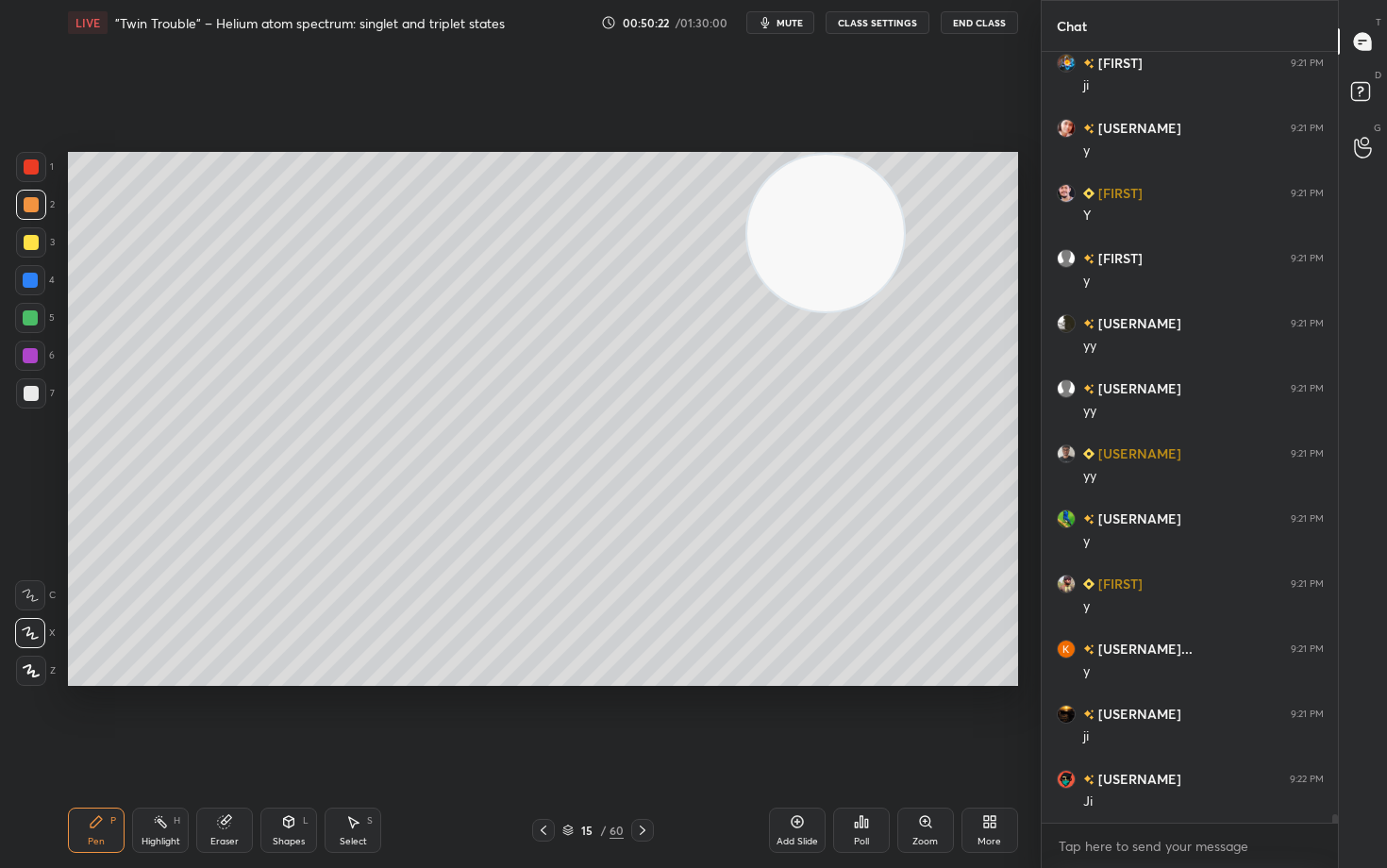 scroll, scrollTop: 70623, scrollLeft: 0, axis: vertical 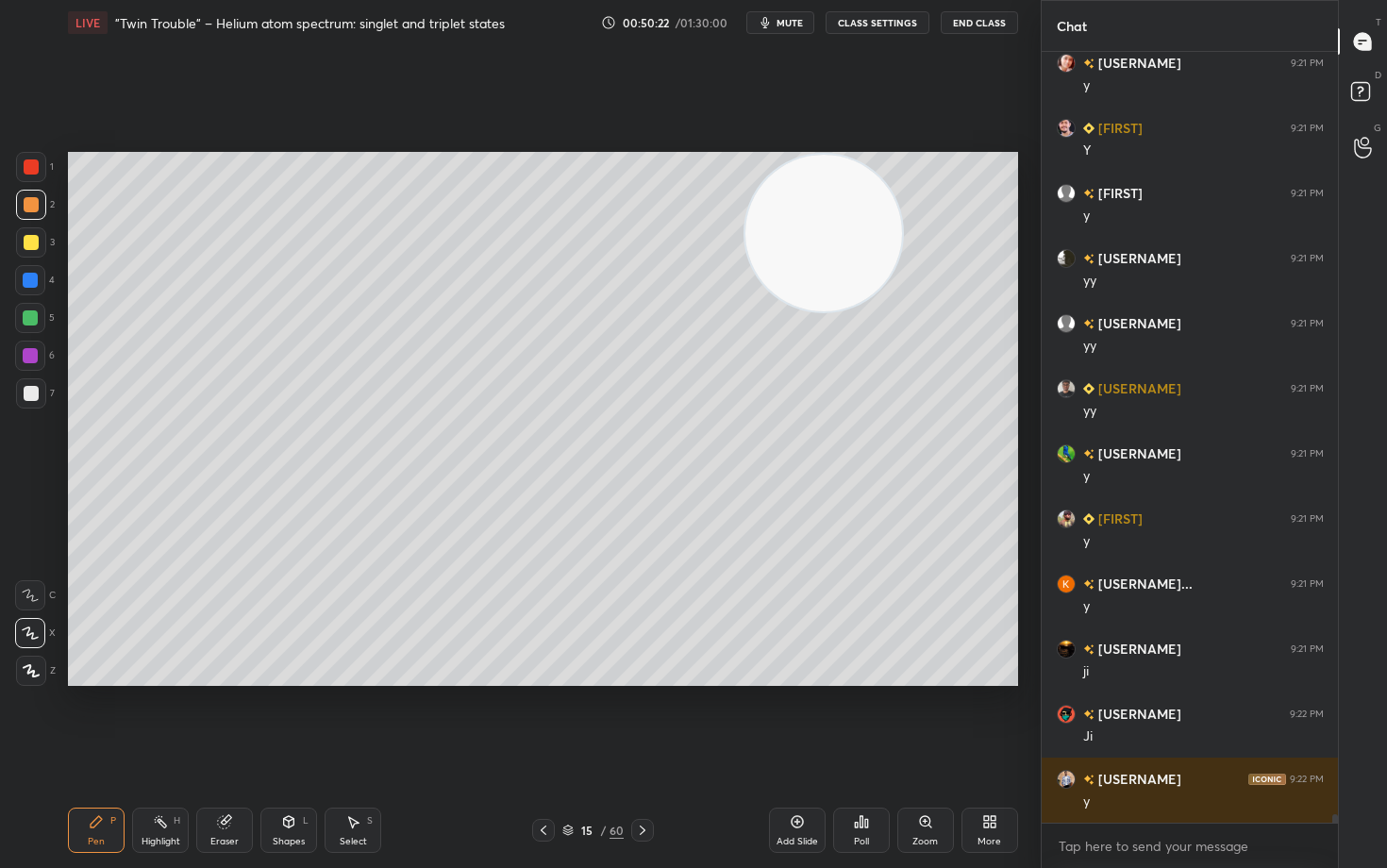 drag, startPoint x: 828, startPoint y: 234, endPoint x: 941, endPoint y: 198, distance: 118.595953 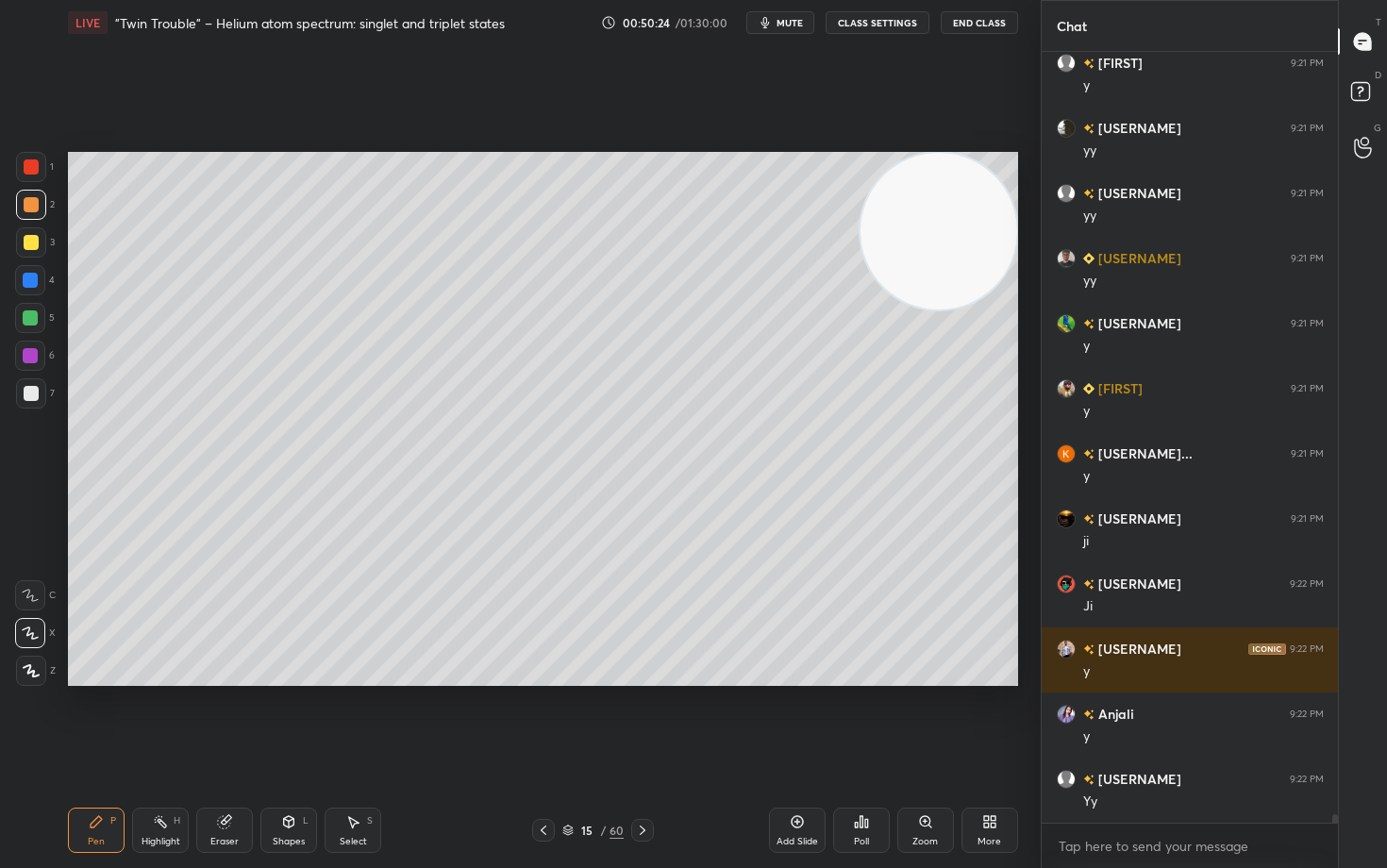 click on "Add Slide" at bounding box center [797, 830] 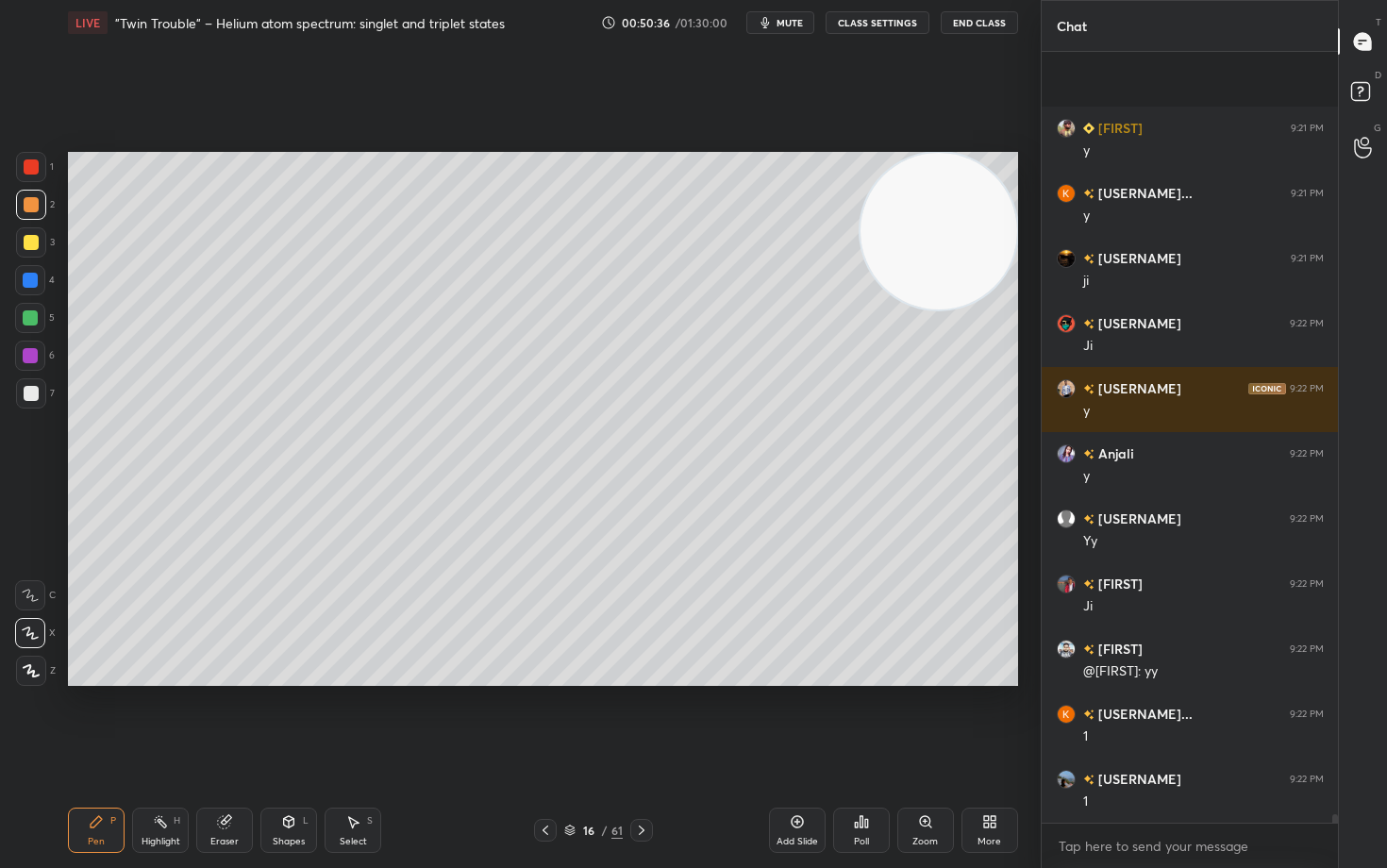 scroll, scrollTop: 71144, scrollLeft: 0, axis: vertical 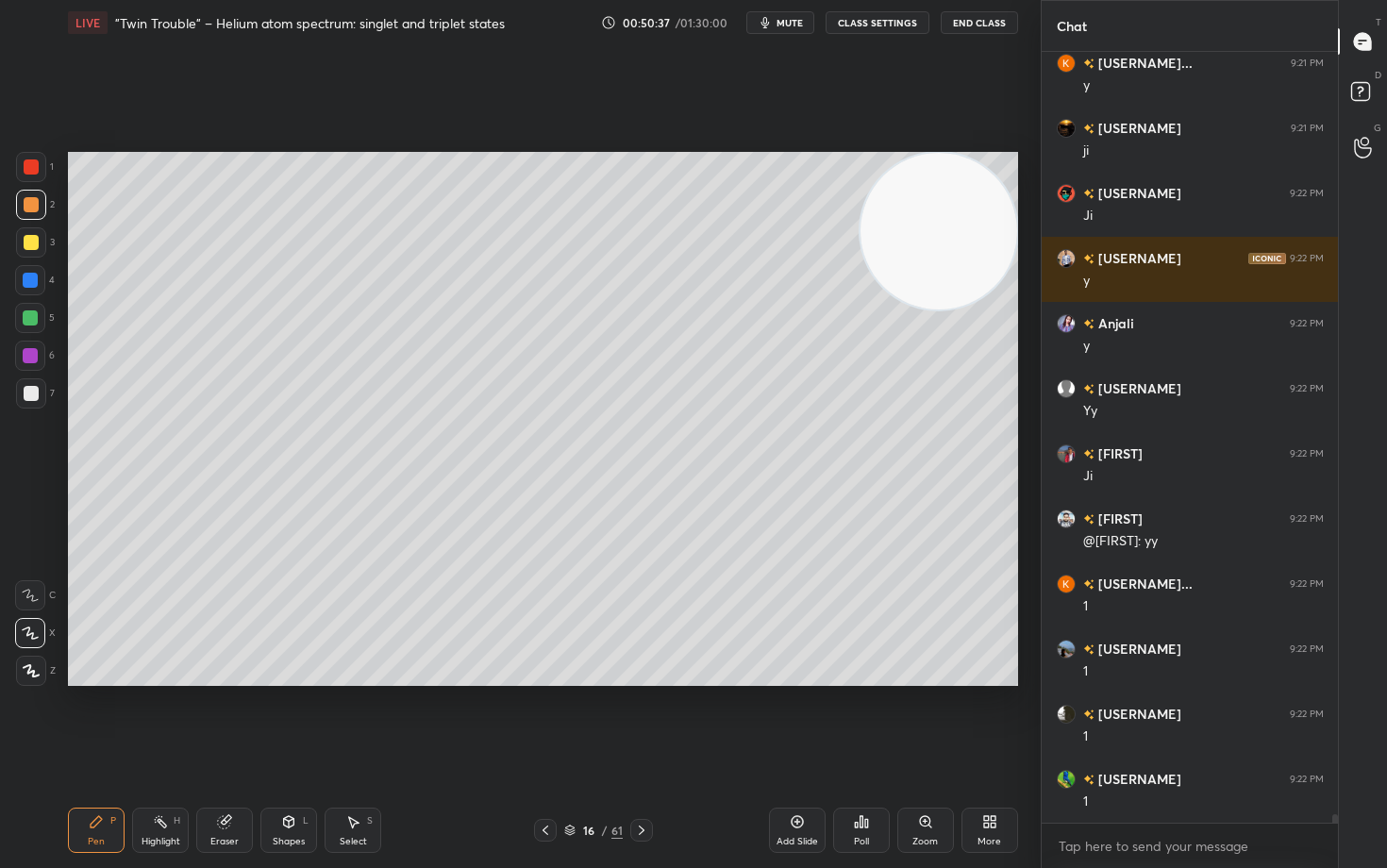 click at bounding box center (31, 393) 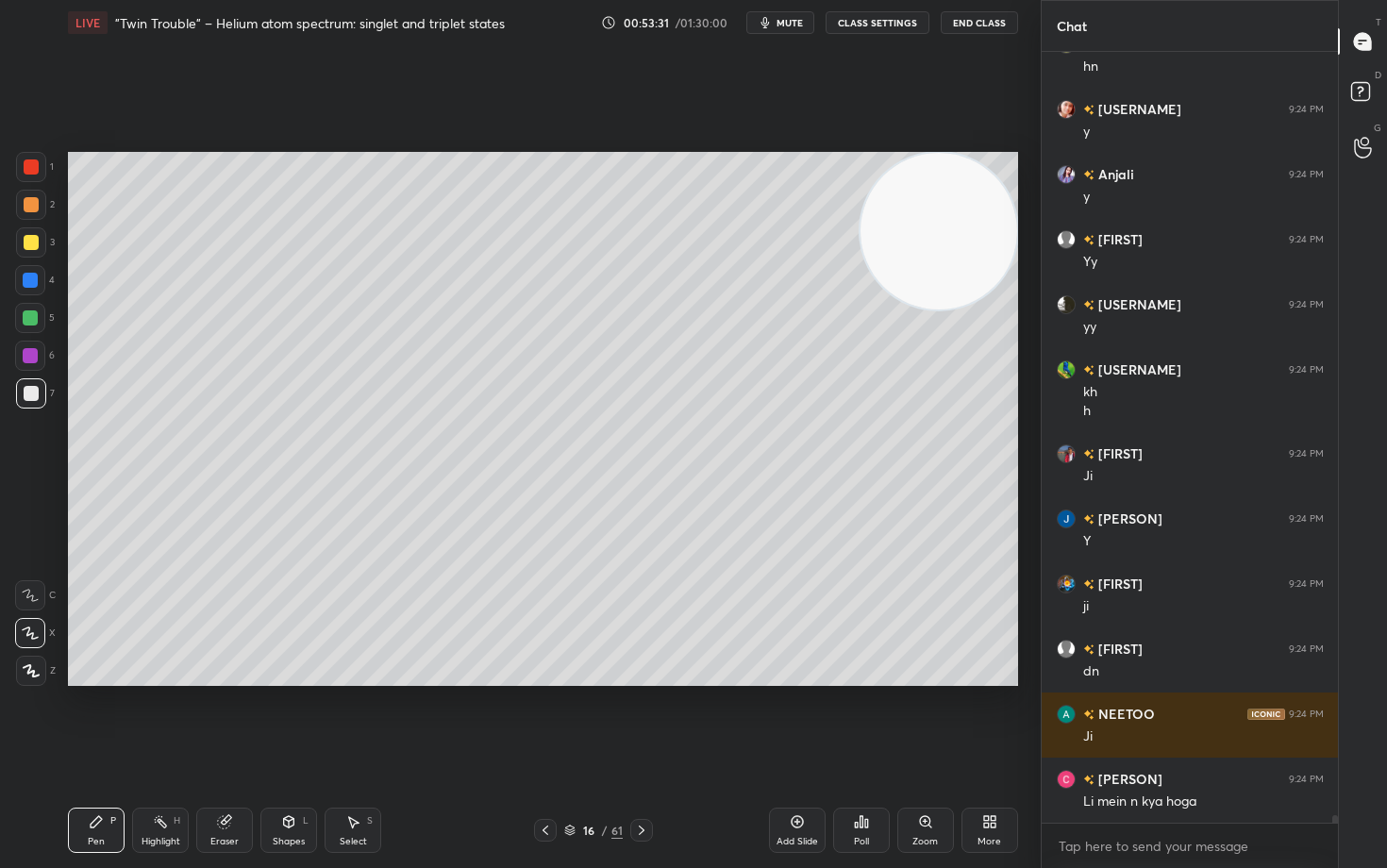 scroll, scrollTop: 76045, scrollLeft: 0, axis: vertical 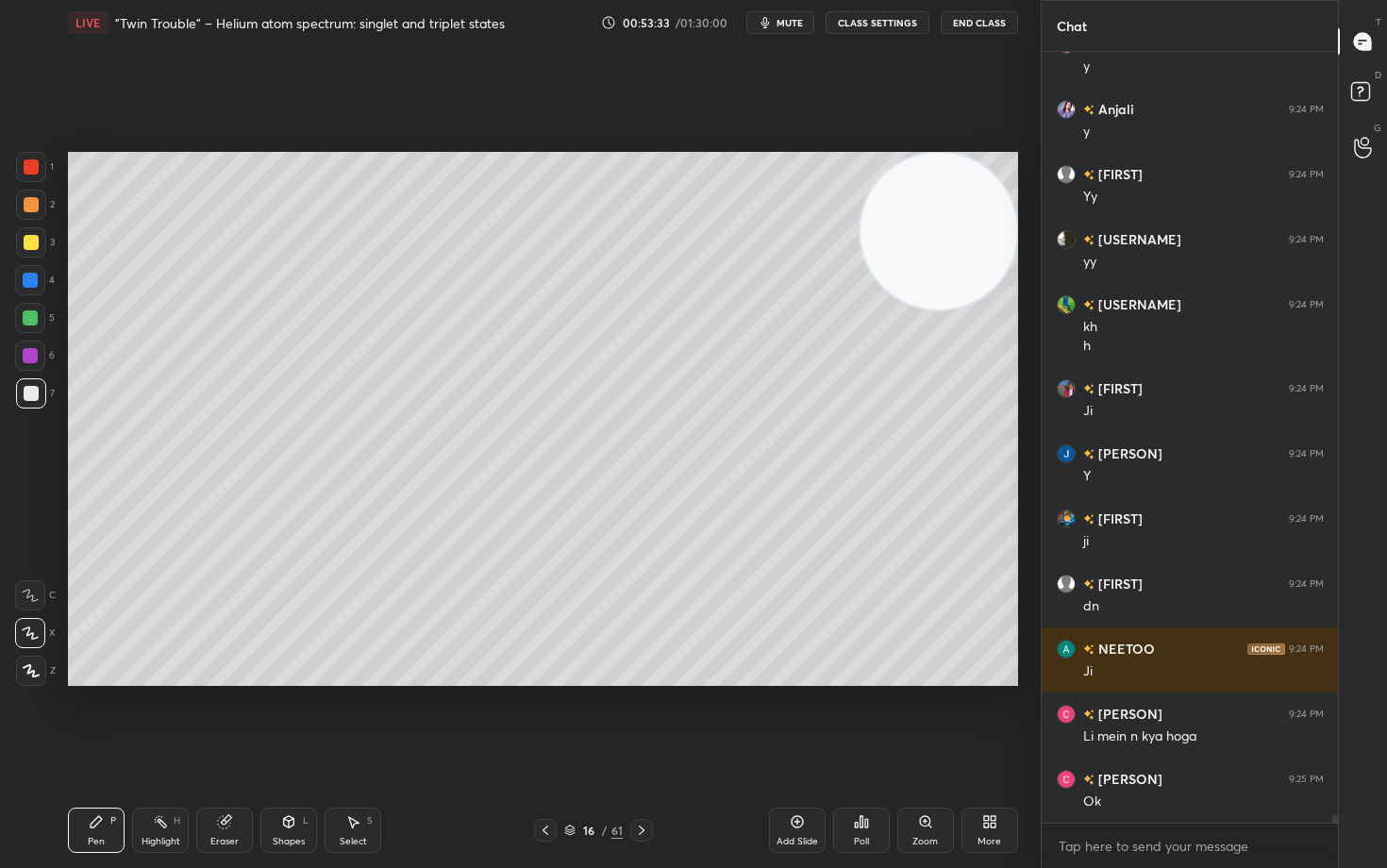 click 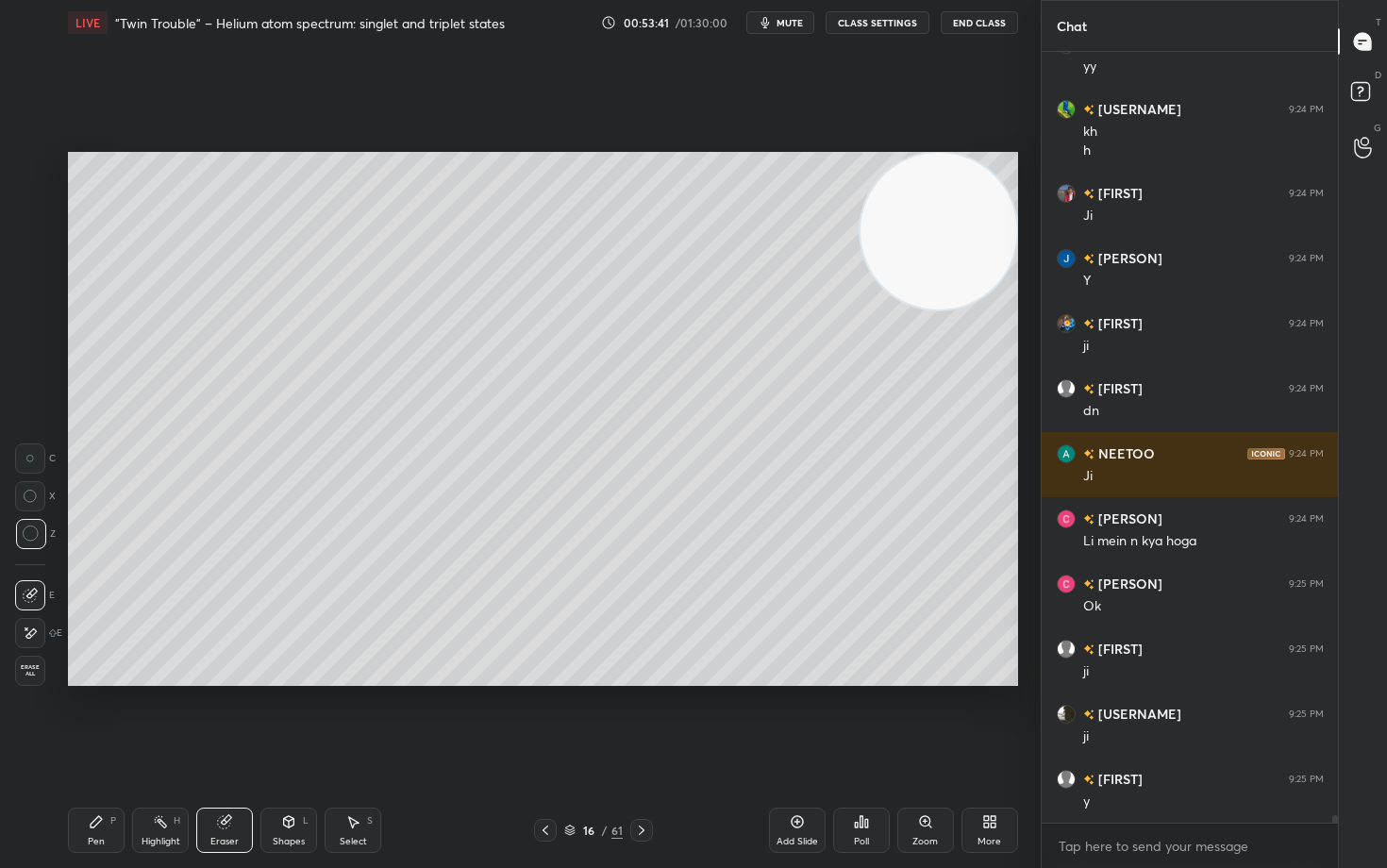 scroll, scrollTop: 76306, scrollLeft: 0, axis: vertical 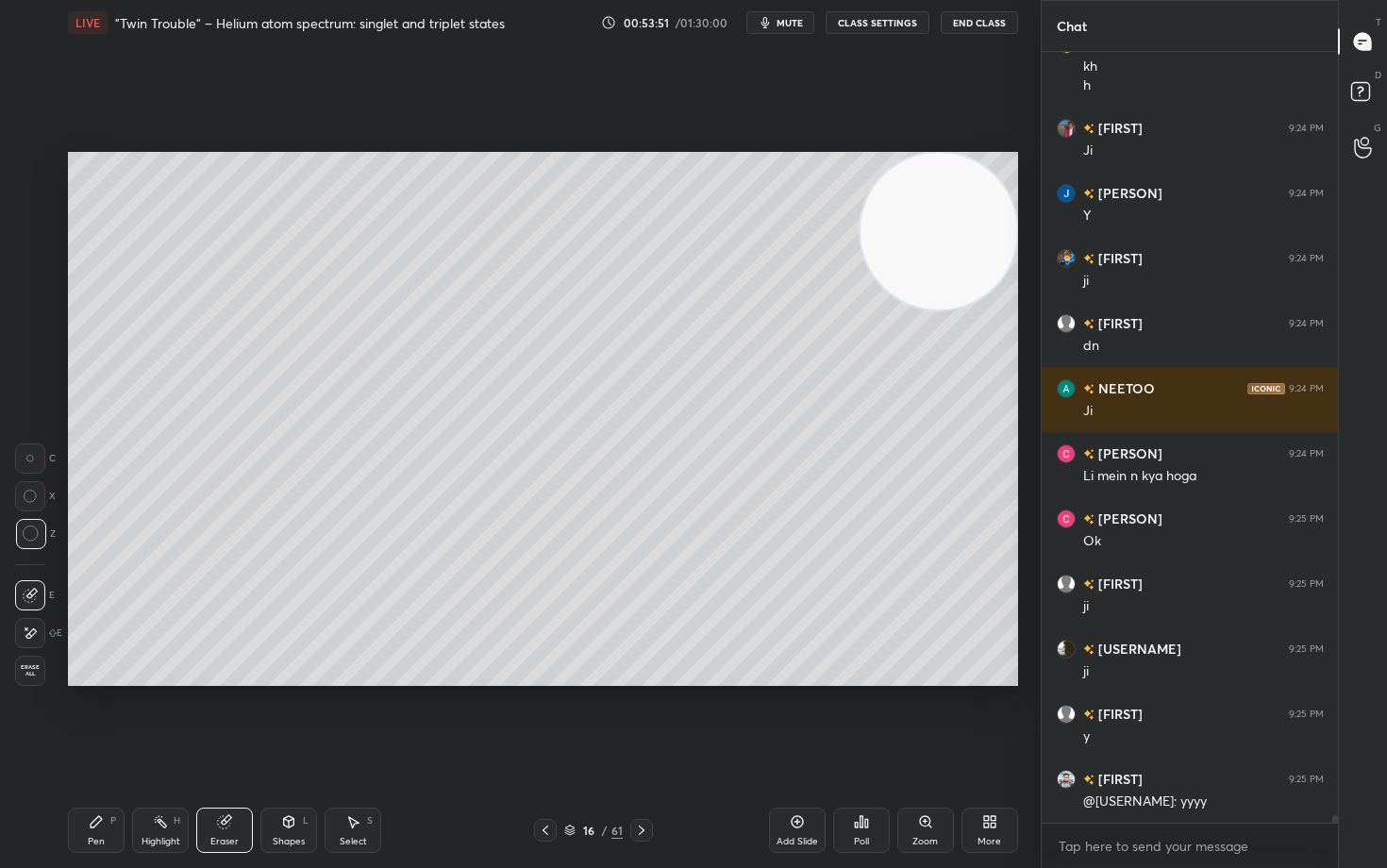 click 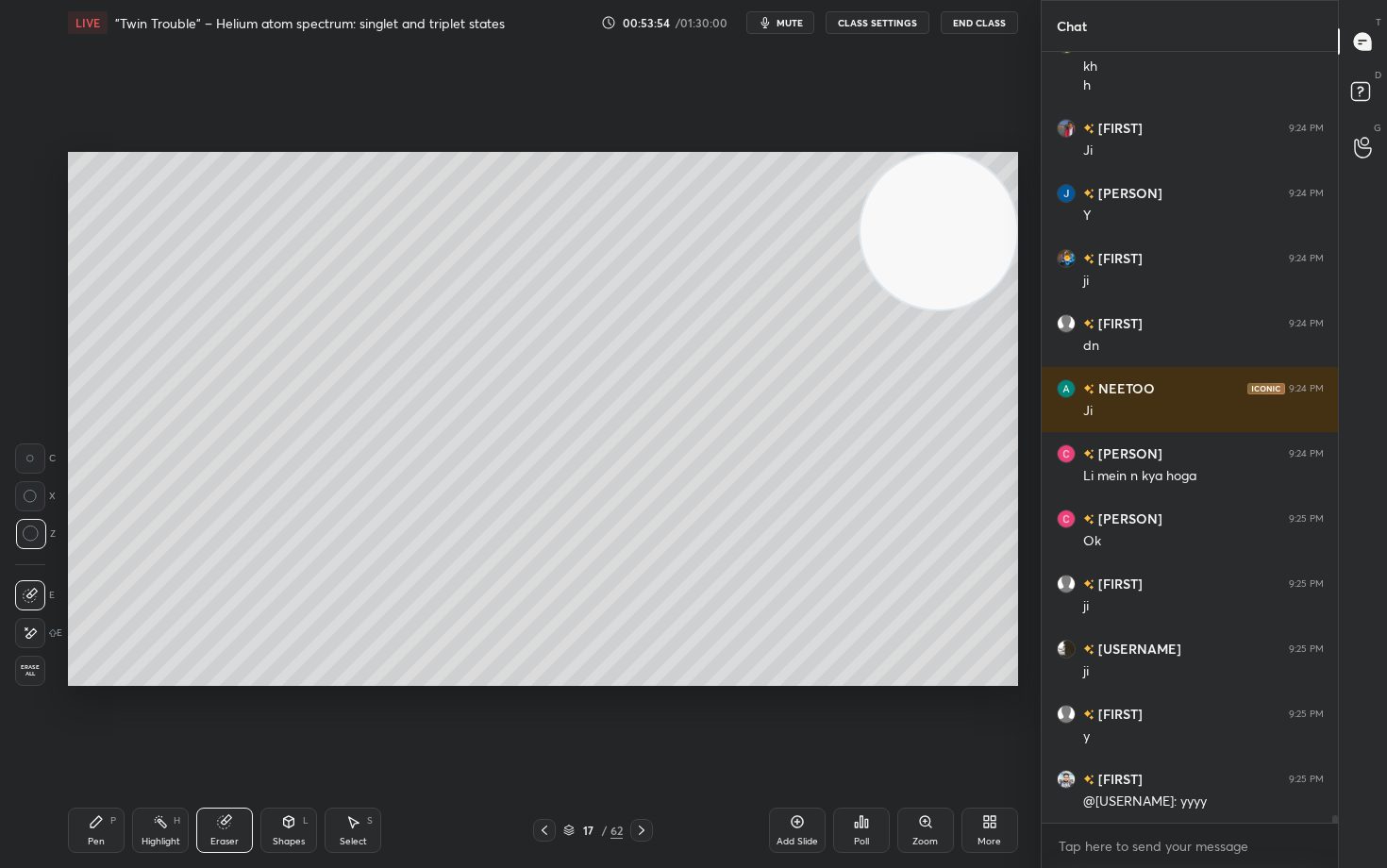 click on "Pen P" at bounding box center (96, 830) 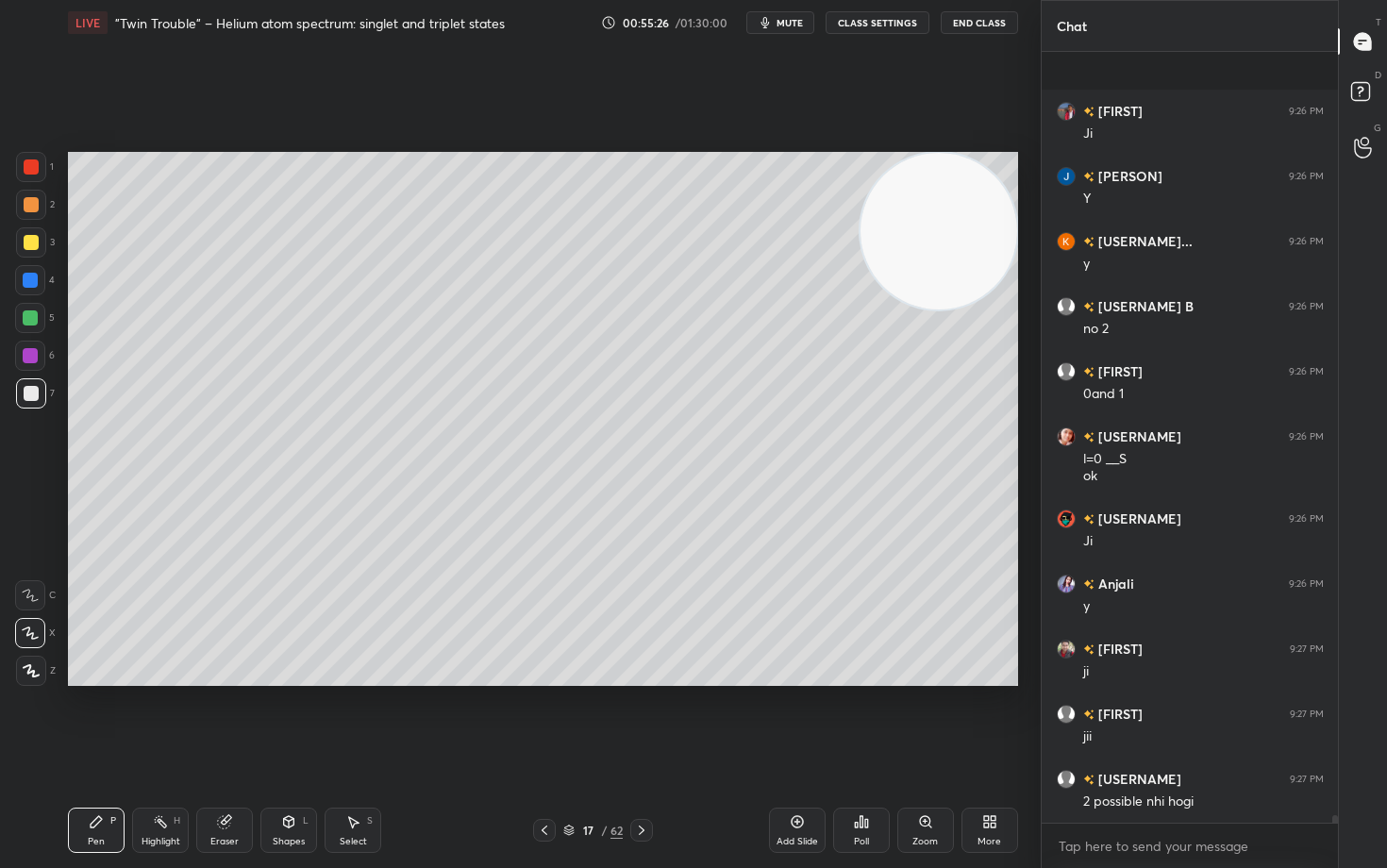 scroll, scrollTop: 78406, scrollLeft: 0, axis: vertical 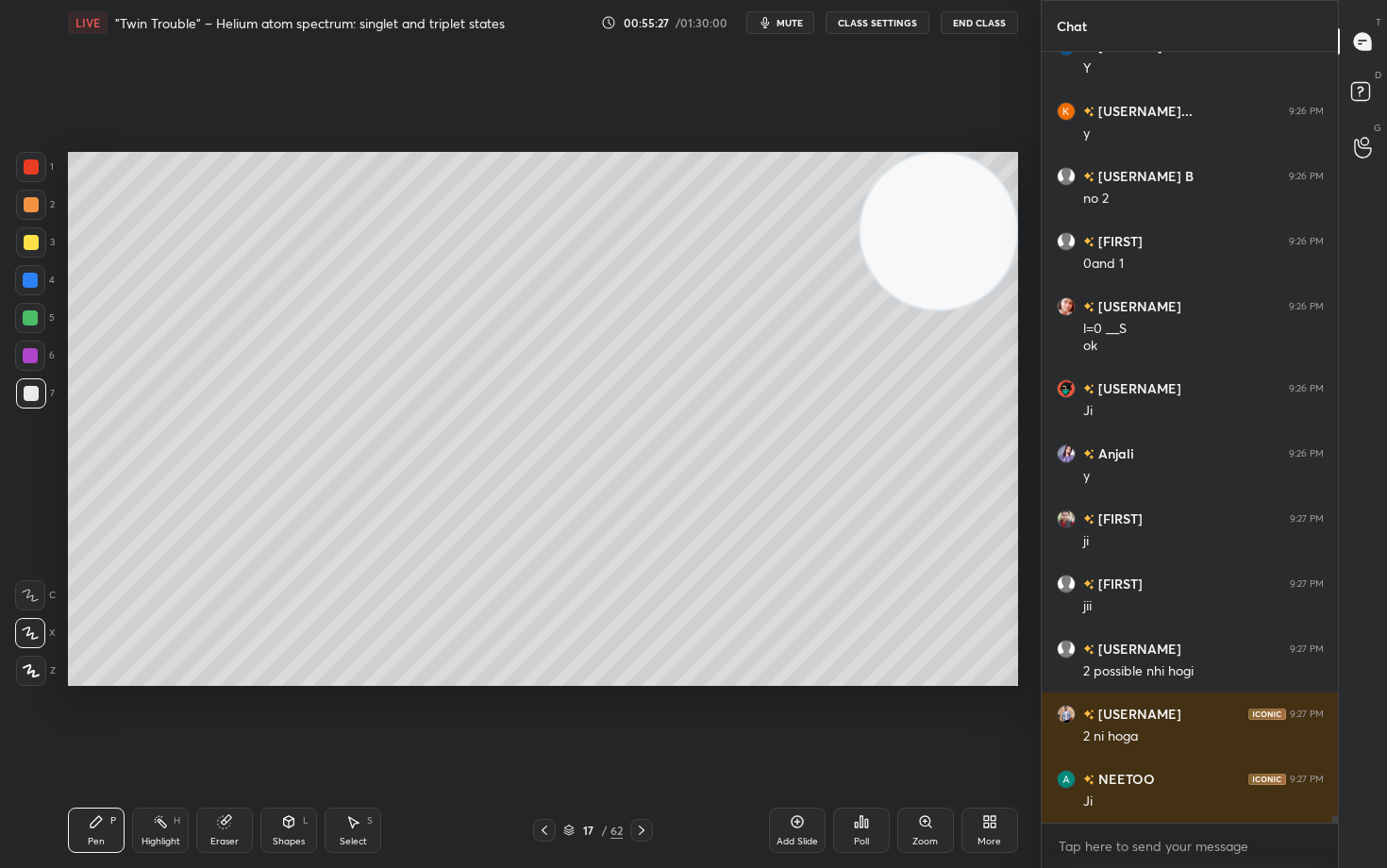 click 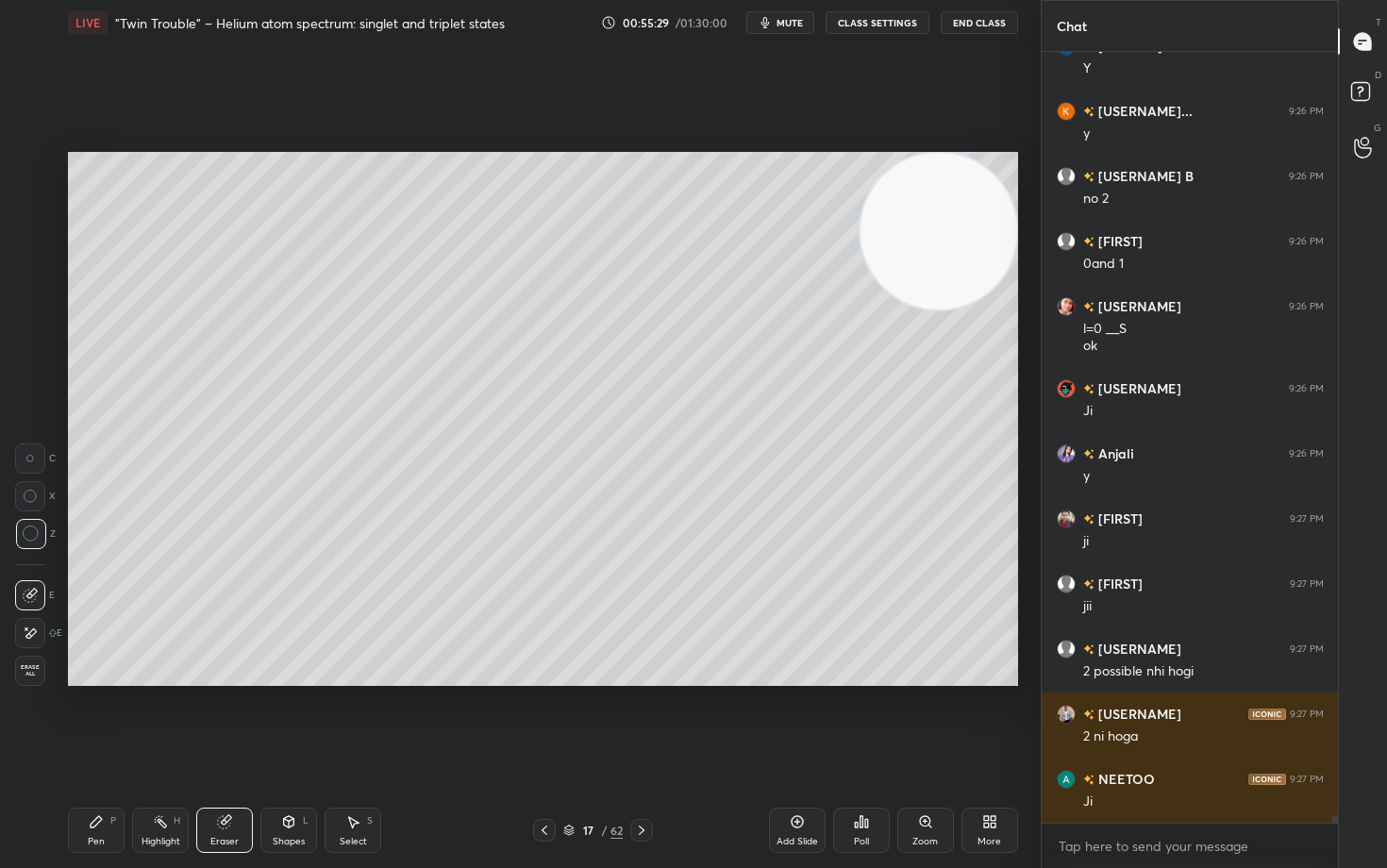 click on "Pen P" at bounding box center [96, 830] 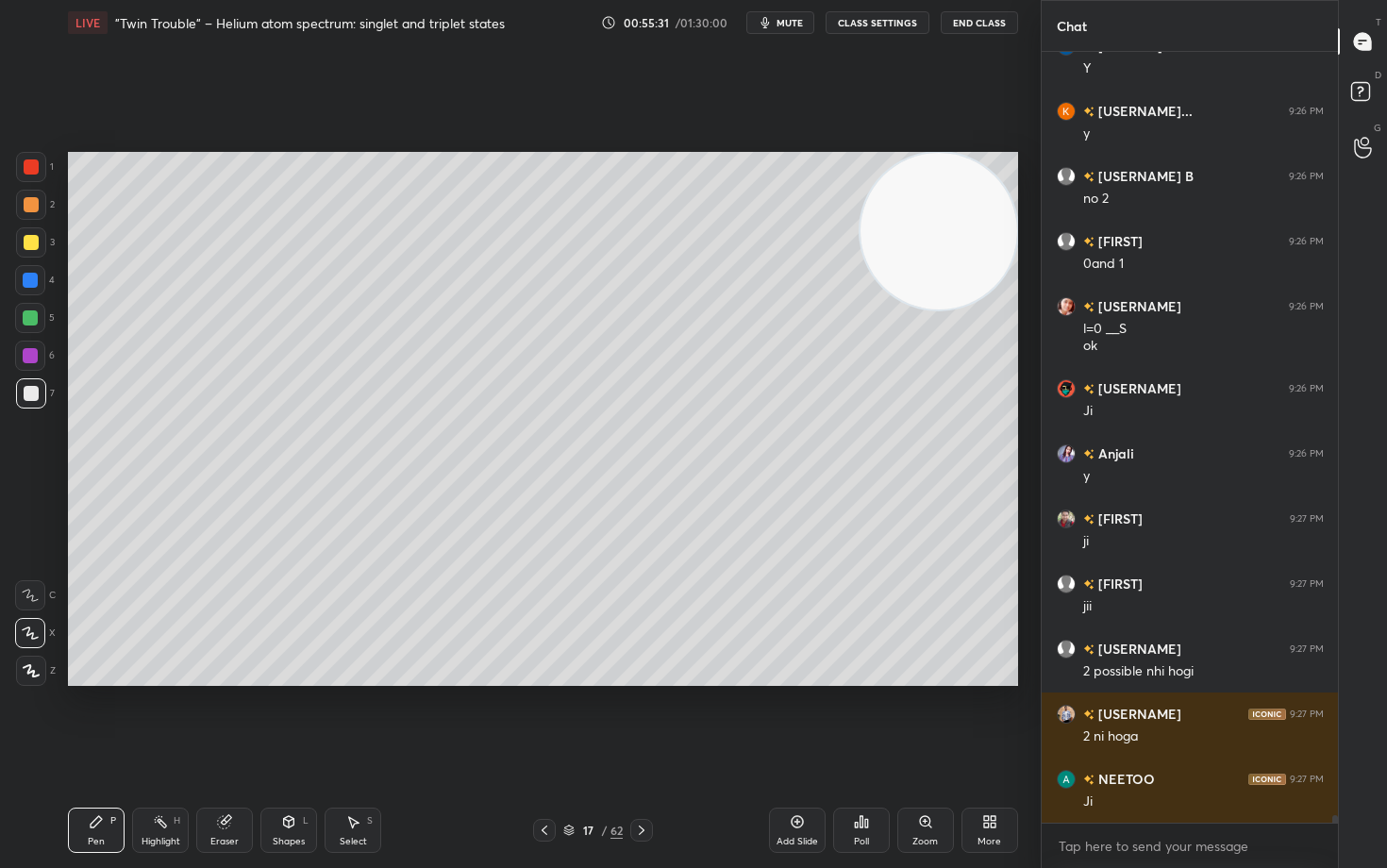 drag, startPoint x: 229, startPoint y: 827, endPoint x: 290, endPoint y: 750, distance: 98.234414 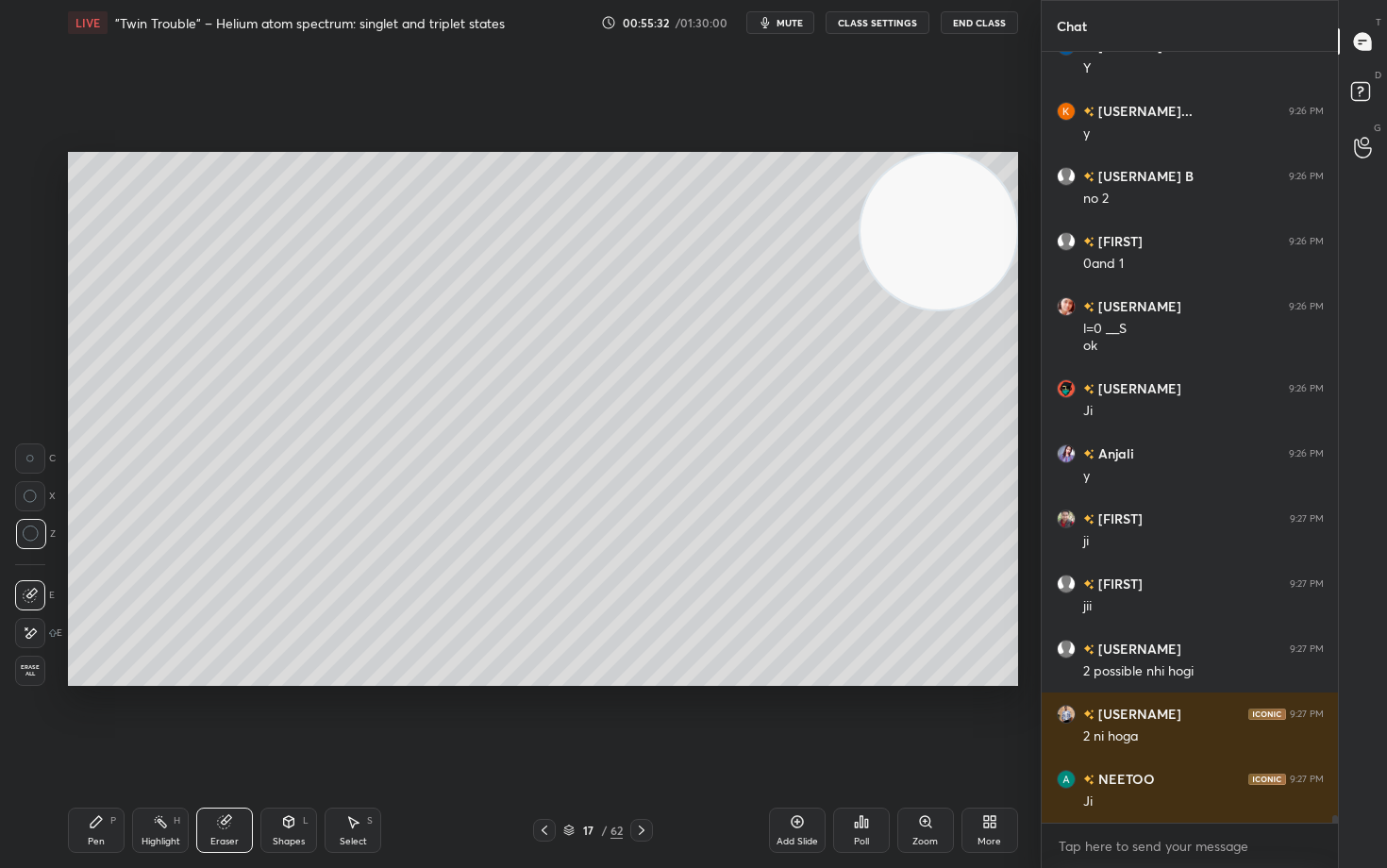 scroll, scrollTop: 78471, scrollLeft: 0, axis: vertical 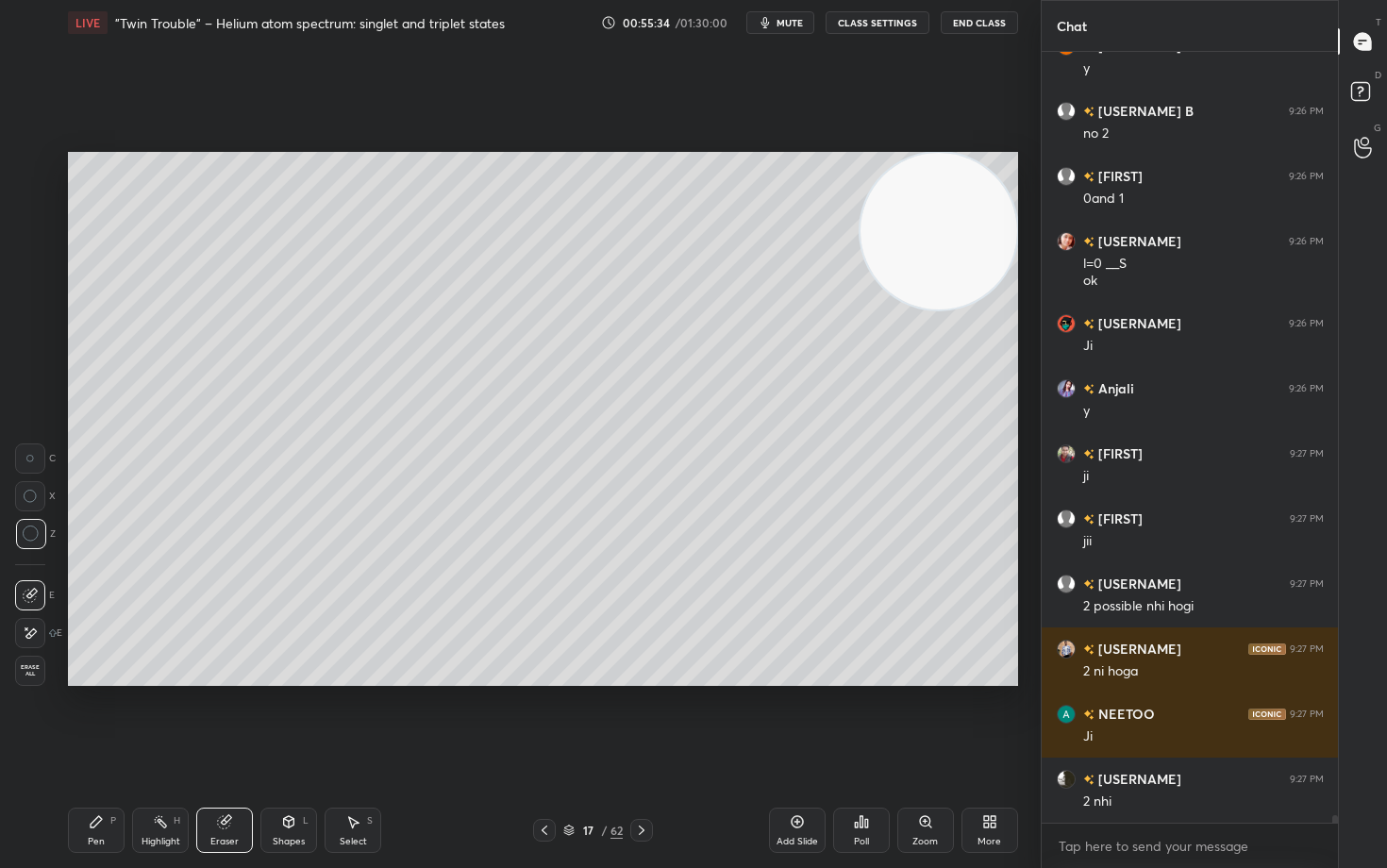 click on "Pen P" at bounding box center [96, 830] 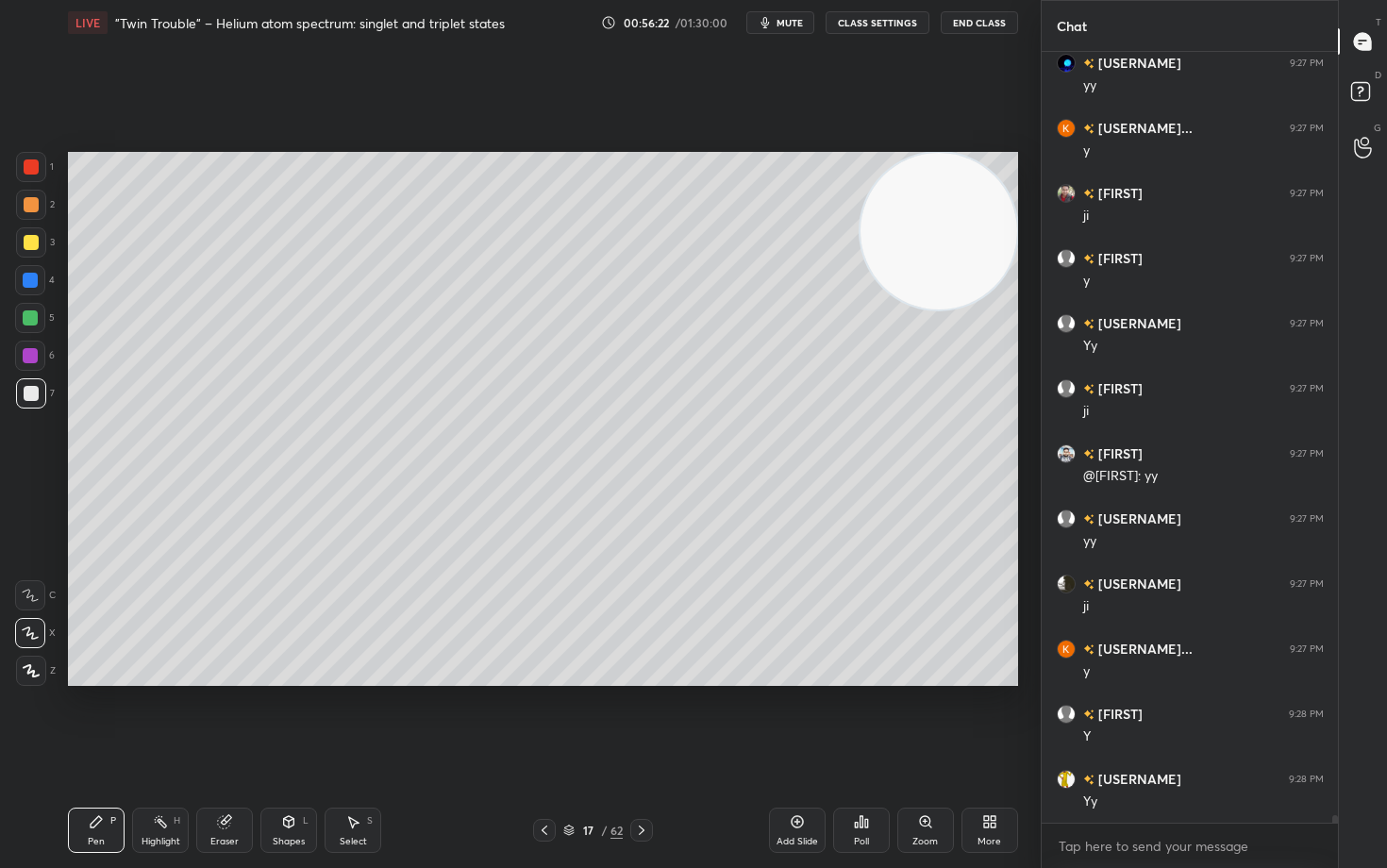scroll, scrollTop: 80098, scrollLeft: 0, axis: vertical 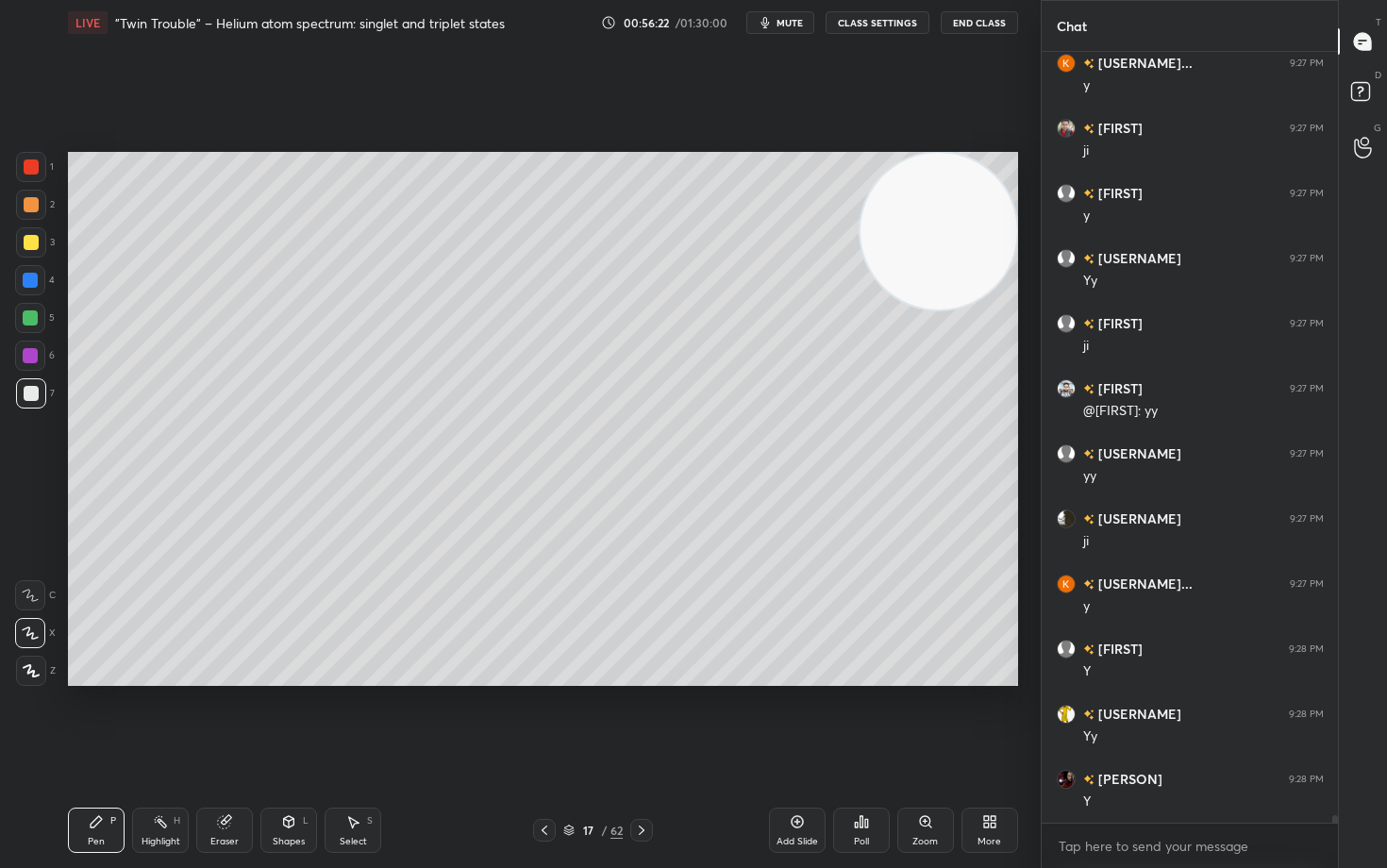 click 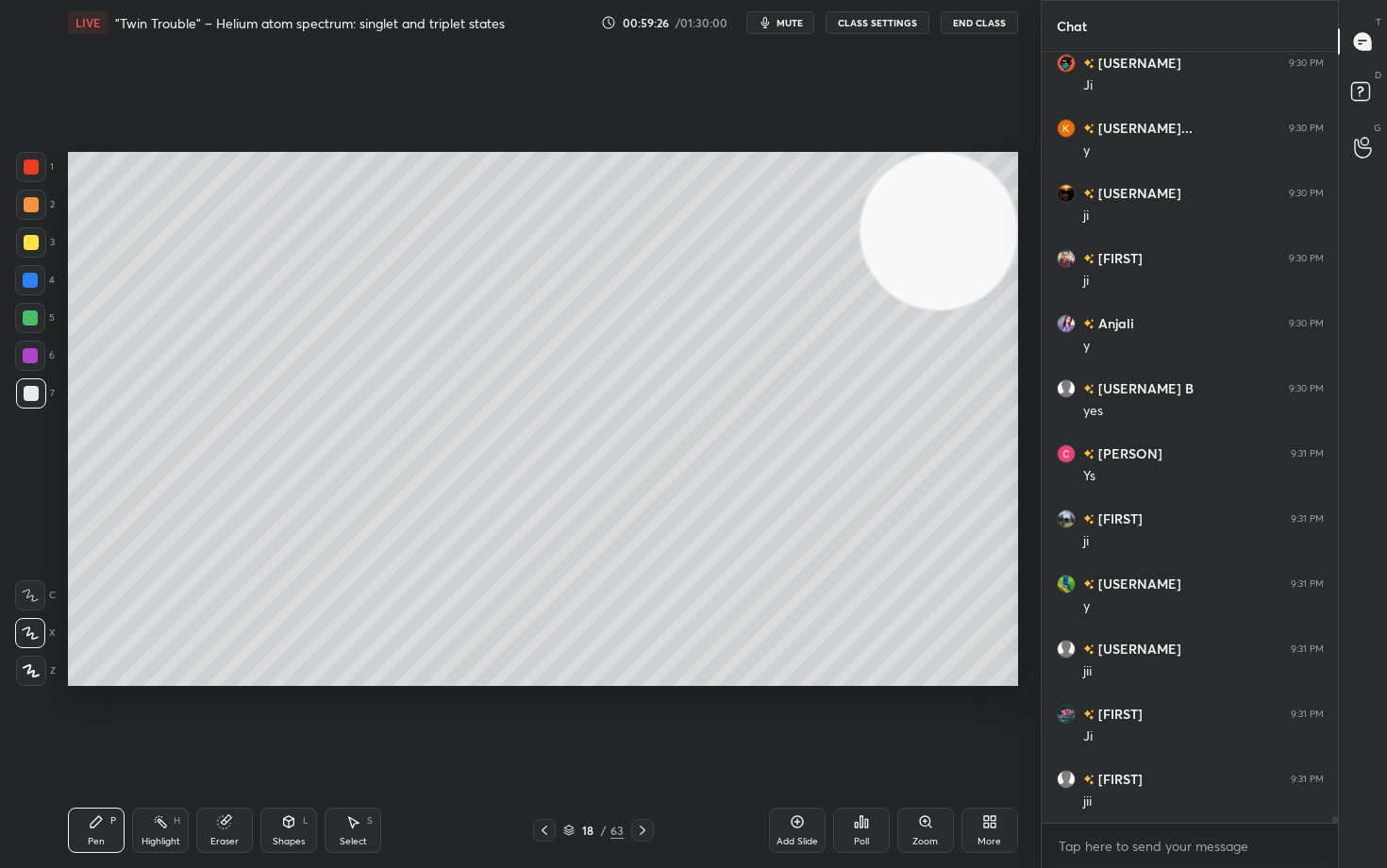 scroll, scrollTop: 85437, scrollLeft: 0, axis: vertical 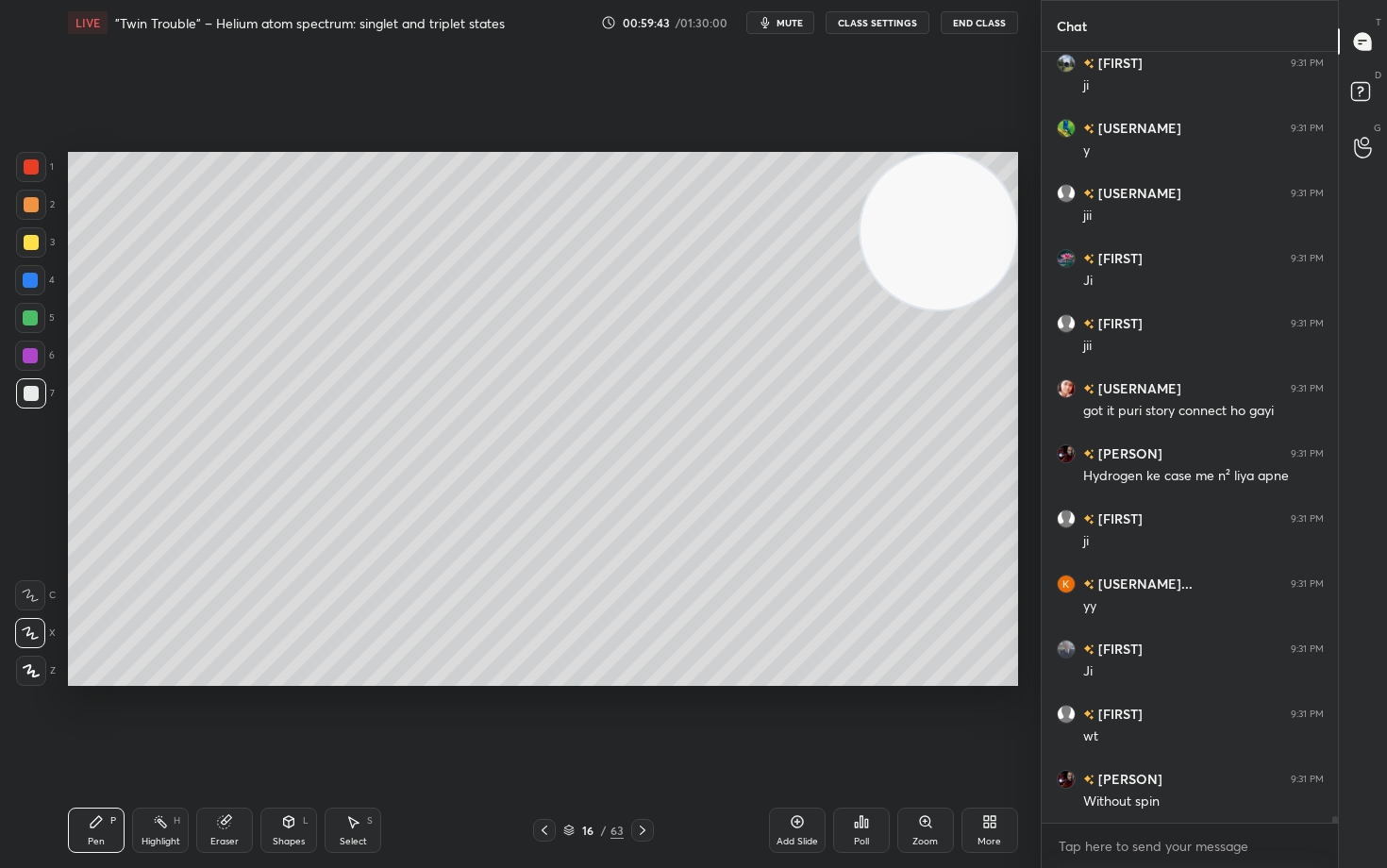 click on "Eraser" at bounding box center [225, 830] 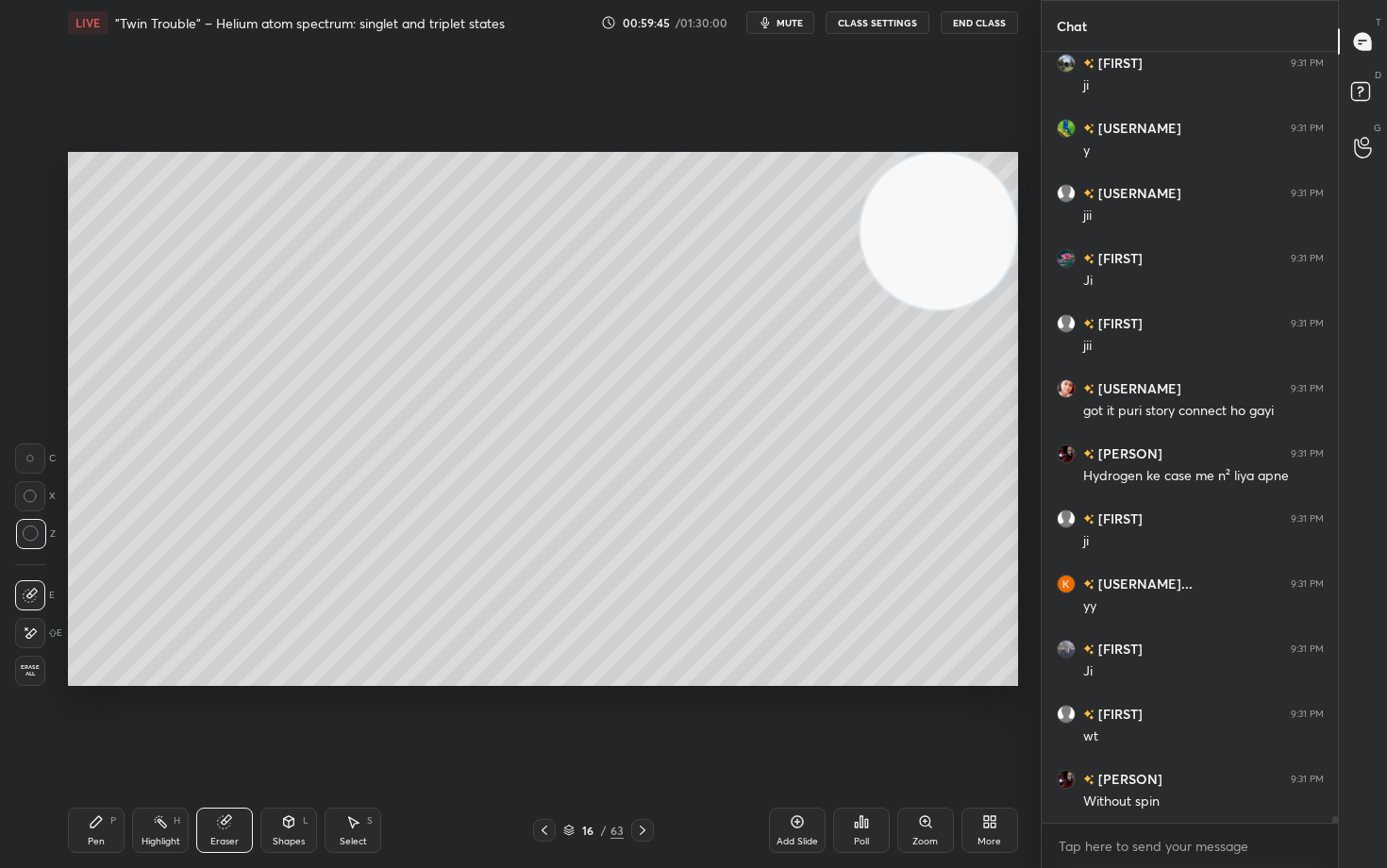 click on "Pen" at bounding box center (96, 842) 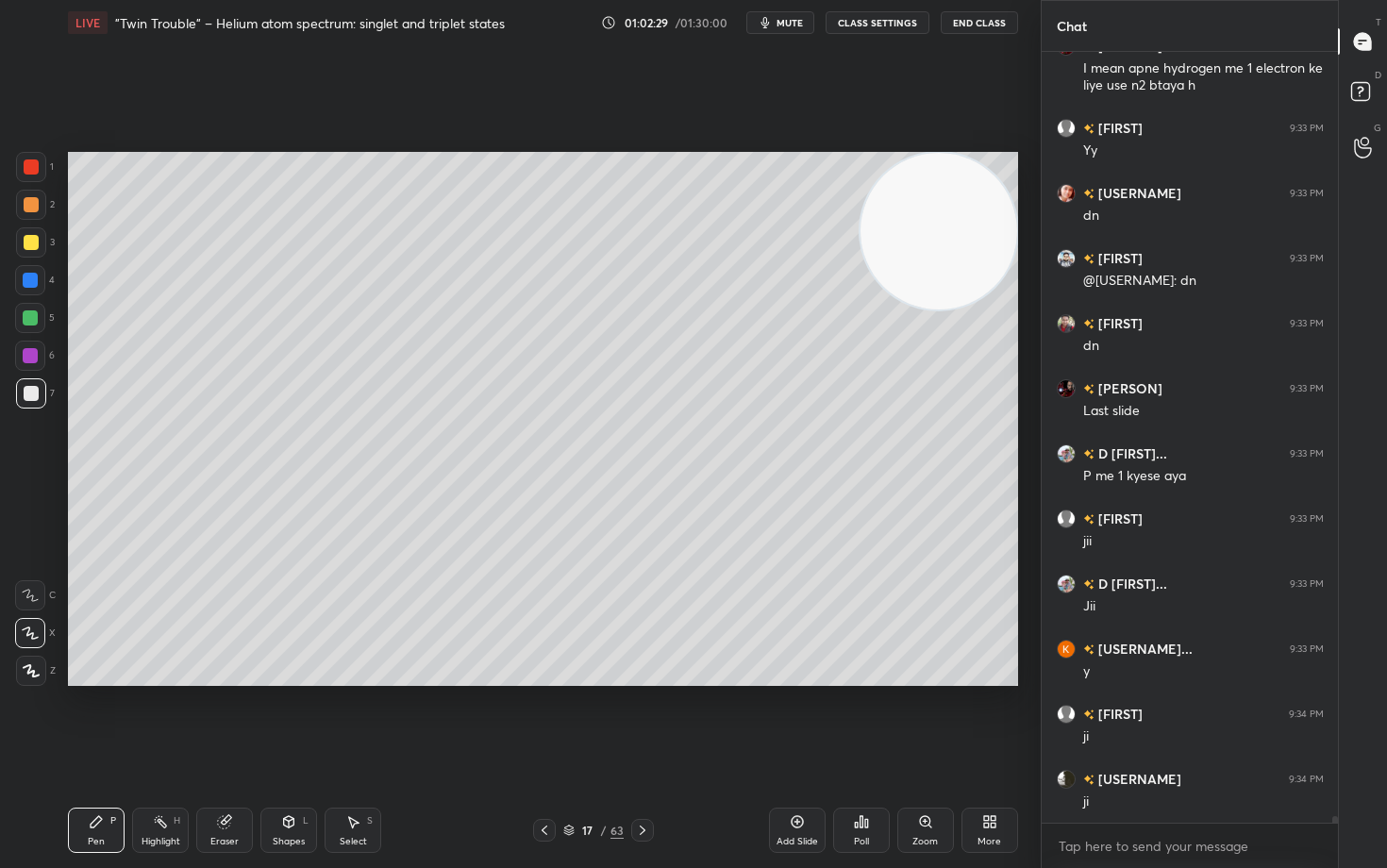 scroll, scrollTop: 89784, scrollLeft: 0, axis: vertical 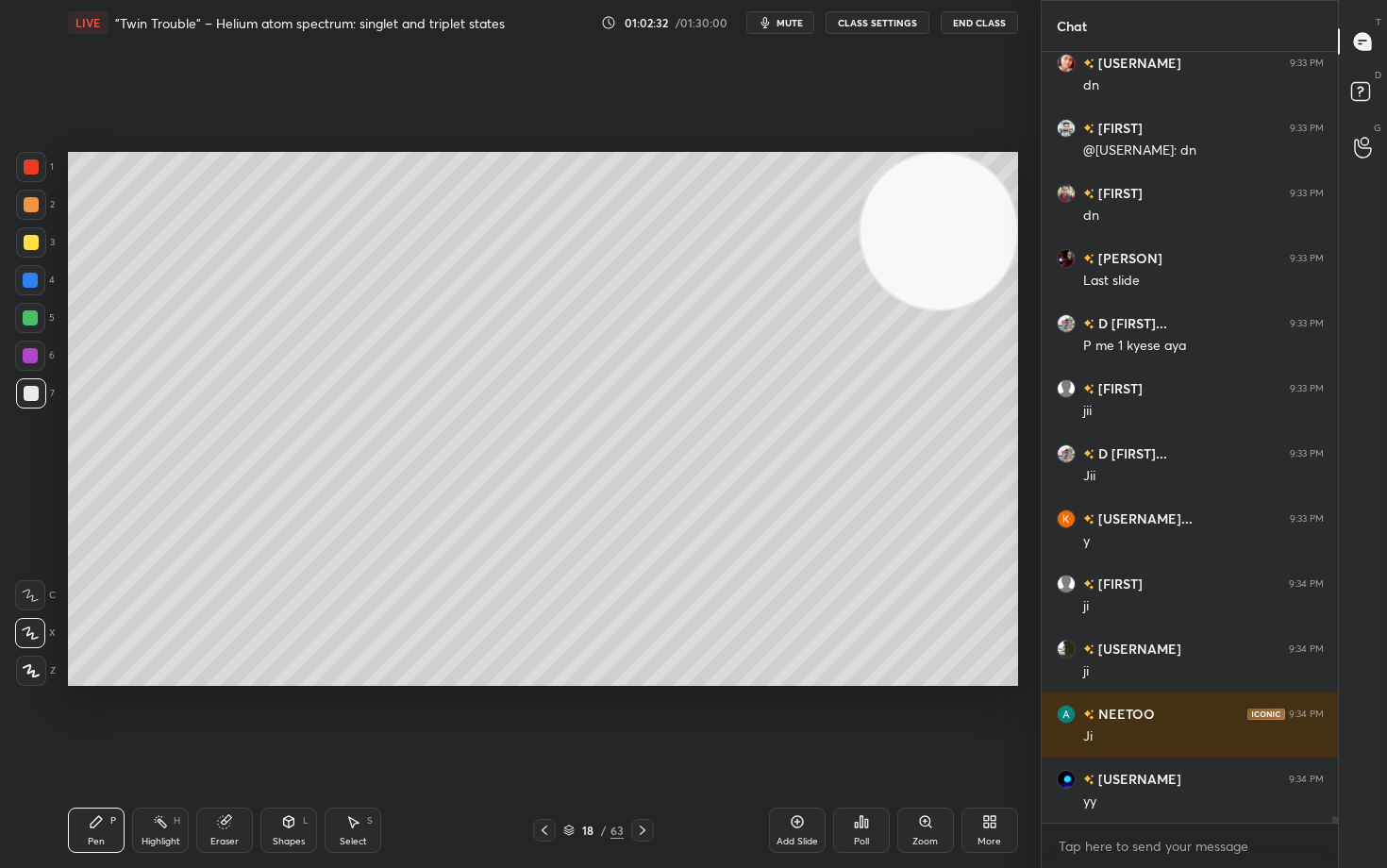click 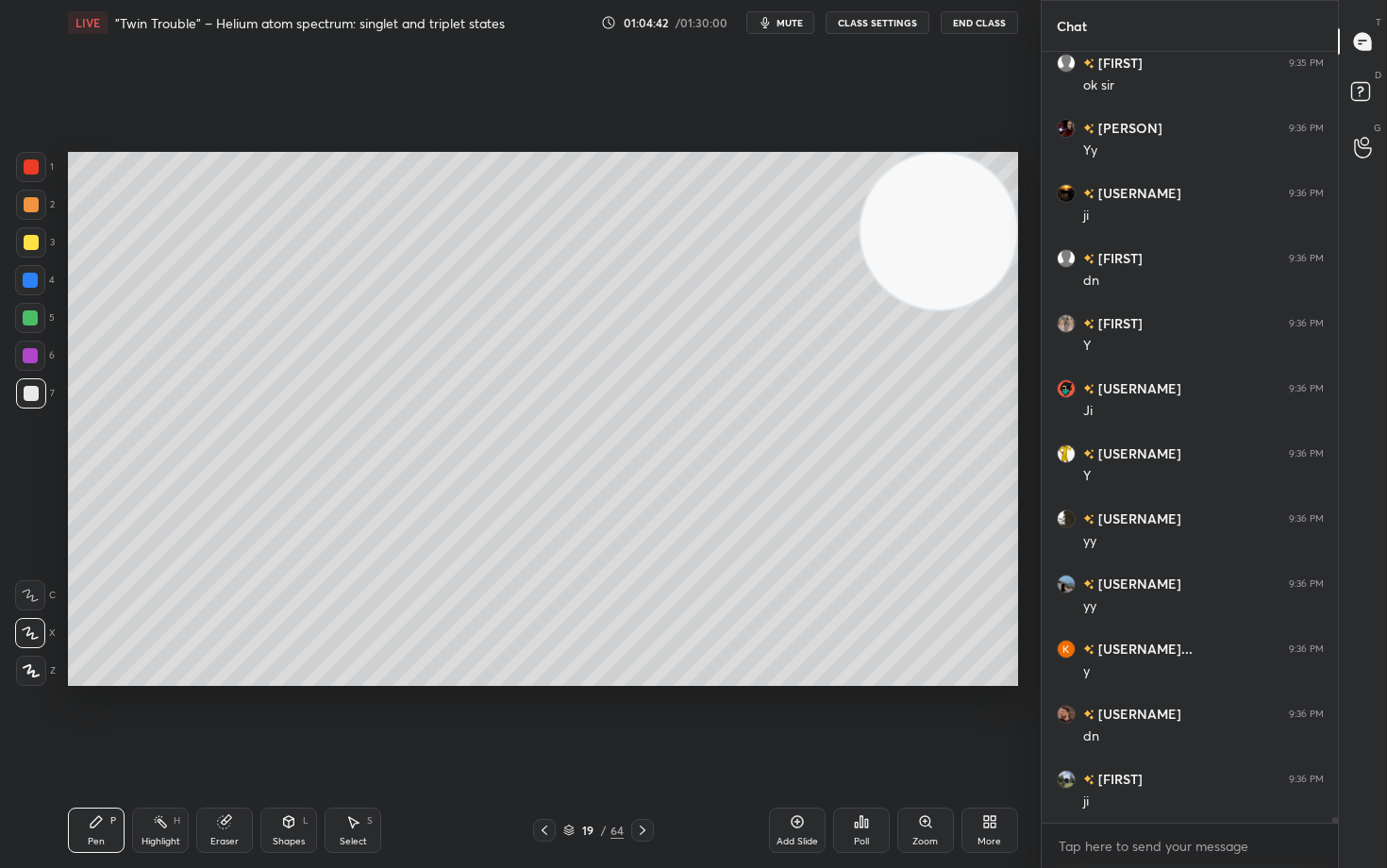 scroll, scrollTop: 96395, scrollLeft: 0, axis: vertical 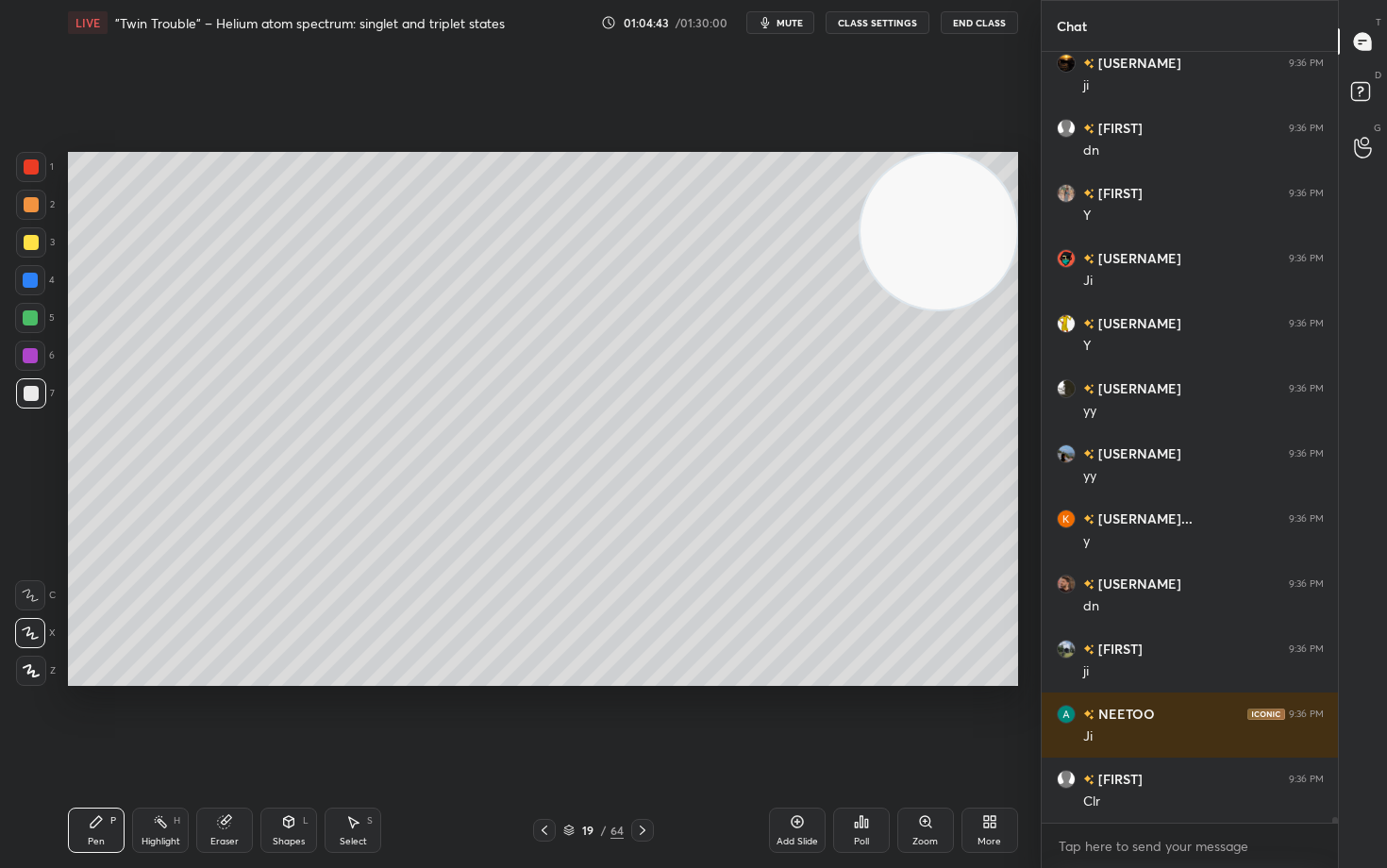 drag, startPoint x: 797, startPoint y: 817, endPoint x: 814, endPoint y: 811, distance: 18.027756 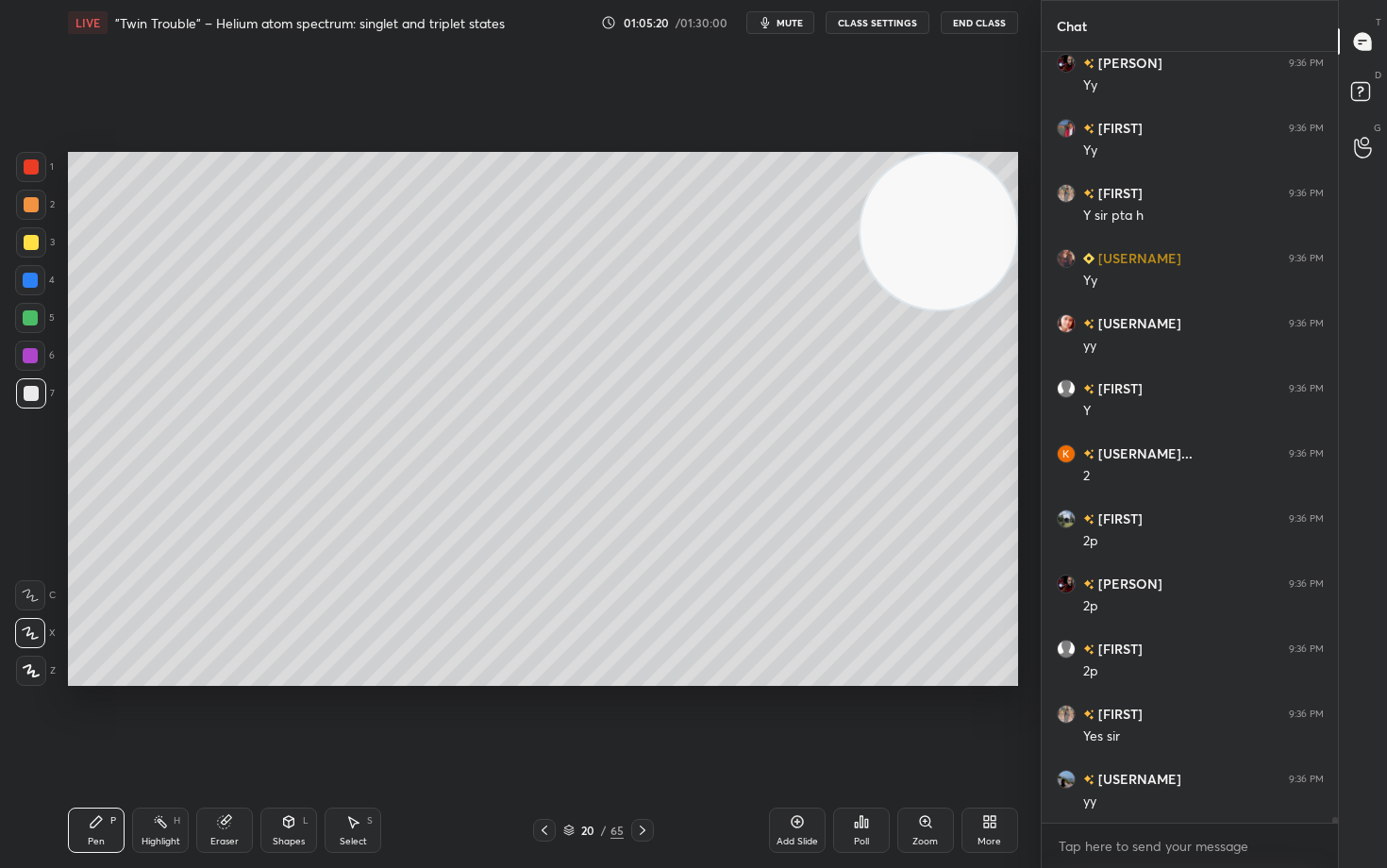 scroll, scrollTop: 97437, scrollLeft: 0, axis: vertical 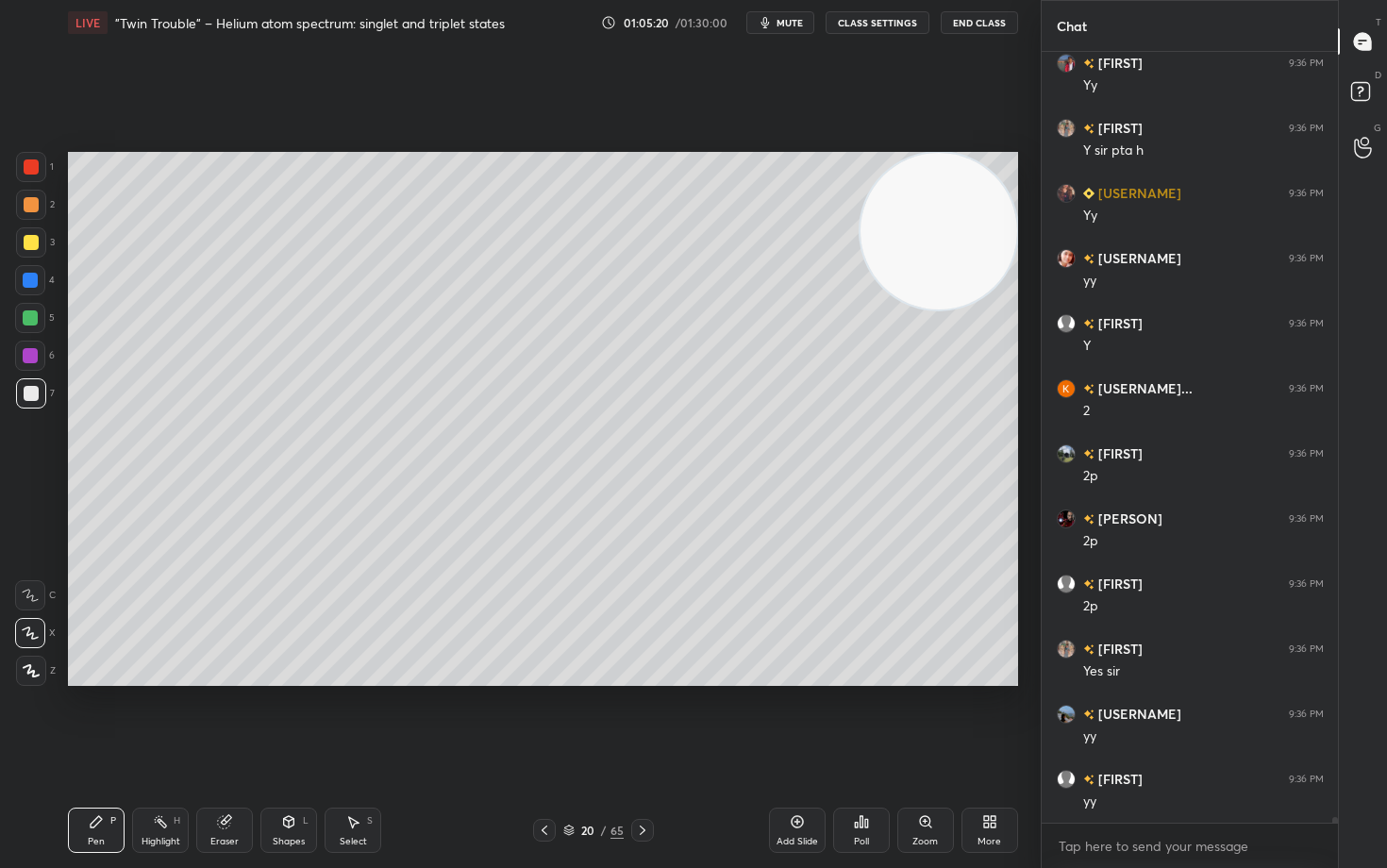 click at bounding box center (31, 242) 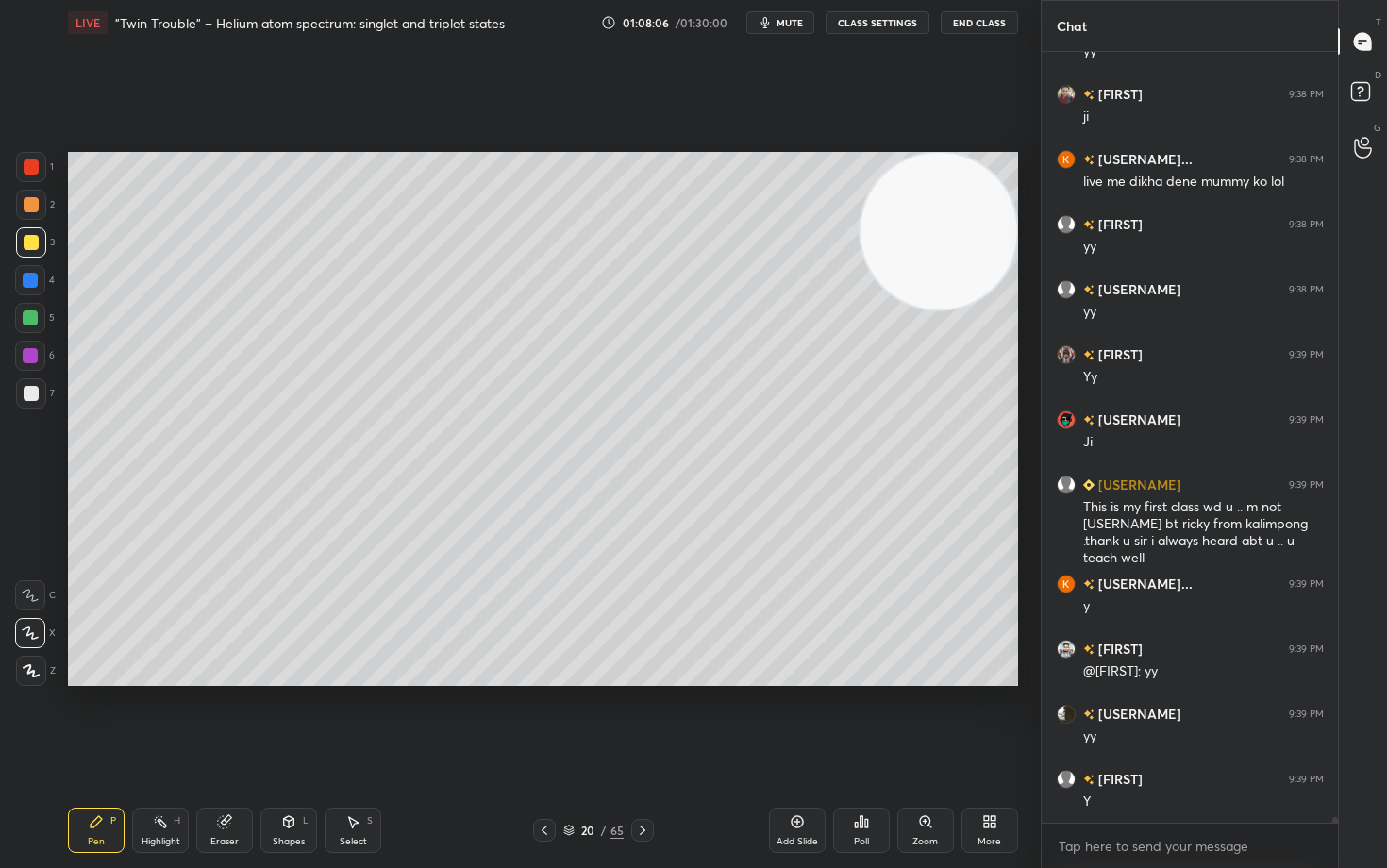 scroll, scrollTop: 102534, scrollLeft: 0, axis: vertical 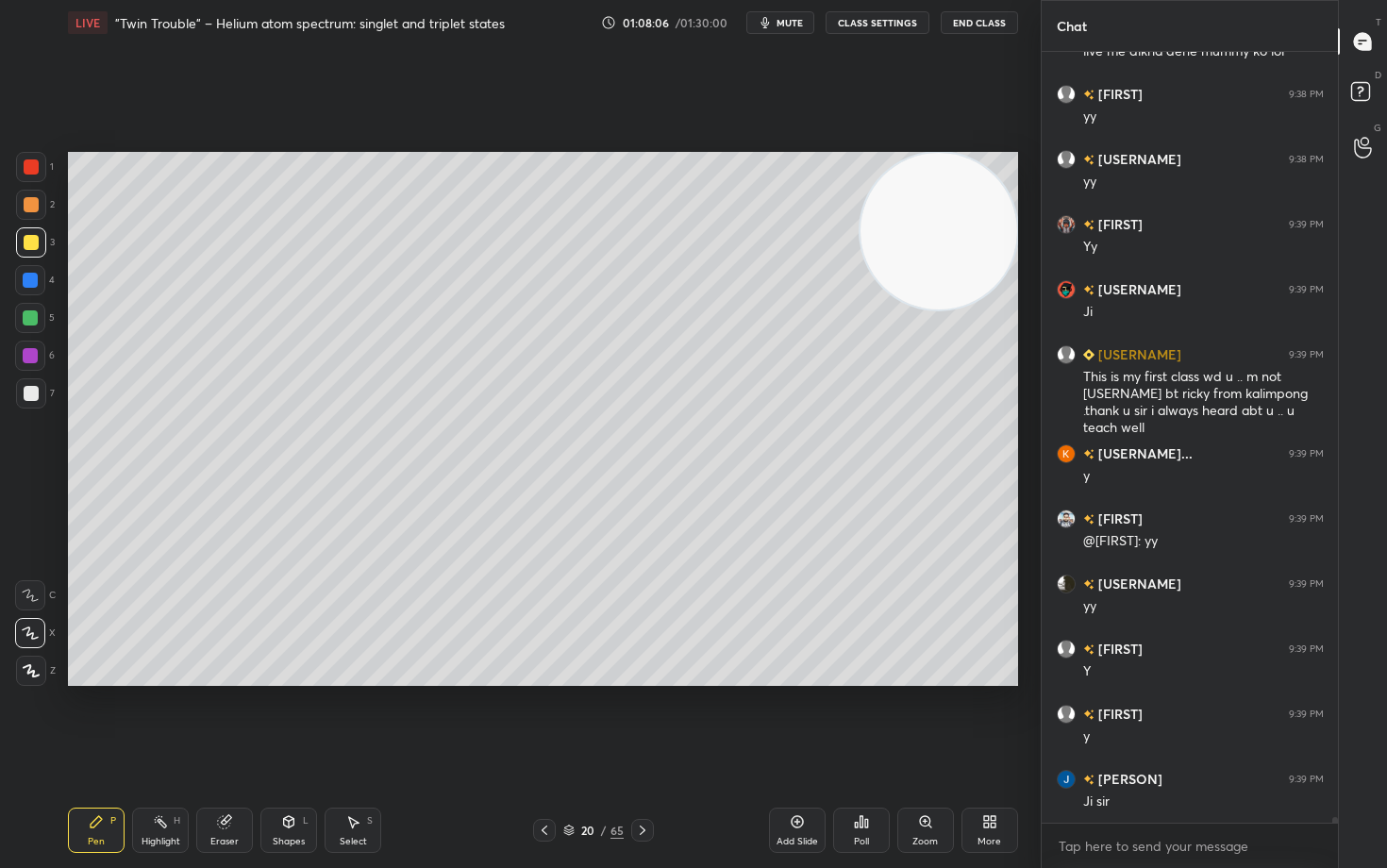 click 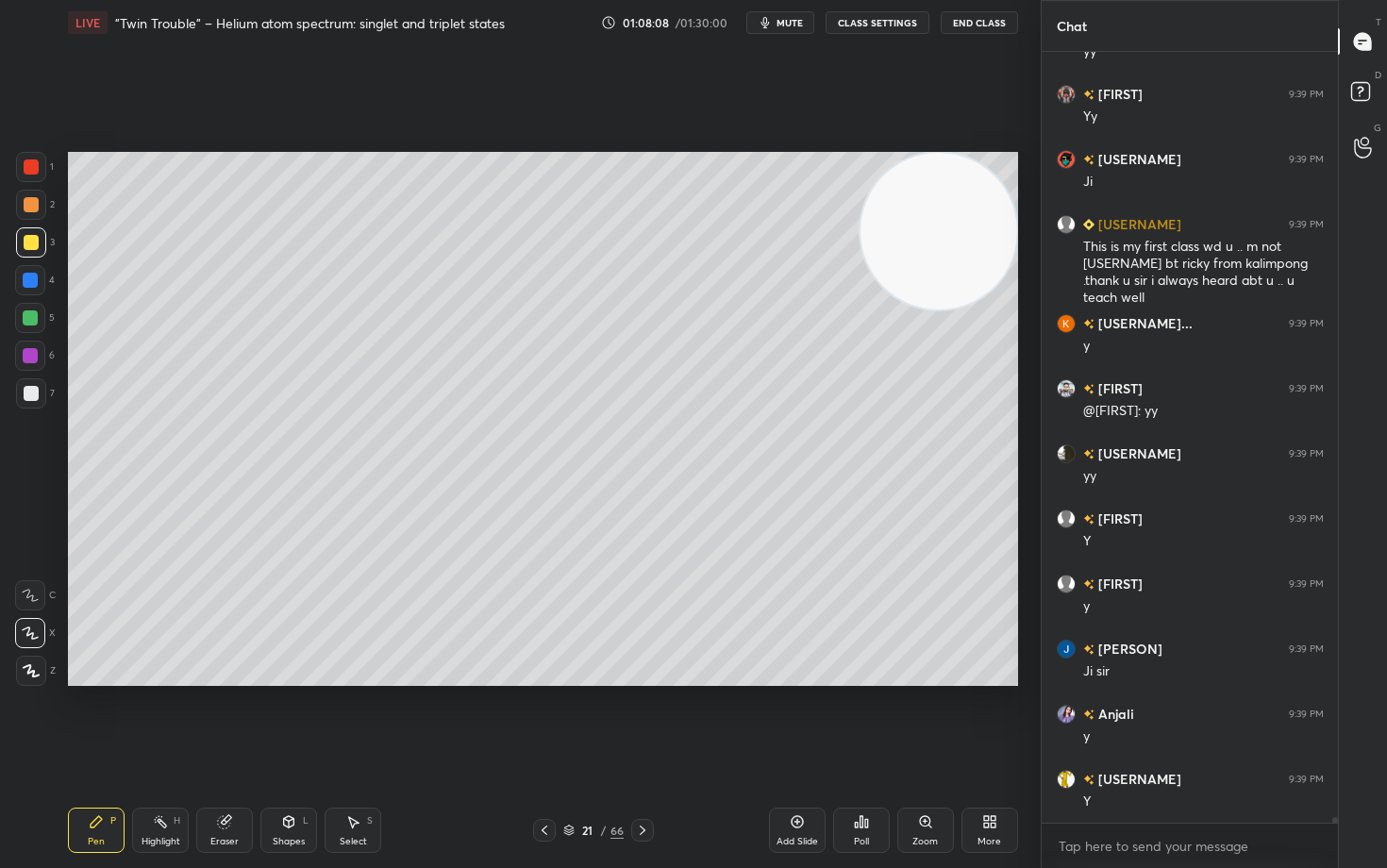 scroll, scrollTop: 102730, scrollLeft: 0, axis: vertical 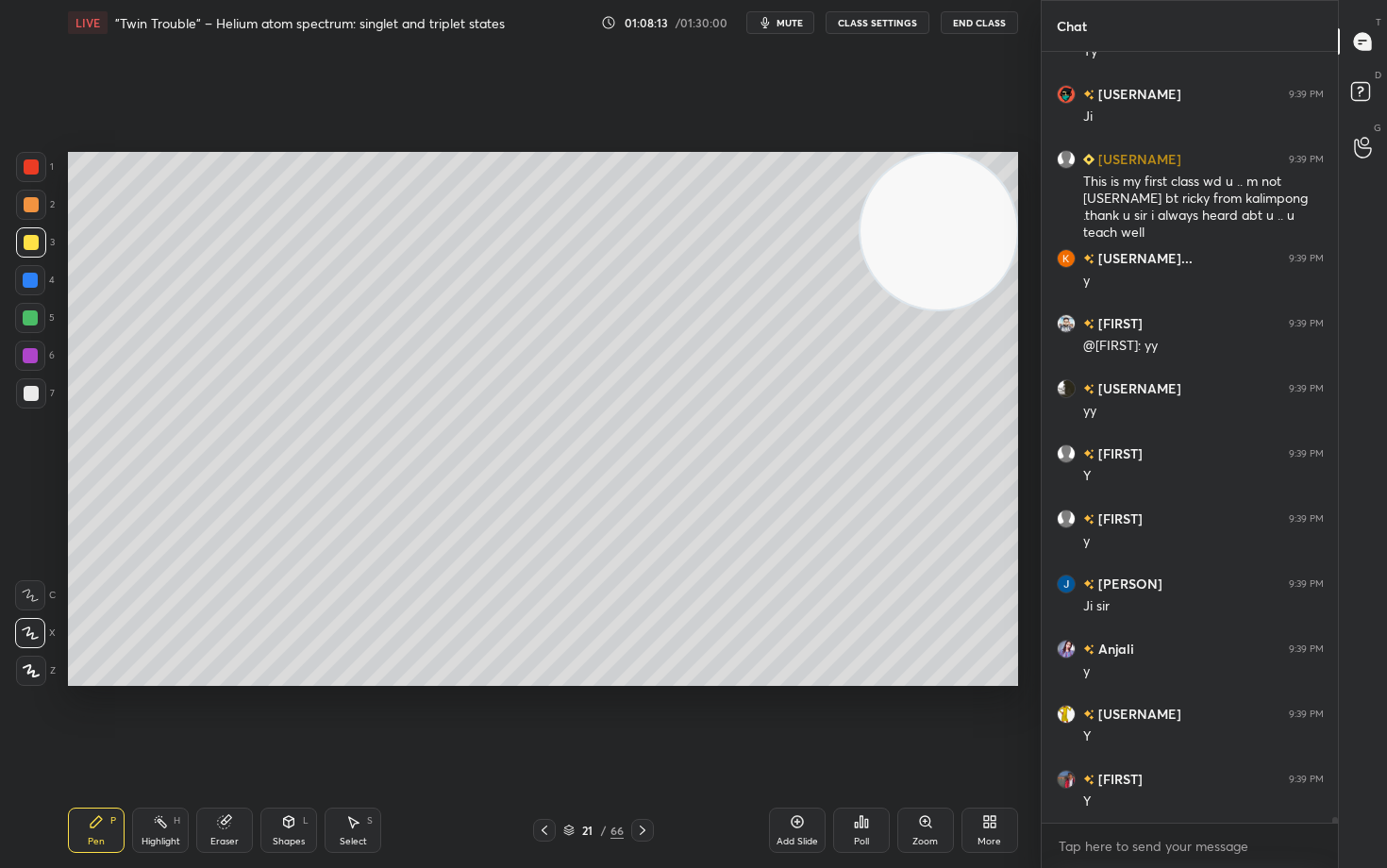 drag, startPoint x: 221, startPoint y: 835, endPoint x: 221, endPoint y: 818, distance: 17 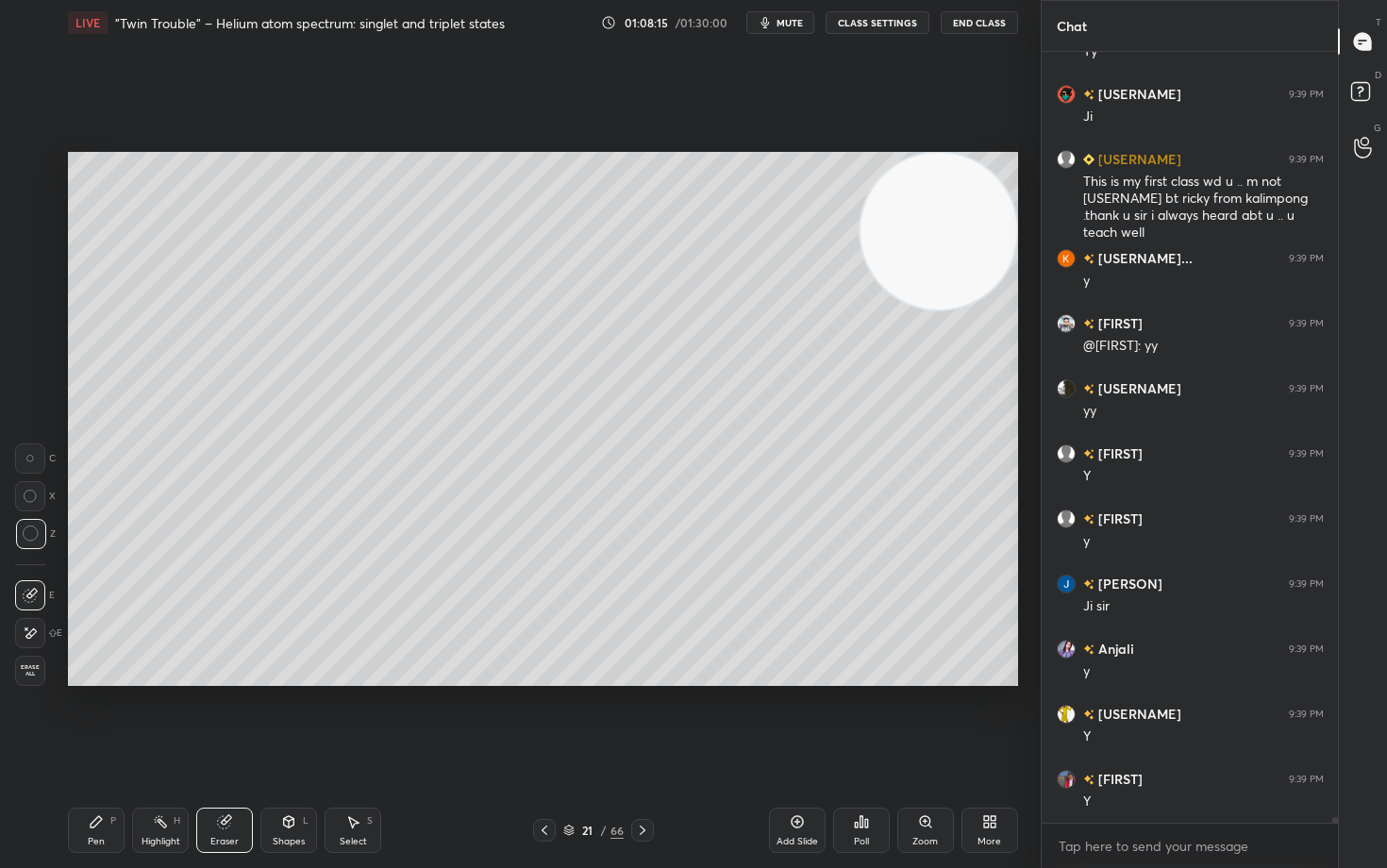 drag, startPoint x: 96, startPoint y: 836, endPoint x: 129, endPoint y: 790, distance: 56.612719 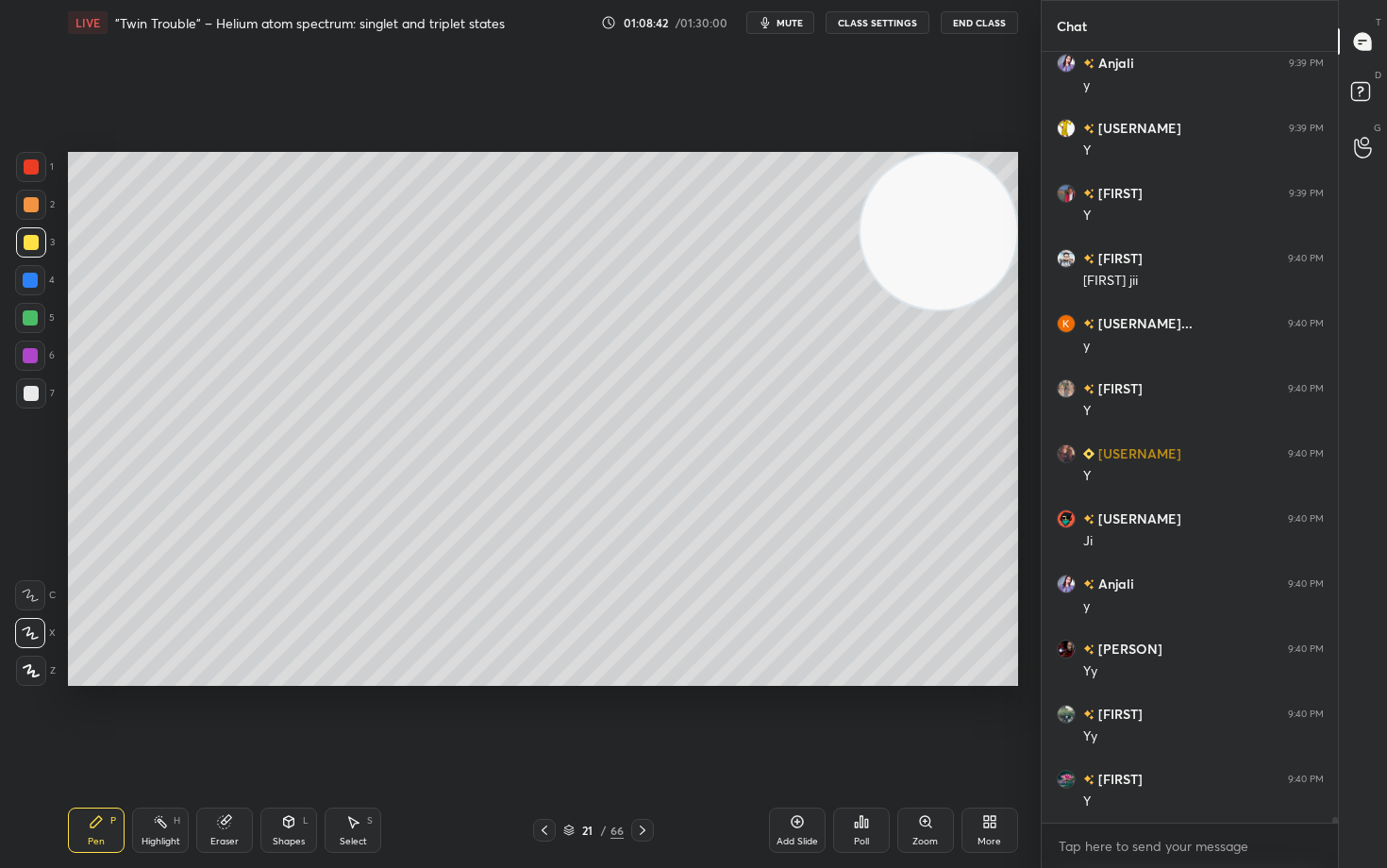 scroll, scrollTop: 103381, scrollLeft: 0, axis: vertical 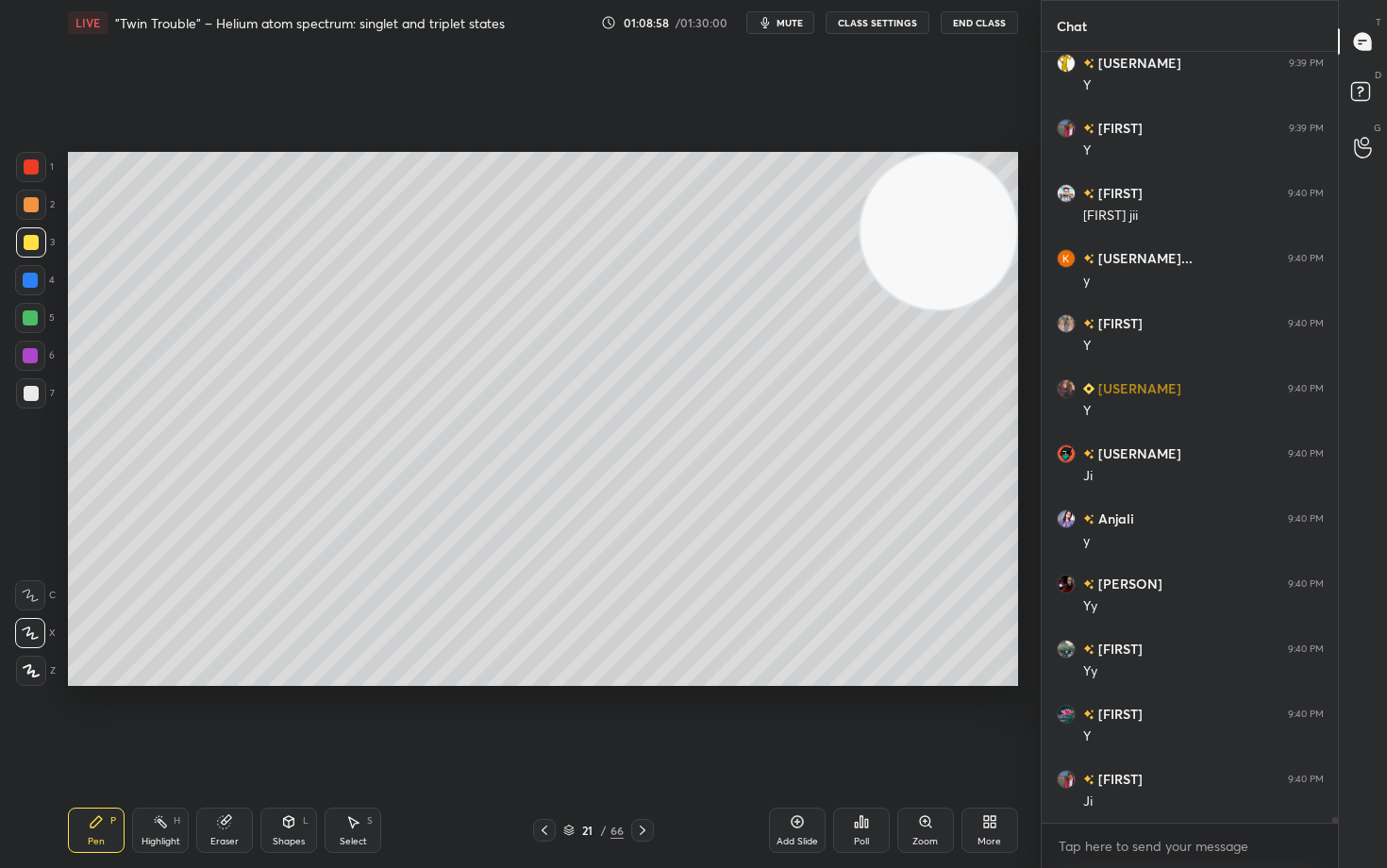 click on "Eraser" at bounding box center [225, 830] 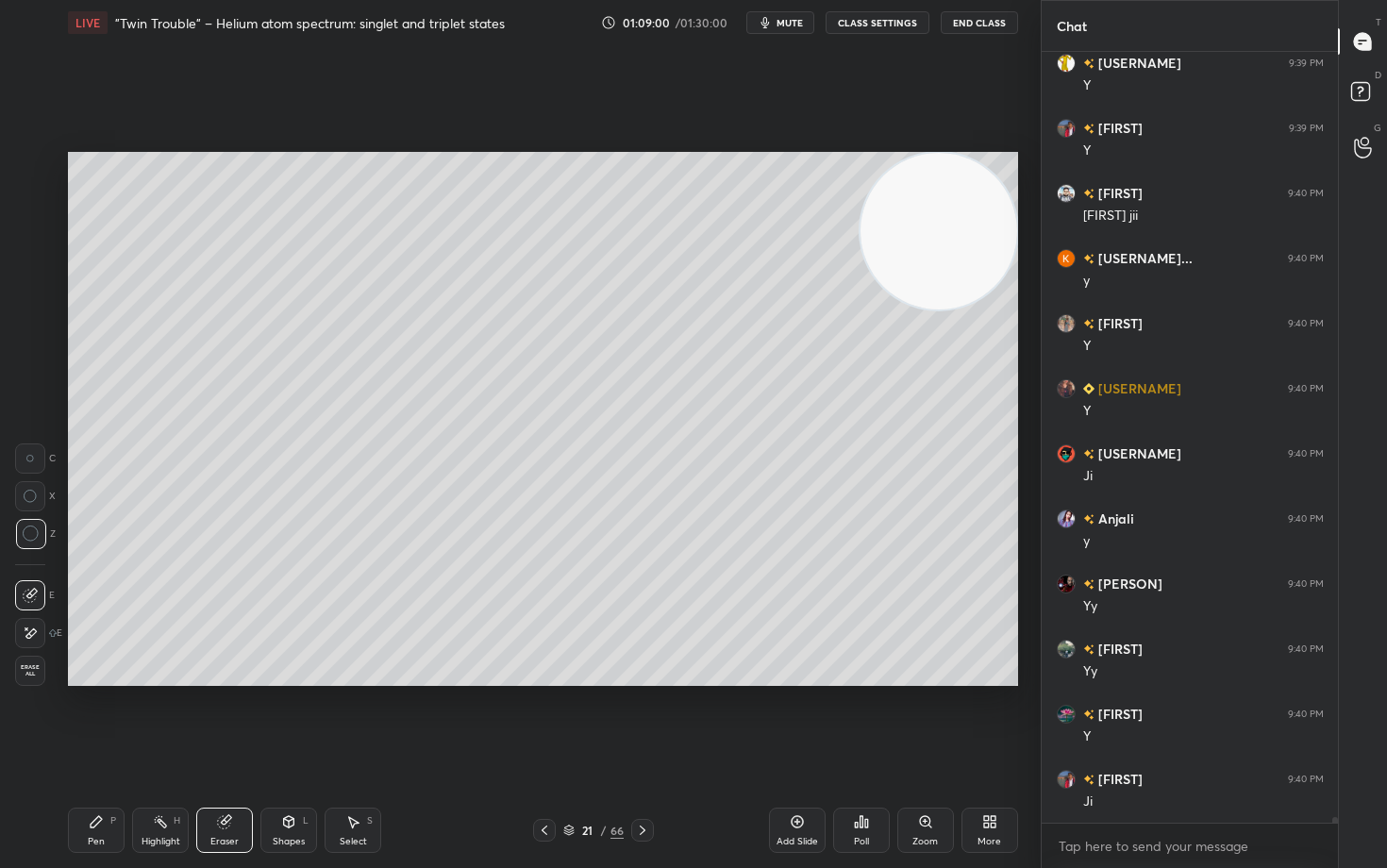 click on "Pen P" at bounding box center [96, 830] 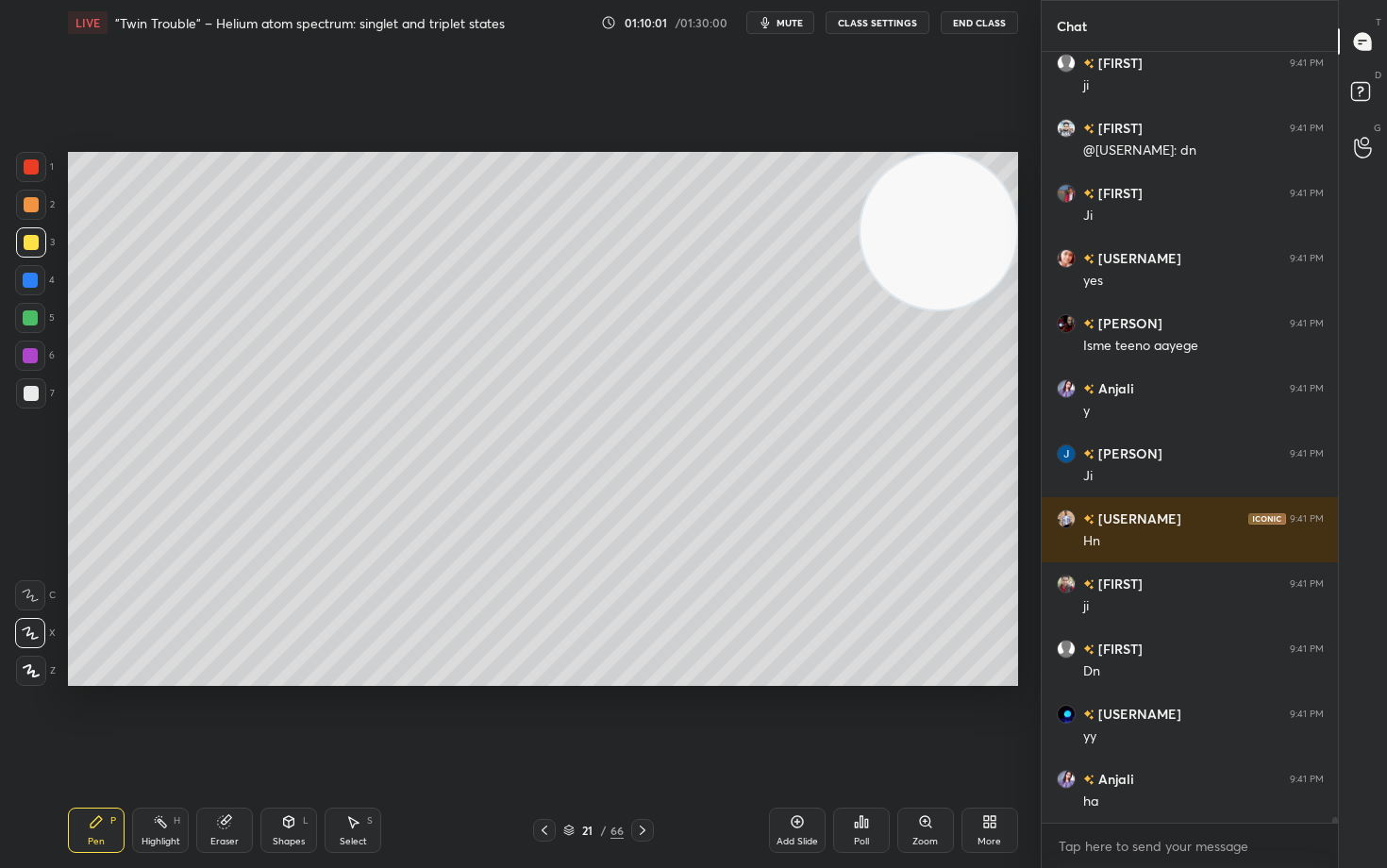 scroll, scrollTop: 105269, scrollLeft: 0, axis: vertical 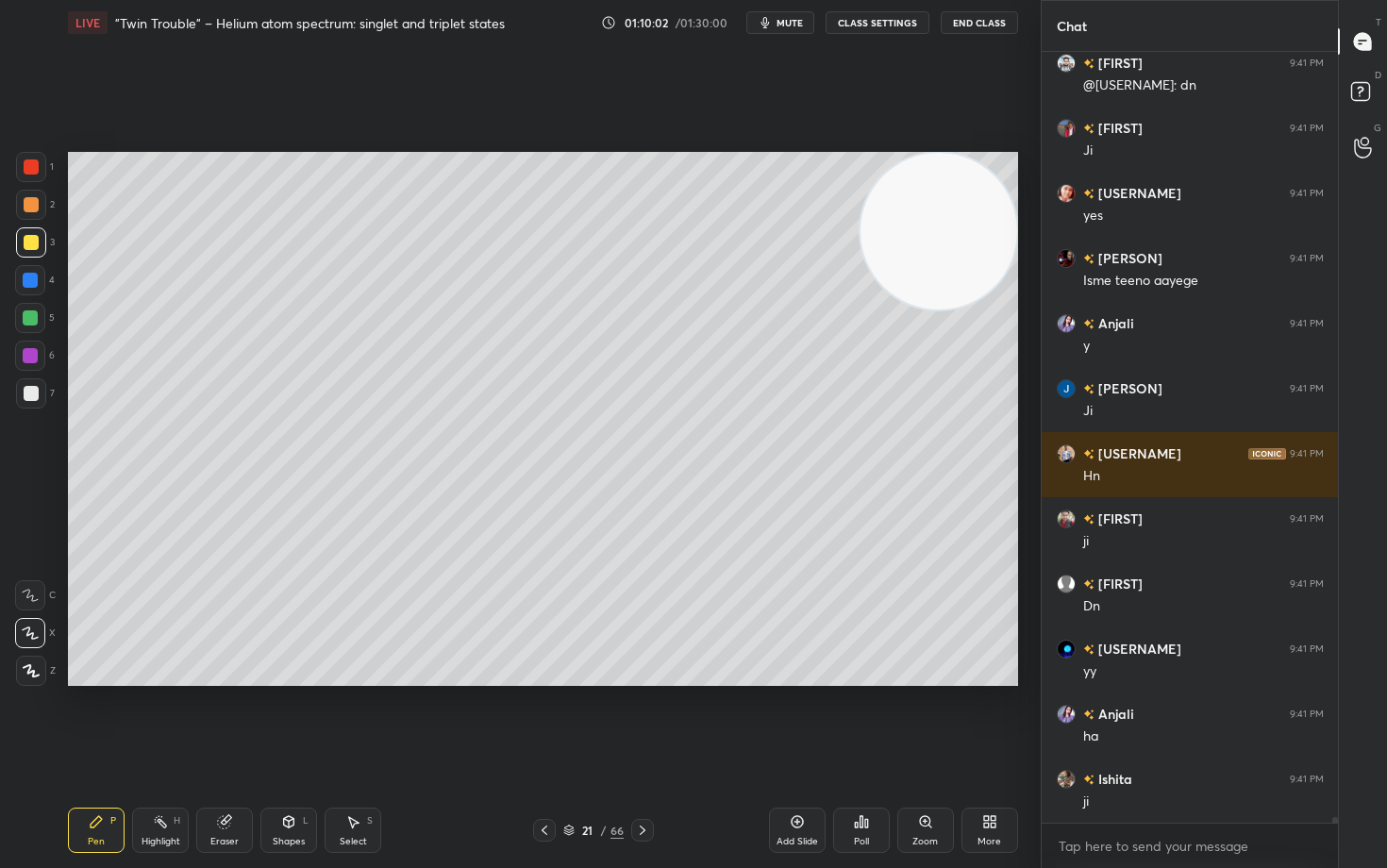 click at bounding box center [31, 393] 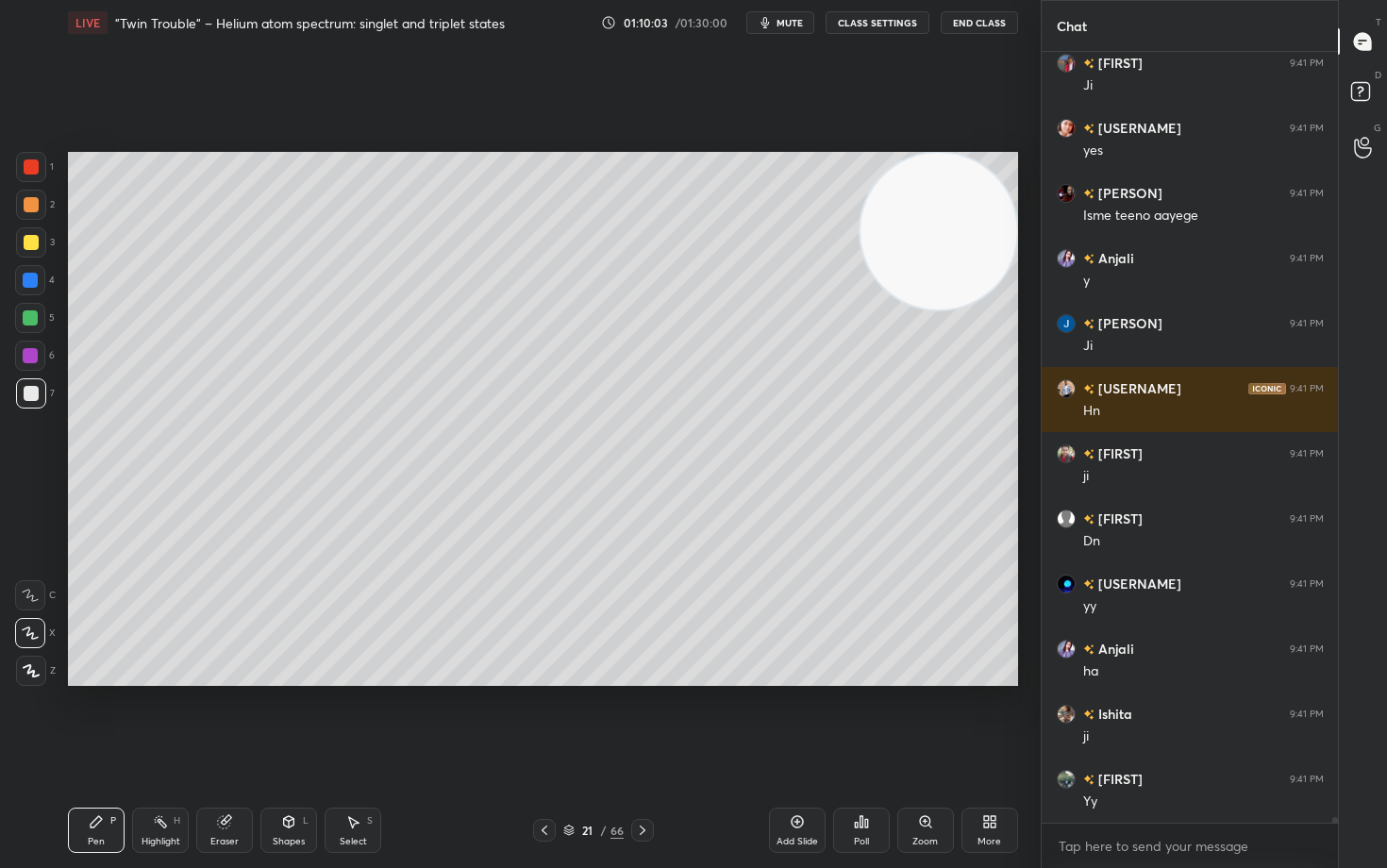 scroll, scrollTop: 105399, scrollLeft: 0, axis: vertical 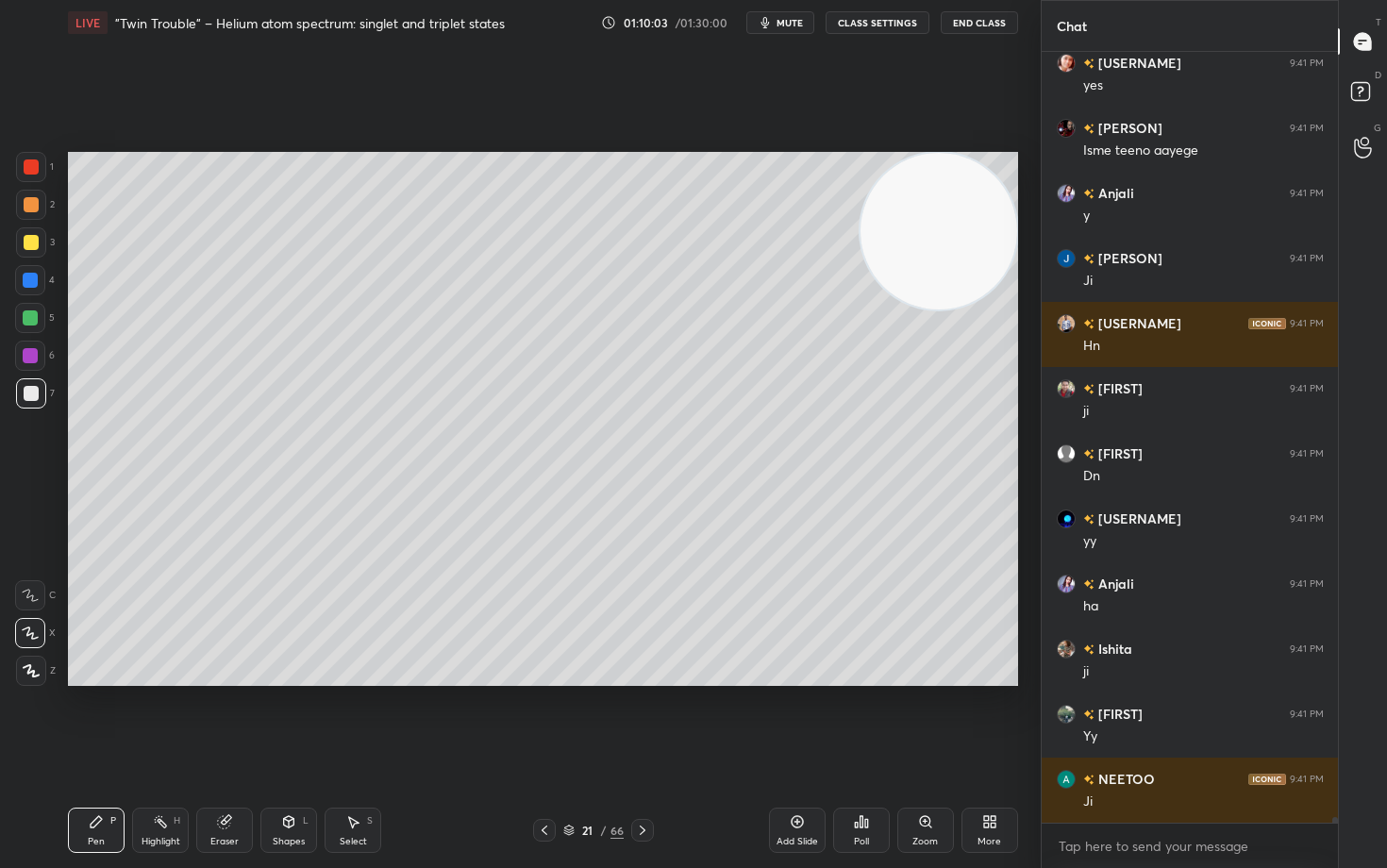 click 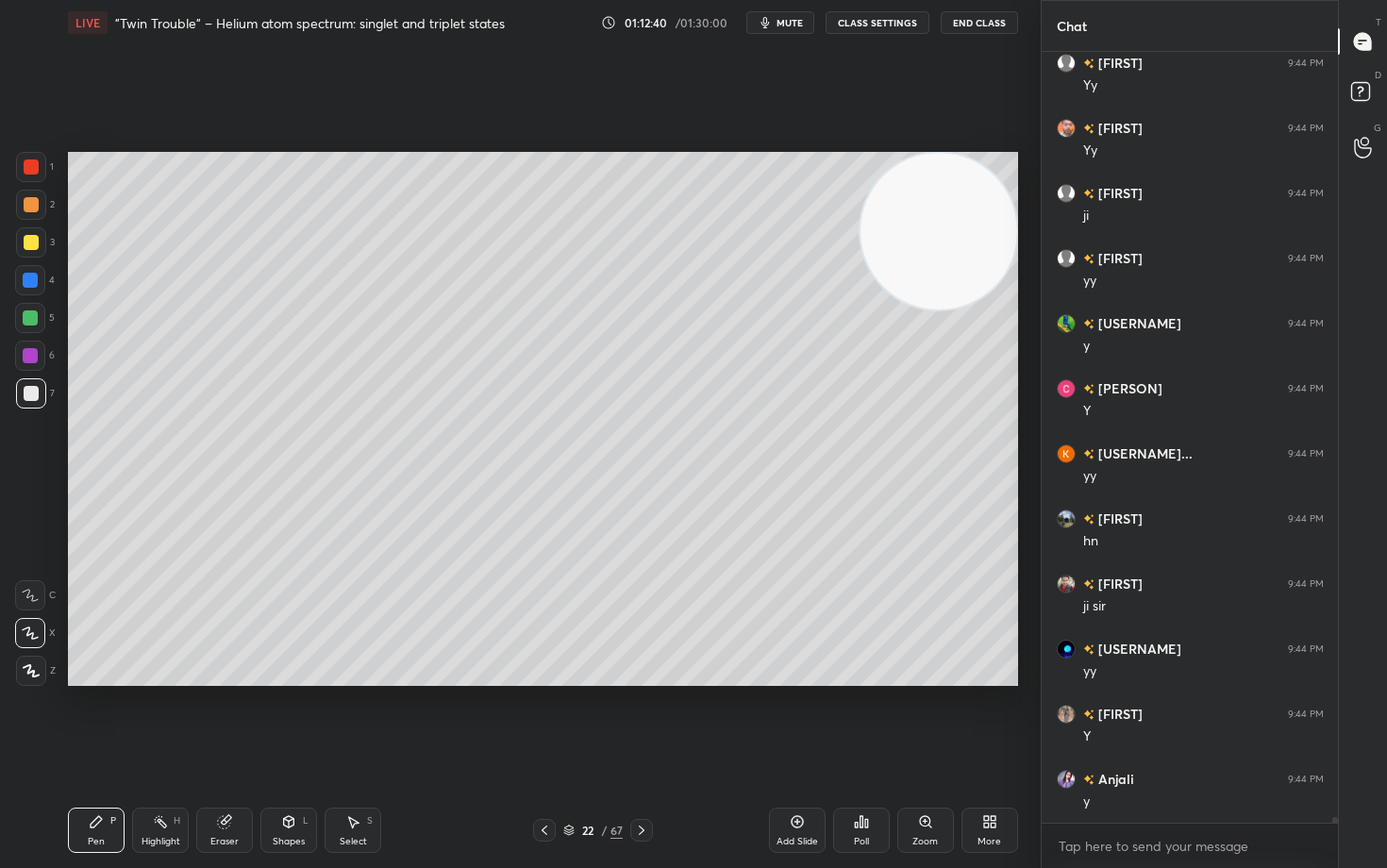 scroll, scrollTop: 110021, scrollLeft: 0, axis: vertical 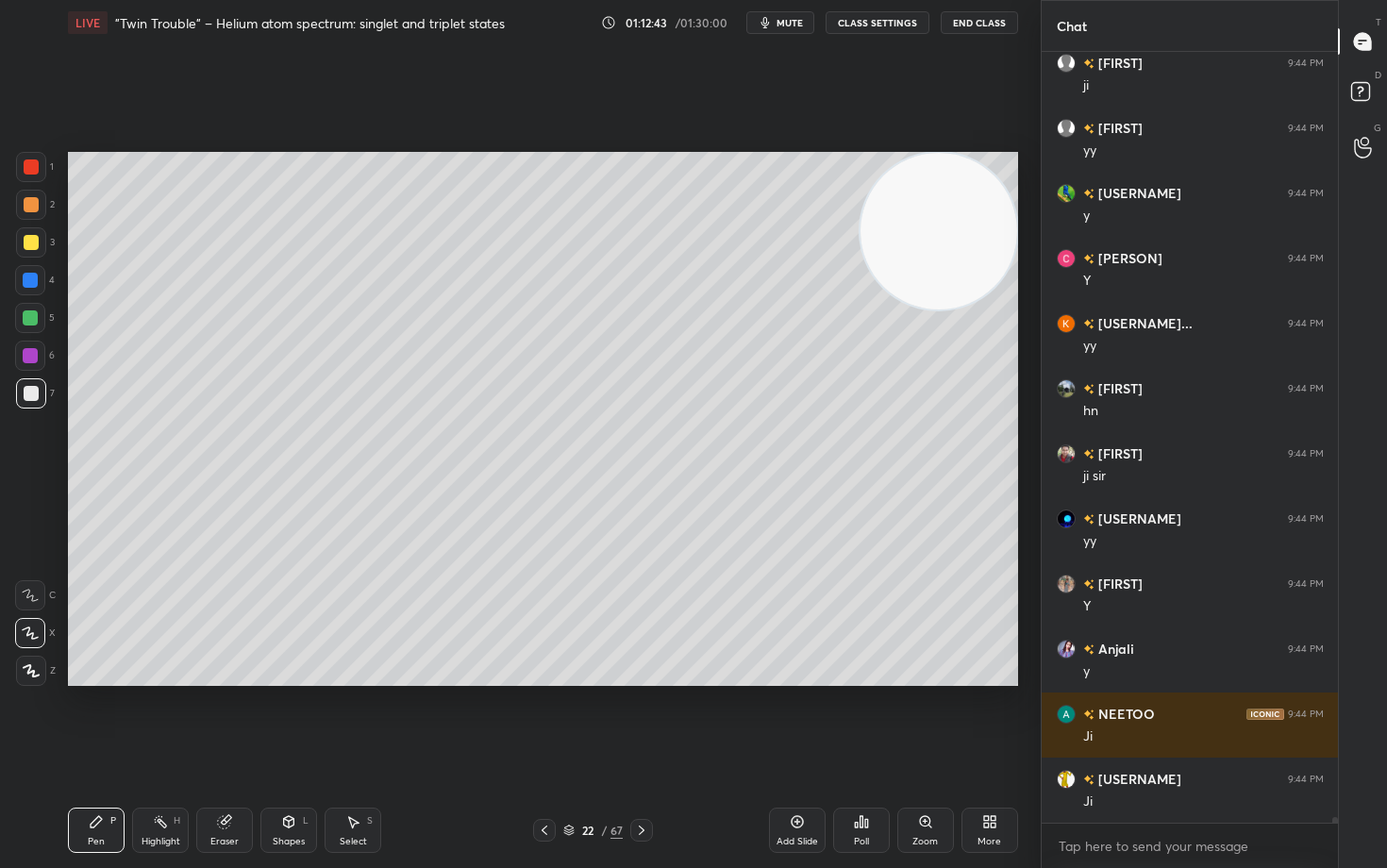 click 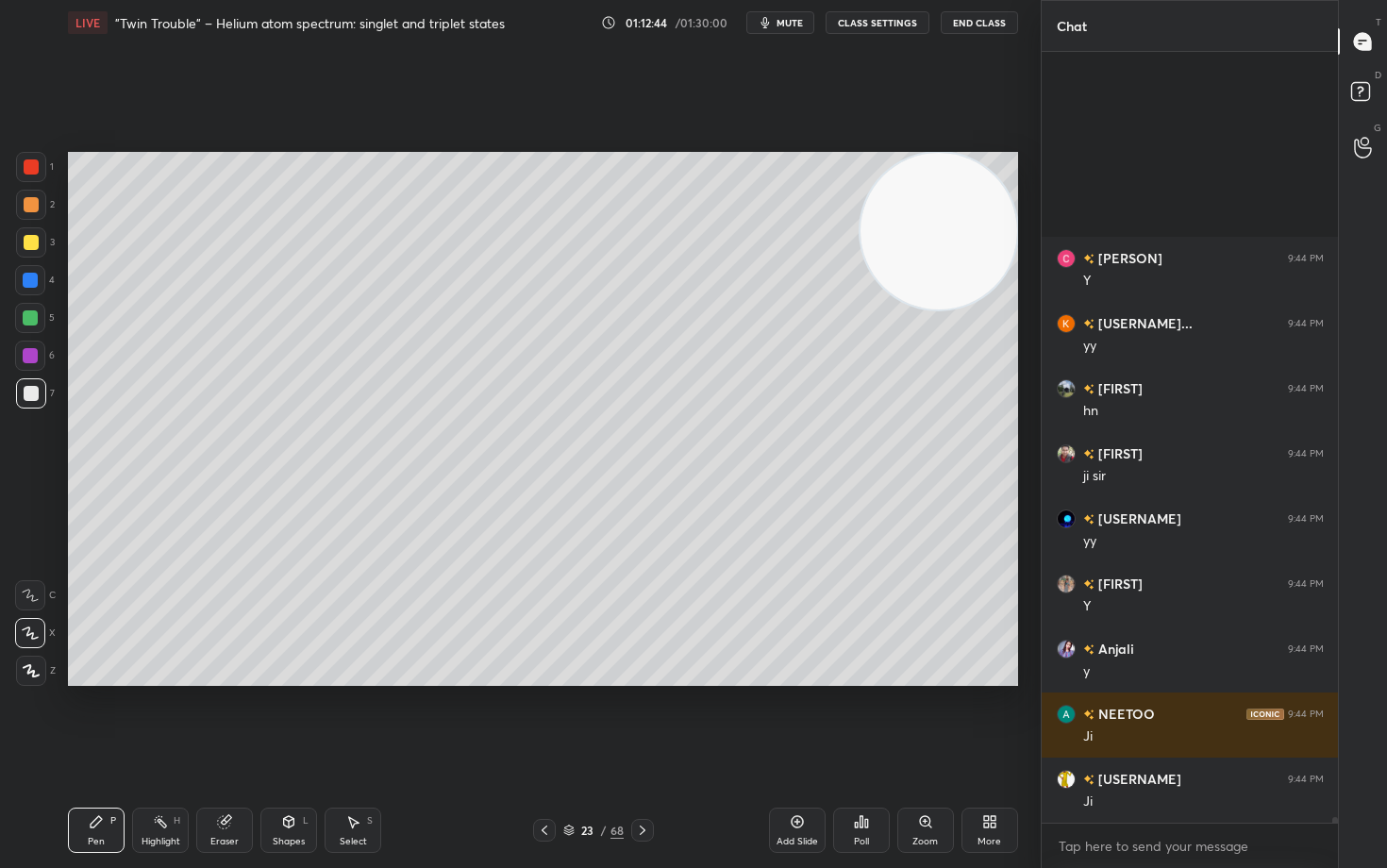 scroll, scrollTop: 110346, scrollLeft: 0, axis: vertical 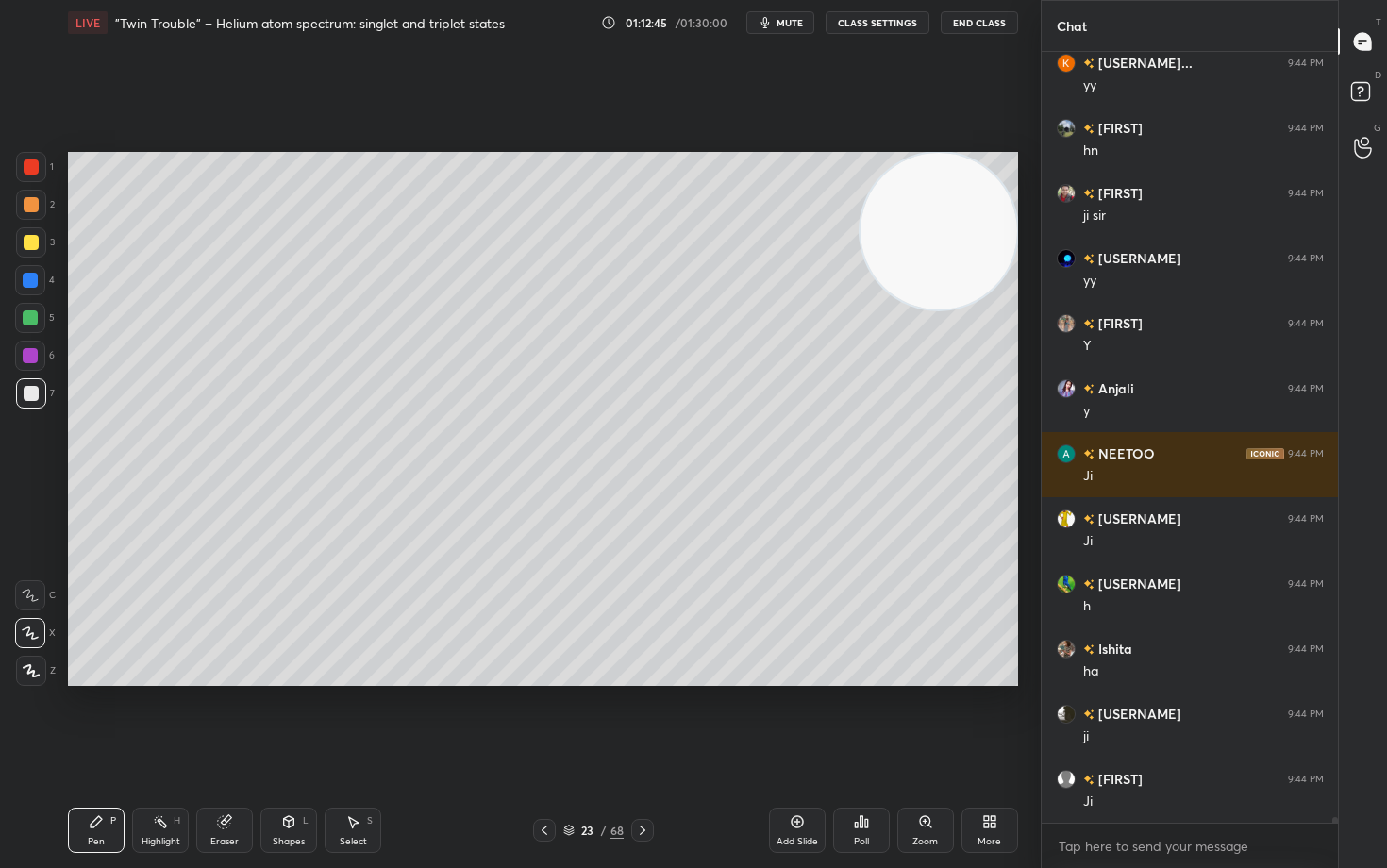 click at bounding box center (31, 242) 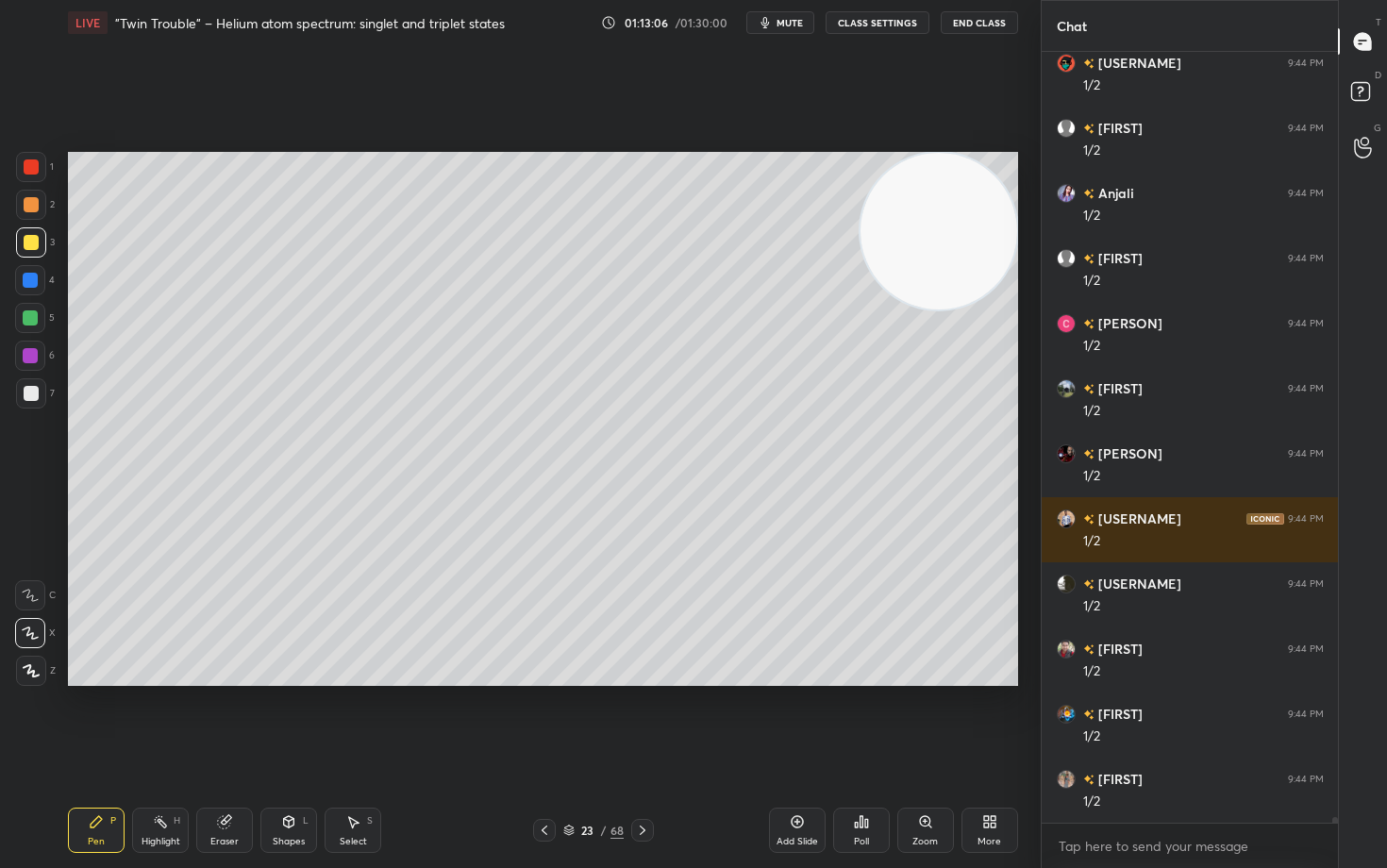 scroll, scrollTop: 111453, scrollLeft: 0, axis: vertical 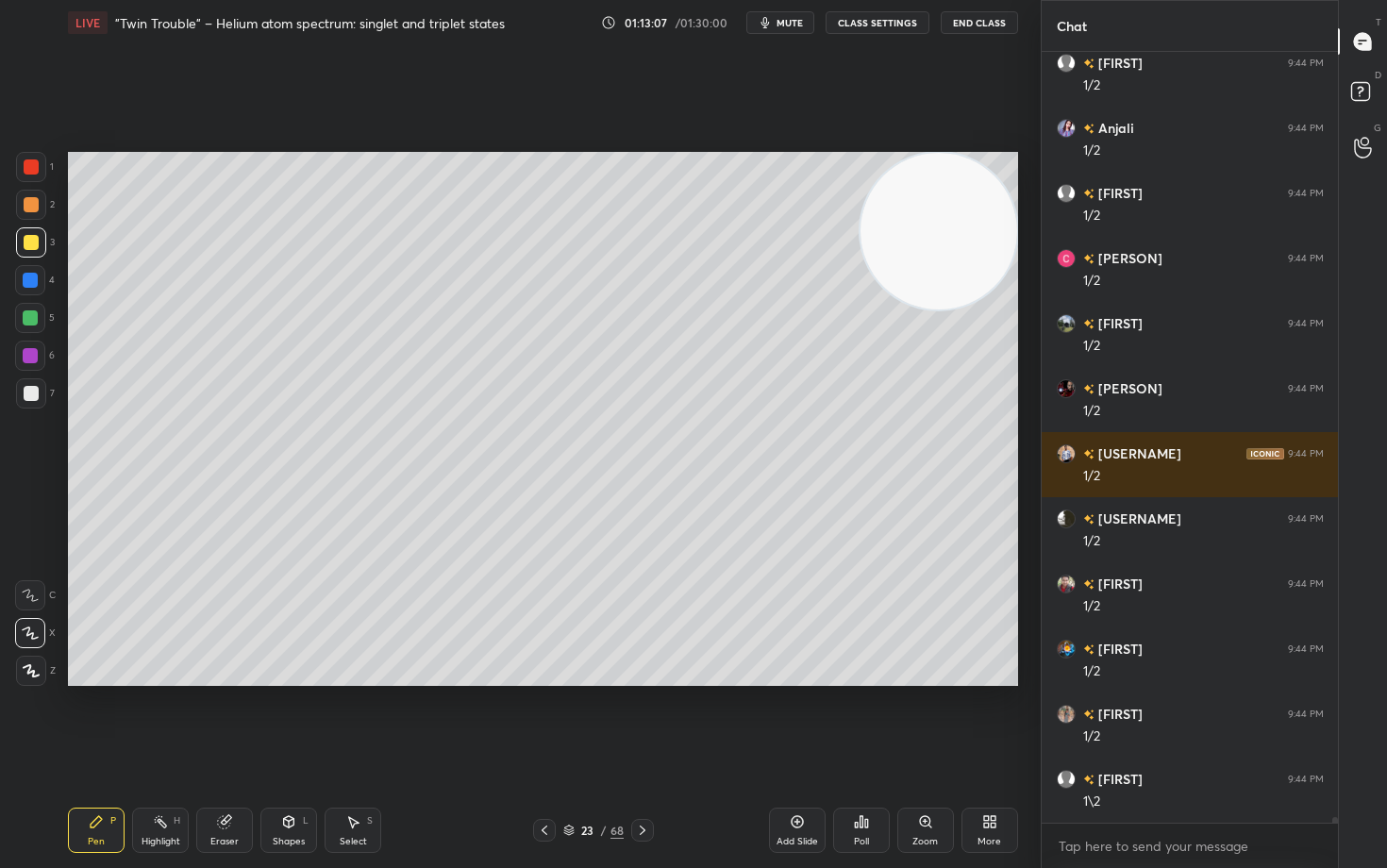 click at bounding box center (31, 393) 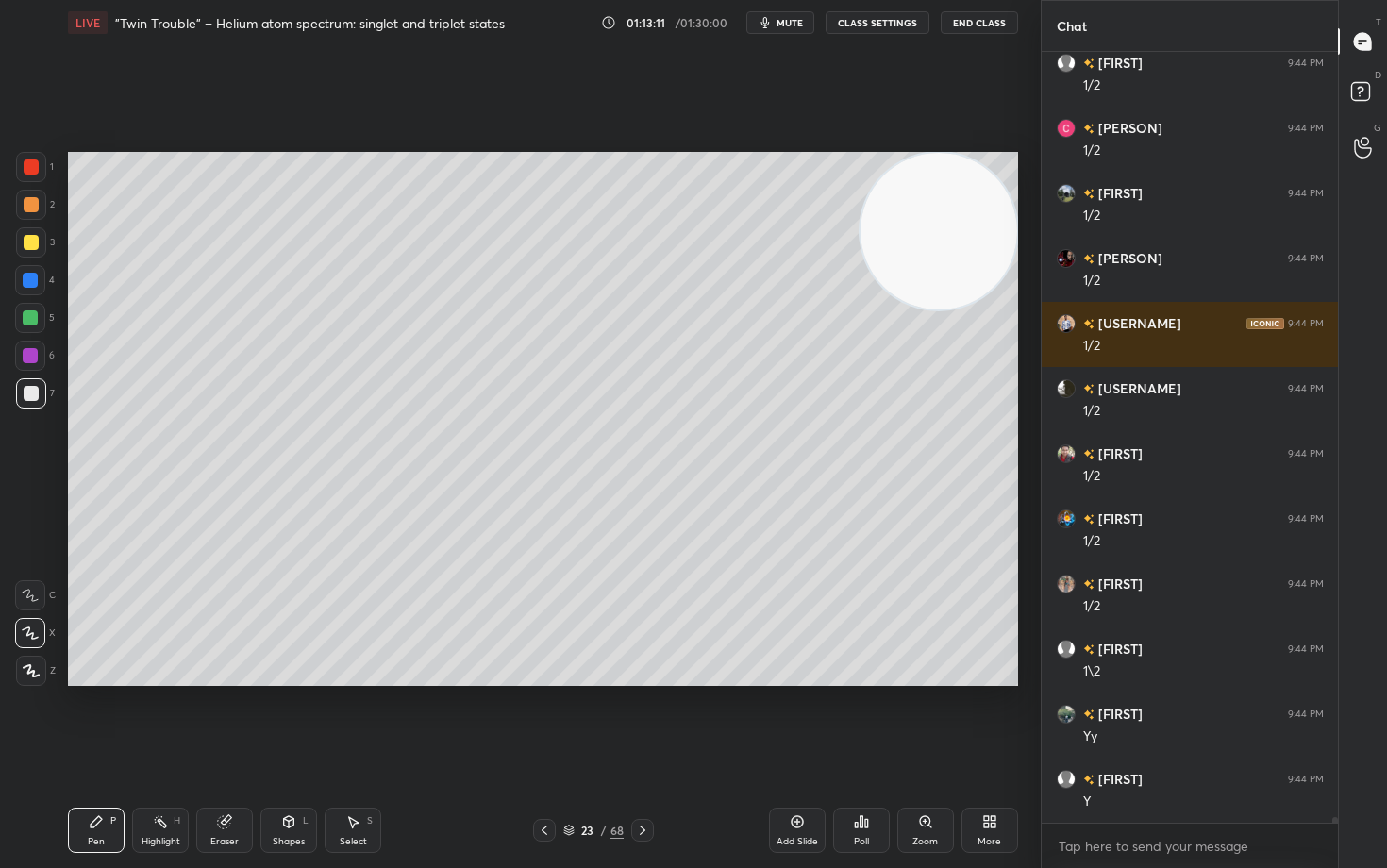 scroll, scrollTop: 111648, scrollLeft: 0, axis: vertical 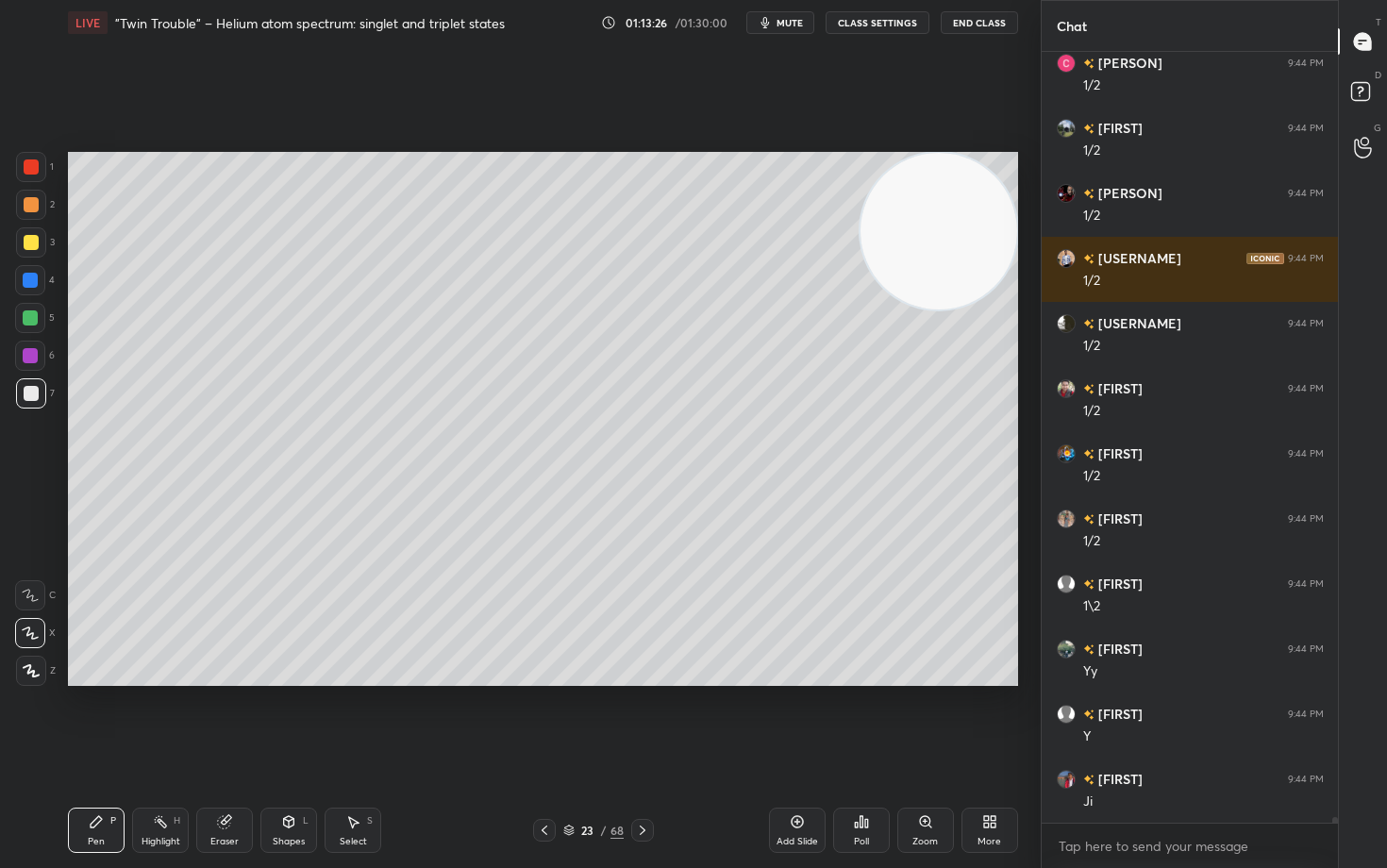 click at bounding box center (31, 205) 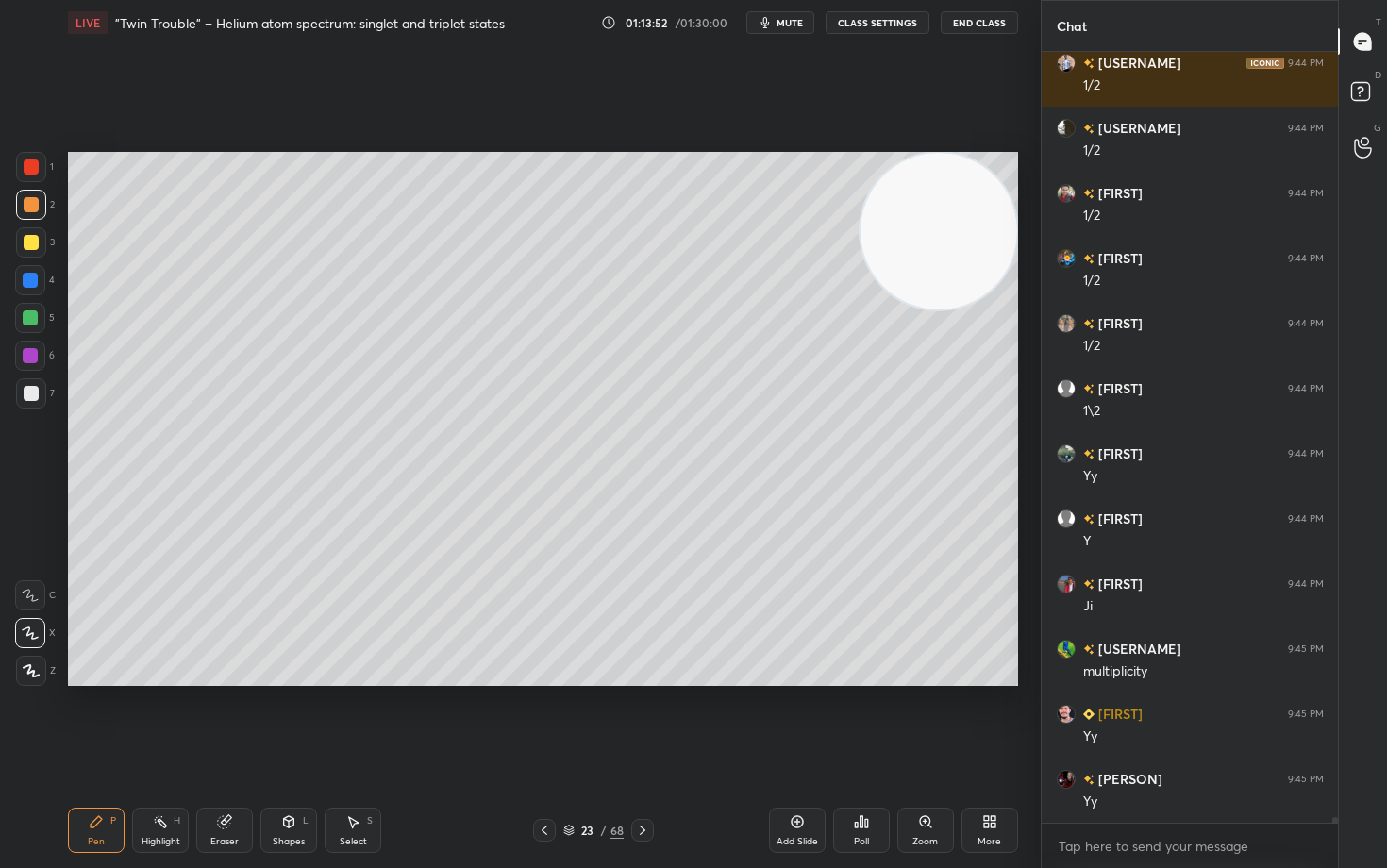 scroll, scrollTop: 111909, scrollLeft: 0, axis: vertical 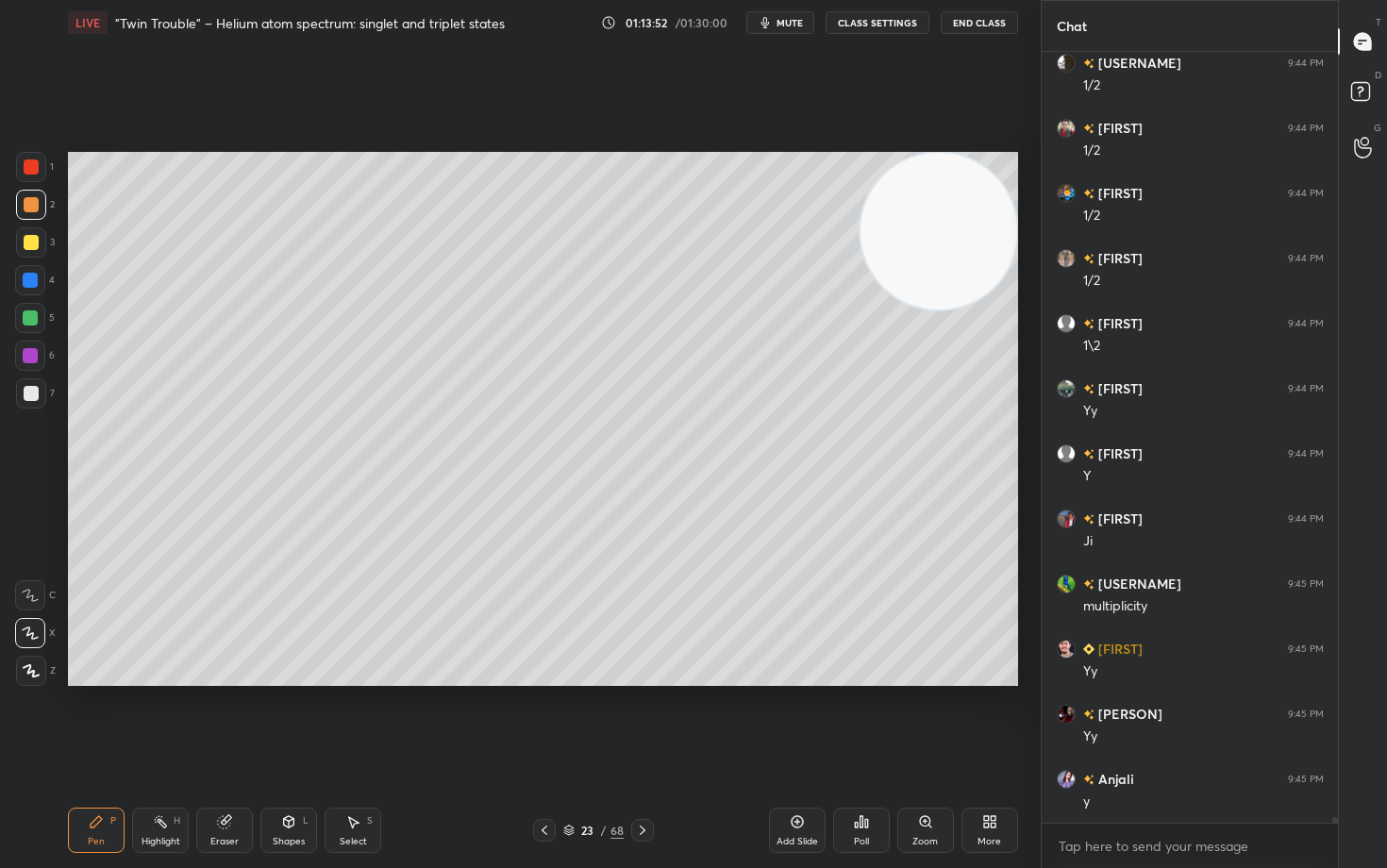 click at bounding box center [31, 242] 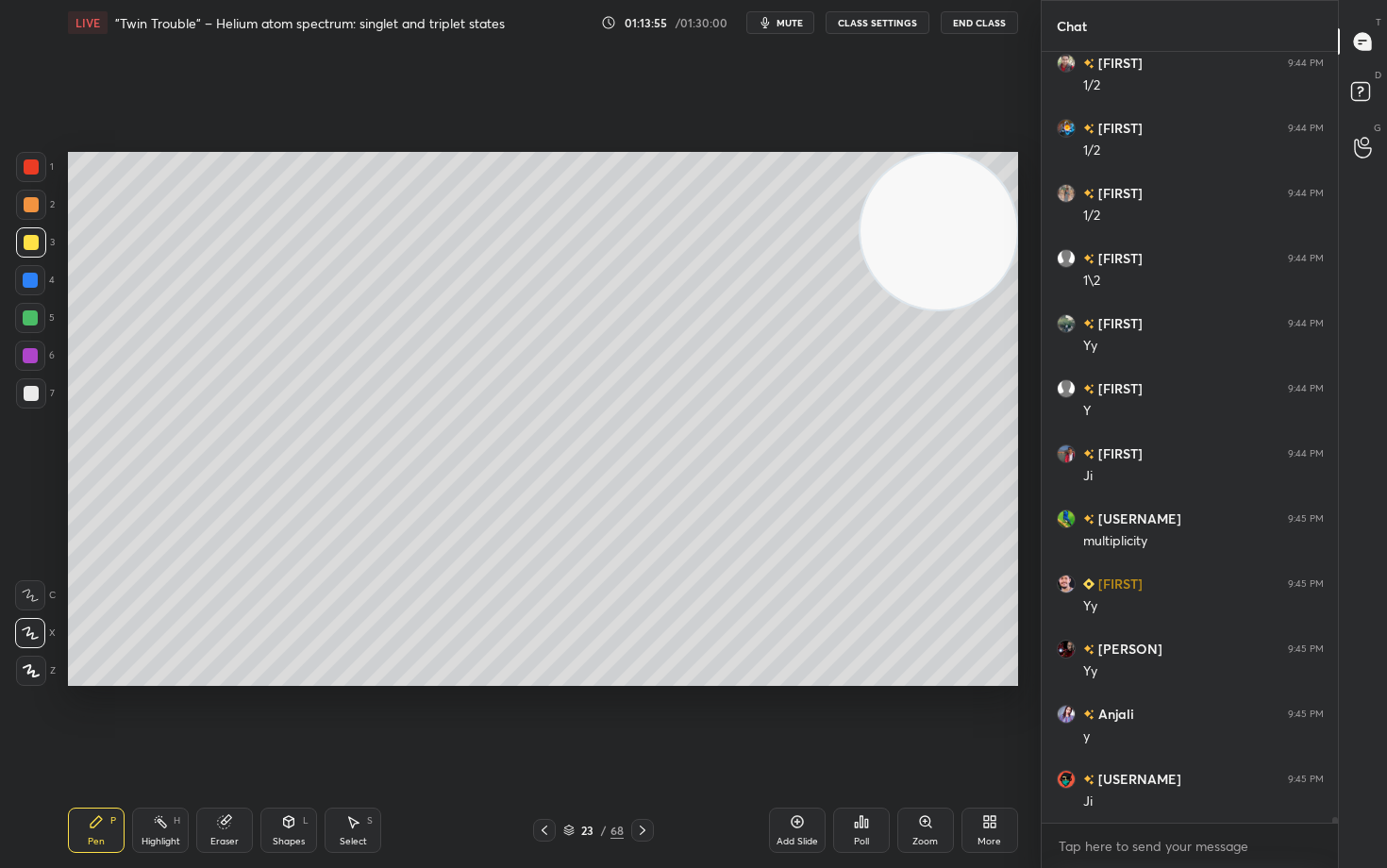 scroll, scrollTop: 112039, scrollLeft: 0, axis: vertical 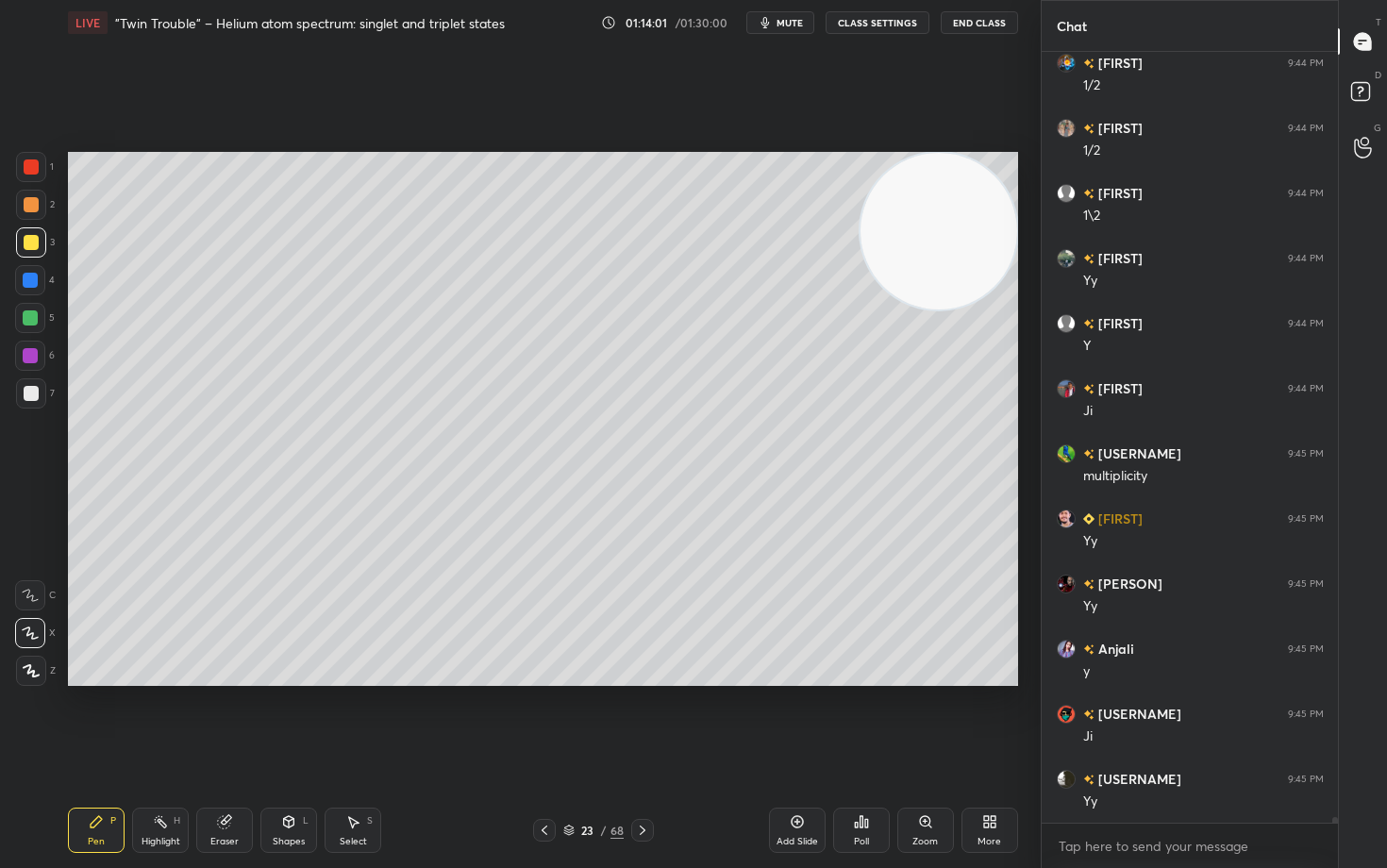 click at bounding box center [30, 280] 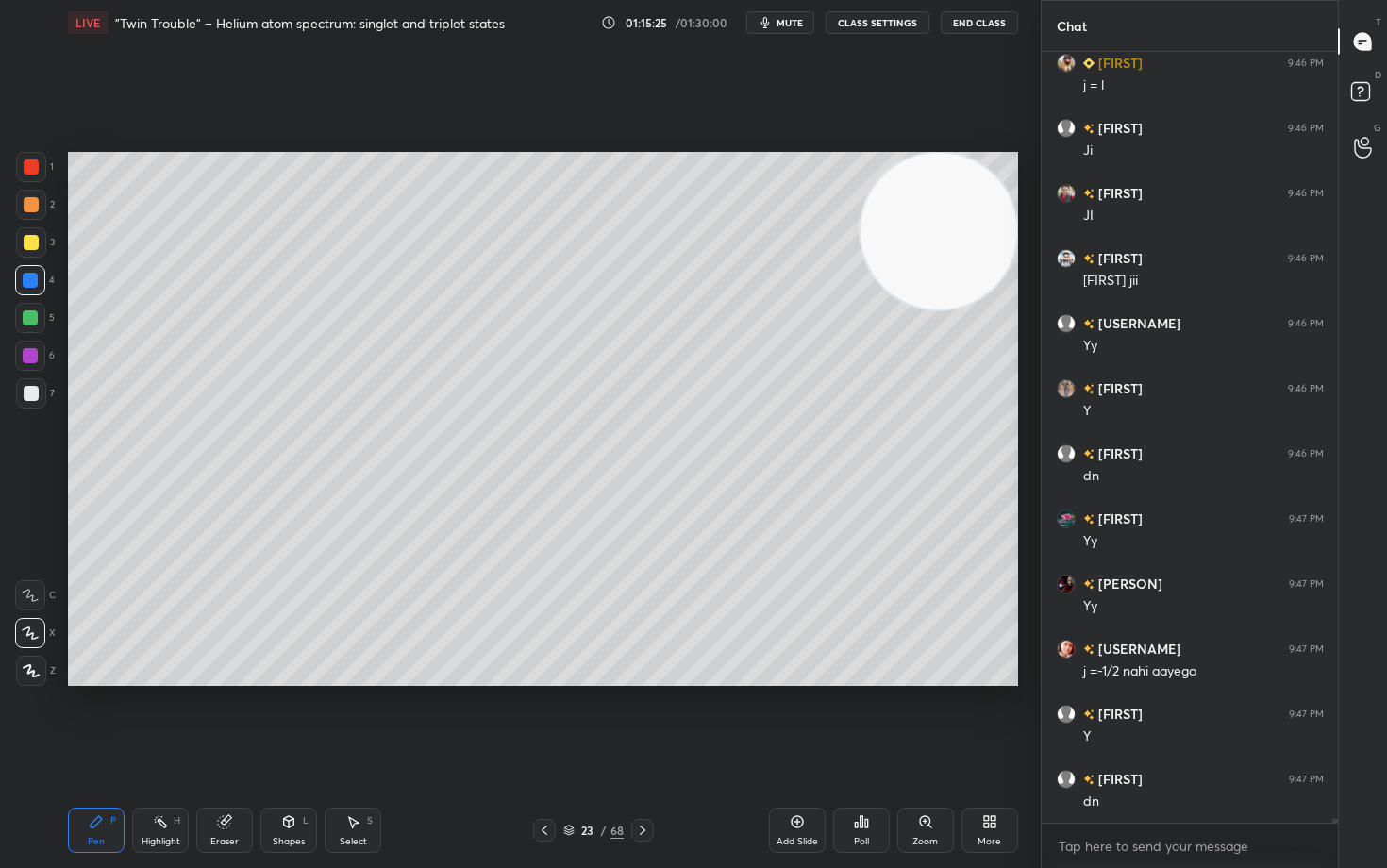 scroll, scrollTop: 115099, scrollLeft: 0, axis: vertical 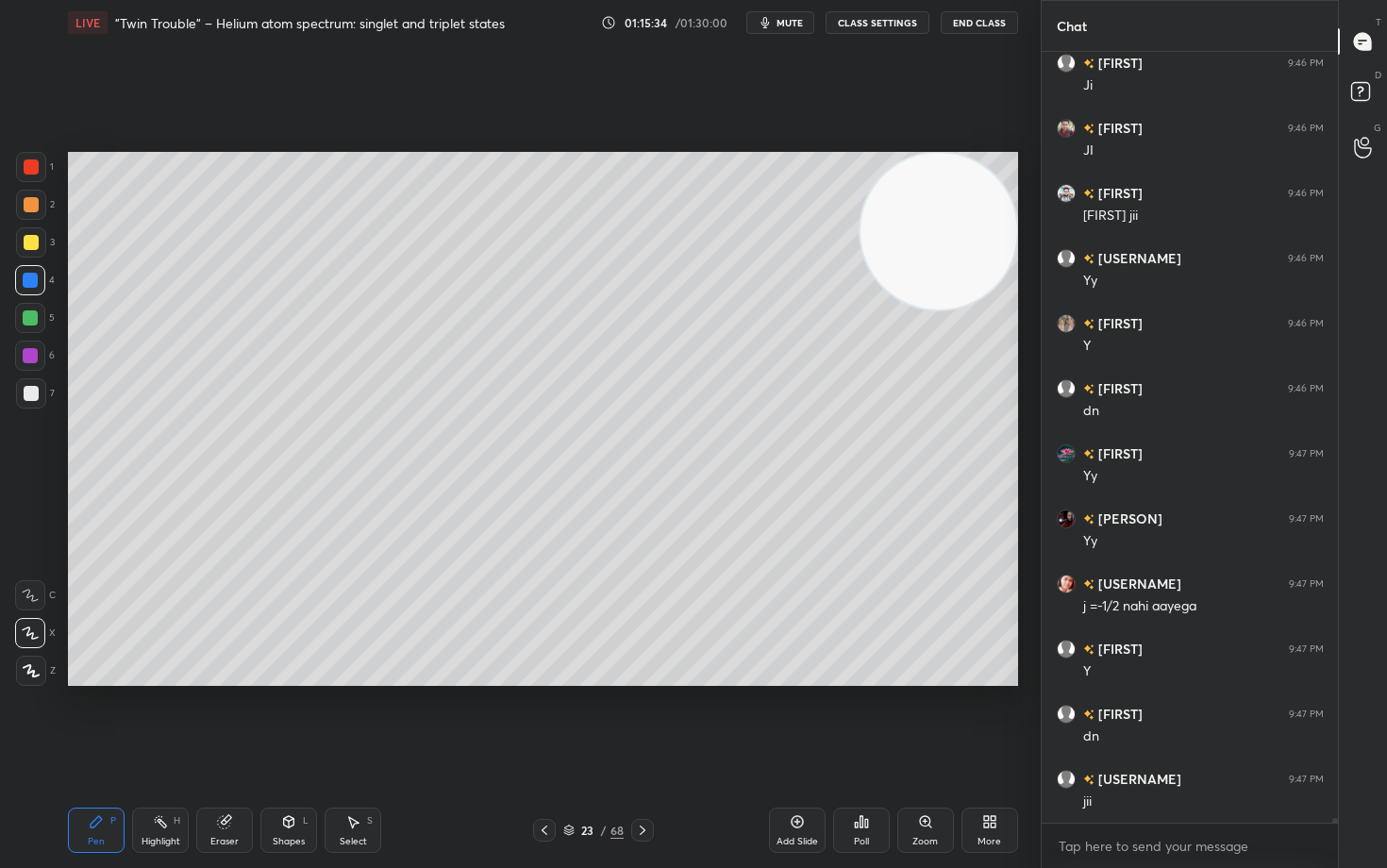 click 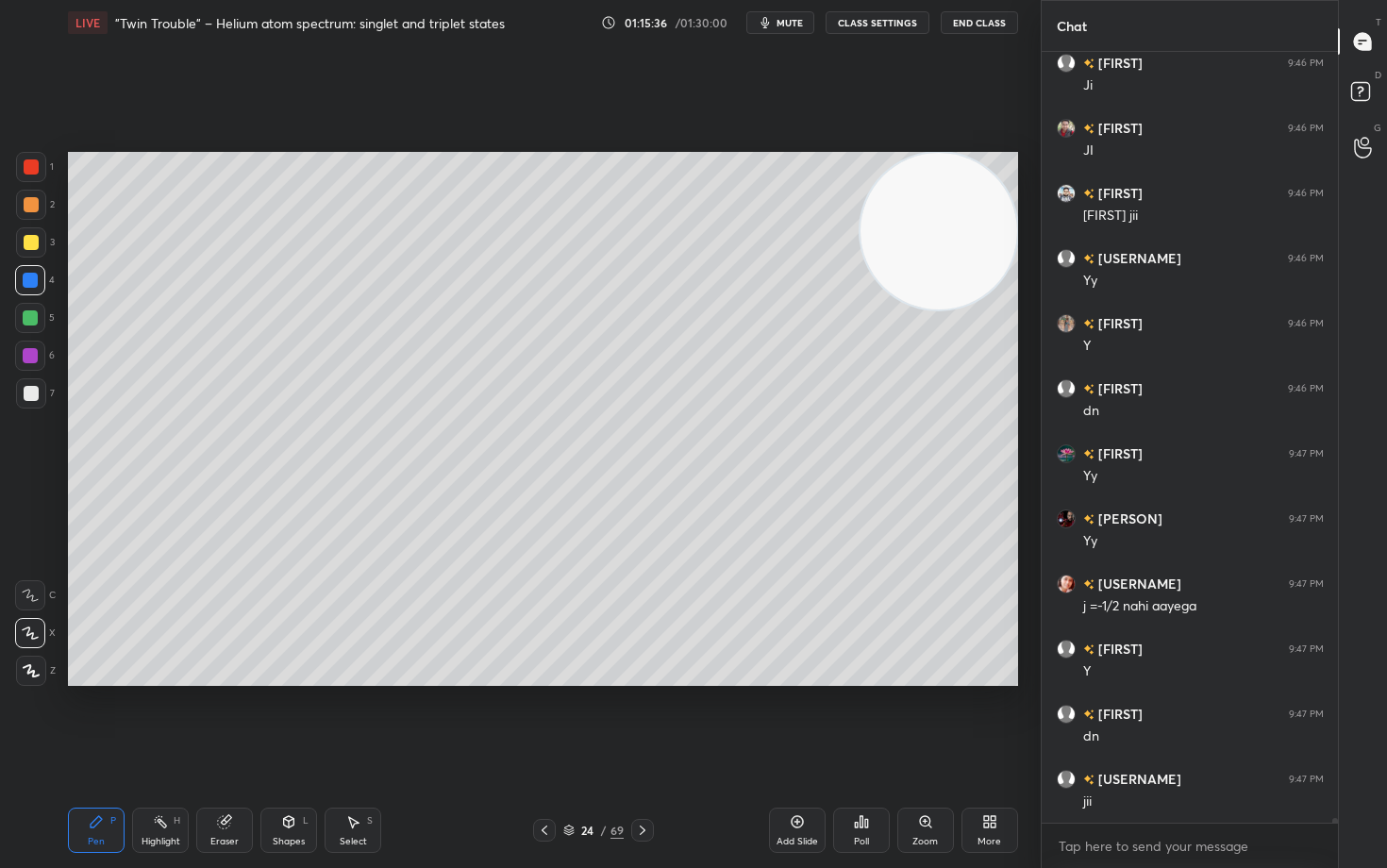 scroll, scrollTop: 115164, scrollLeft: 0, axis: vertical 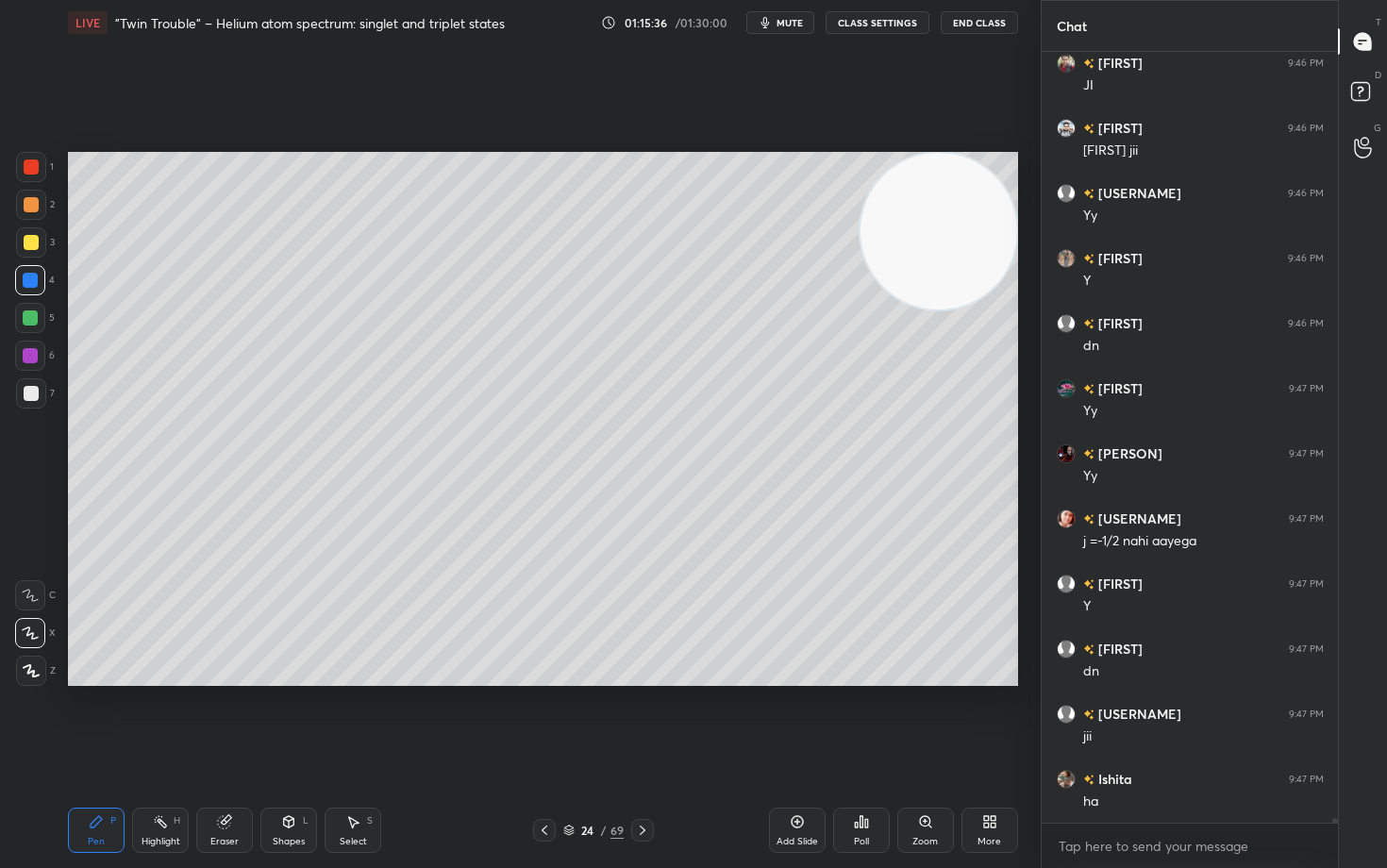 click at bounding box center [31, 242] 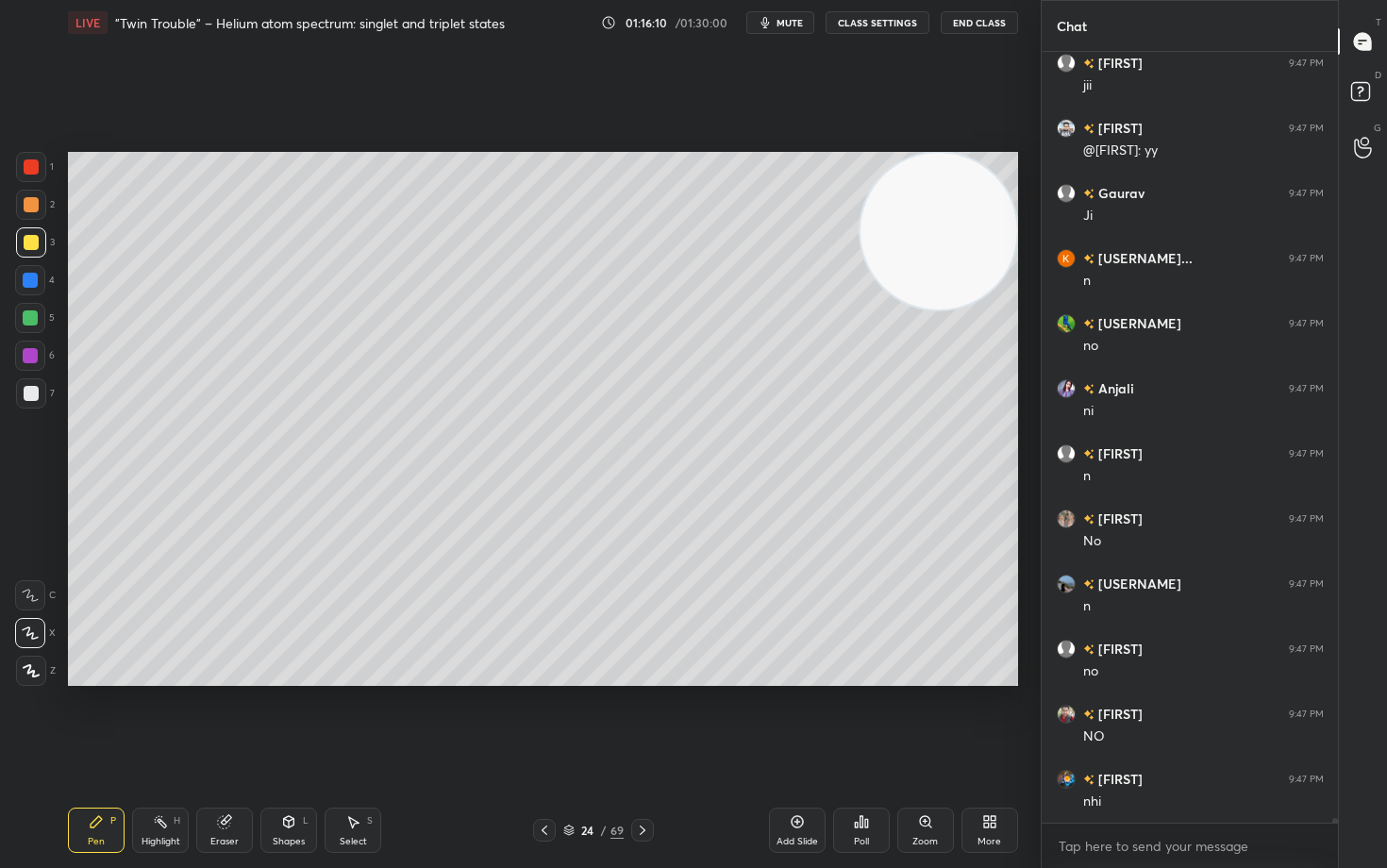 scroll, scrollTop: 116140, scrollLeft: 0, axis: vertical 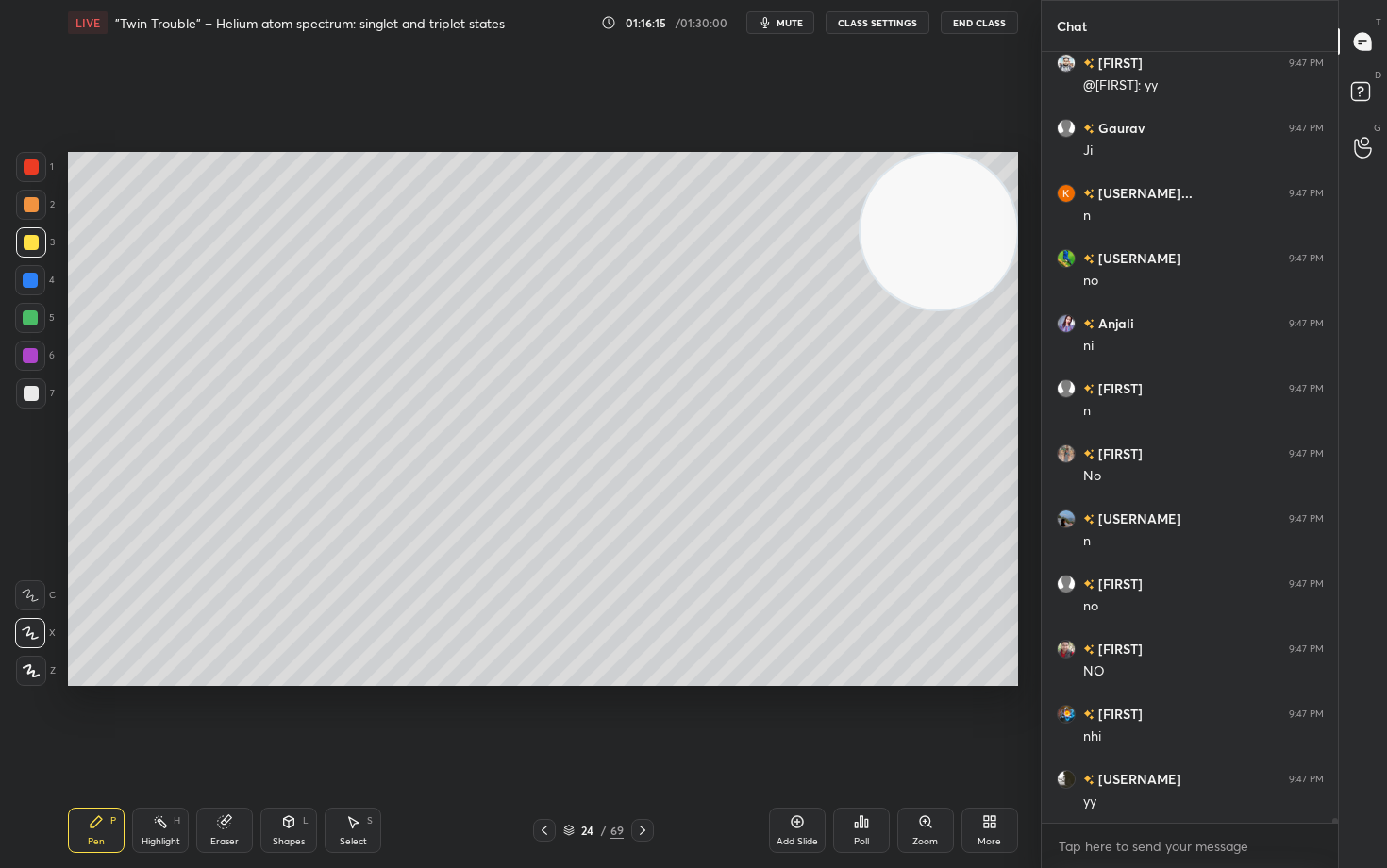 click at bounding box center (31, 393) 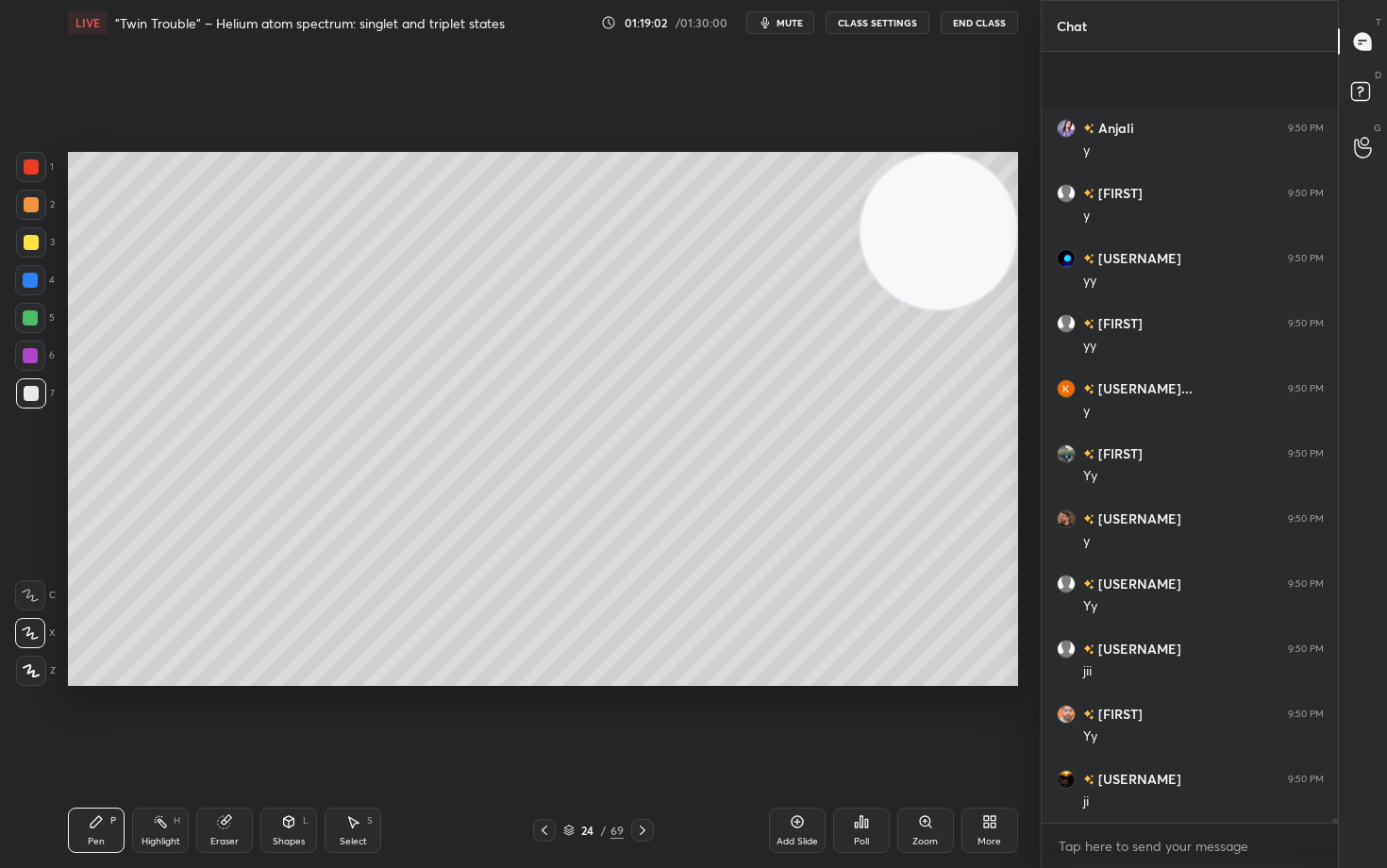 scroll, scrollTop: 121057, scrollLeft: 0, axis: vertical 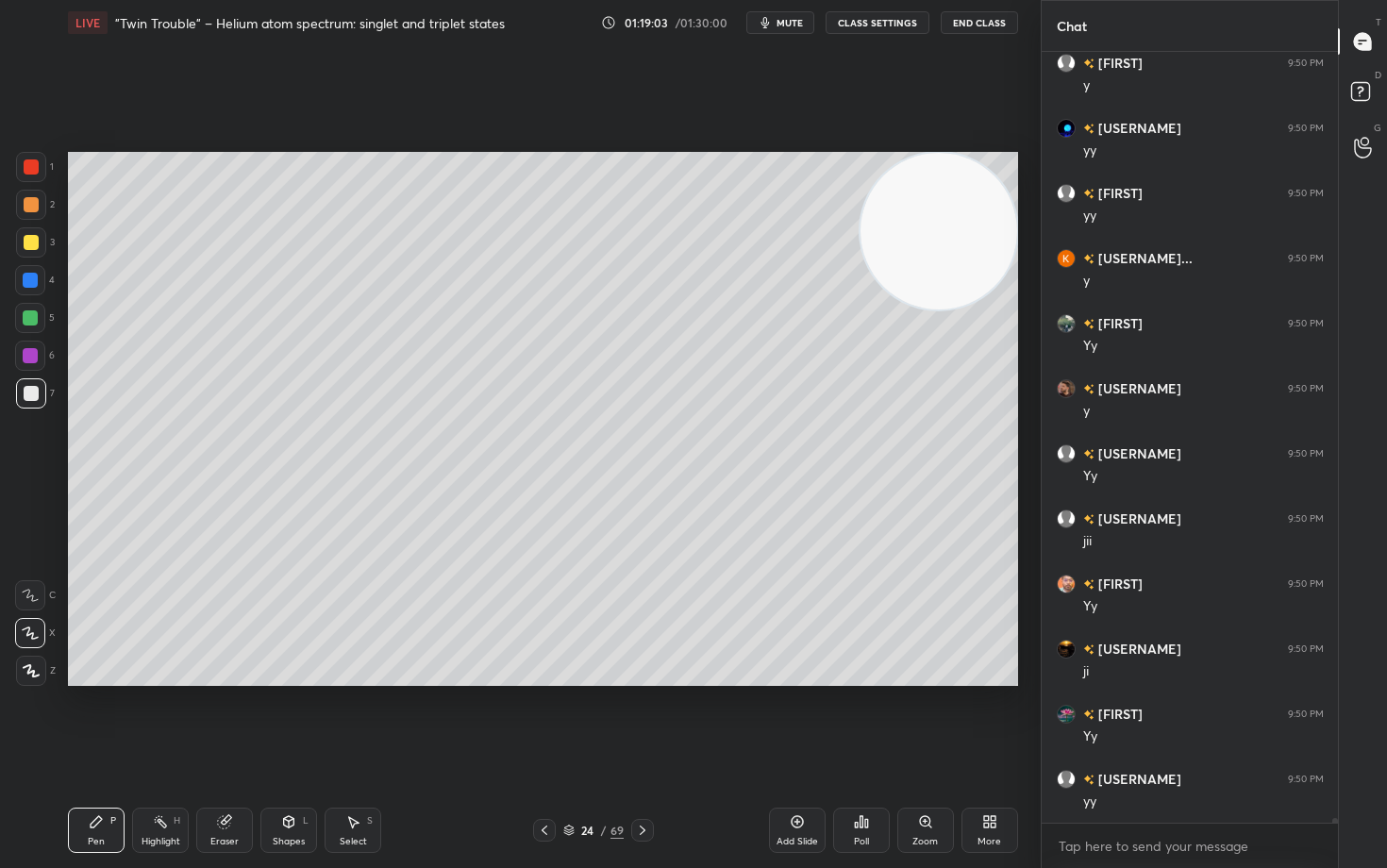 click 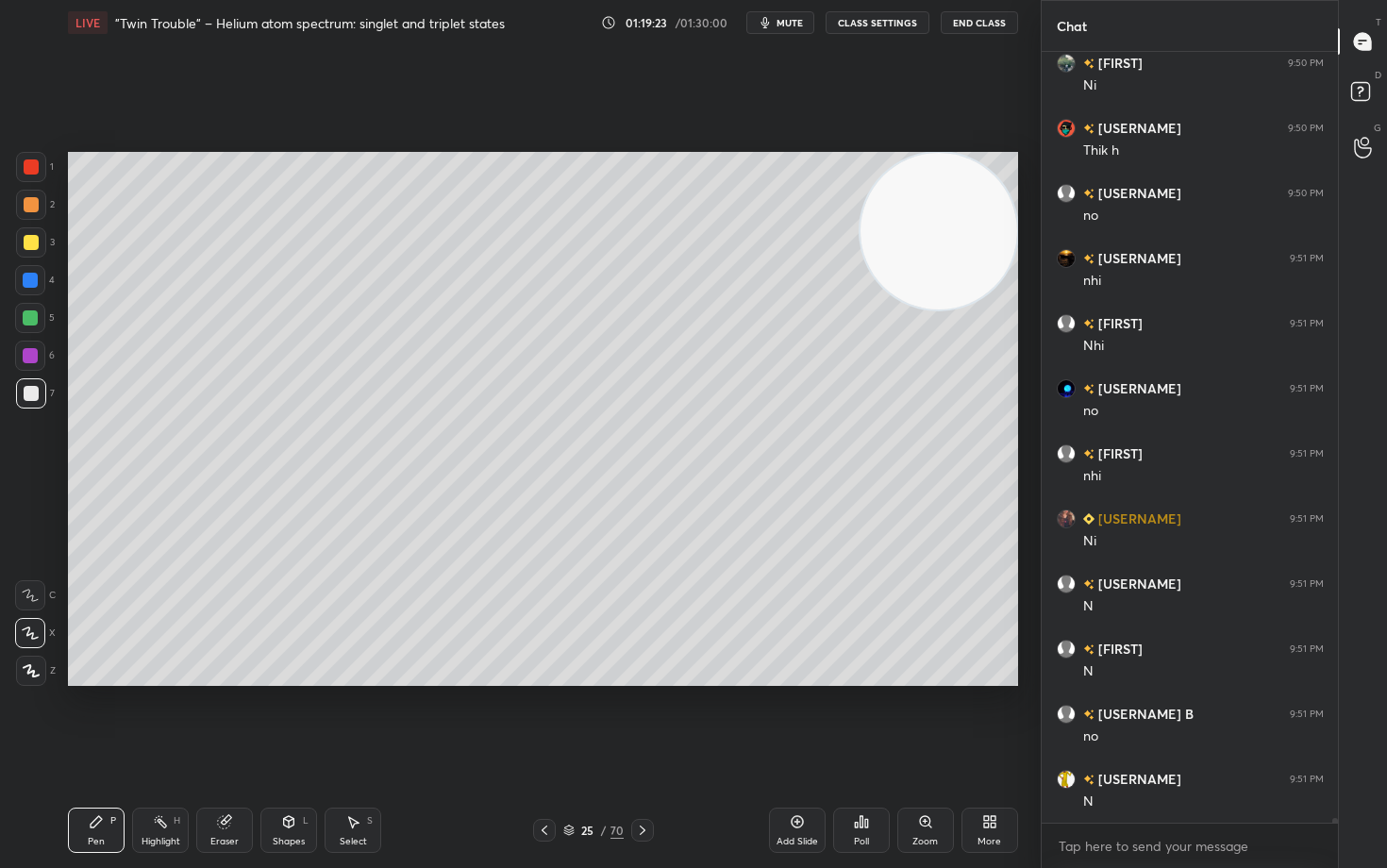 scroll, scrollTop: 122571, scrollLeft: 0, axis: vertical 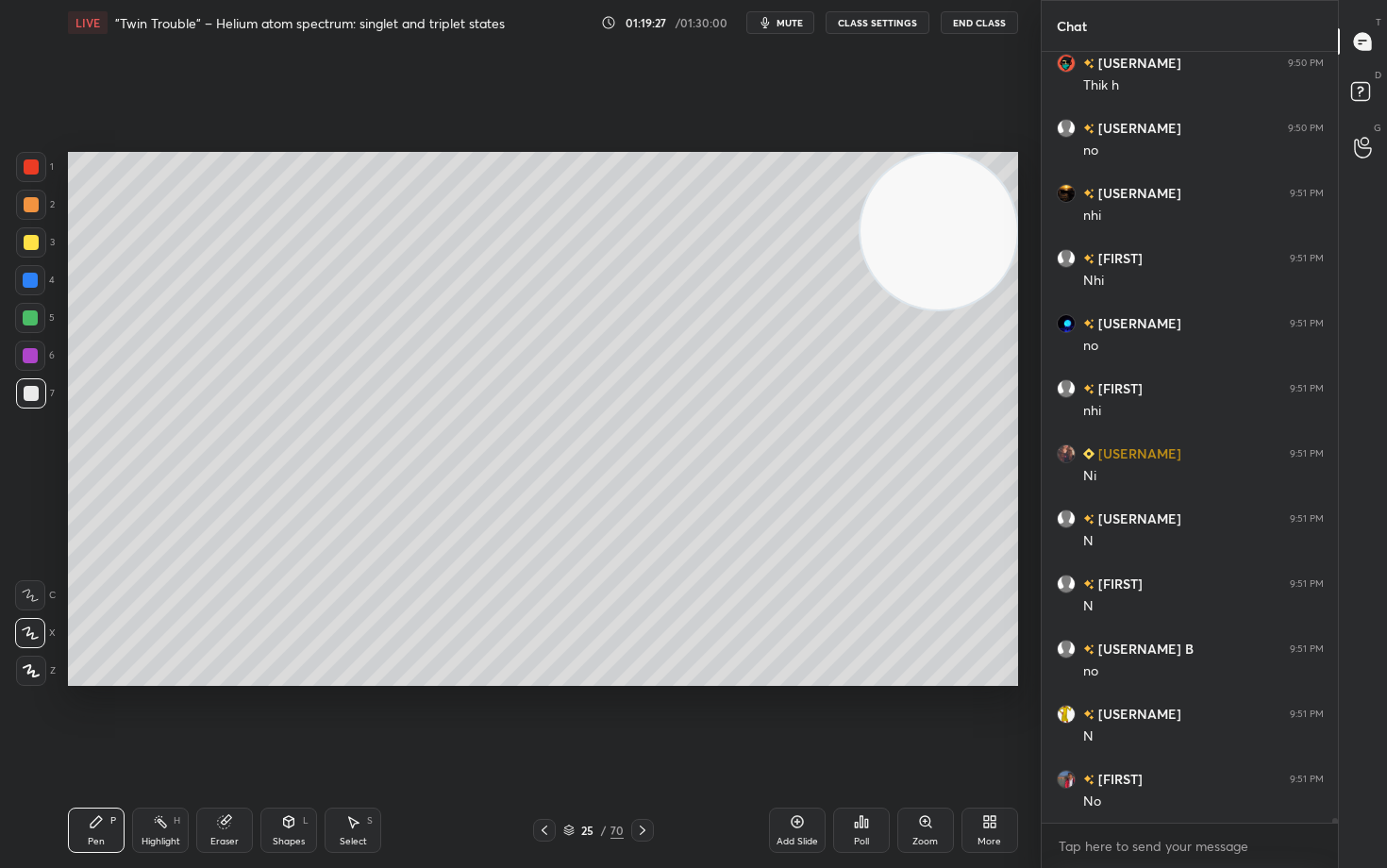 drag, startPoint x: 33, startPoint y: 243, endPoint x: 42, endPoint y: 249, distance: 10.816654 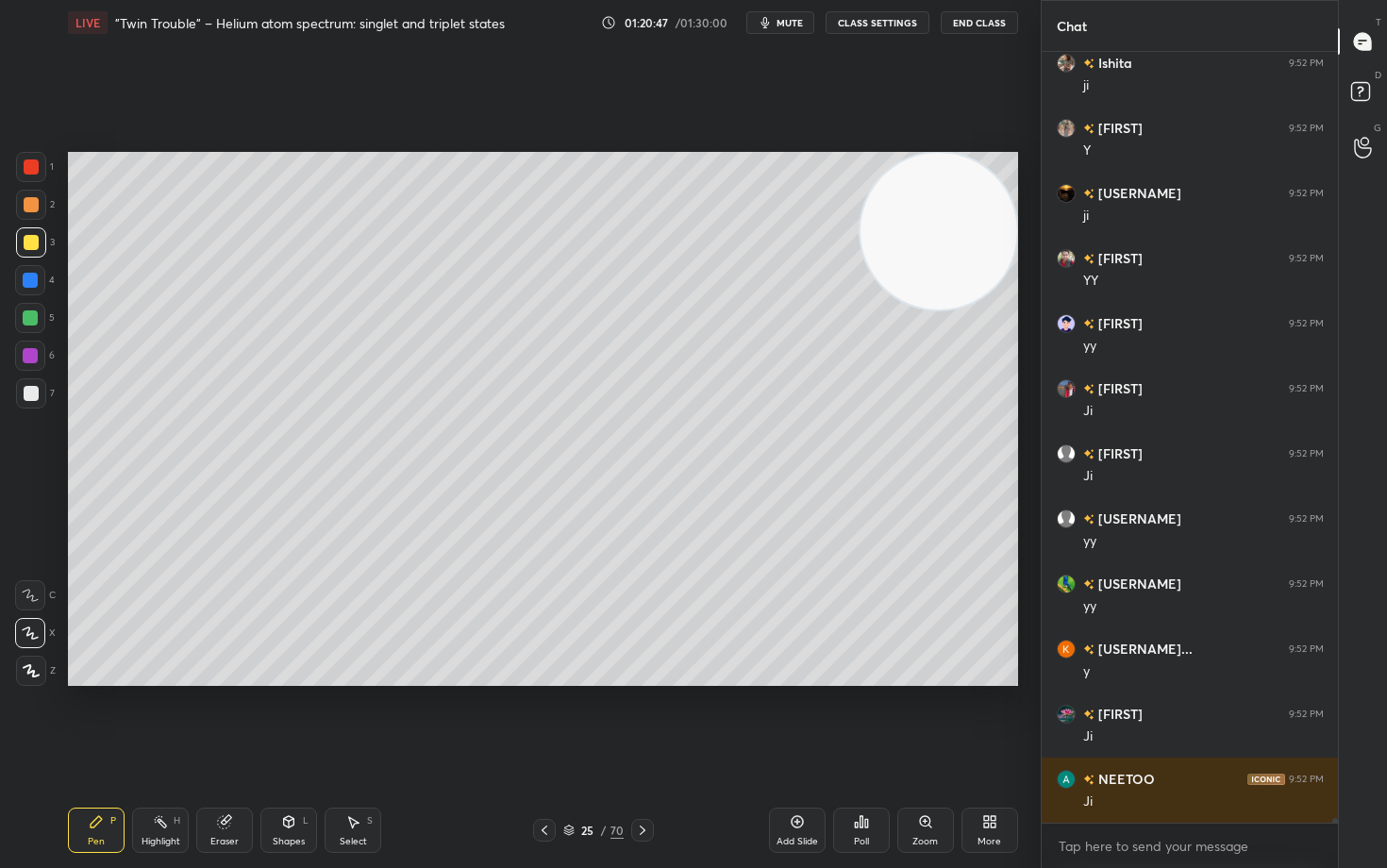 scroll, scrollTop: 125650, scrollLeft: 0, axis: vertical 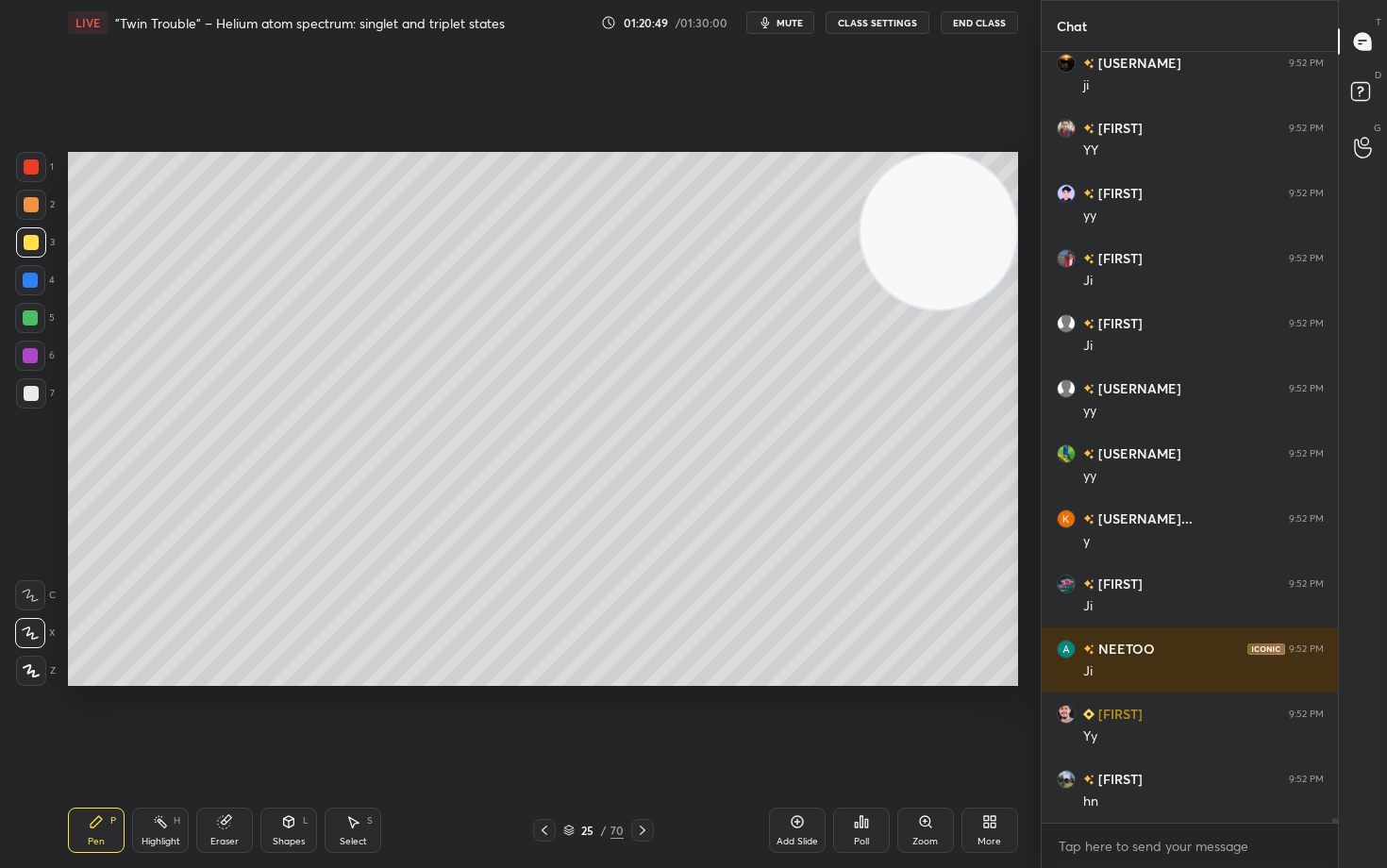 drag, startPoint x: 796, startPoint y: 825, endPoint x: 830, endPoint y: 812, distance: 36.40055 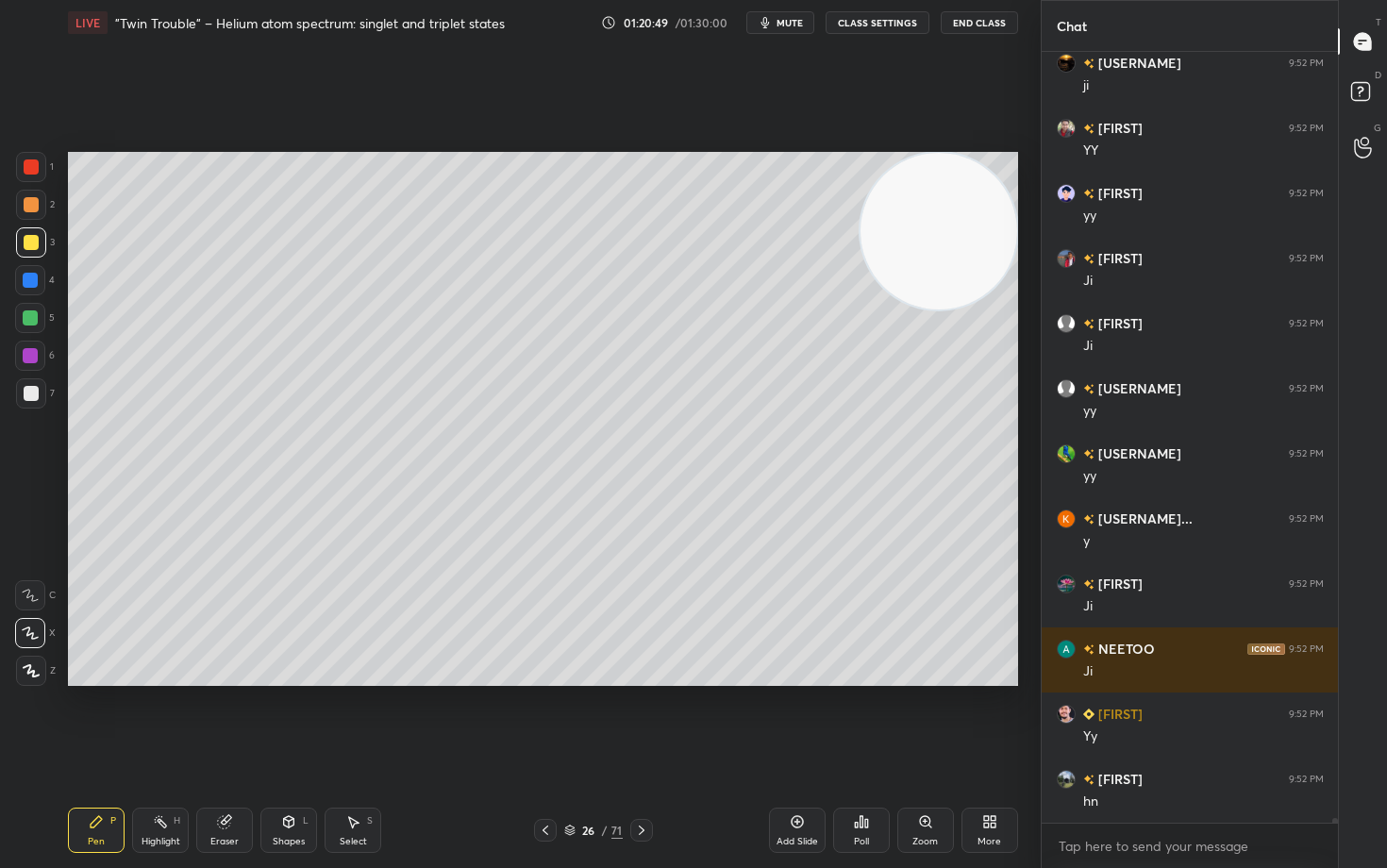 scroll, scrollTop: 125780, scrollLeft: 0, axis: vertical 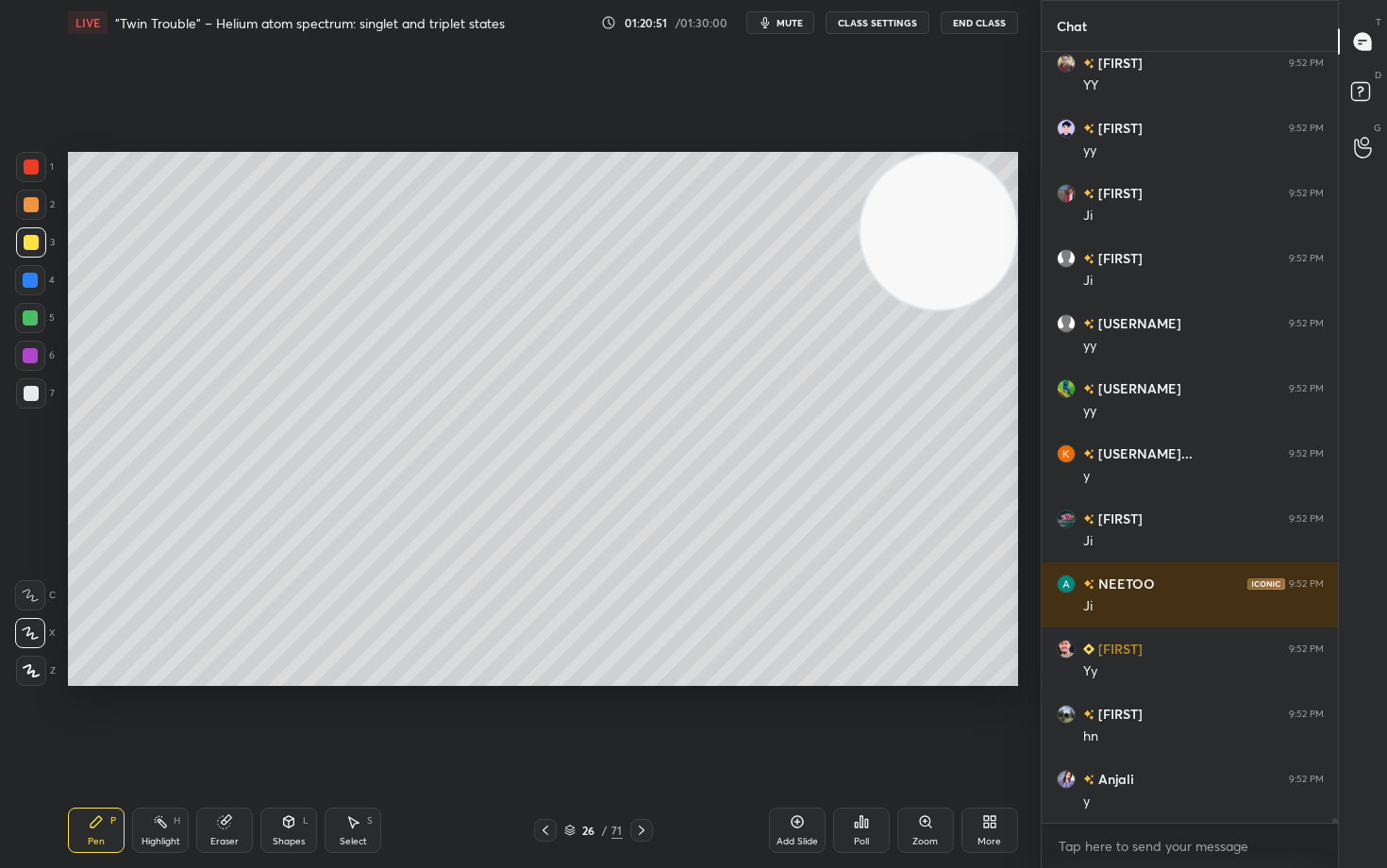 click at bounding box center [31, 205] 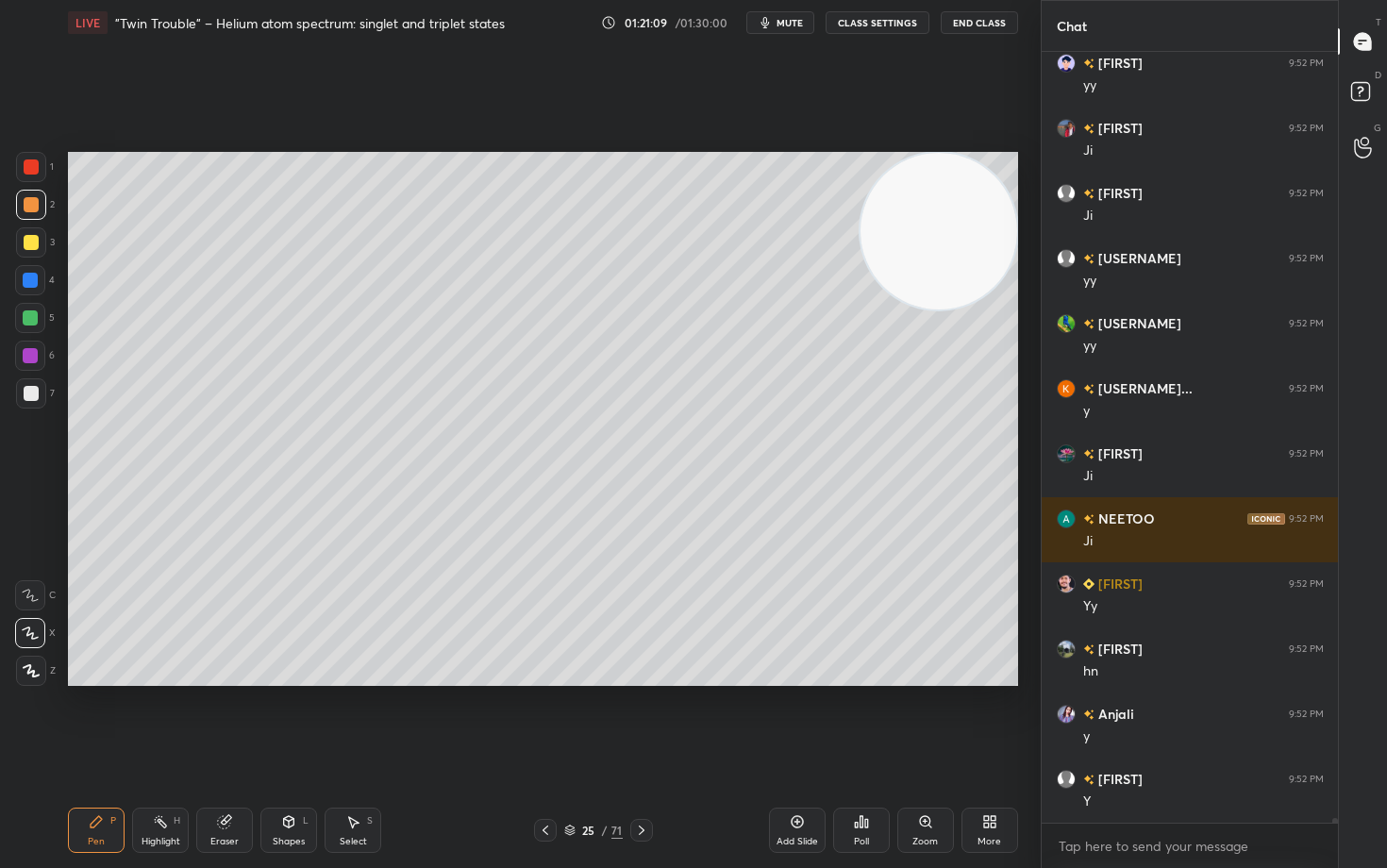 scroll, scrollTop: 125910, scrollLeft: 0, axis: vertical 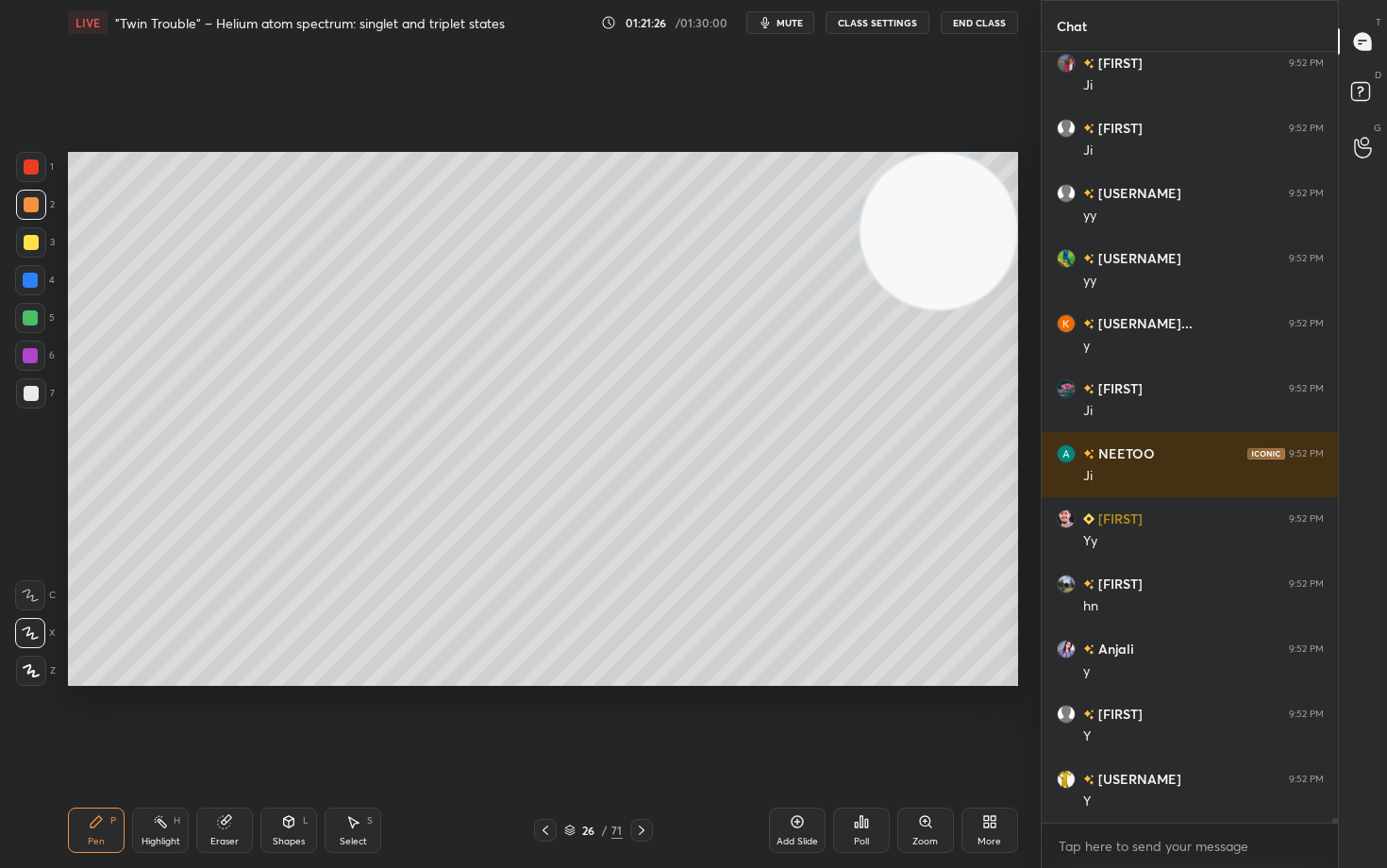 drag, startPoint x: 219, startPoint y: 845, endPoint x: 226, endPoint y: 824, distance: 22.135944 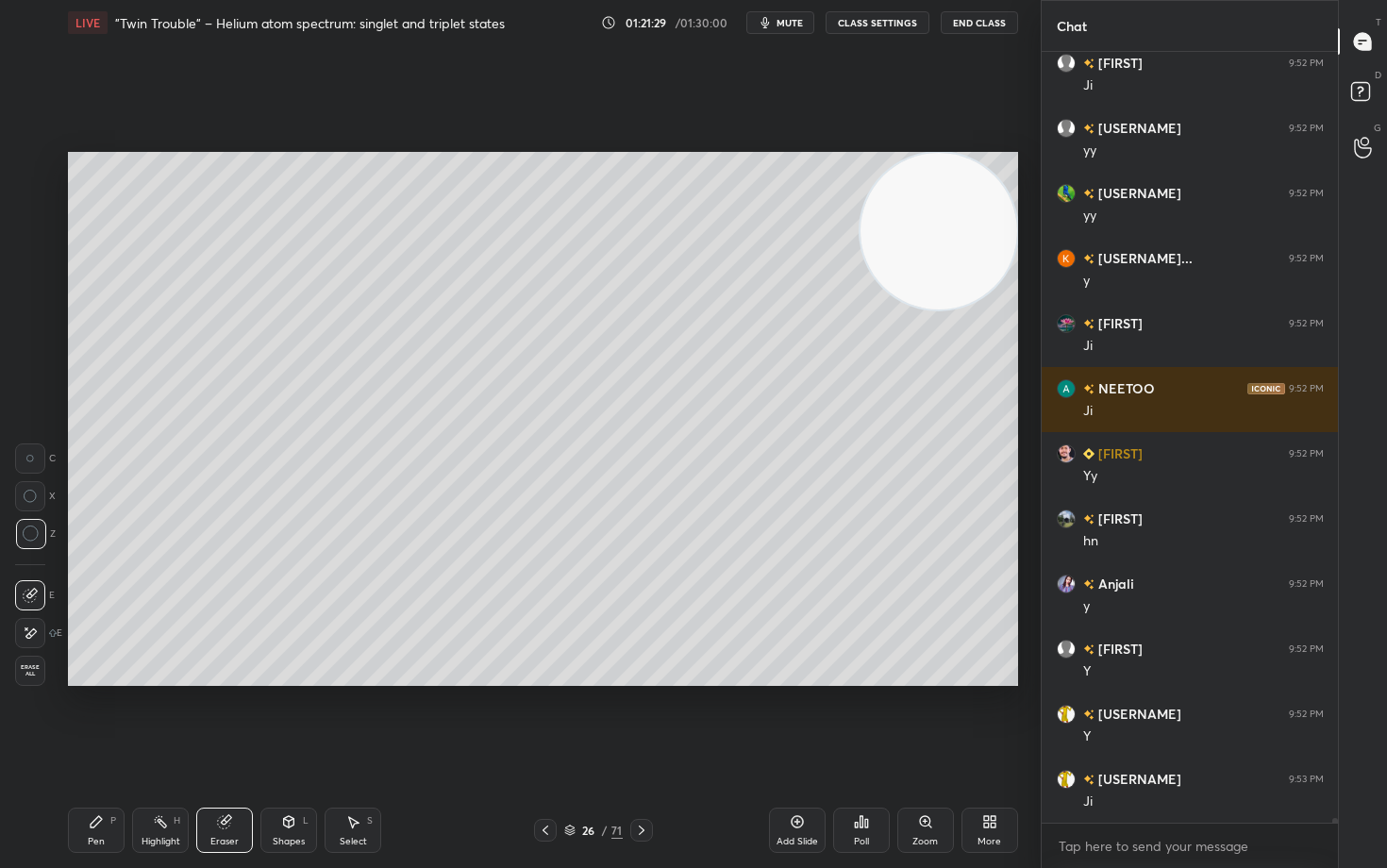 scroll, scrollTop: 126040, scrollLeft: 0, axis: vertical 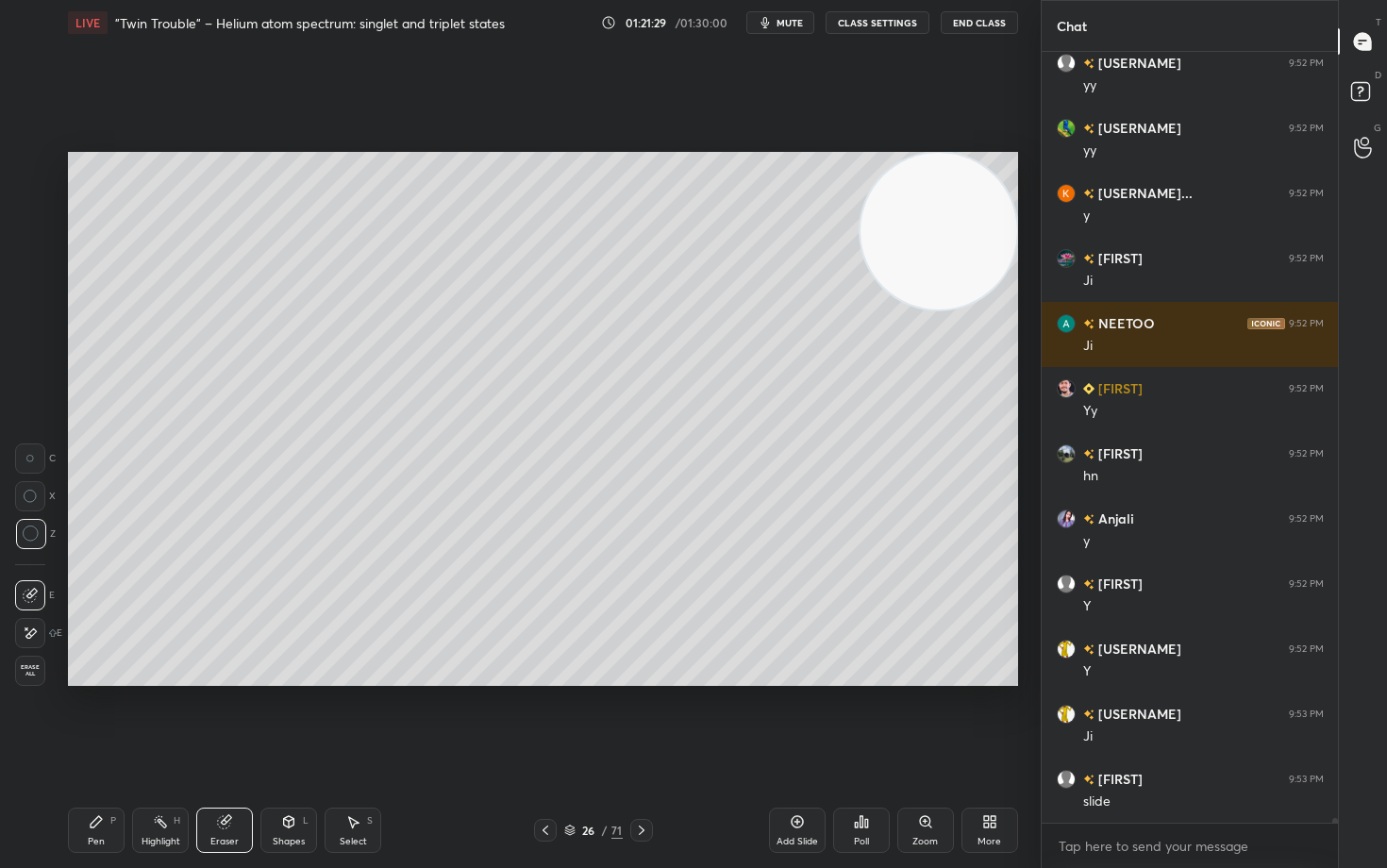 click 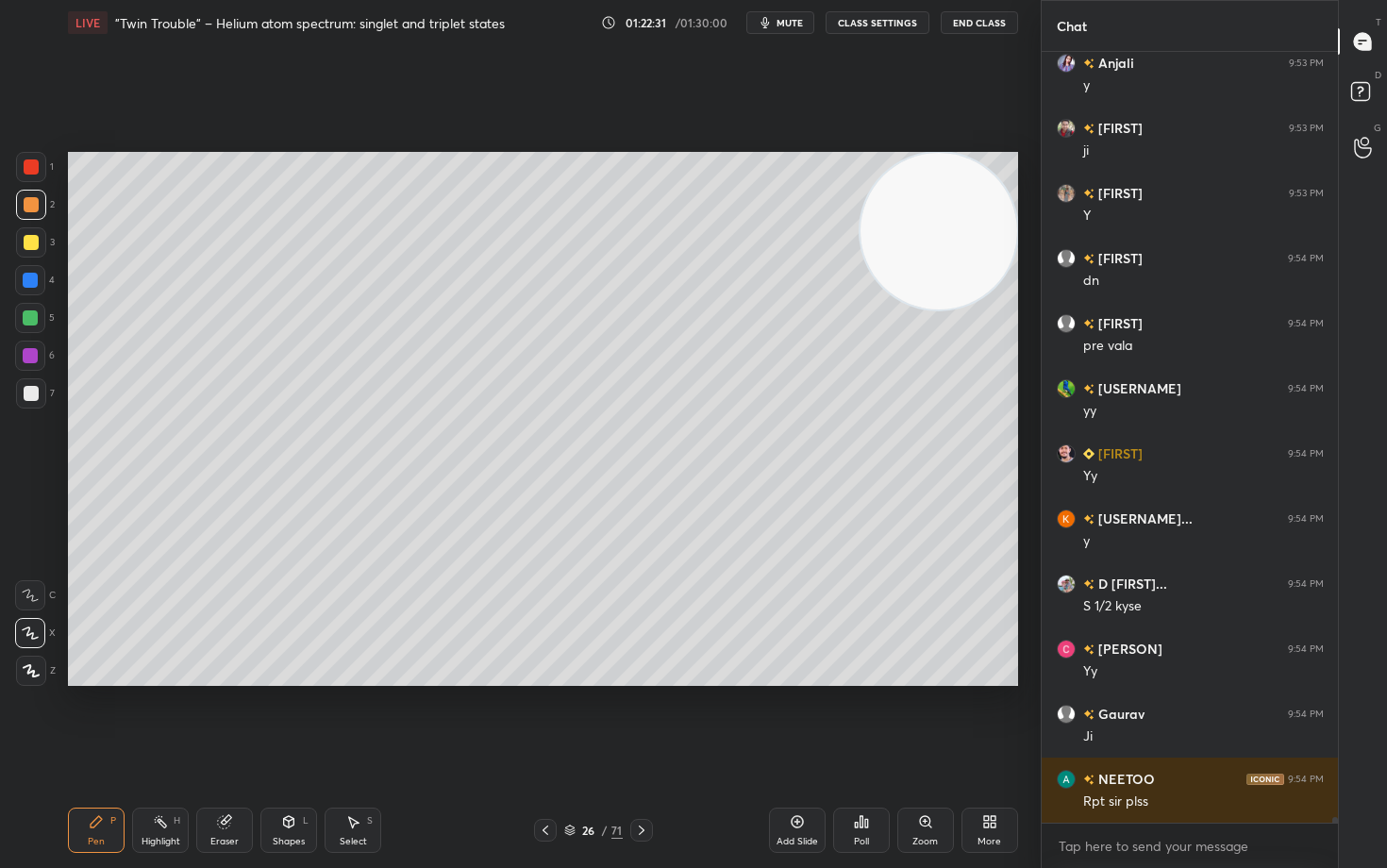 scroll, scrollTop: 110008, scrollLeft: 0, axis: vertical 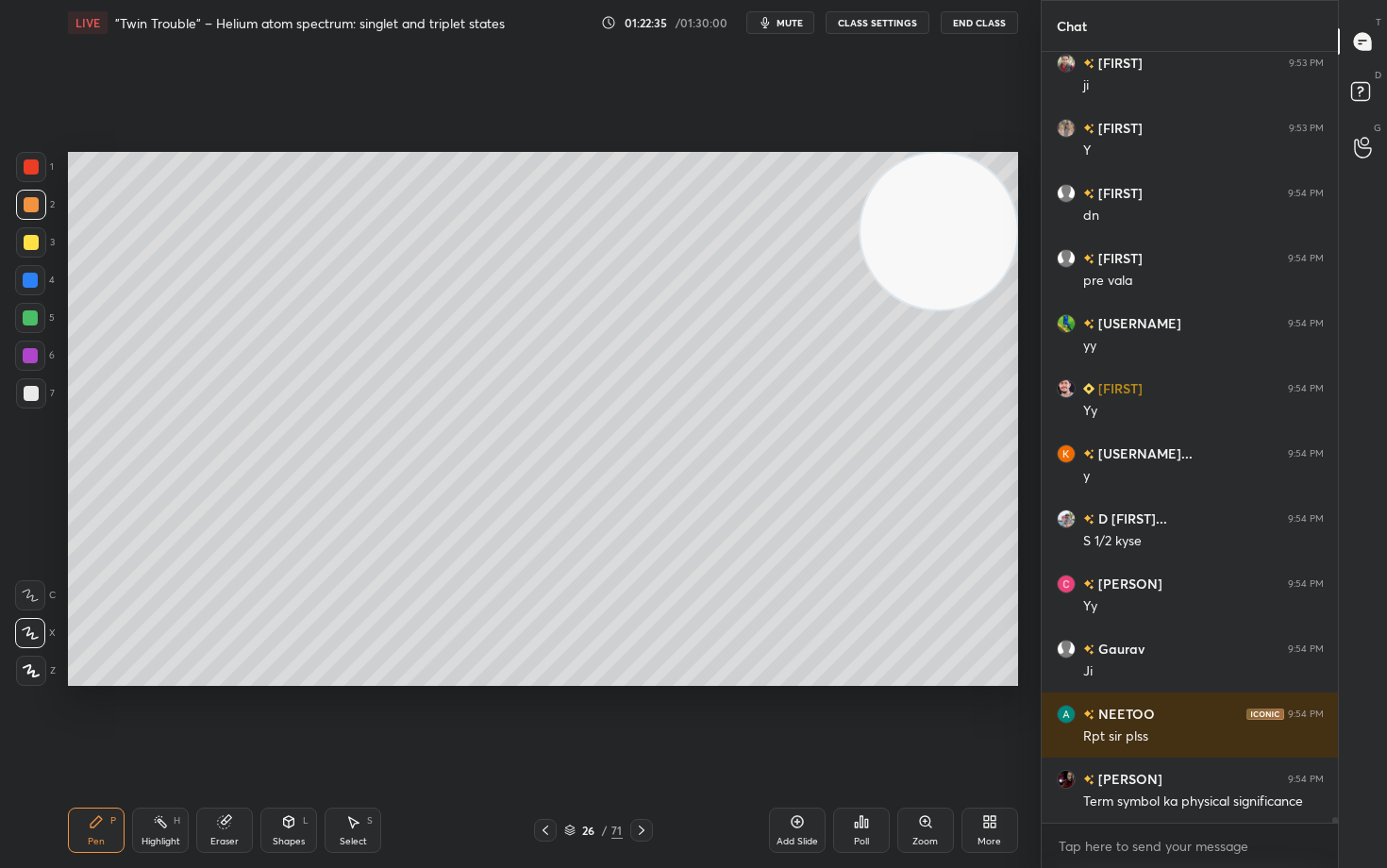 click at bounding box center [31, 242] 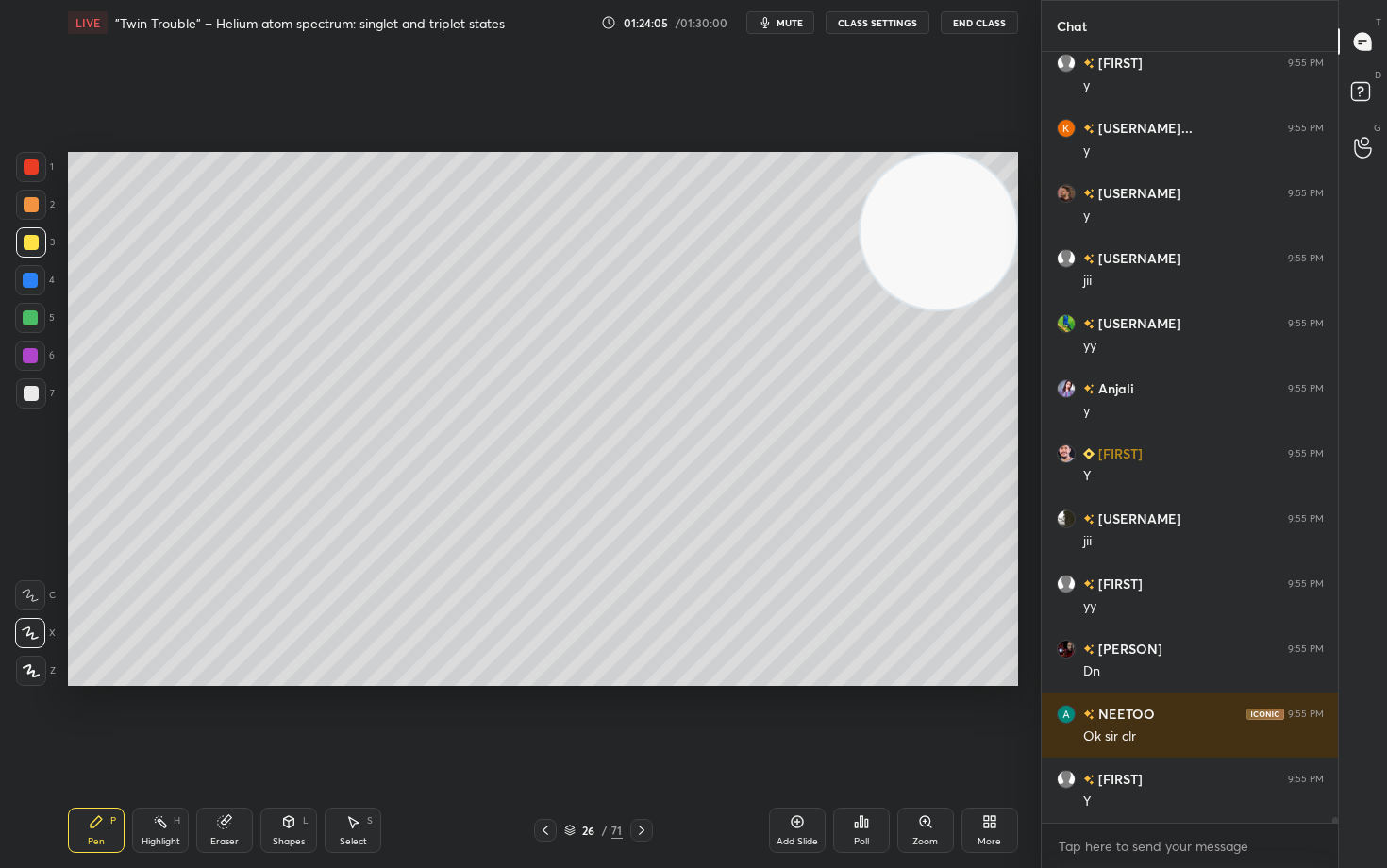 scroll, scrollTop: 111997, scrollLeft: 0, axis: vertical 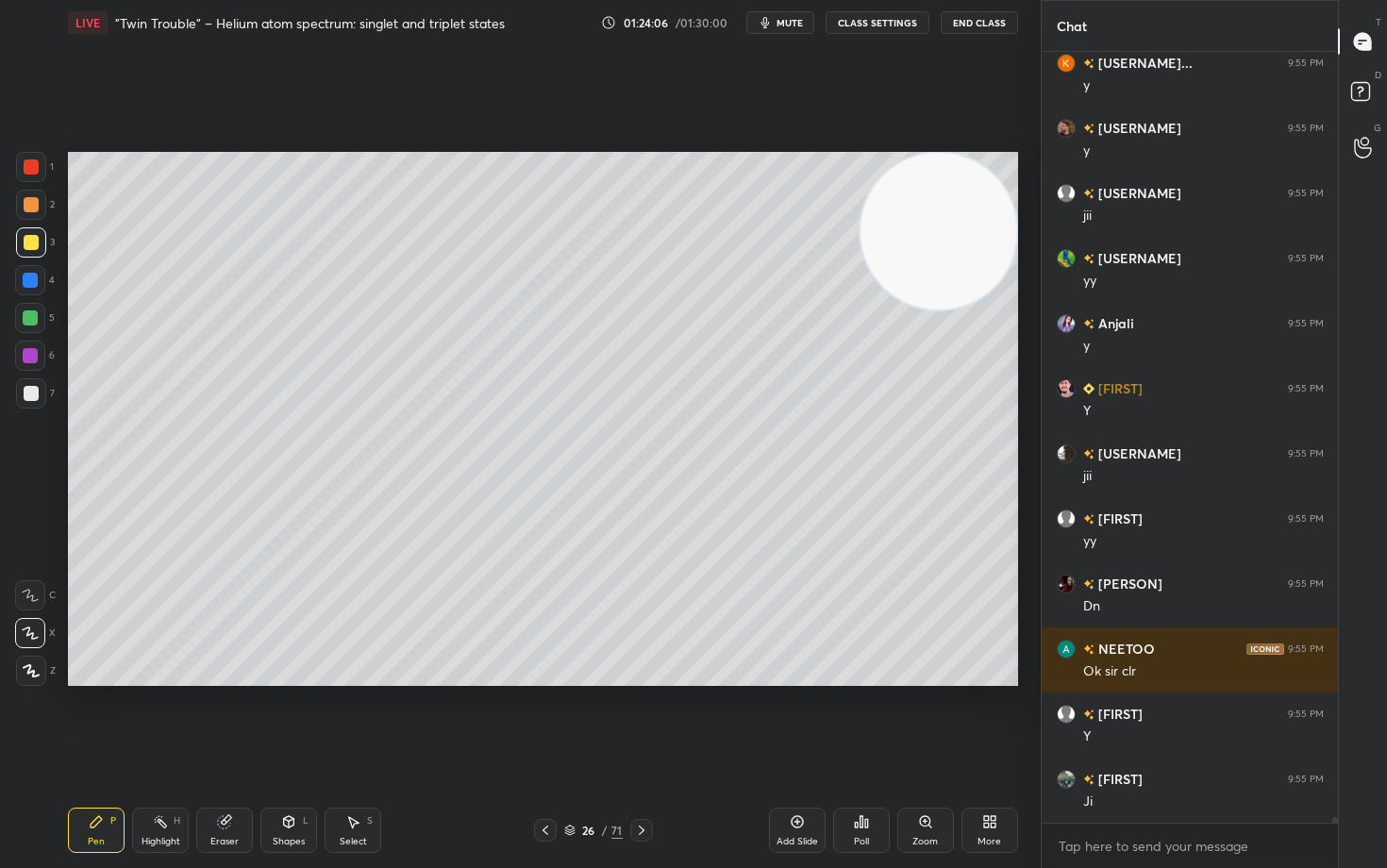 click 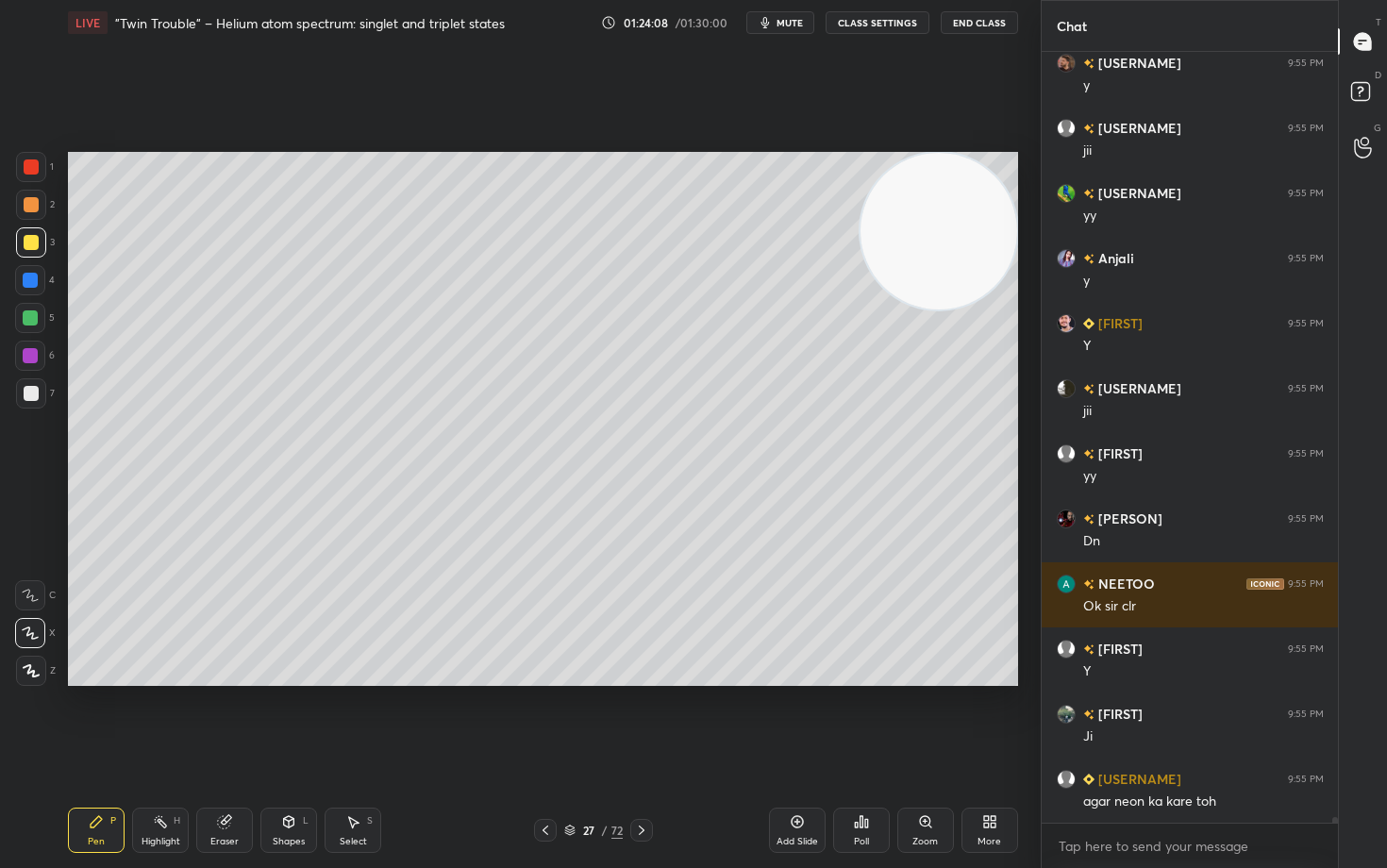 scroll, scrollTop: 112127, scrollLeft: 0, axis: vertical 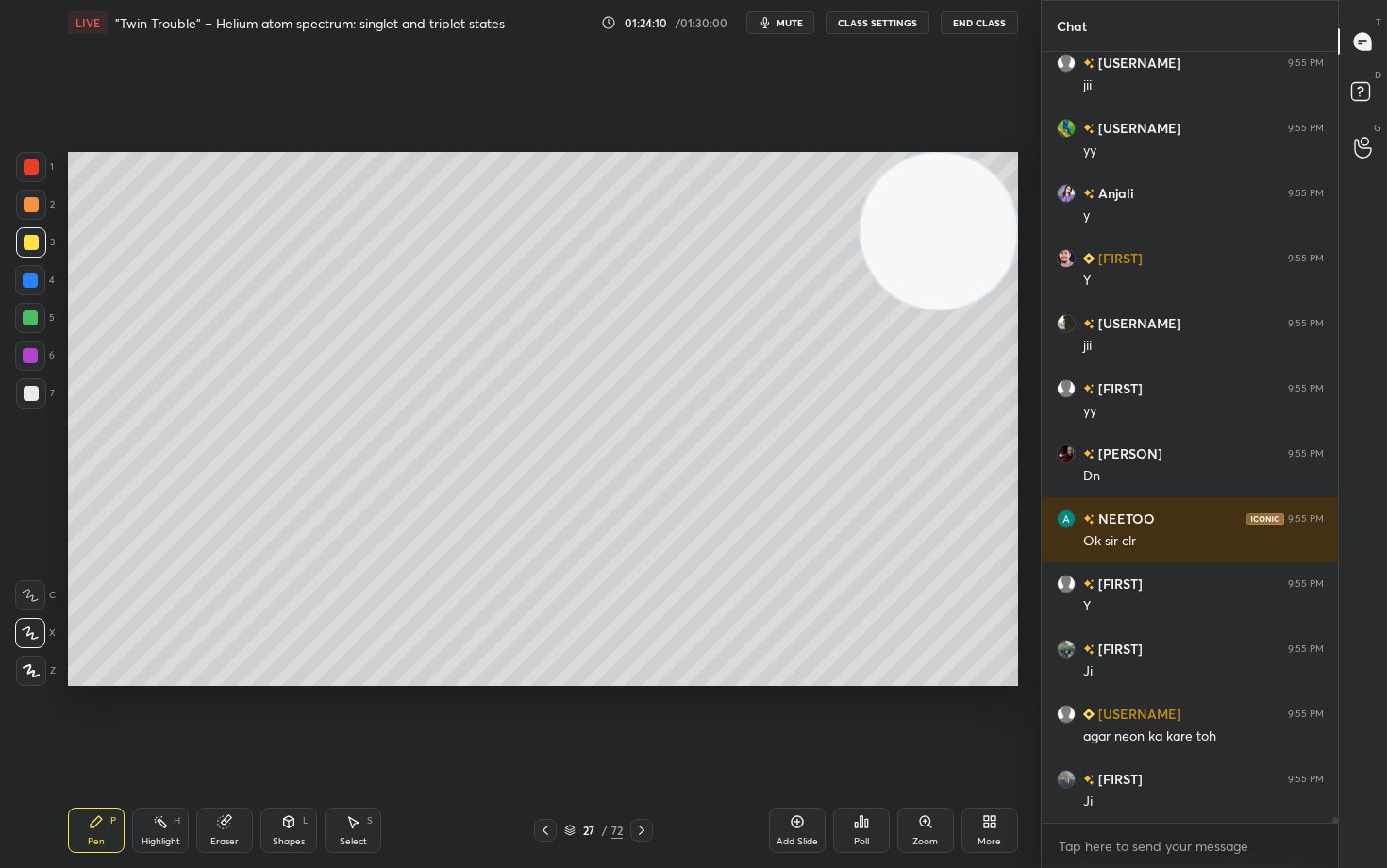 click at bounding box center (31, 393) 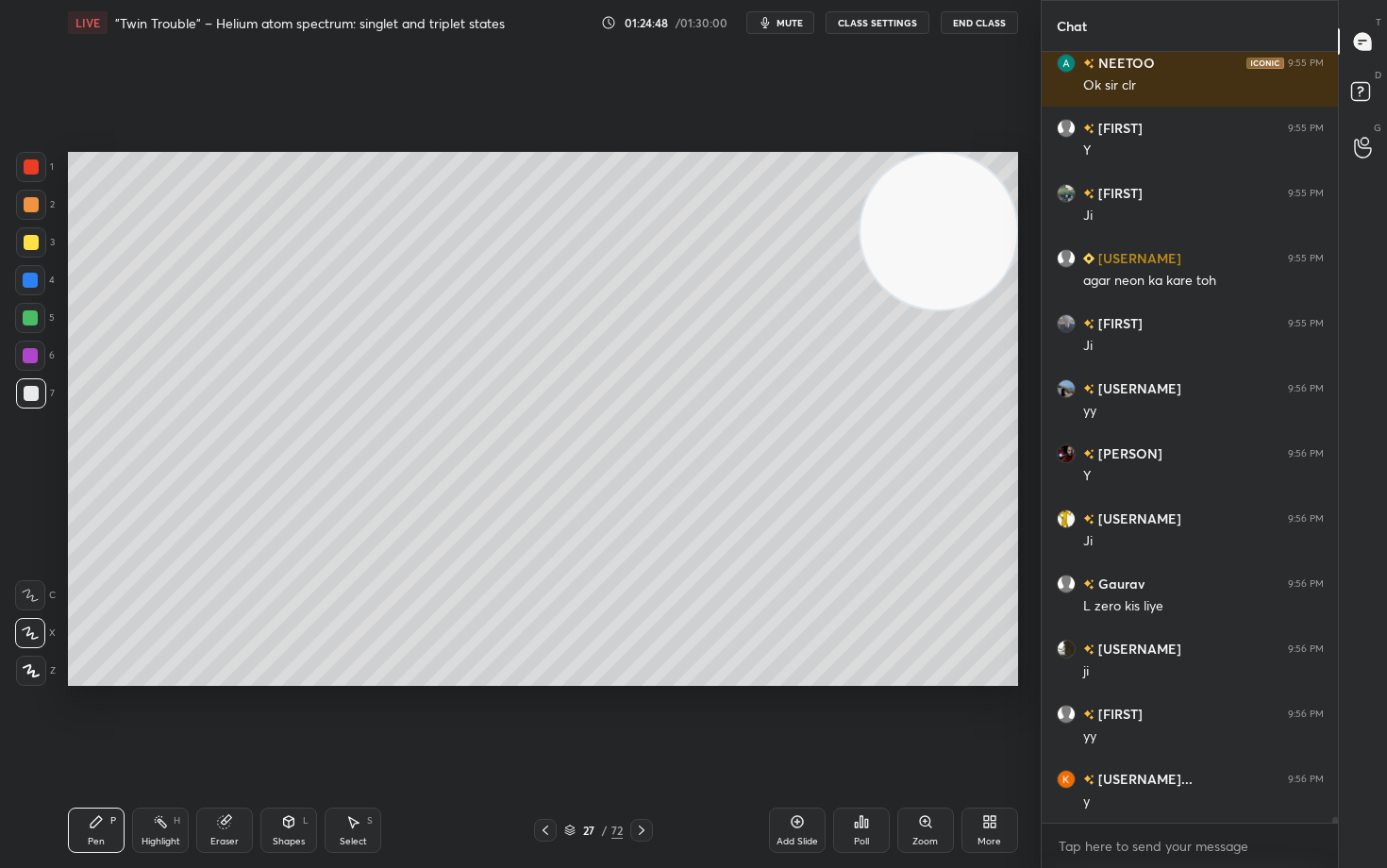 scroll, scrollTop: 112648, scrollLeft: 0, axis: vertical 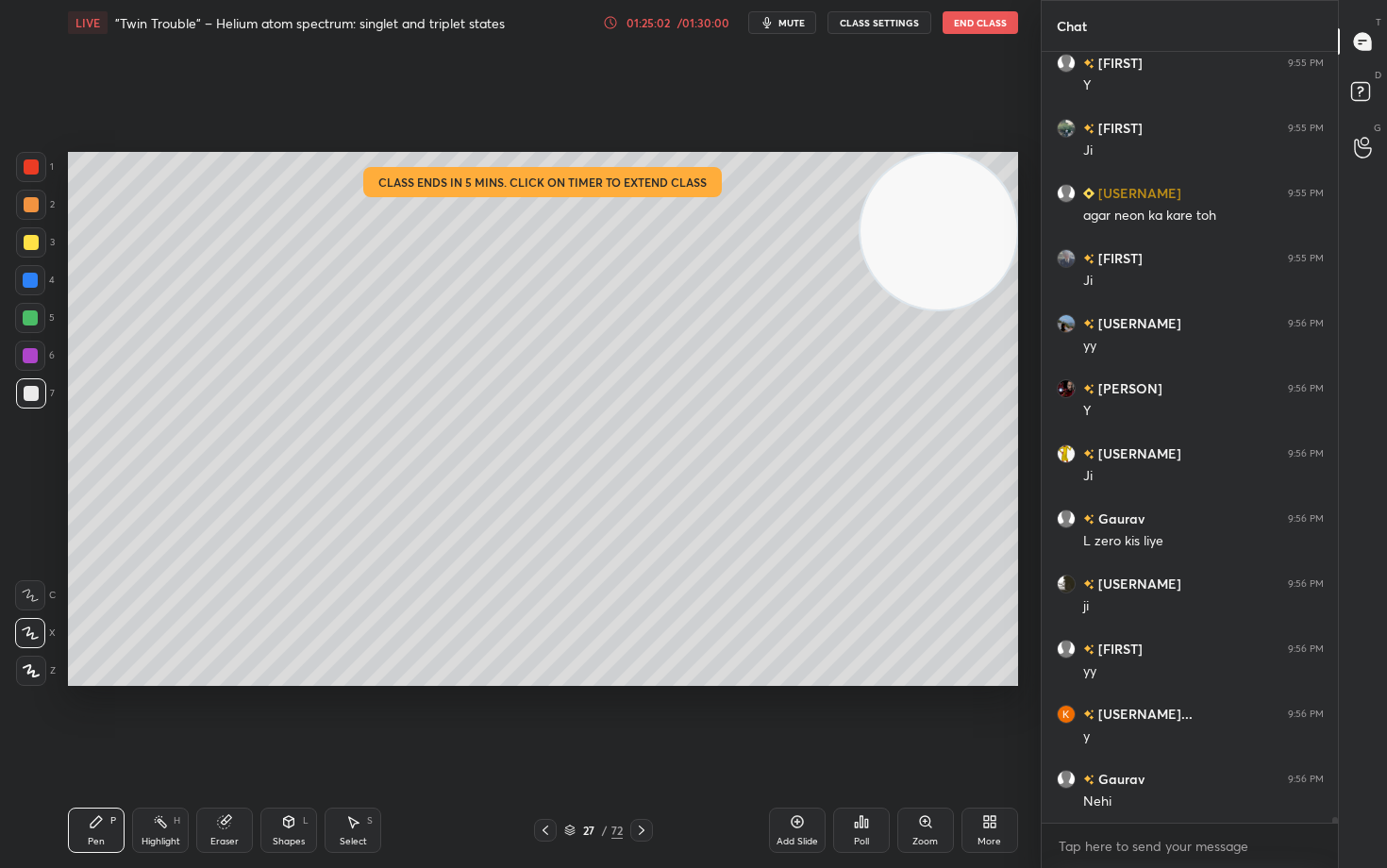 click 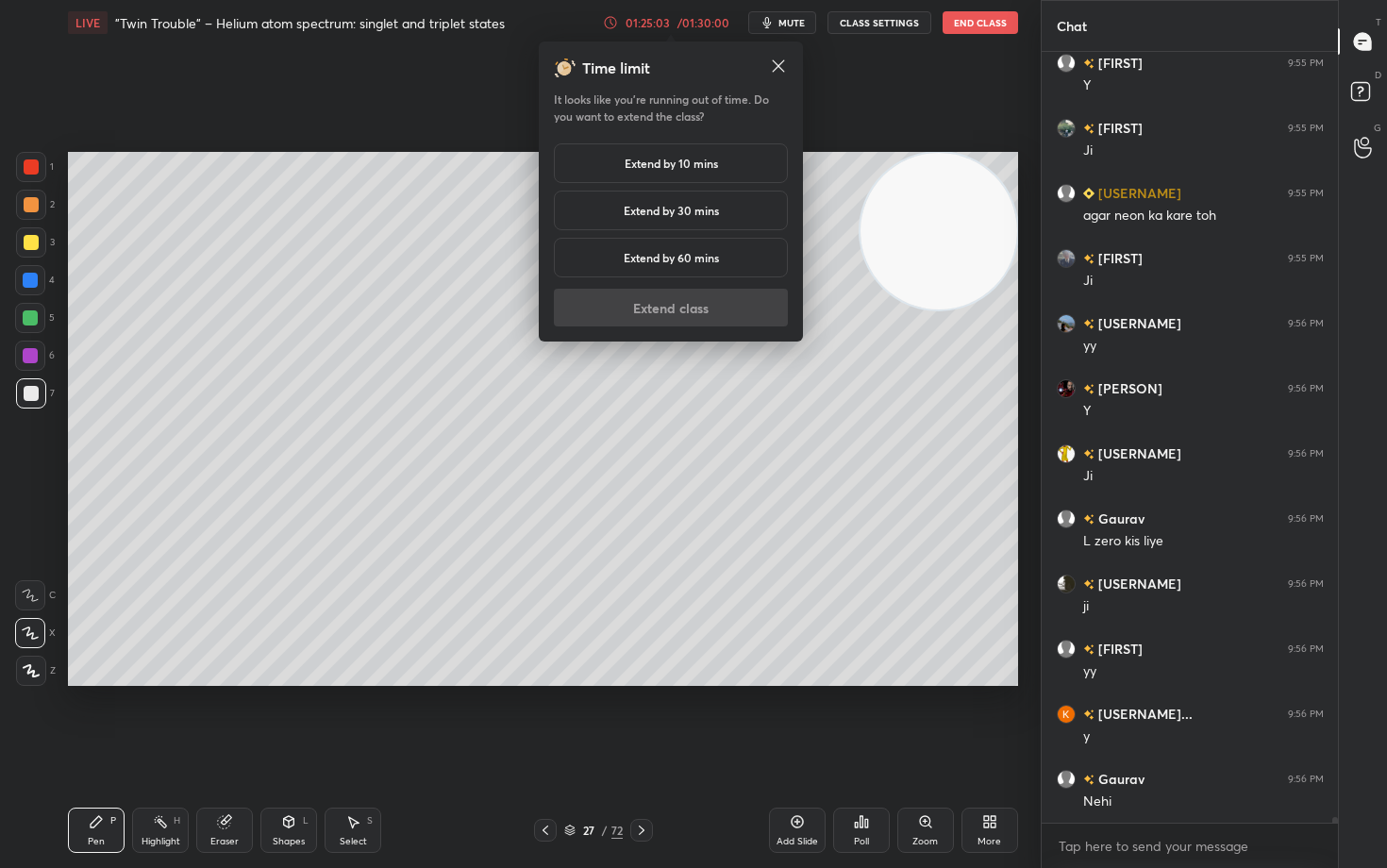click on "Extend by 30 mins" at bounding box center [671, 210] 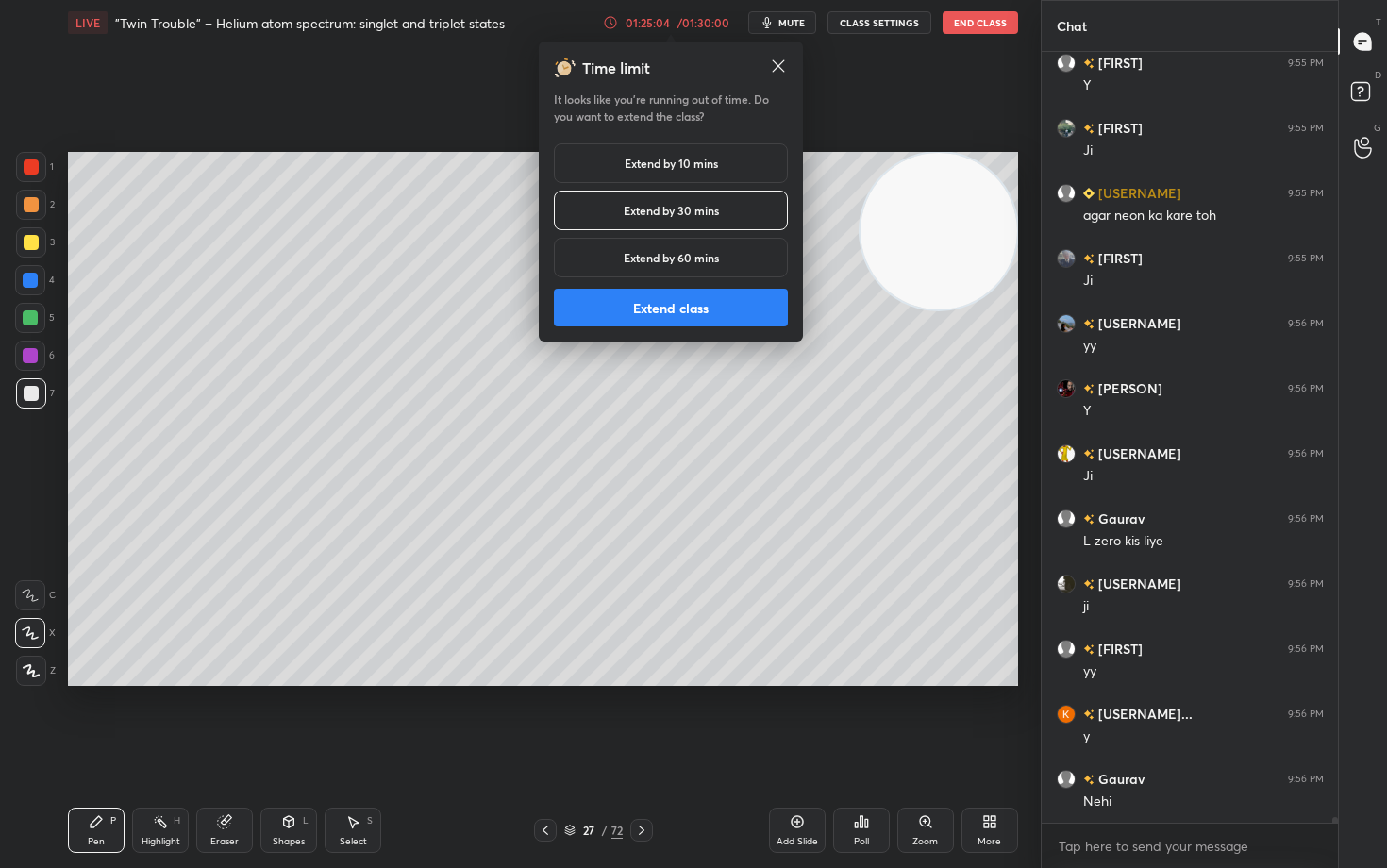 click on "Extend class" at bounding box center [671, 308] 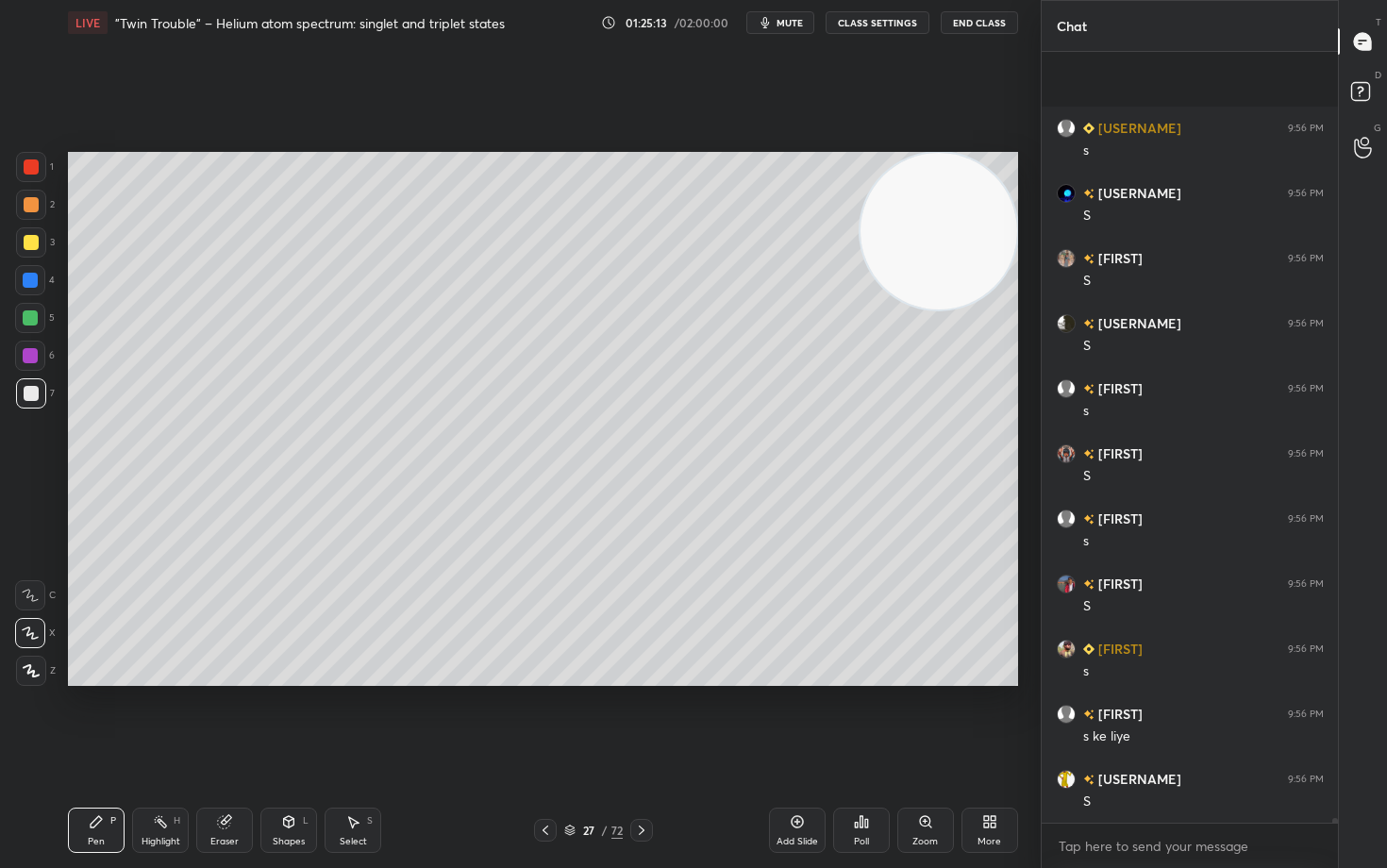 scroll, scrollTop: 114015, scrollLeft: 0, axis: vertical 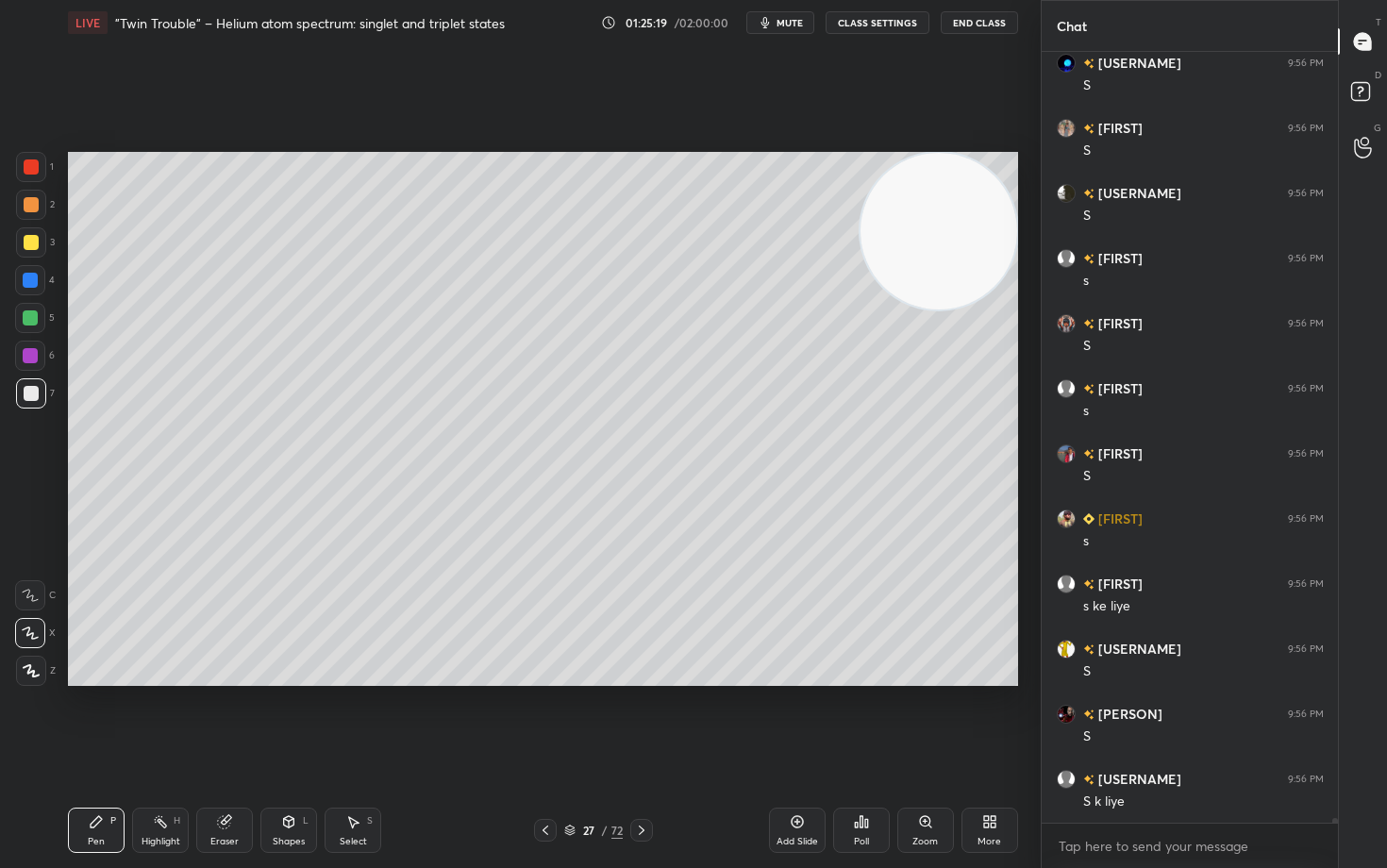 click at bounding box center (31, 242) 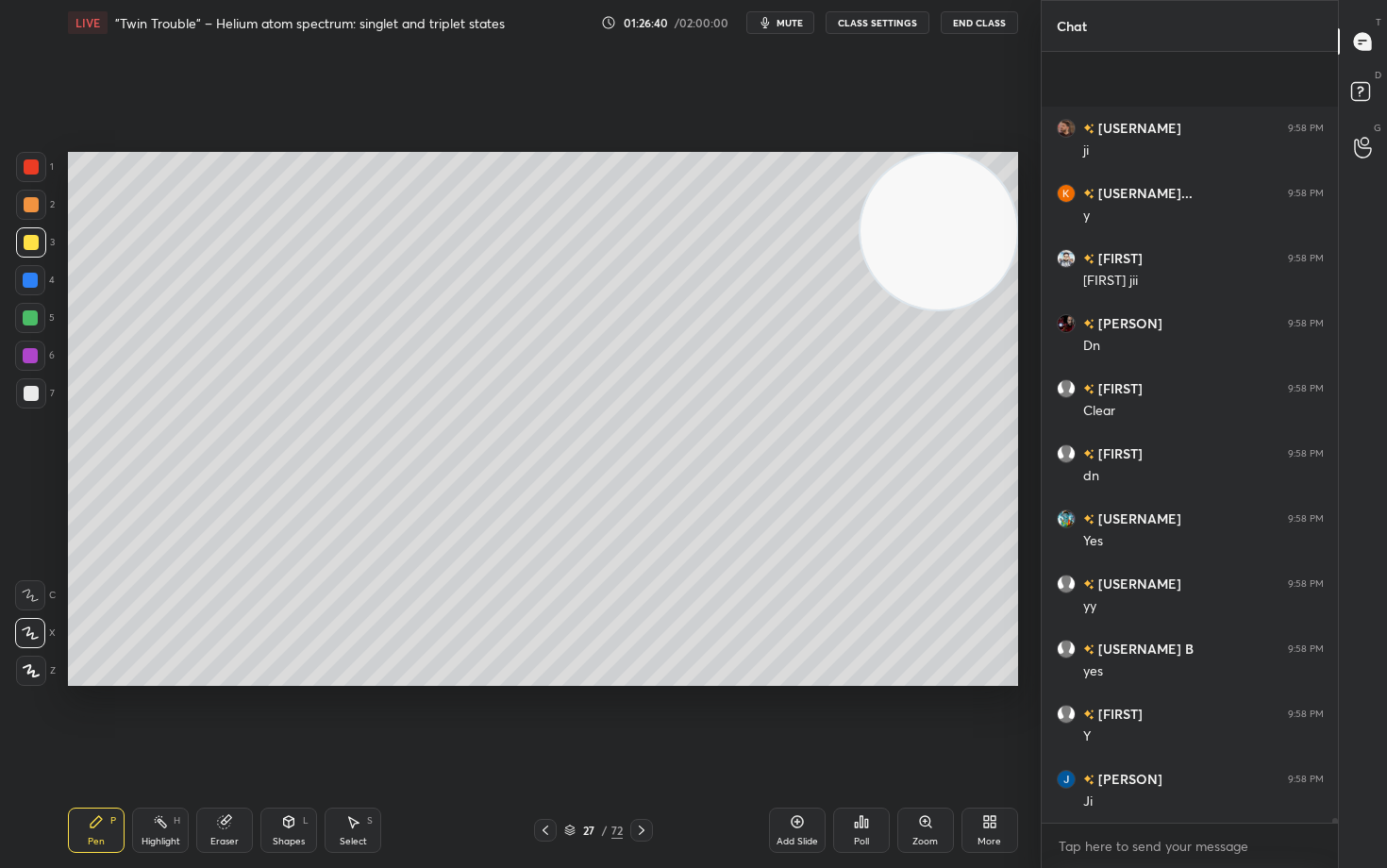 scroll, scrollTop: 117856, scrollLeft: 0, axis: vertical 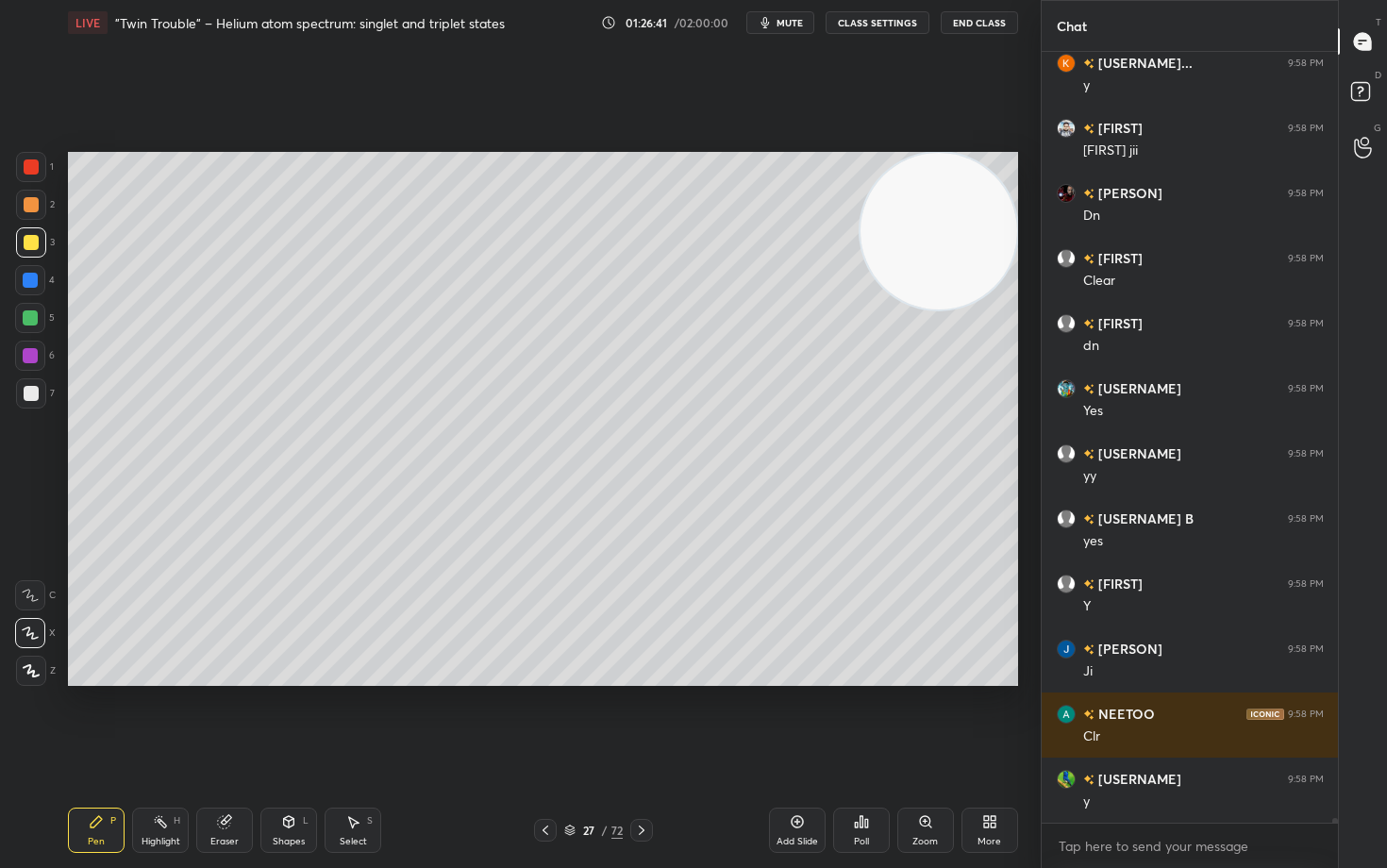 click on "Add Slide" at bounding box center (797, 830) 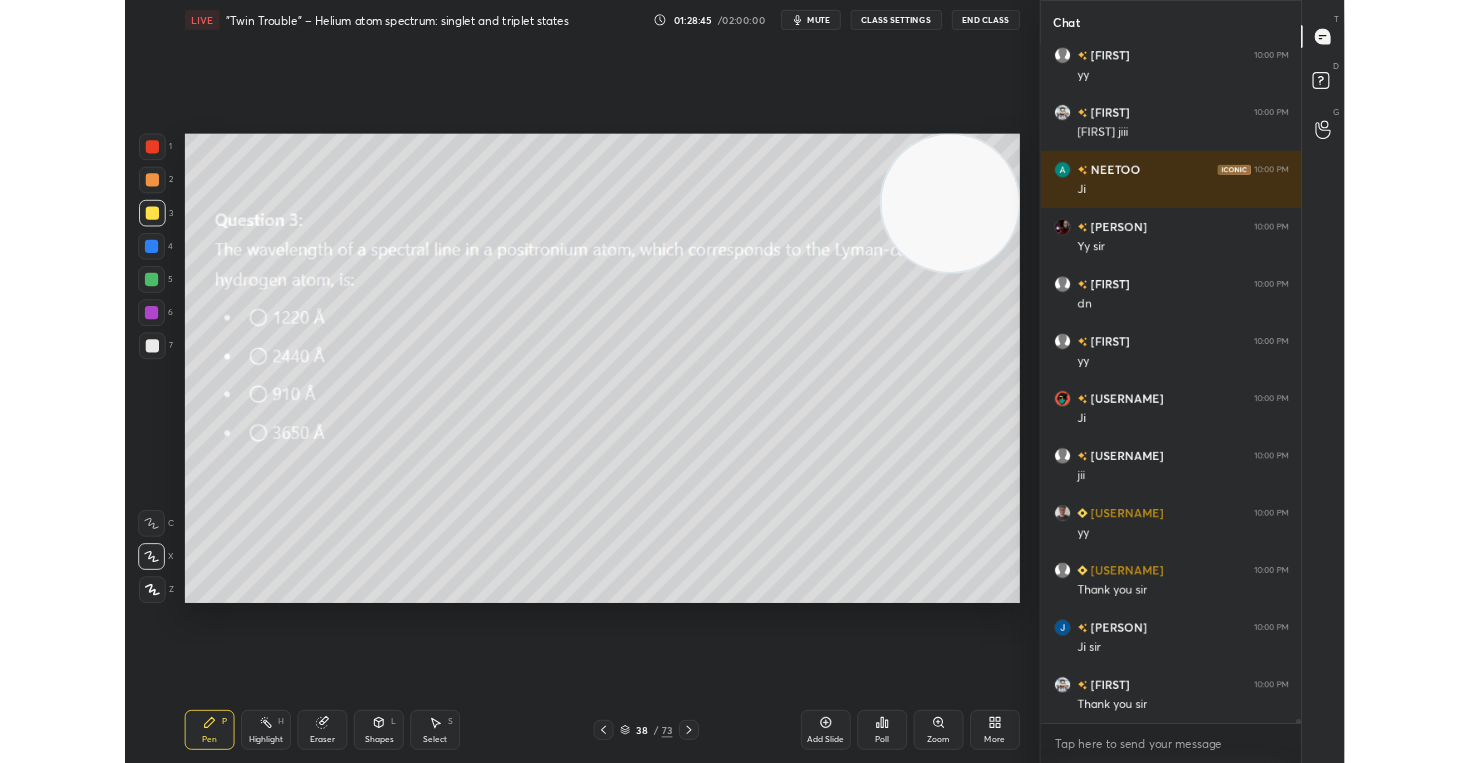 scroll, scrollTop: 129746, scrollLeft: 0, axis: vertical 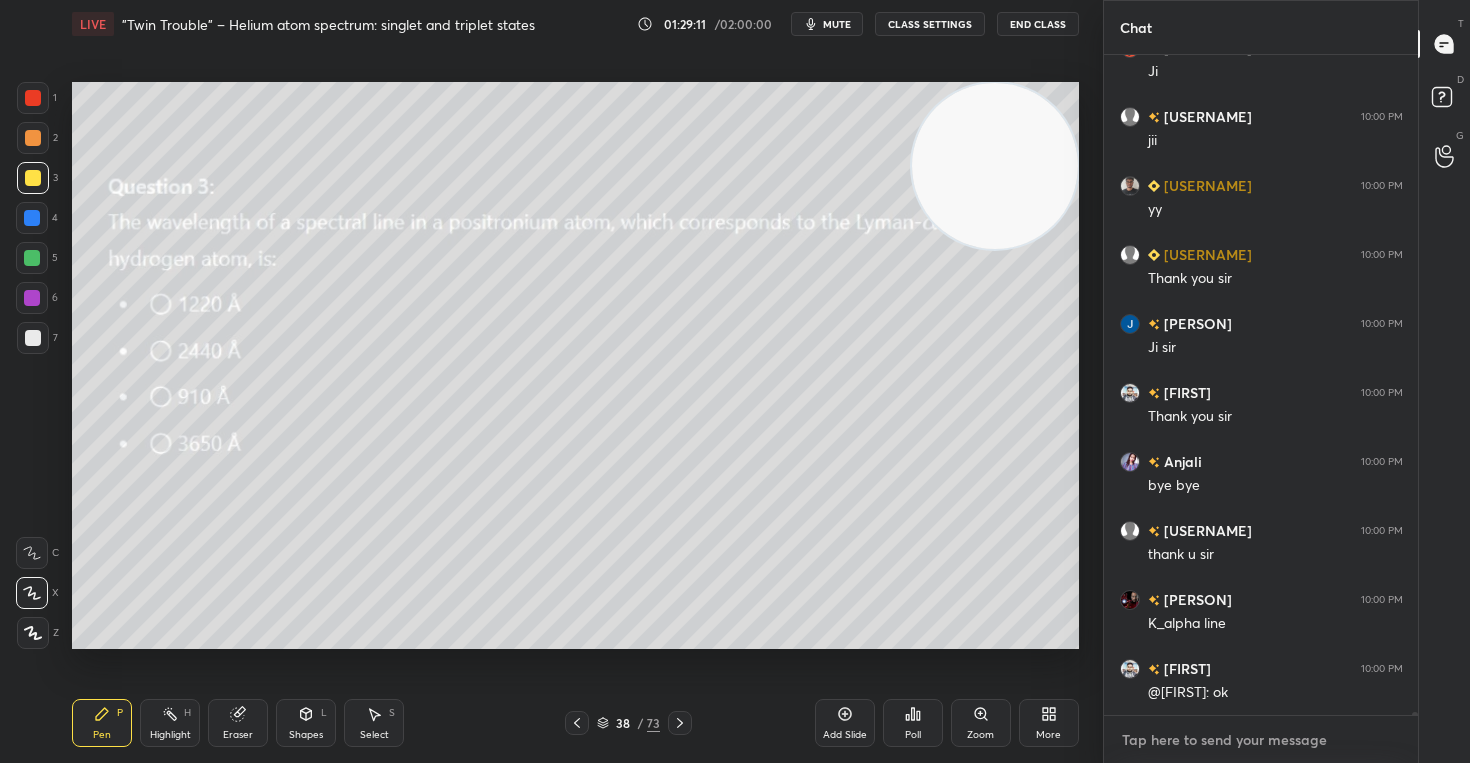 type on "x" 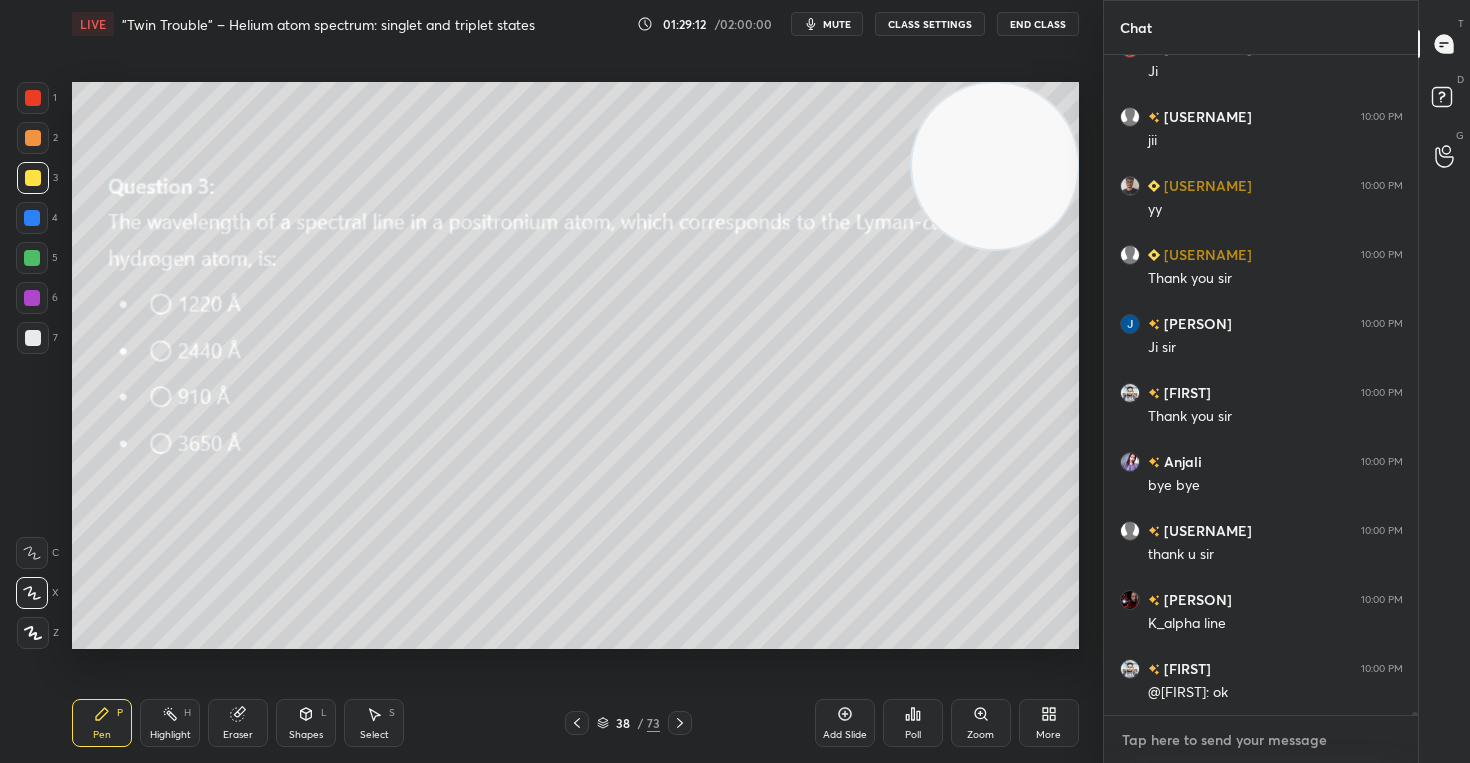 click at bounding box center (1261, 740) 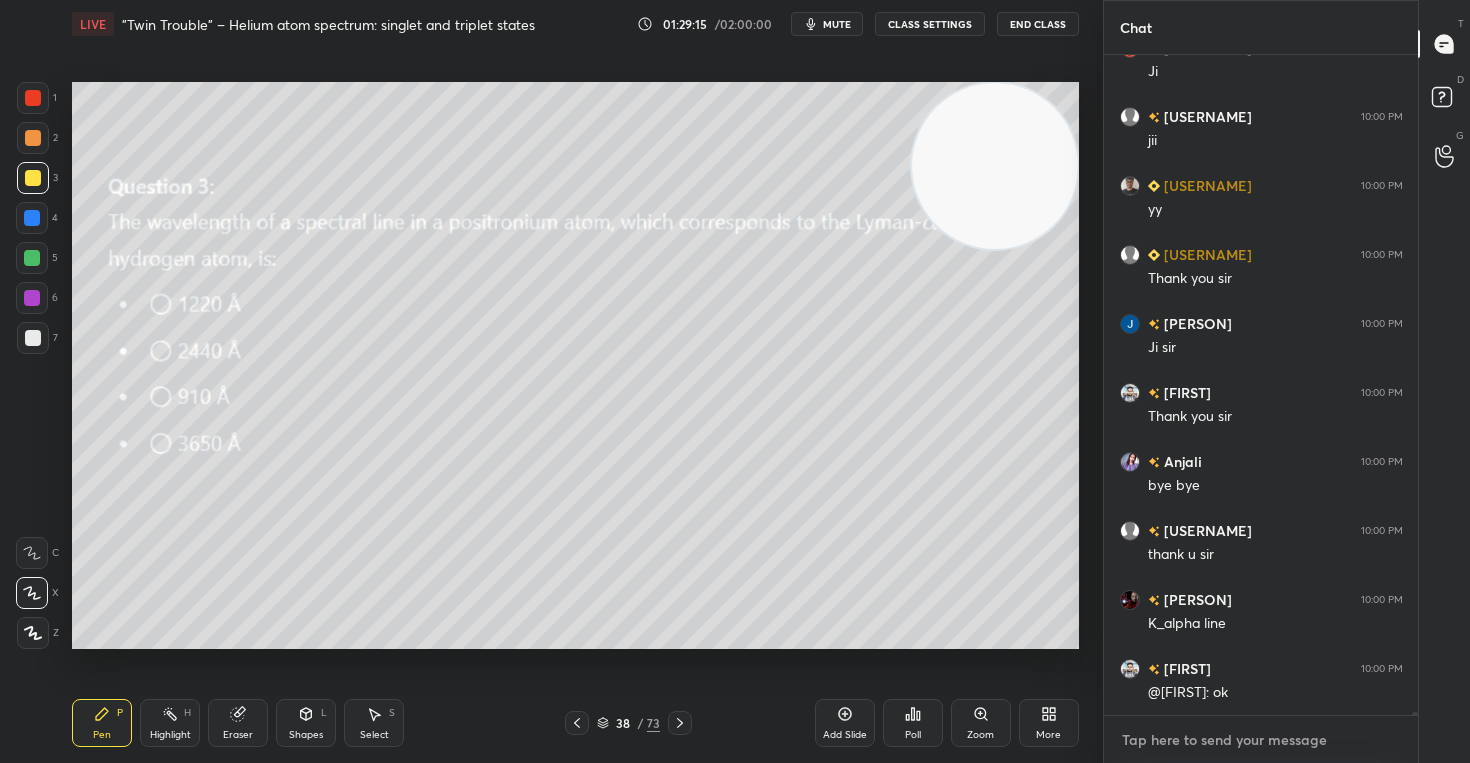 paste on "https://www.youtube.com/live/qd4_zI8l96w?si=_2lvZqnZYg5kY4Y-" 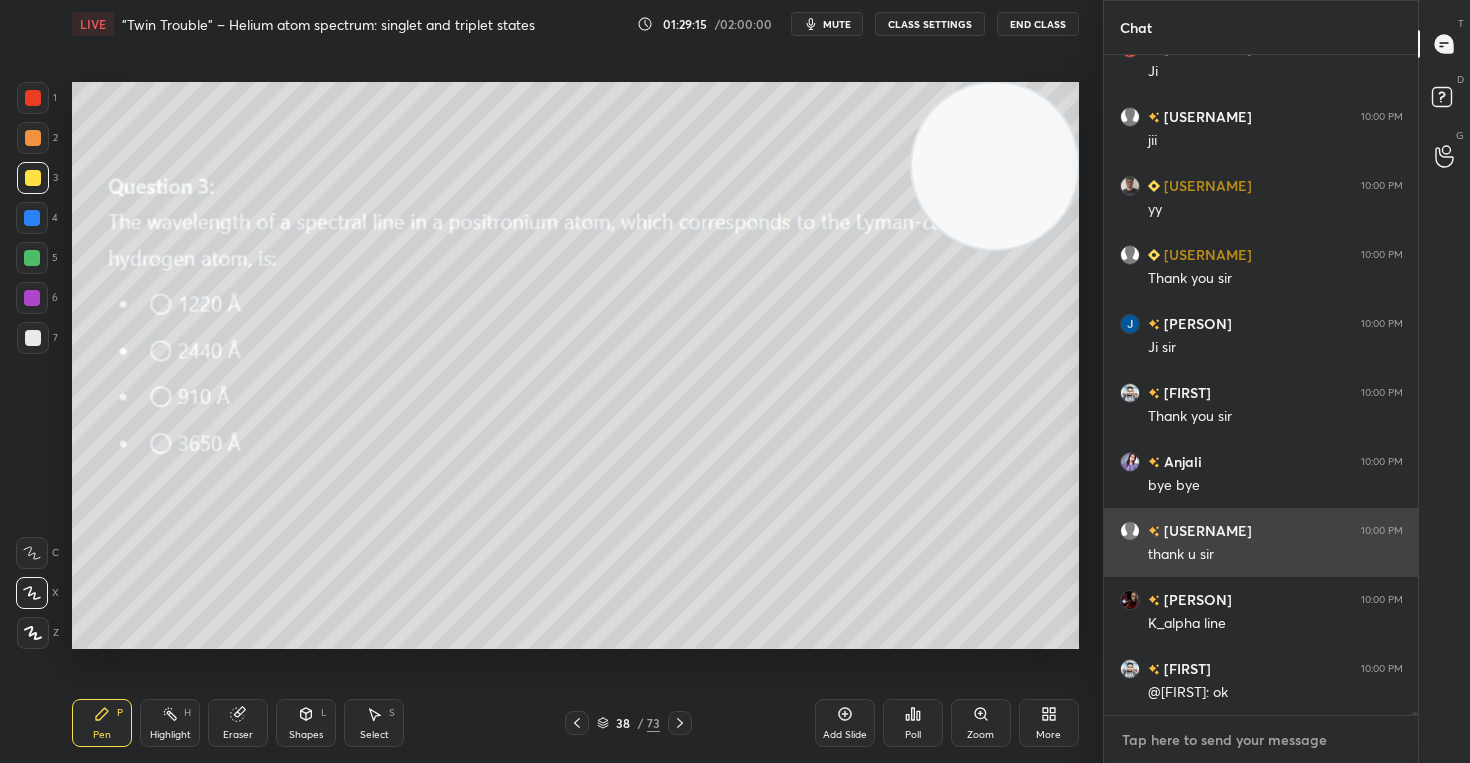 type on "https://www.youtube.com/live/qd4_zI8l96w?si=_2lvZqnZYg5kY4Y-" 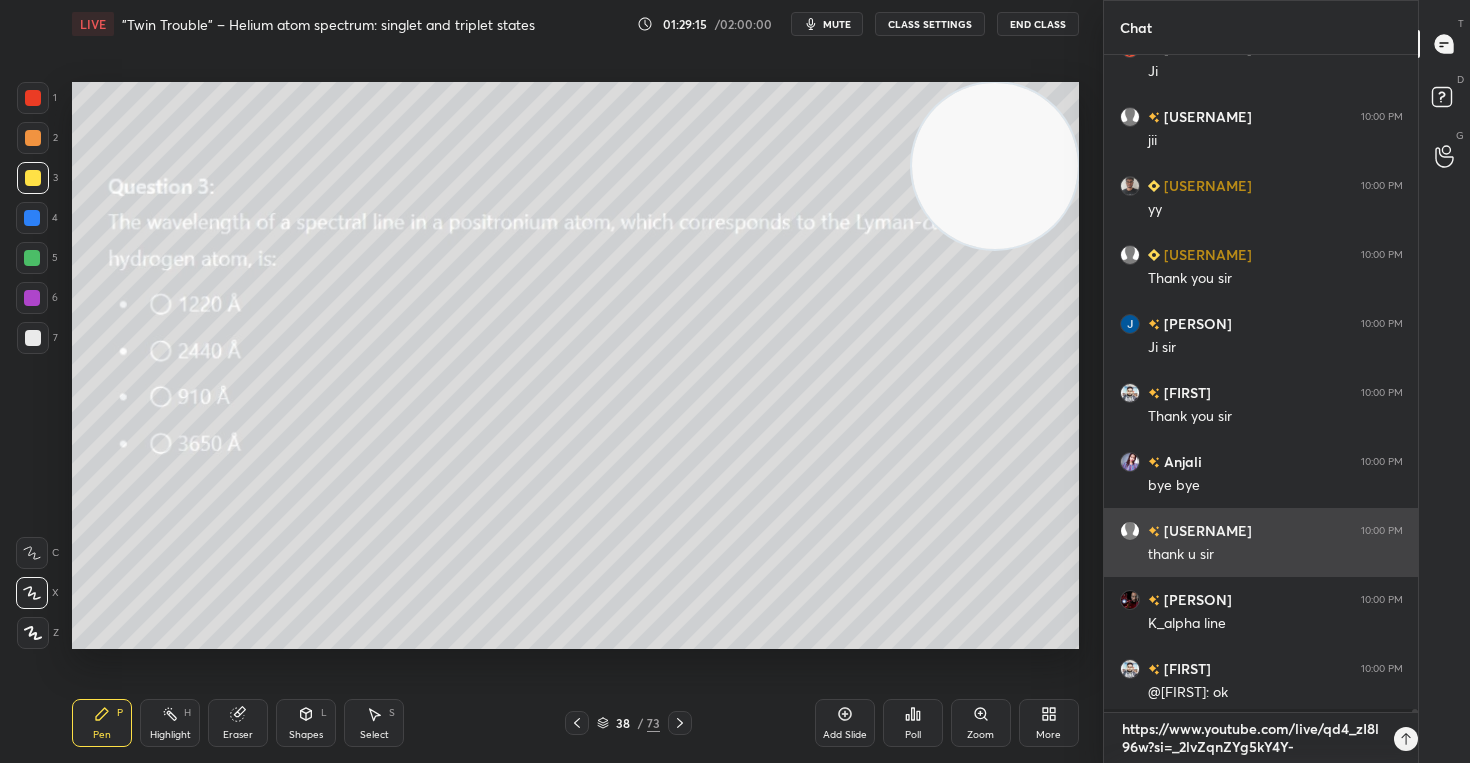 scroll, scrollTop: 0, scrollLeft: 0, axis: both 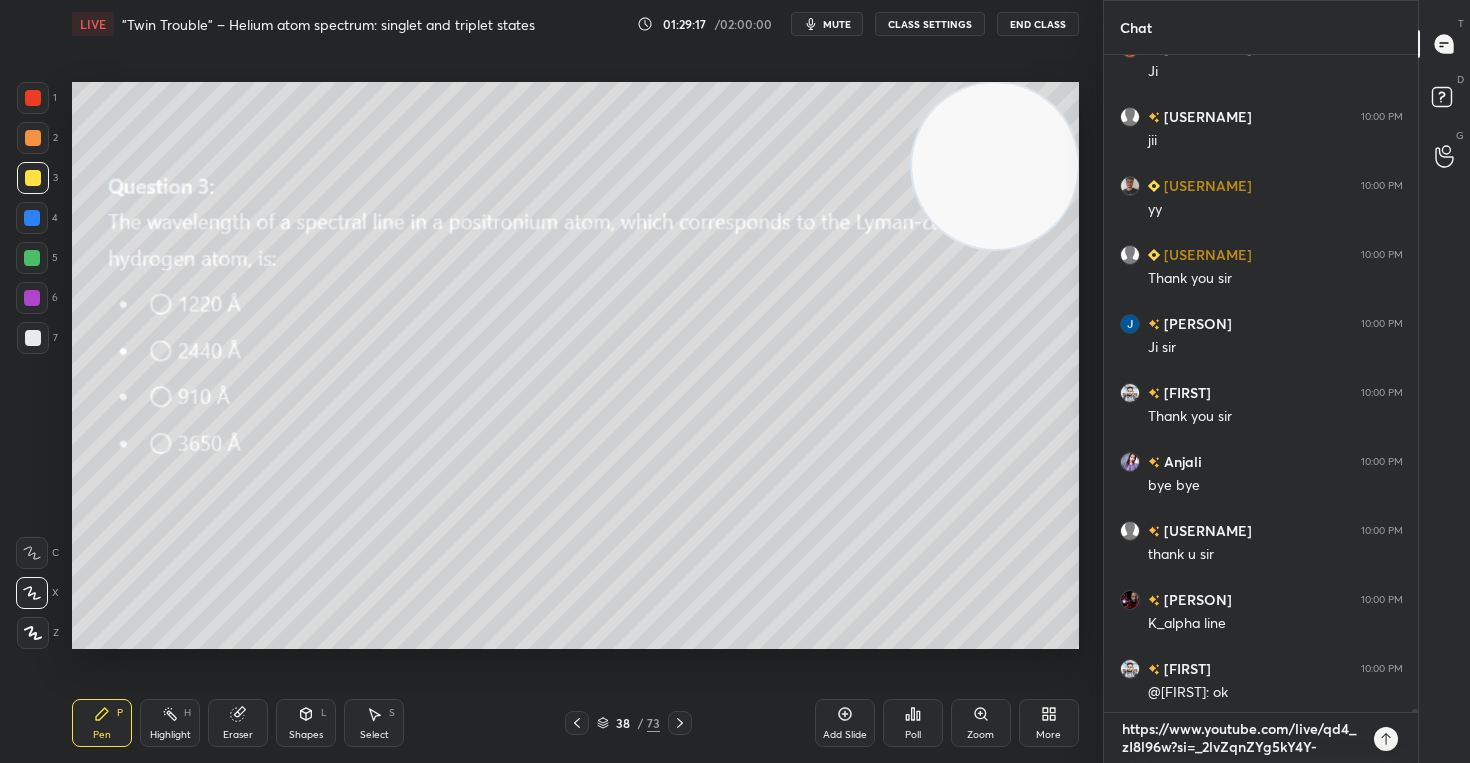 type on "https://www.youtube.com/live/qd4_zI8l96w?si=_2lvZqnZYg5kY4Y-" 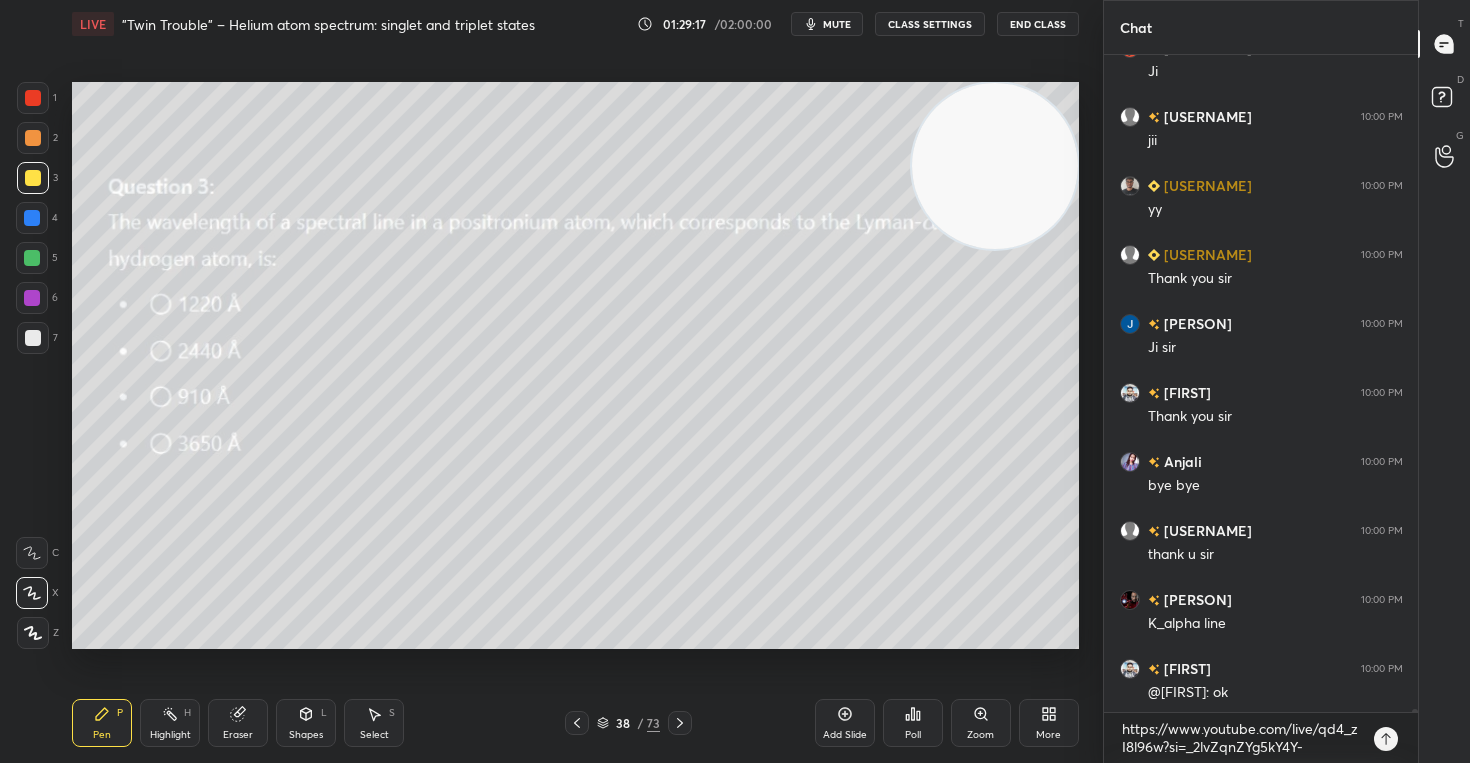 type on "x" 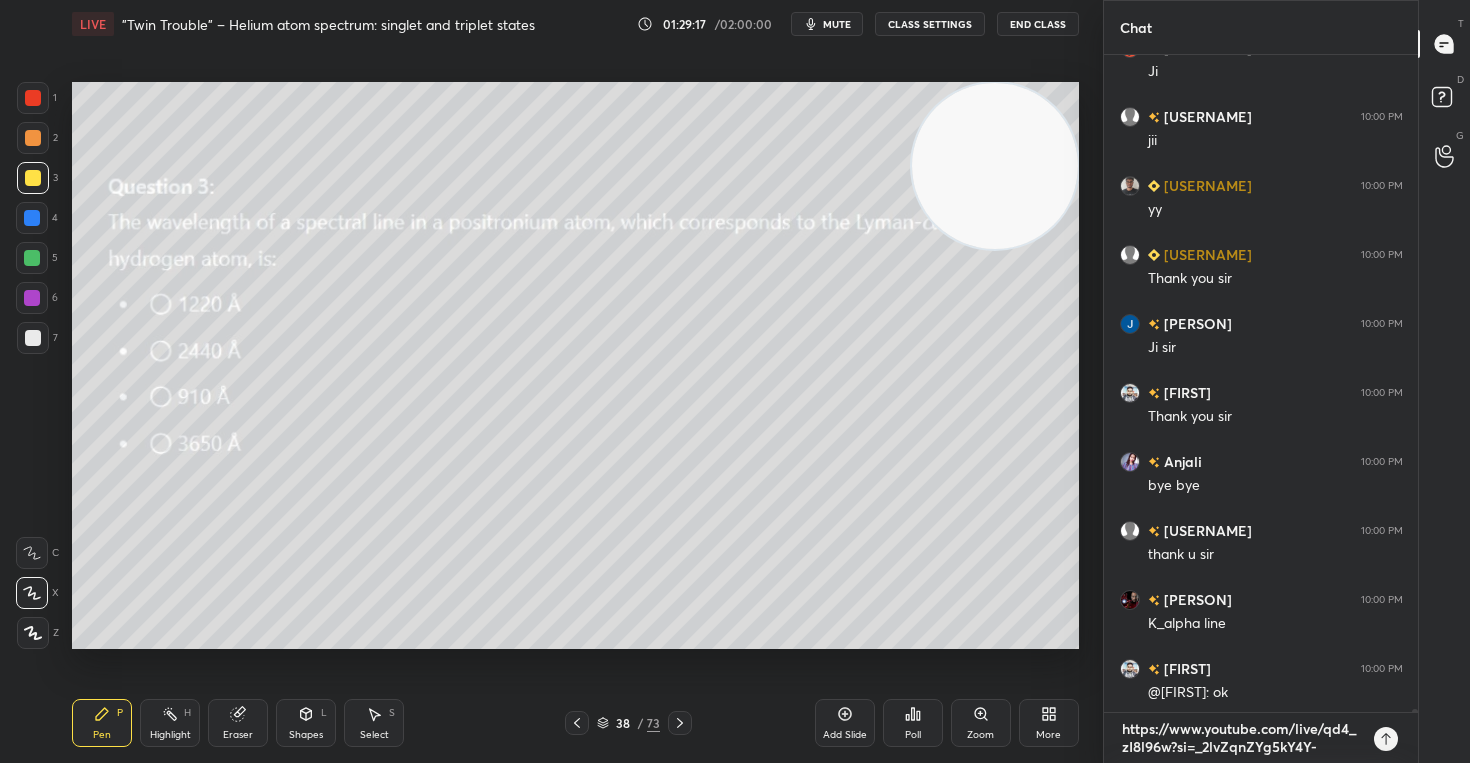 type 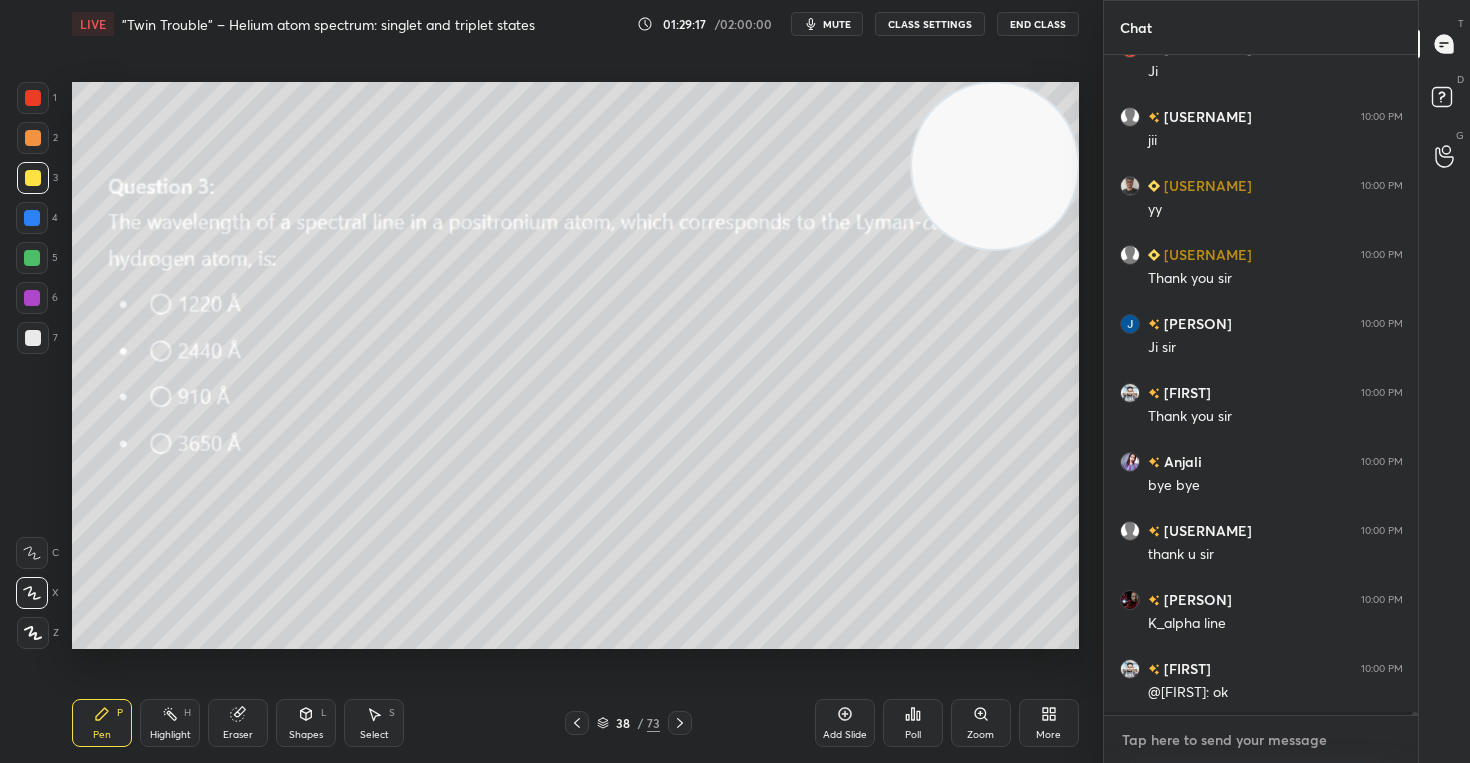 scroll, scrollTop: 7, scrollLeft: 7, axis: both 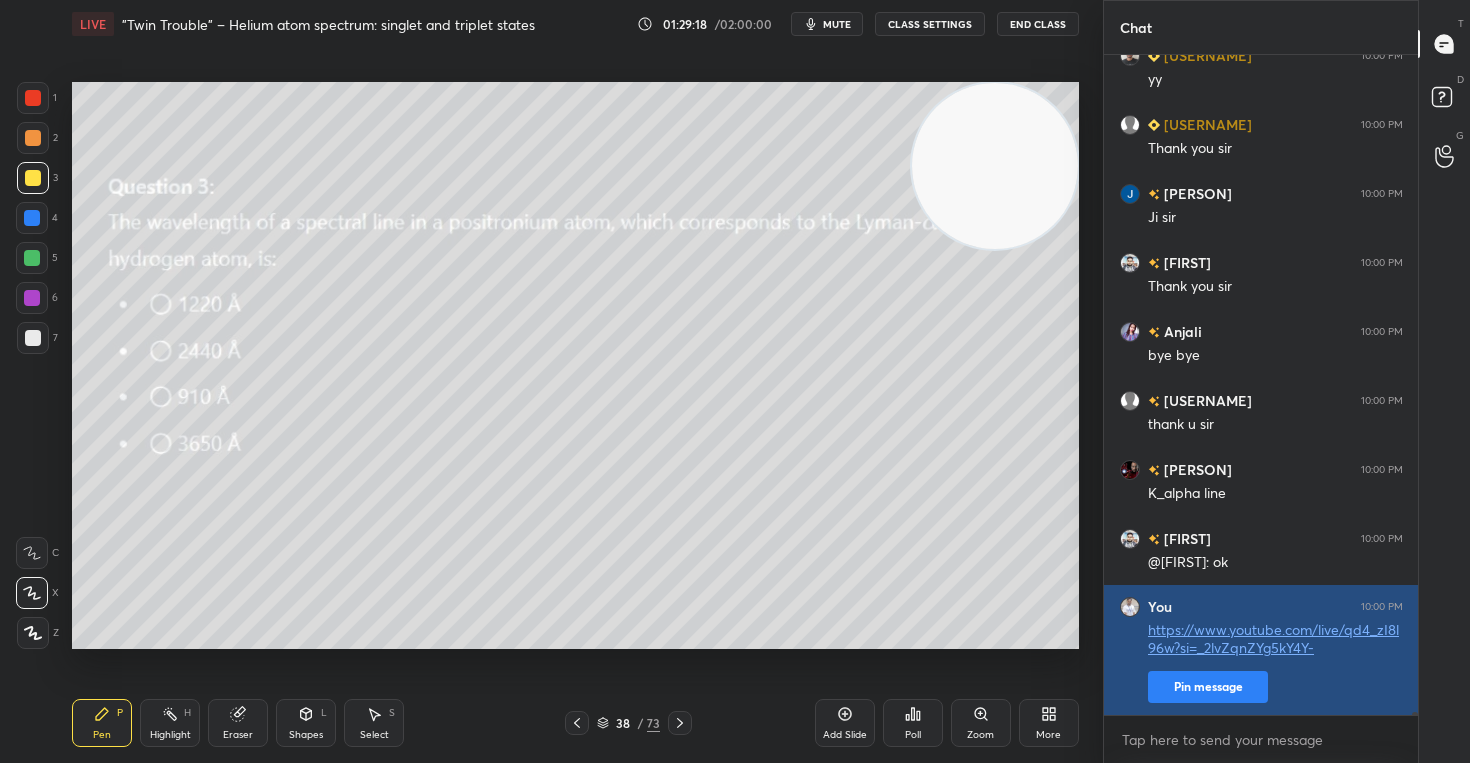 type on "x" 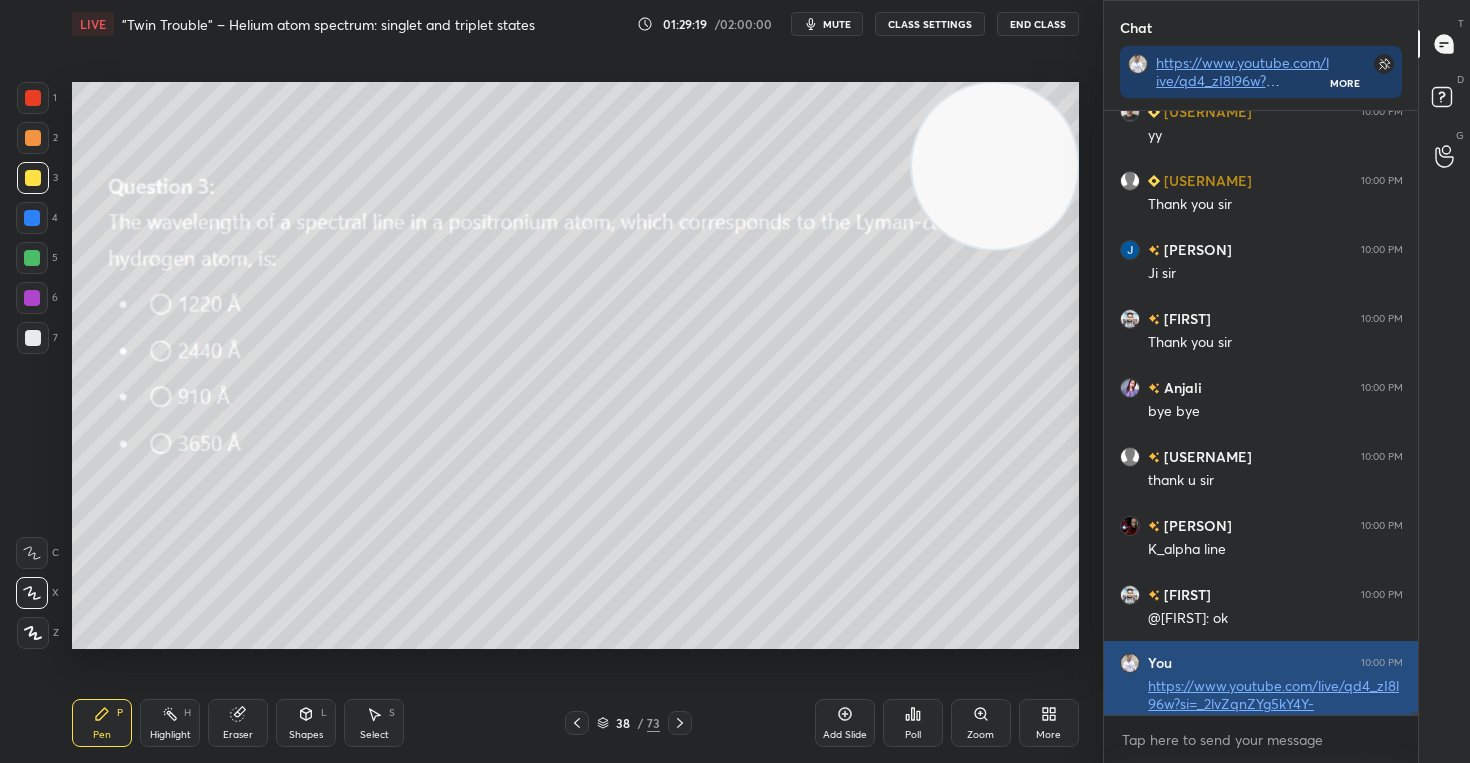 scroll, scrollTop: 598, scrollLeft: 308, axis: both 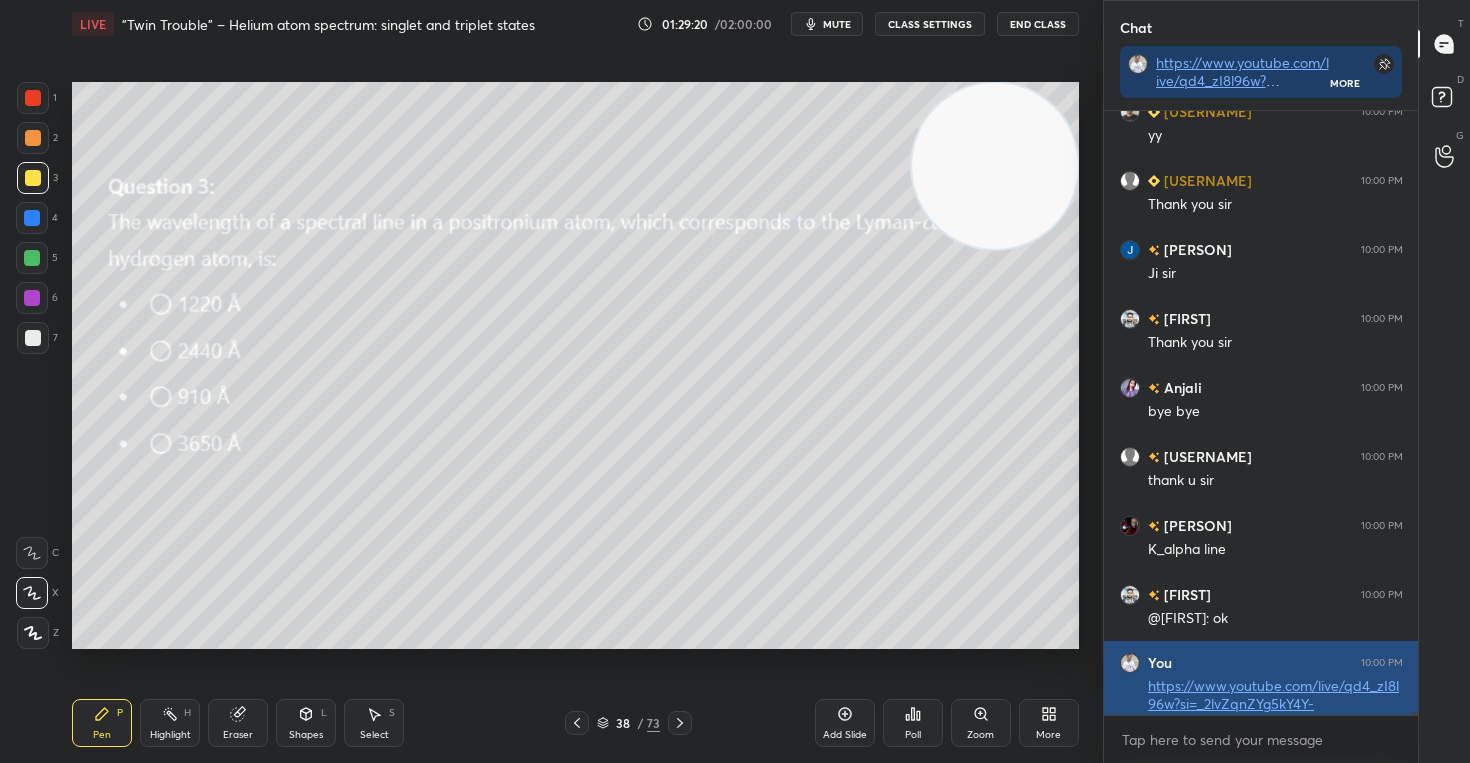 type 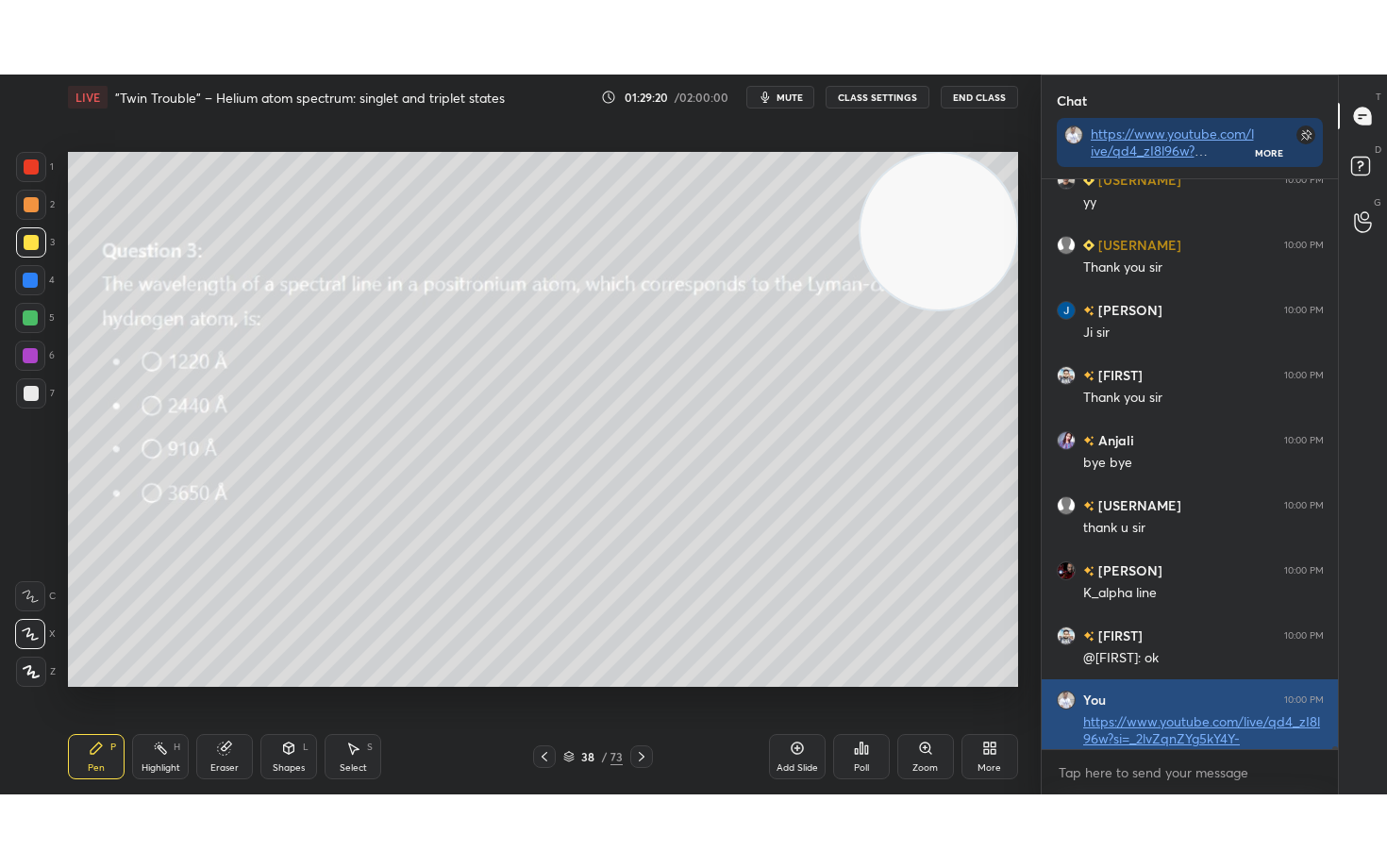 scroll, scrollTop: 93601, scrollLeft: 93389, axis: both 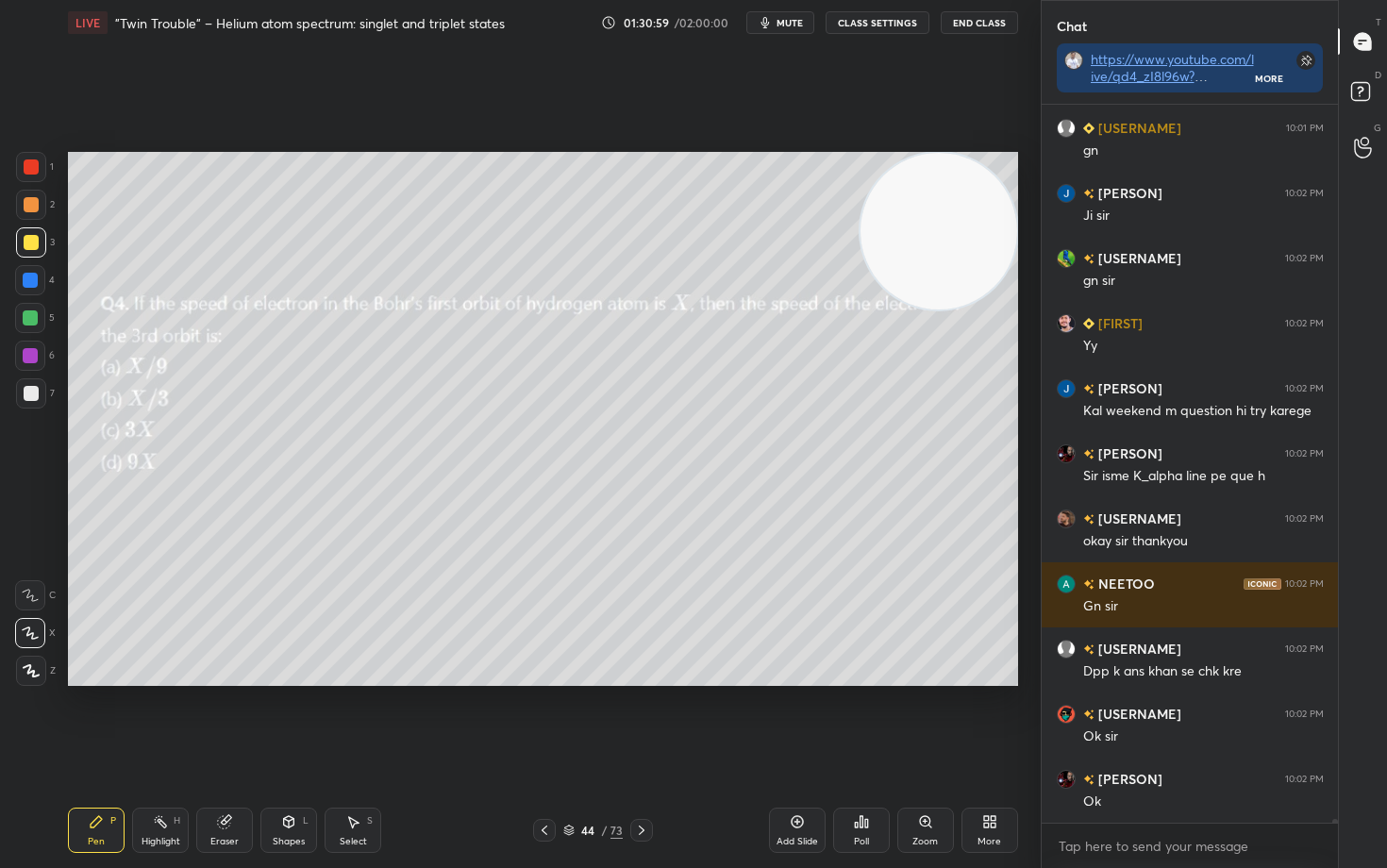 click on "End Class" at bounding box center (979, 23) 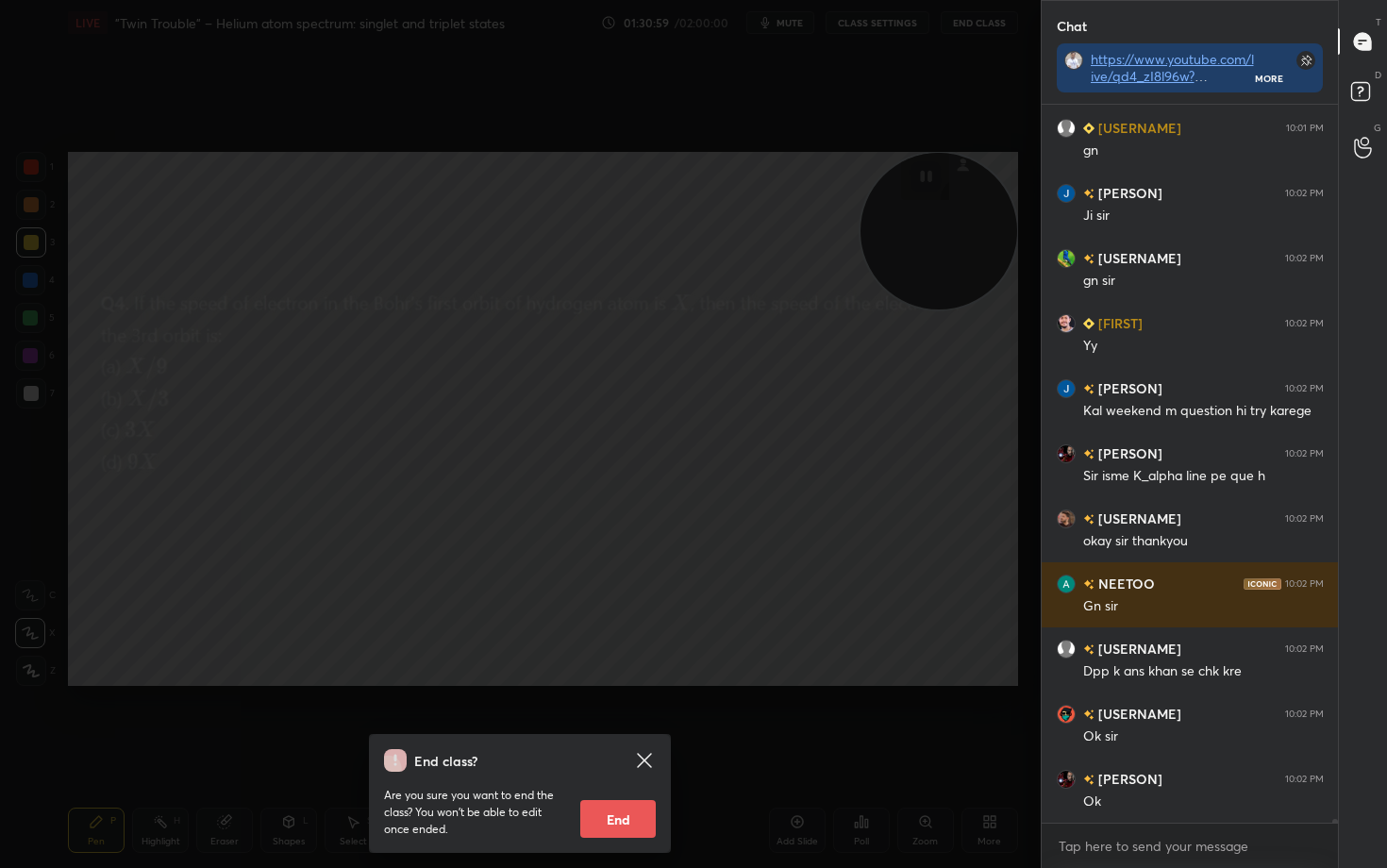 scroll, scrollTop: 126870, scrollLeft: 0, axis: vertical 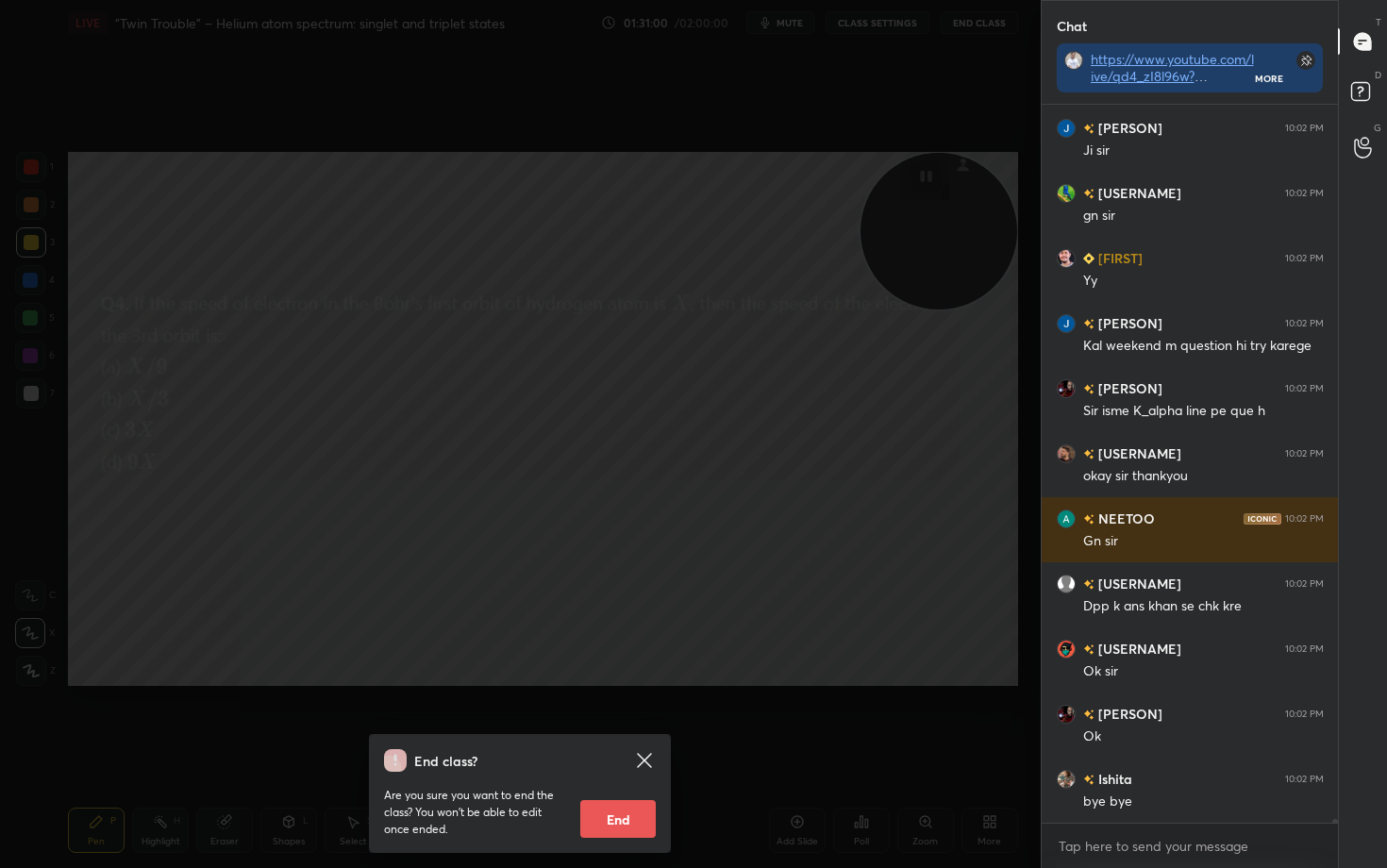 click on "End" at bounding box center (618, 819) 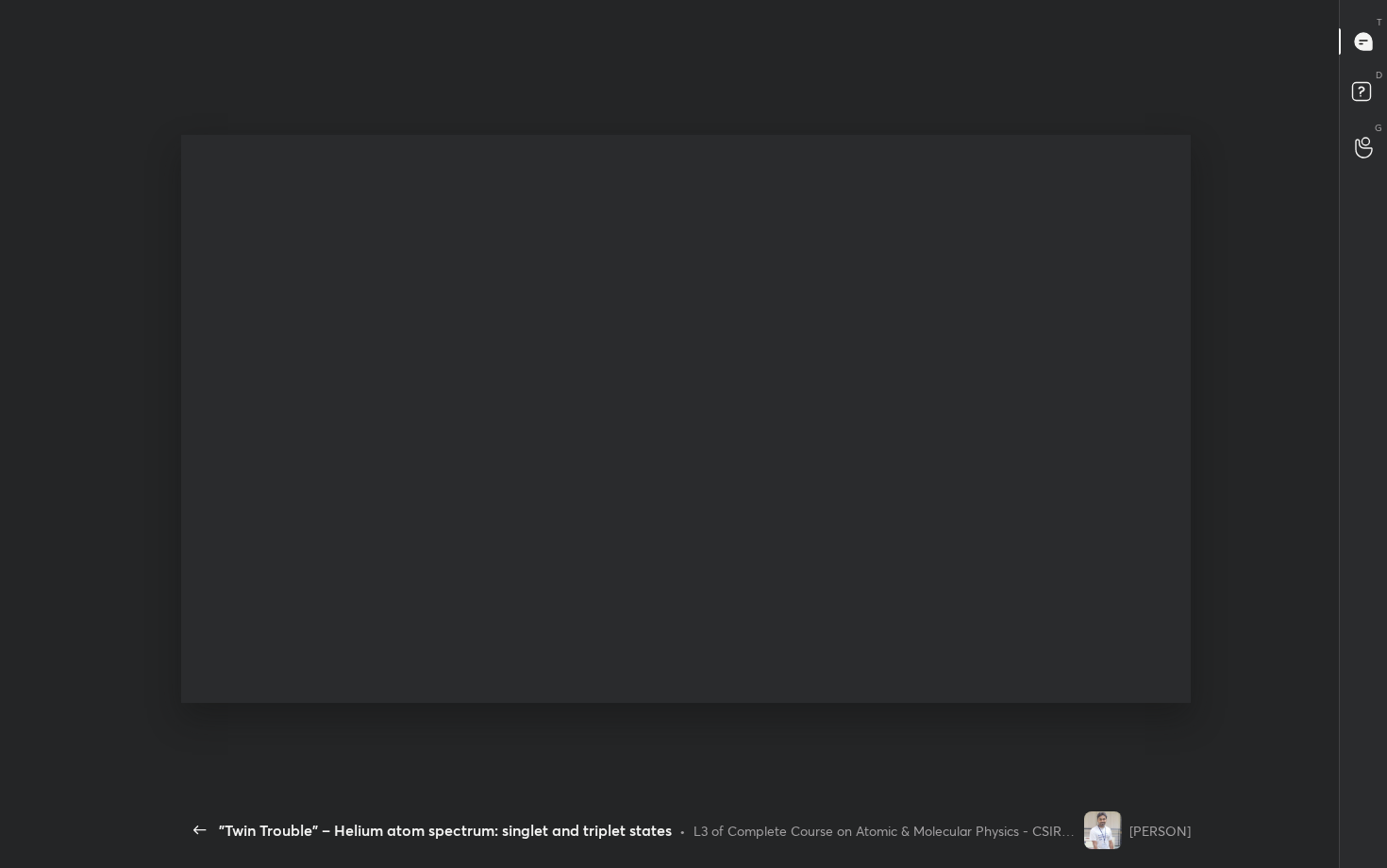 scroll, scrollTop: 93601, scrollLeft: 93263, axis: both 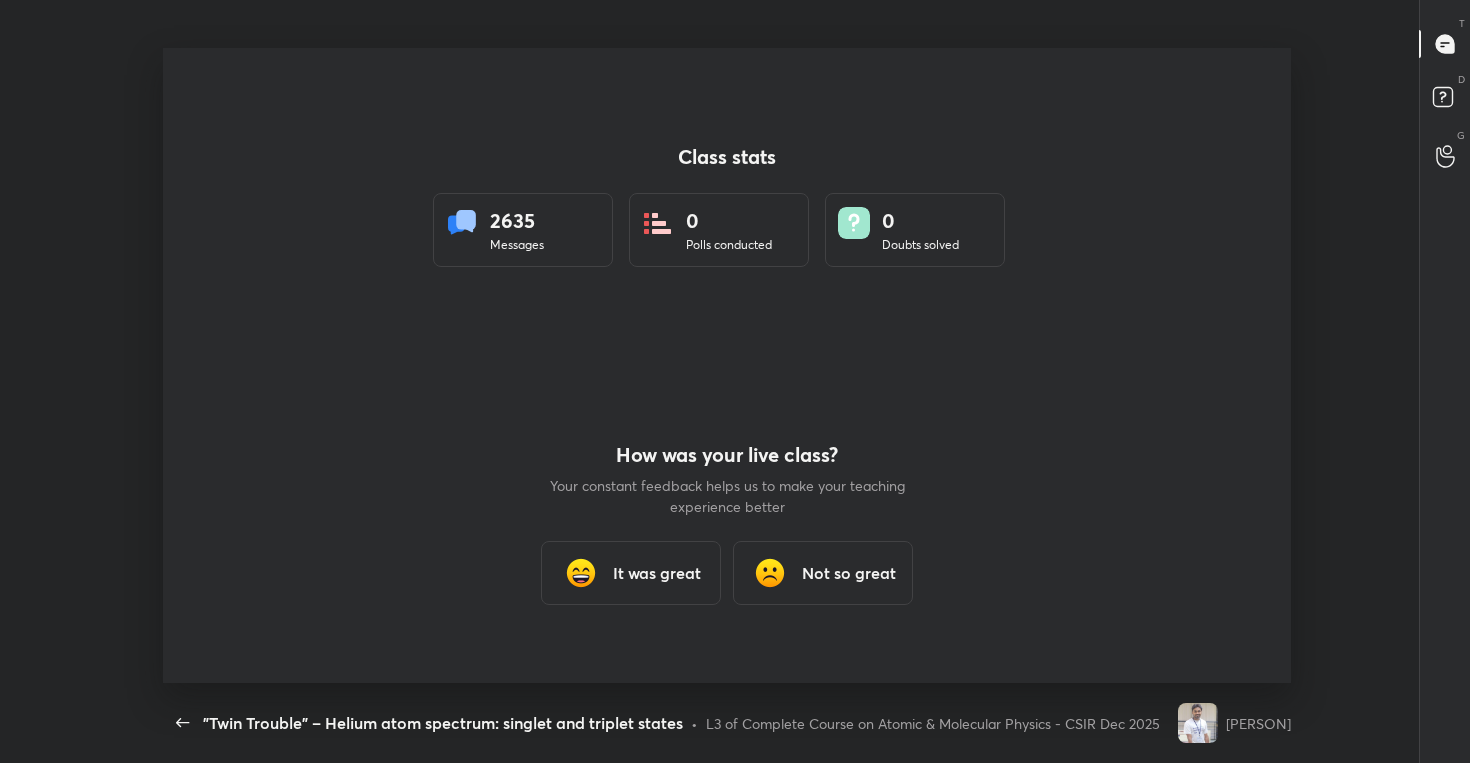 type on "x" 